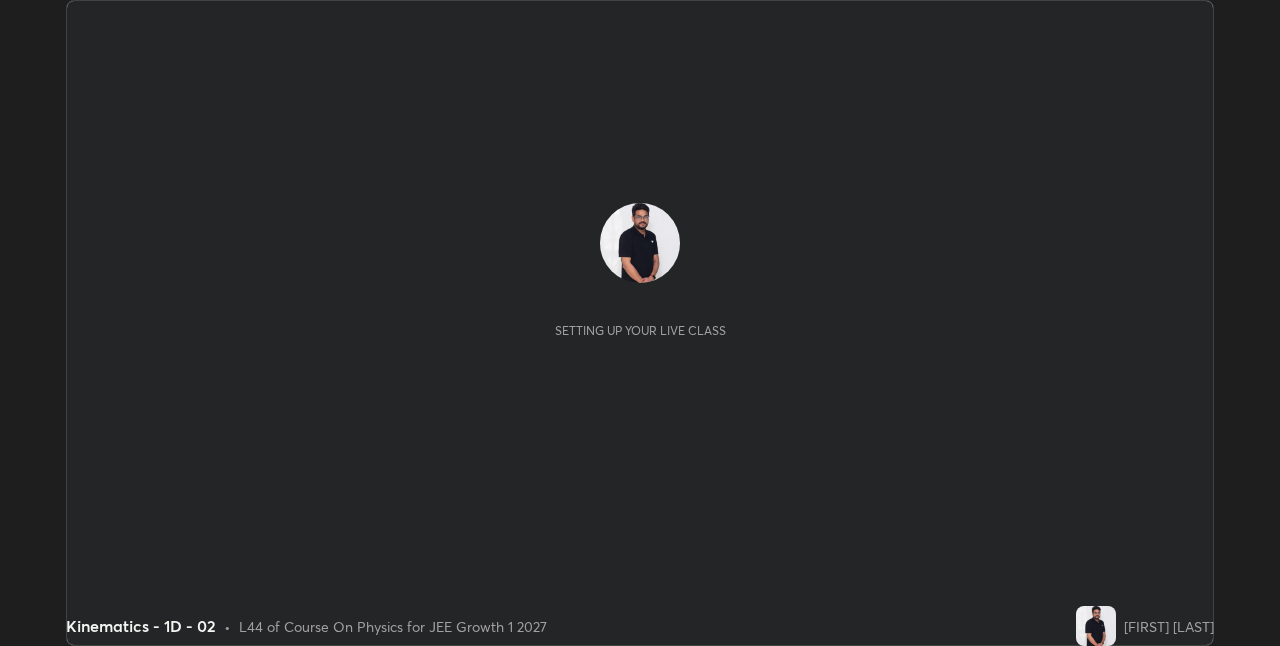 scroll, scrollTop: 0, scrollLeft: 0, axis: both 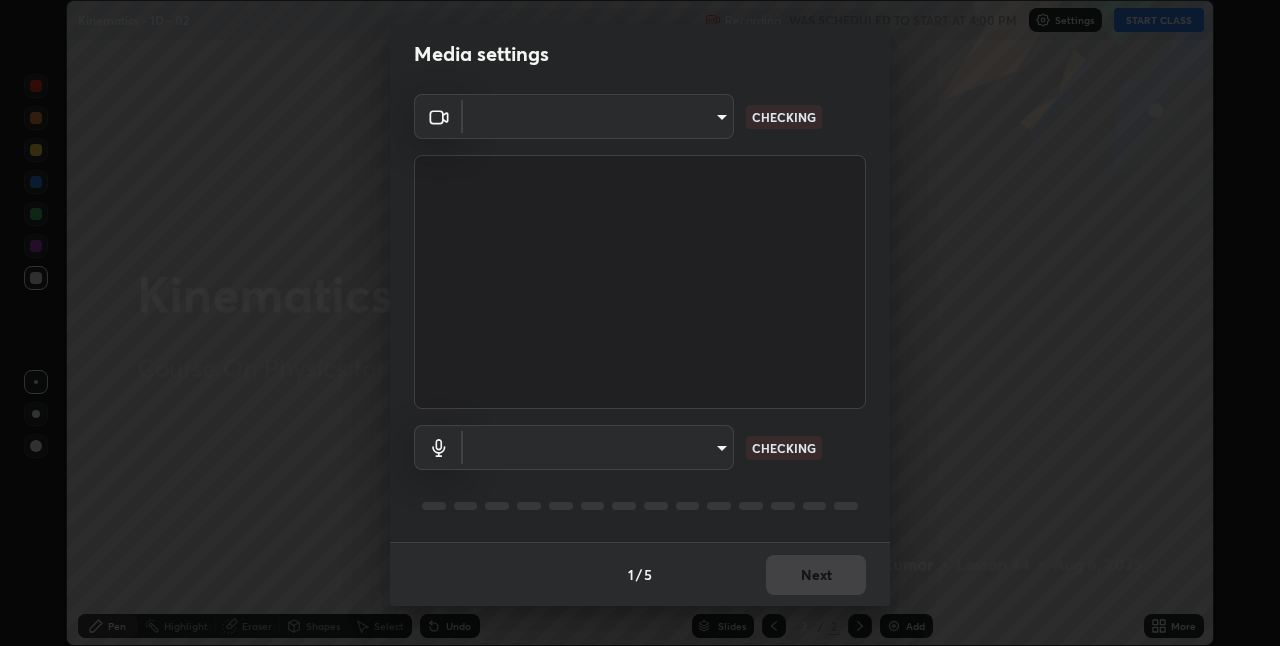 type on "028e6636b9c1bc203e9b8b979946ed412555754adccde9980a10a4eaffcc1ffb" 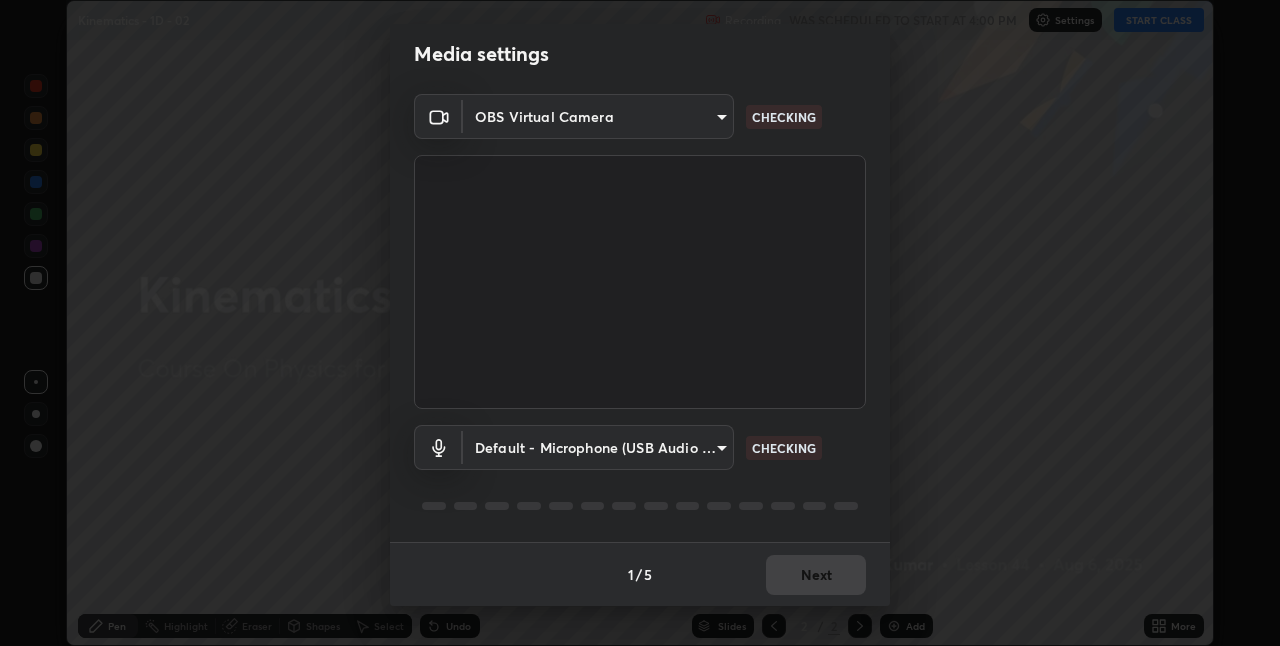 click on "Erase all Kinematics - 1D - 02 Recording WAS SCHEDULED TO START AT  4:00 PM Settings START CLASS Setting up your live class Kinematics - 1D - 02 • L44 of Course On Physics for JEE Growth 1 2027 [FIRST] [LAST] Pen Highlight Eraser Shapes Select Undo Slides 2 / 2 Add More No doubts shared Encourage your learners to ask a doubt for better clarity Report an issue Reason for reporting Buffering Chat not working Audio - Video sync issue Educator video quality low ​ Attach an image Report Media settings OBS Virtual Camera [HASH] CHECKING Default - Microphone (USB Audio Device) (0d8c:0014) default CHECKING 1 / 5 Next" at bounding box center (640, 323) 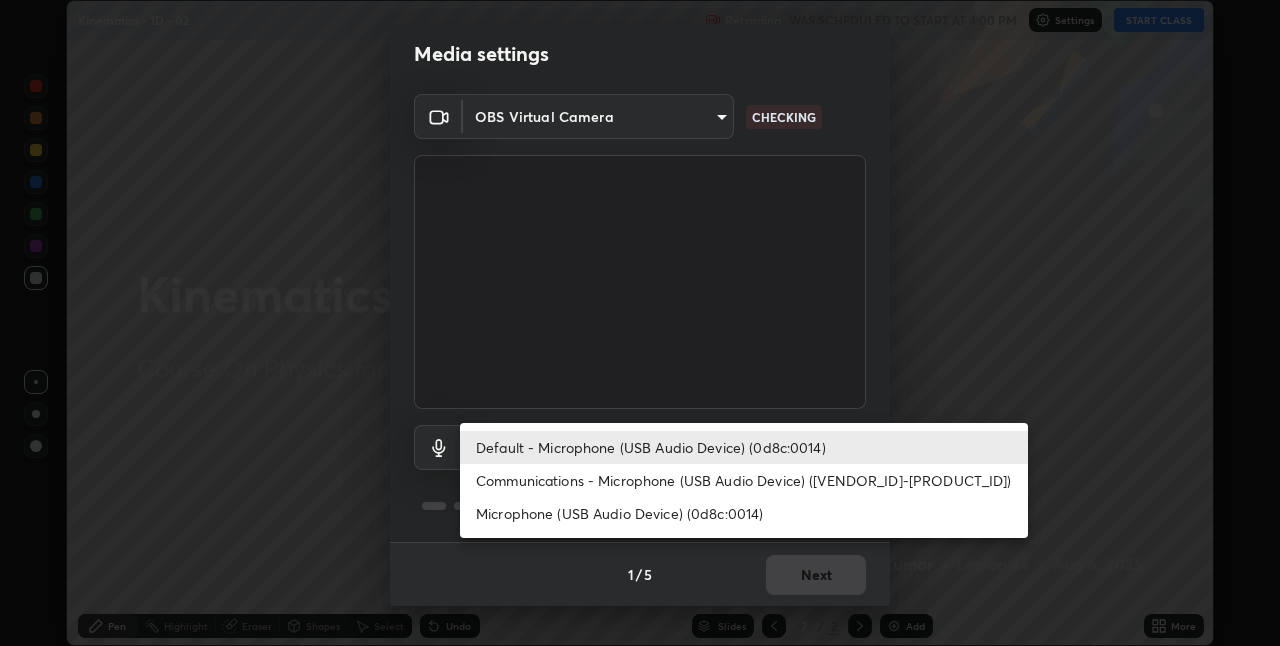 click on "Default - Microphone (USB Audio Device) (0d8c:0014)" at bounding box center (744, 447) 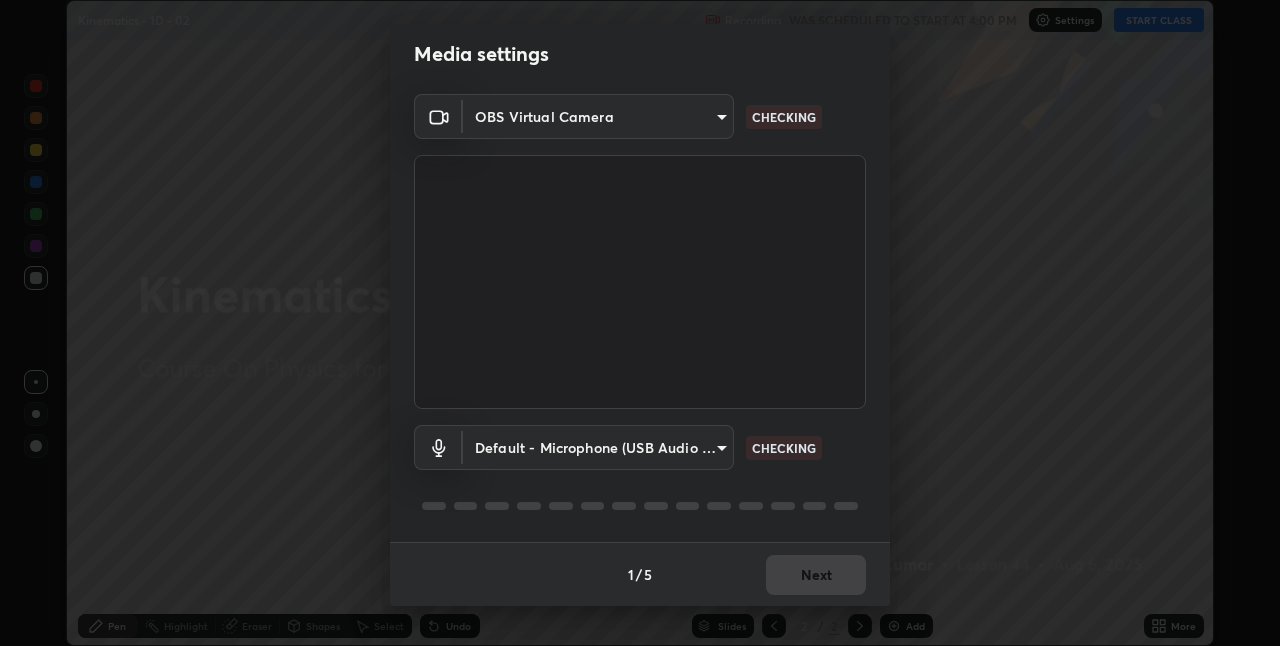 click on "Erase all Kinematics - 1D - 02 Recording WAS SCHEDULED TO START AT  4:00 PM Settings START CLASS Setting up your live class Kinematics - 1D - 02 • L44 of Course On Physics for JEE Growth 1 2027 [FIRST] [LAST] Pen Highlight Eraser Shapes Select Undo Slides 2 / 2 Add More No doubts shared Encourage your learners to ask a doubt for better clarity Report an issue Reason for reporting Buffering Chat not working Audio - Video sync issue Educator video quality low ​ Attach an image Report Media settings OBS Virtual Camera [HASH] CHECKING Default - Microphone (USB Audio Device) (0d8c:0014) default CHECKING 1 / 5 Next" at bounding box center [640, 323] 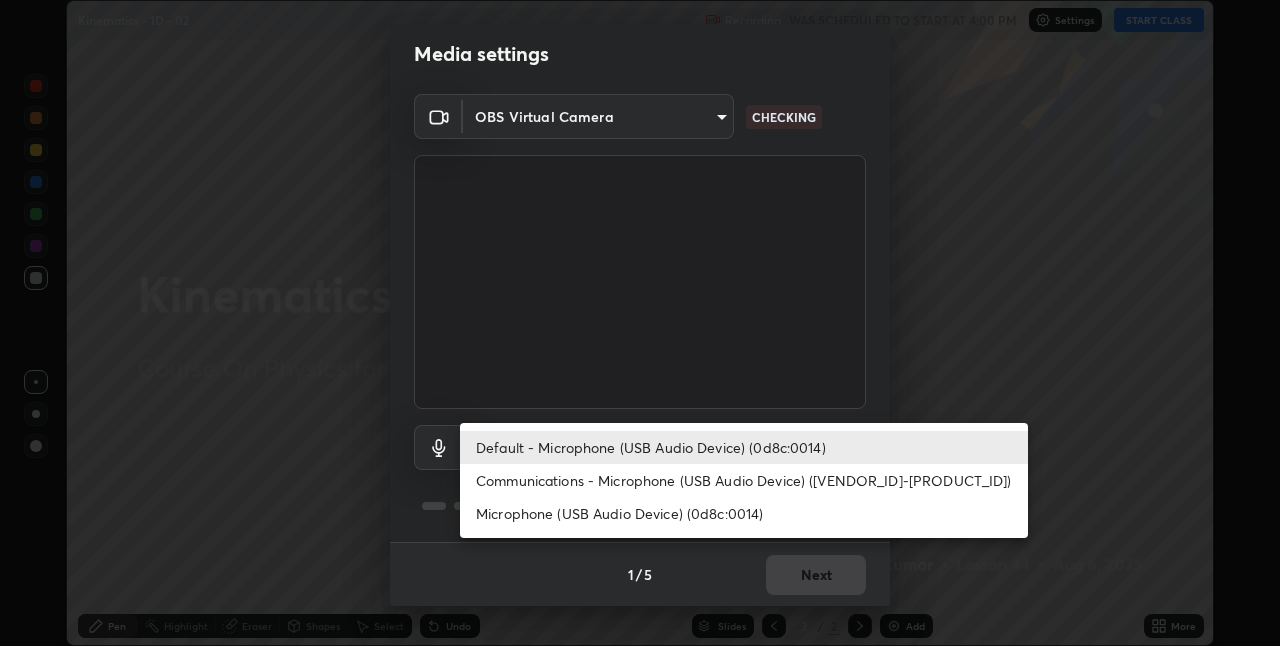 click on "Communications - Microphone (USB Audio Device) ([VENDOR_ID]-[PRODUCT_ID])" at bounding box center (744, 480) 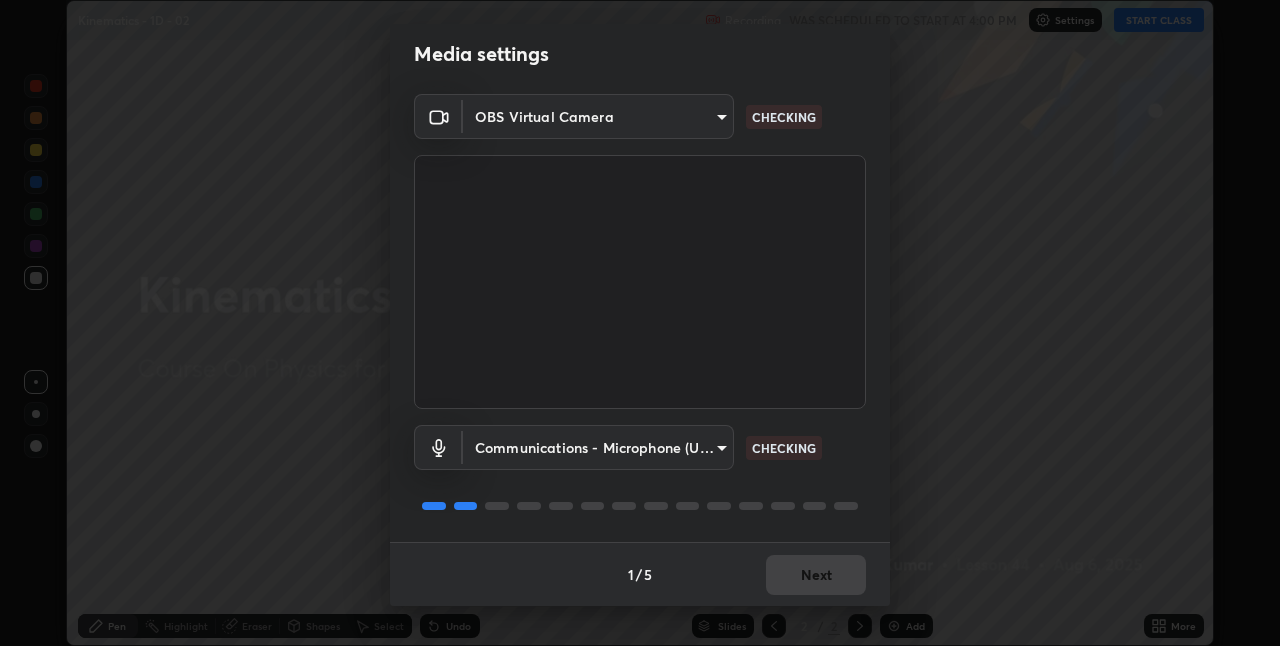 click on "Erase all Kinematics - 1D - 02 Recording WAS SCHEDULED TO START AT  4:00 PM Settings START CLASS Setting up your live class Kinematics - 1D - 02 • L44 of Course On Physics for JEE Growth 1 2027 [FIRST] [LAST] Pen Highlight Eraser Shapes Select Undo Slides 2 / 2 Add More No doubts shared Encourage your learners to ask a doubt for better clarity Report an issue Reason for reporting Buffering Chat not working Audio - Video sync issue Educator video quality low ​ Attach an image Report Media settings OBS Virtual Camera [HASH] CHECKING Communications - Microphone (USB Audio Device) (0d8c:0014) communications CHECKING 1 / 5 Next" at bounding box center (640, 323) 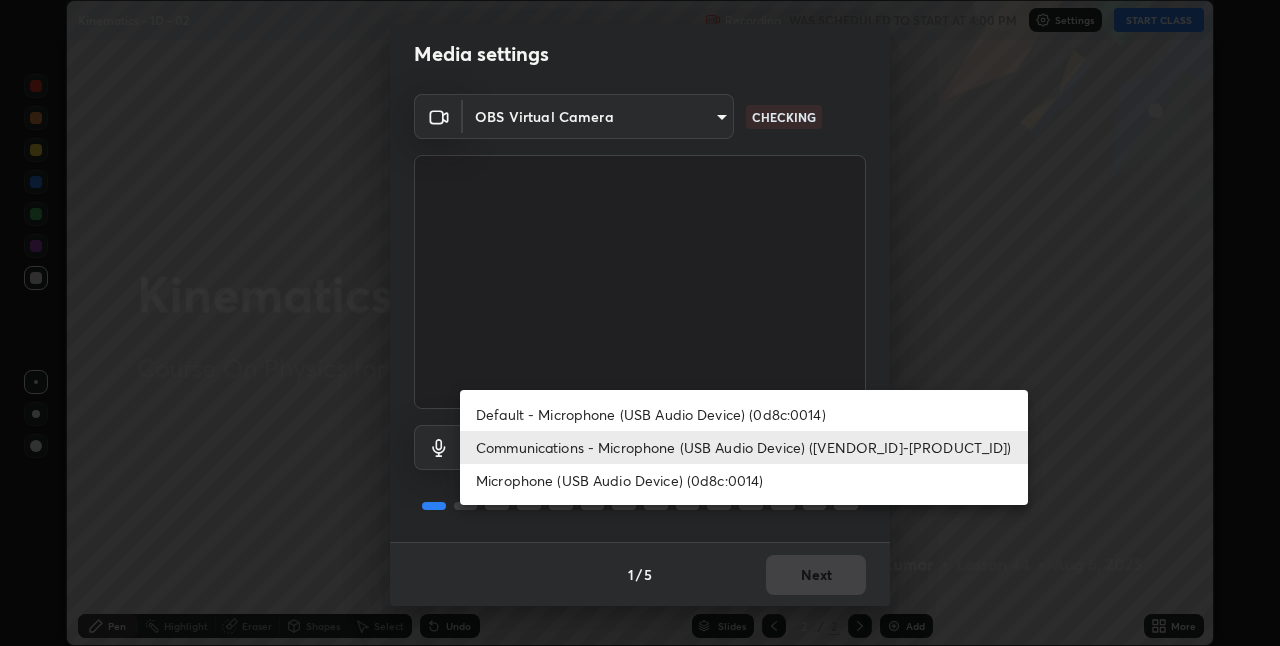 click on "Default - Microphone (USB Audio Device) (0d8c:0014)" at bounding box center (744, 414) 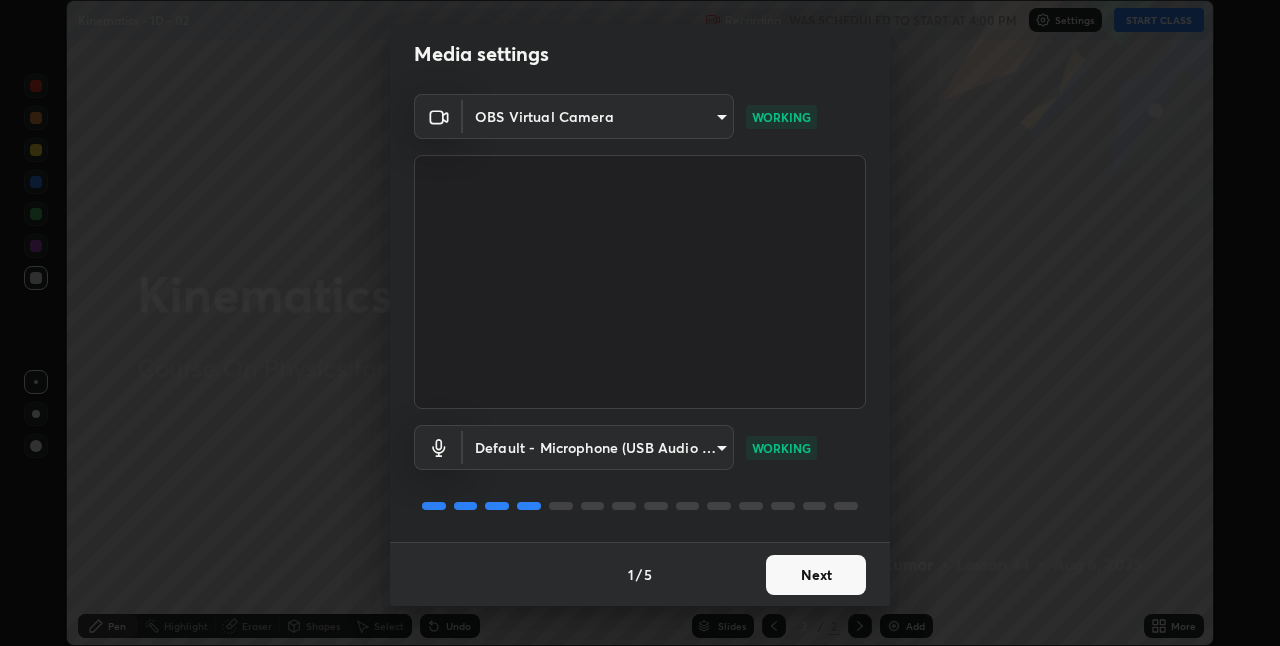 click on "Next" at bounding box center (816, 575) 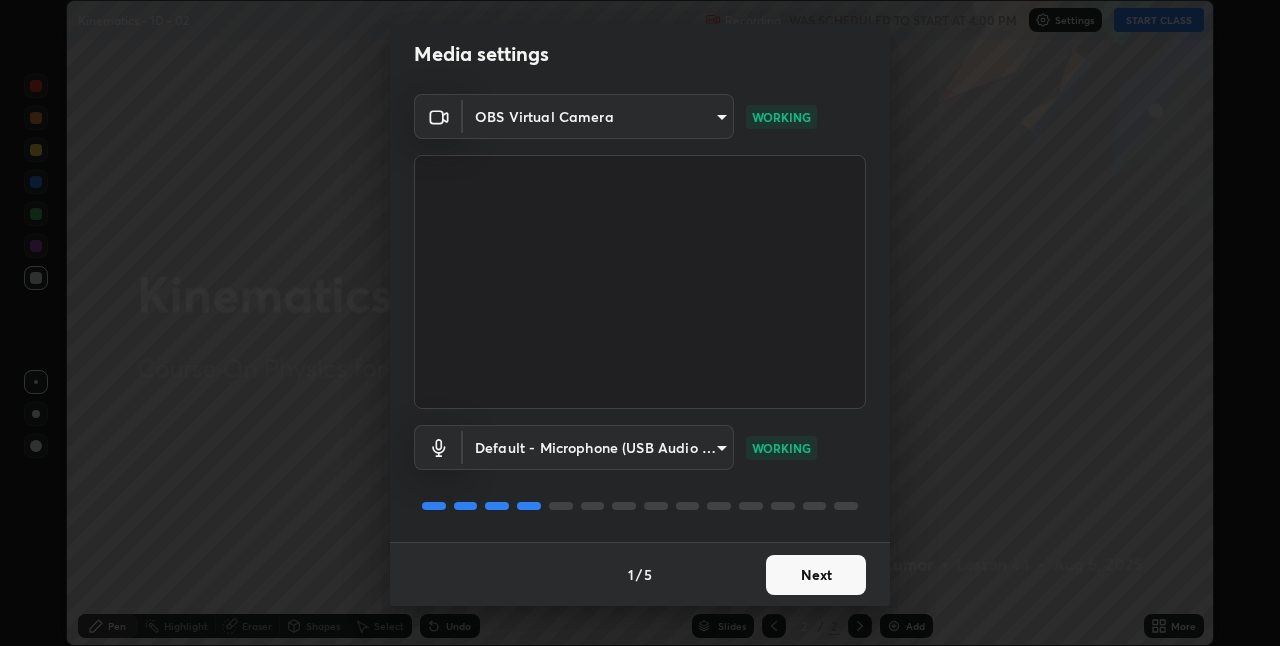 scroll, scrollTop: 0, scrollLeft: 0, axis: both 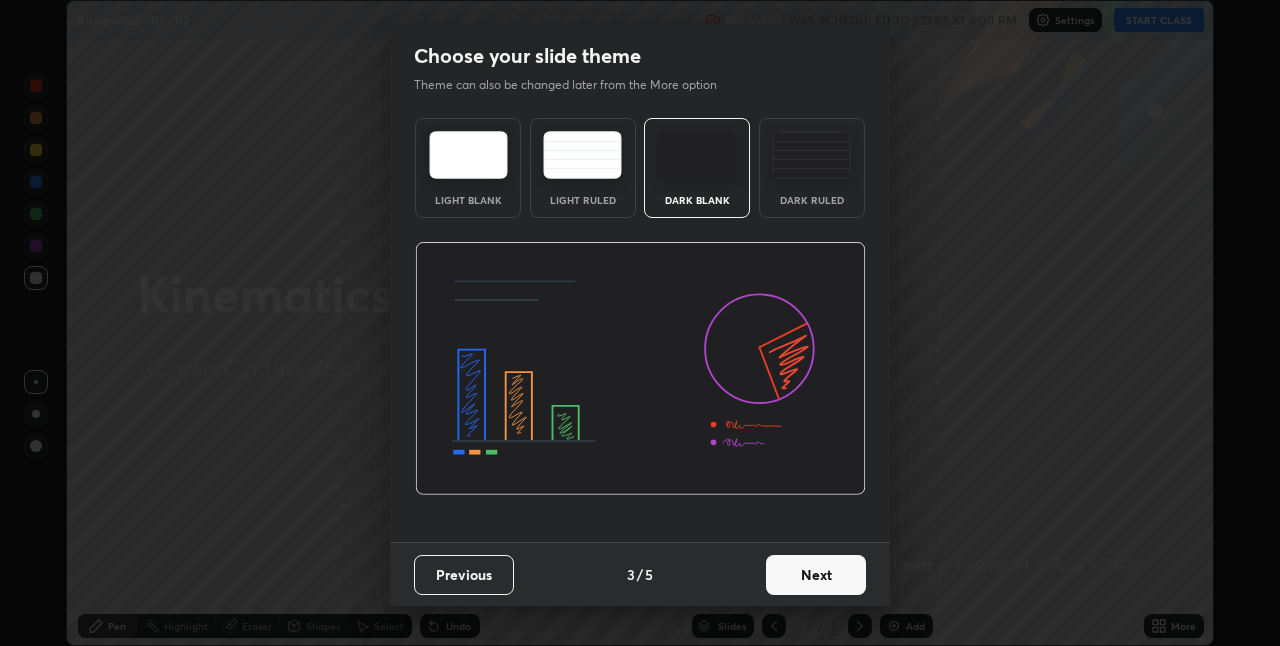click on "Next" at bounding box center (816, 575) 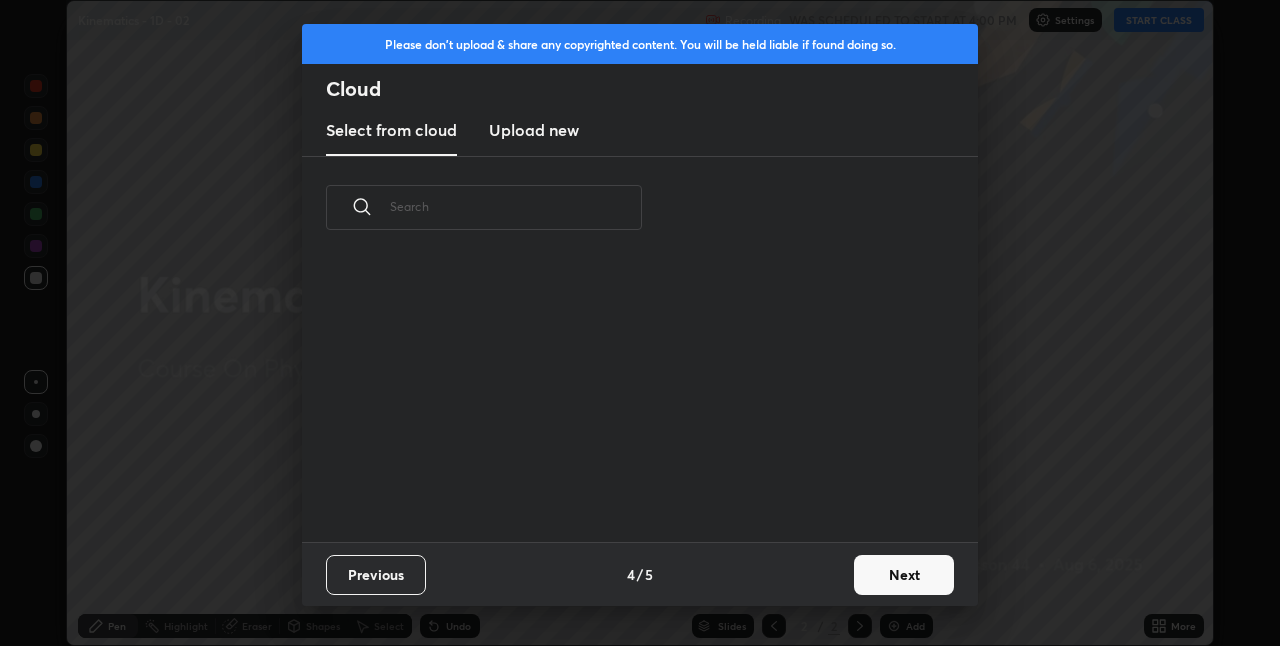 click on "Previous 4 / 5 Next" at bounding box center (640, 574) 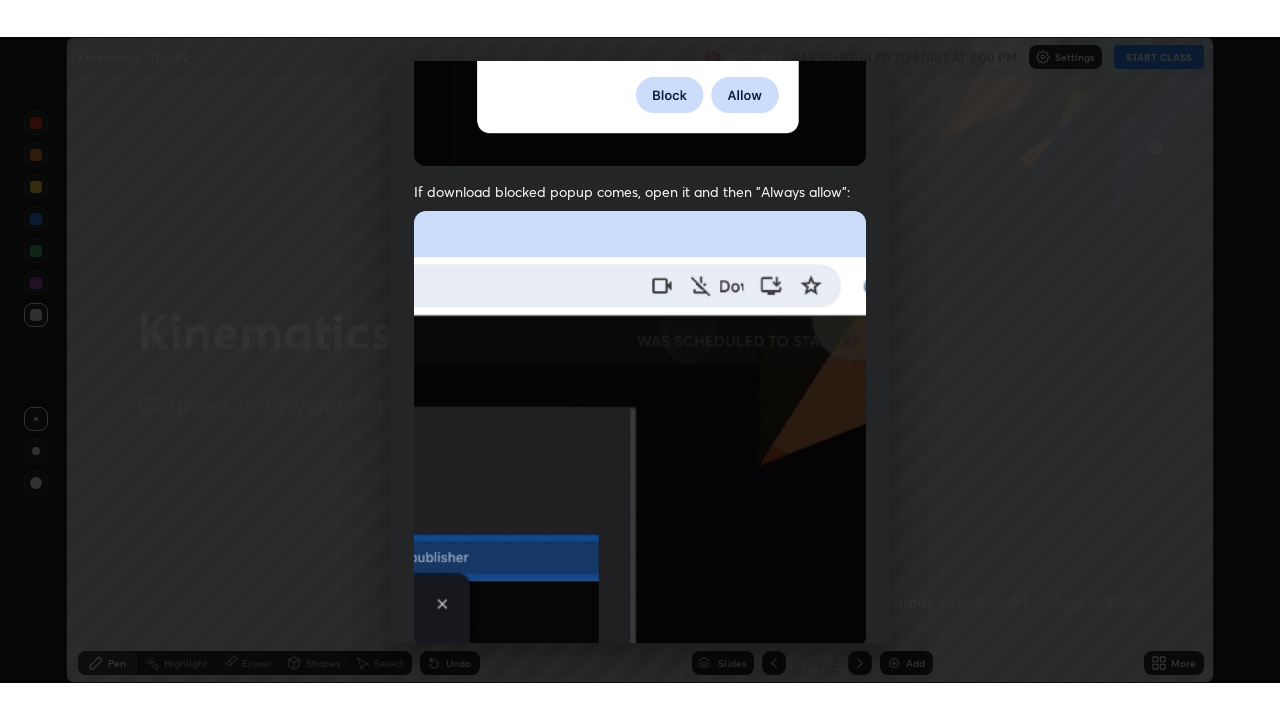 scroll, scrollTop: 418, scrollLeft: 0, axis: vertical 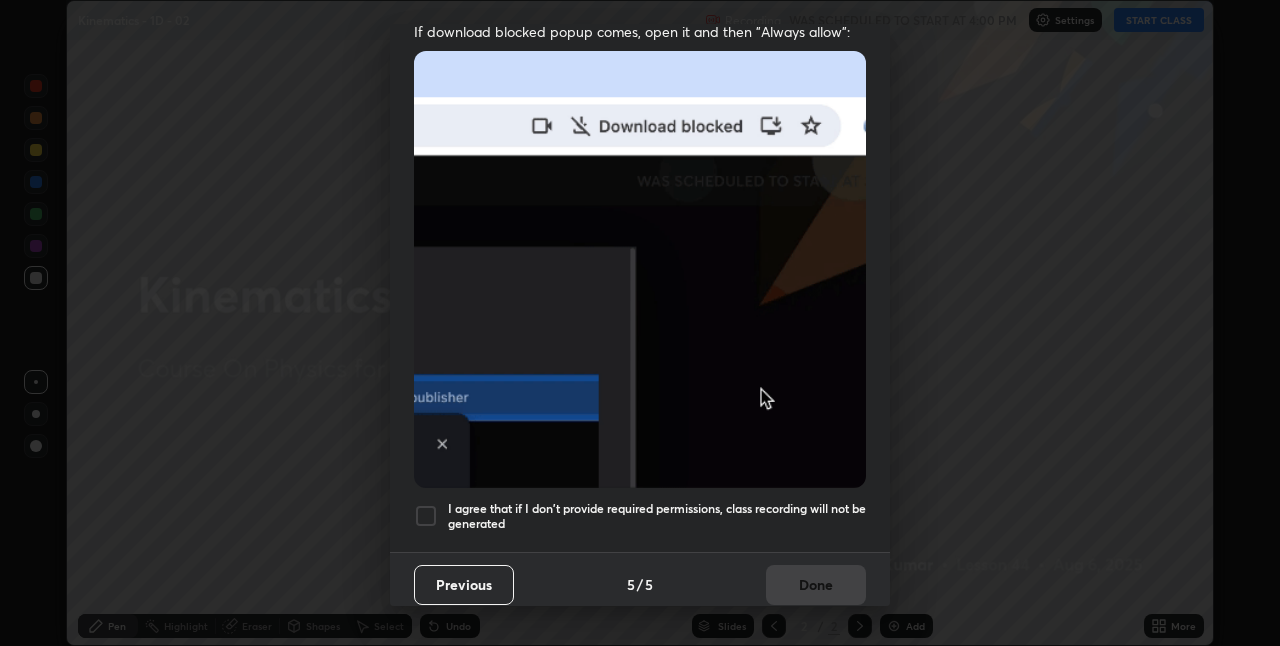 click on "I agree that if I don't provide required permissions, class recording will not be generated" at bounding box center [657, 516] 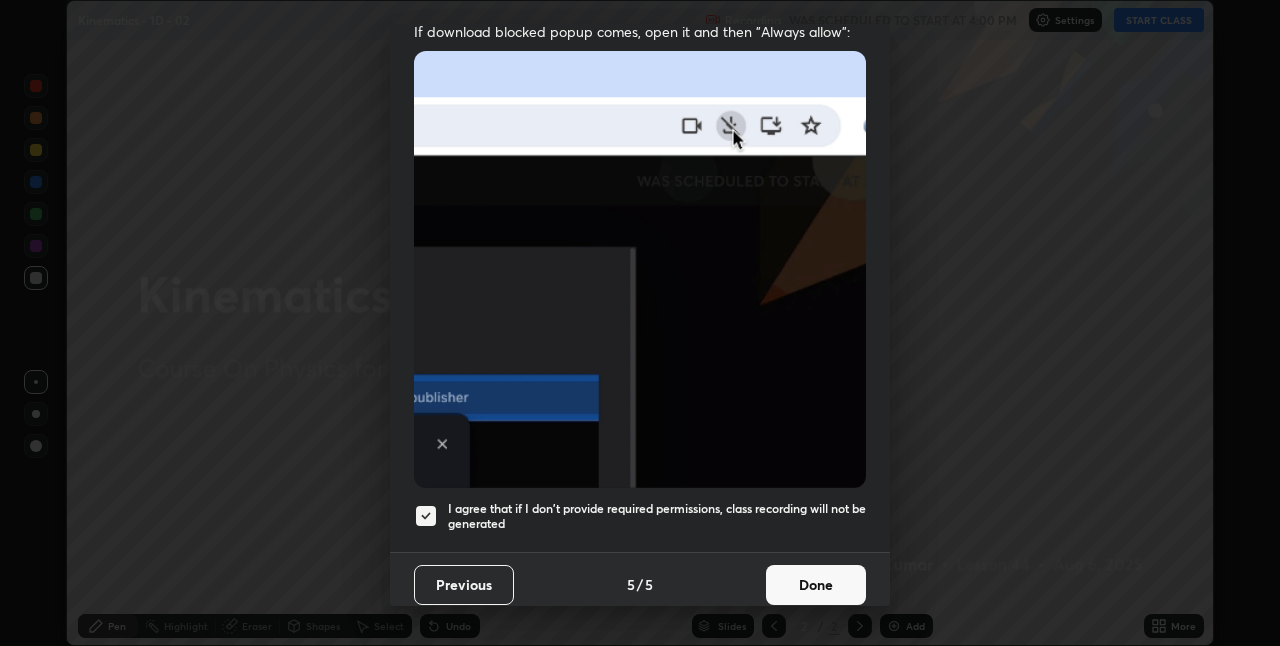 click on "Done" at bounding box center [816, 585] 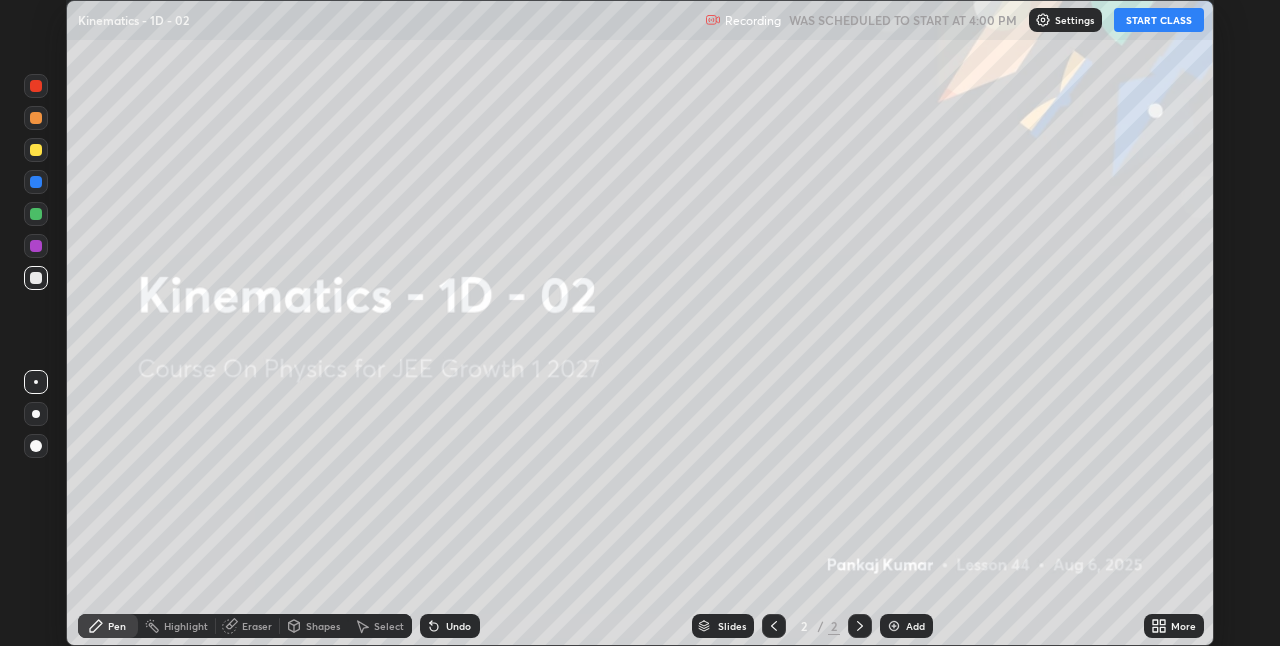 click on "Add" at bounding box center [906, 626] 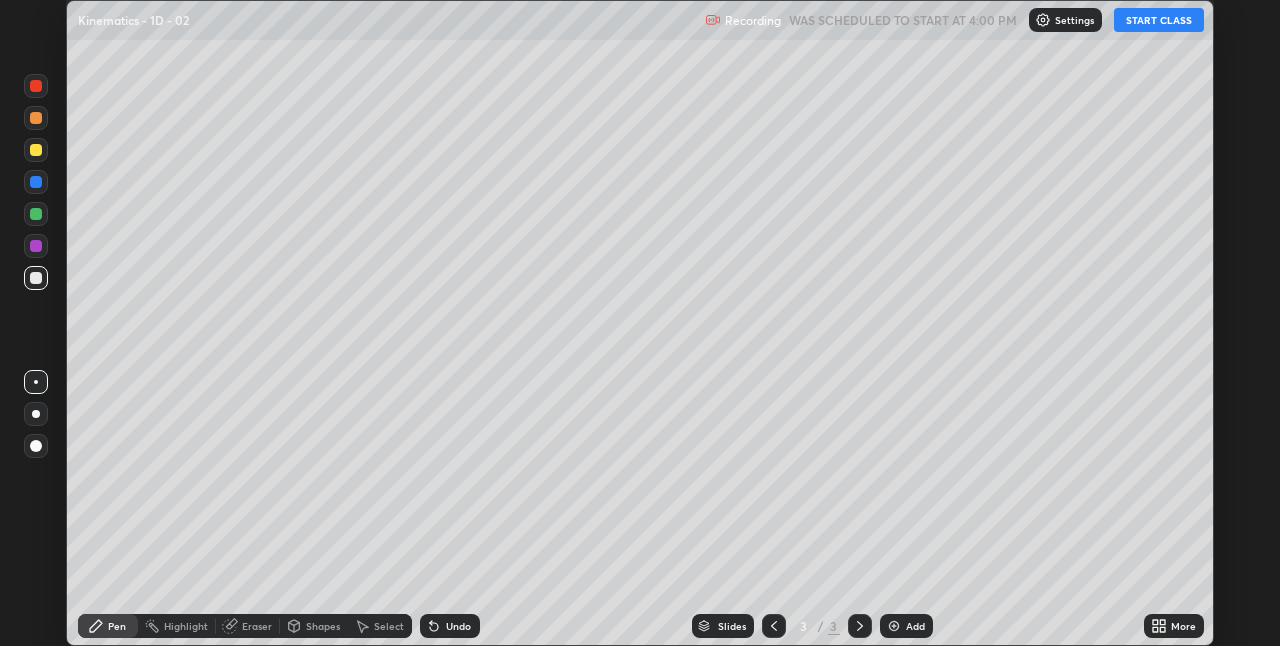 click on "START CLASS" at bounding box center [1159, 20] 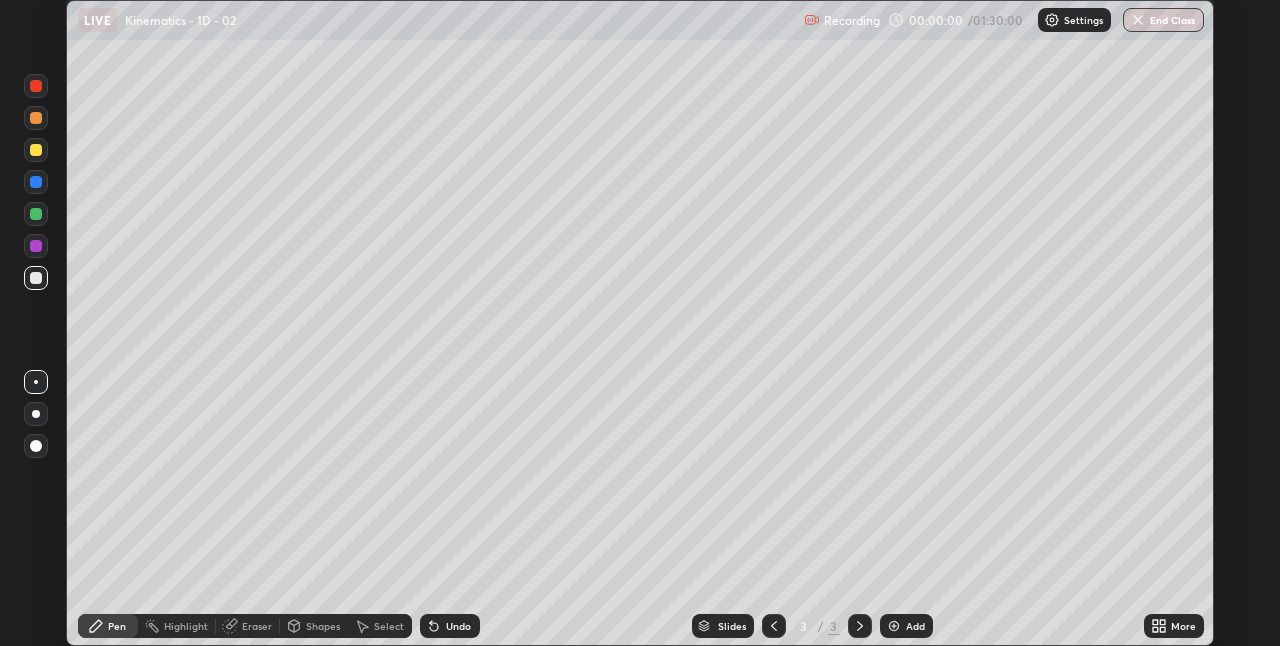 click on "More" at bounding box center [1183, 626] 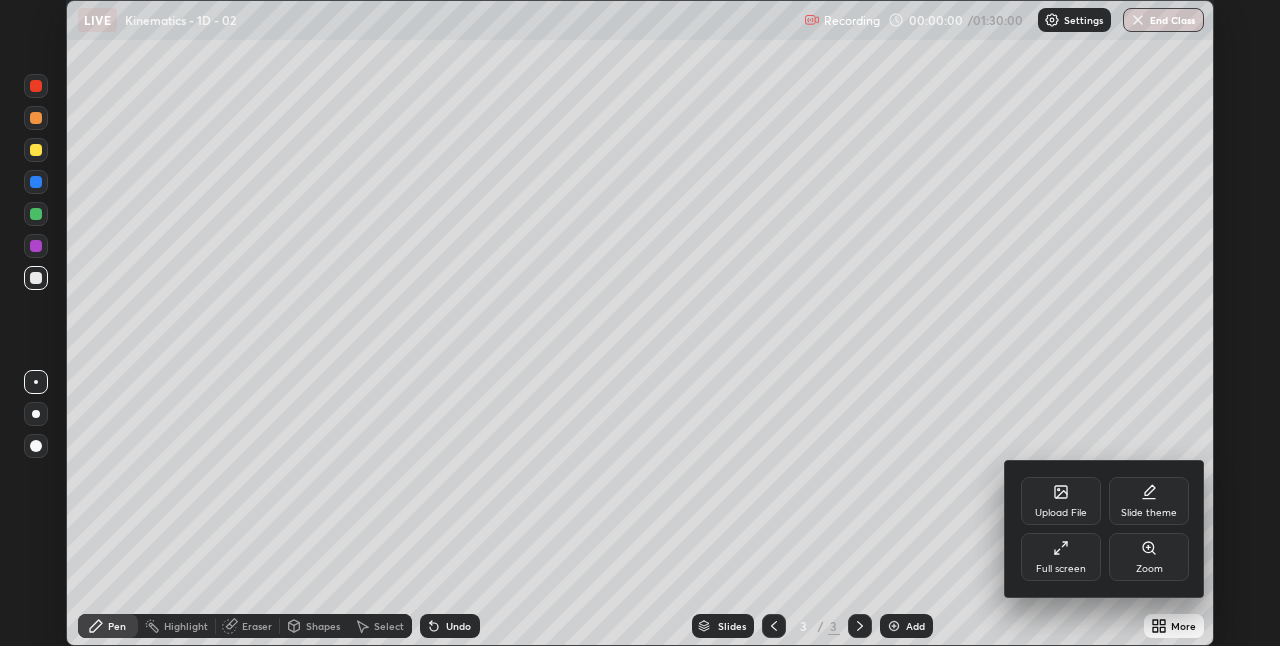 click on "Full screen" at bounding box center [1061, 557] 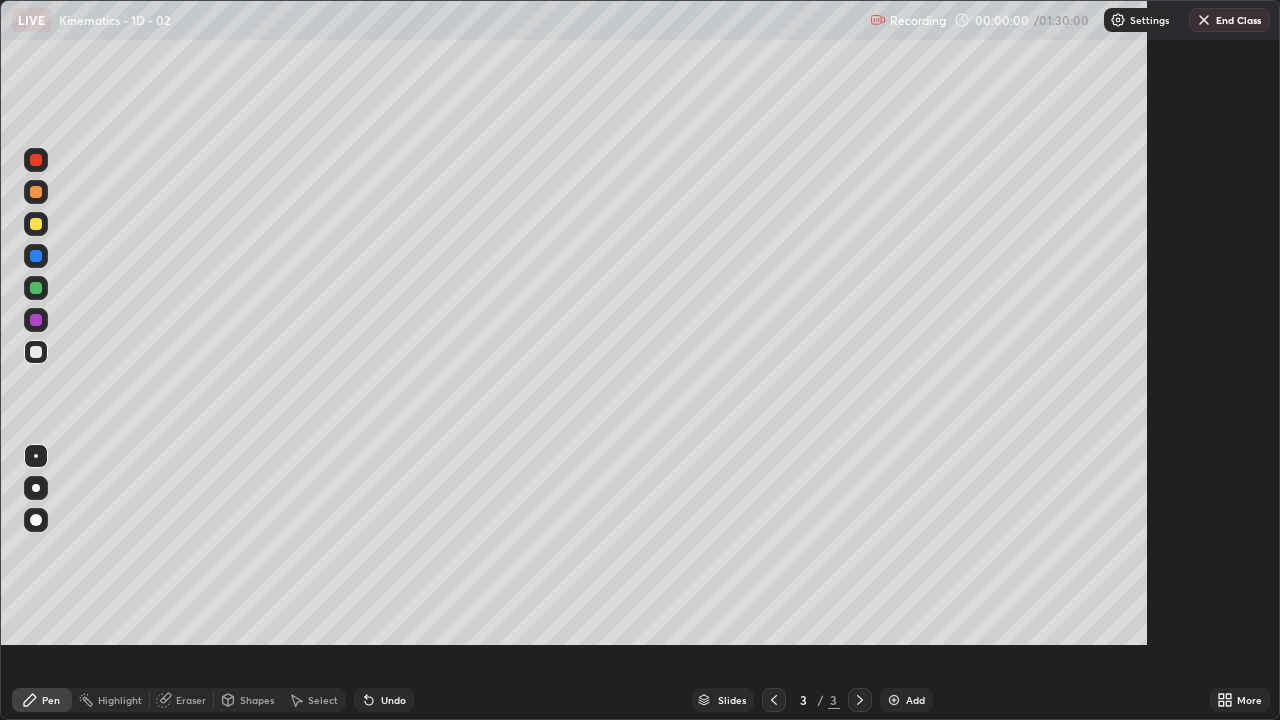 scroll, scrollTop: 99280, scrollLeft: 98720, axis: both 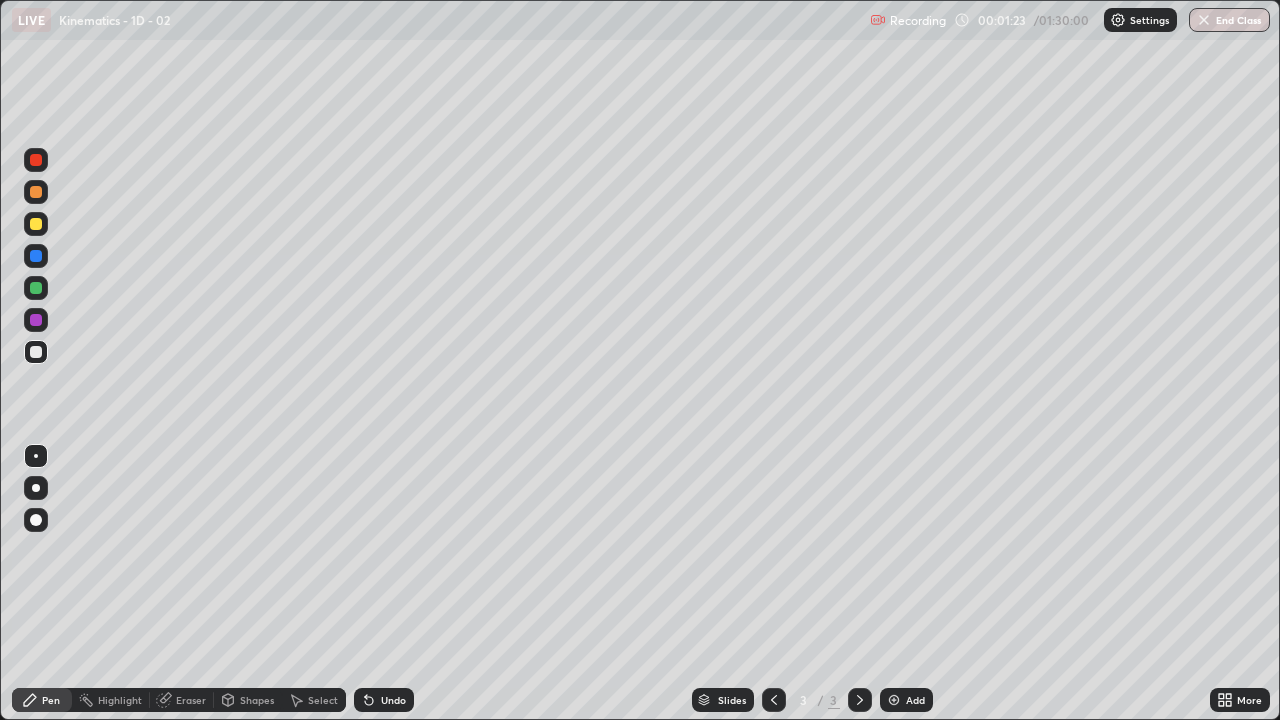 click on "Pen" at bounding box center (51, 700) 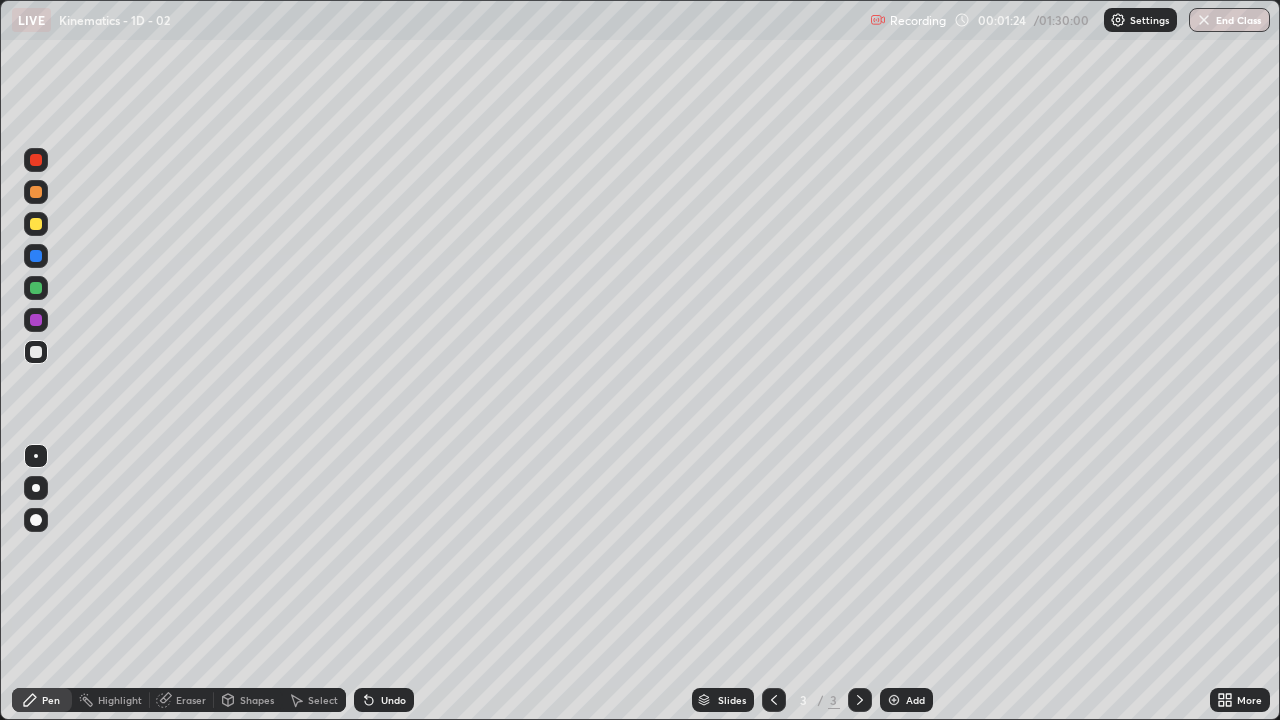 click at bounding box center [36, 224] 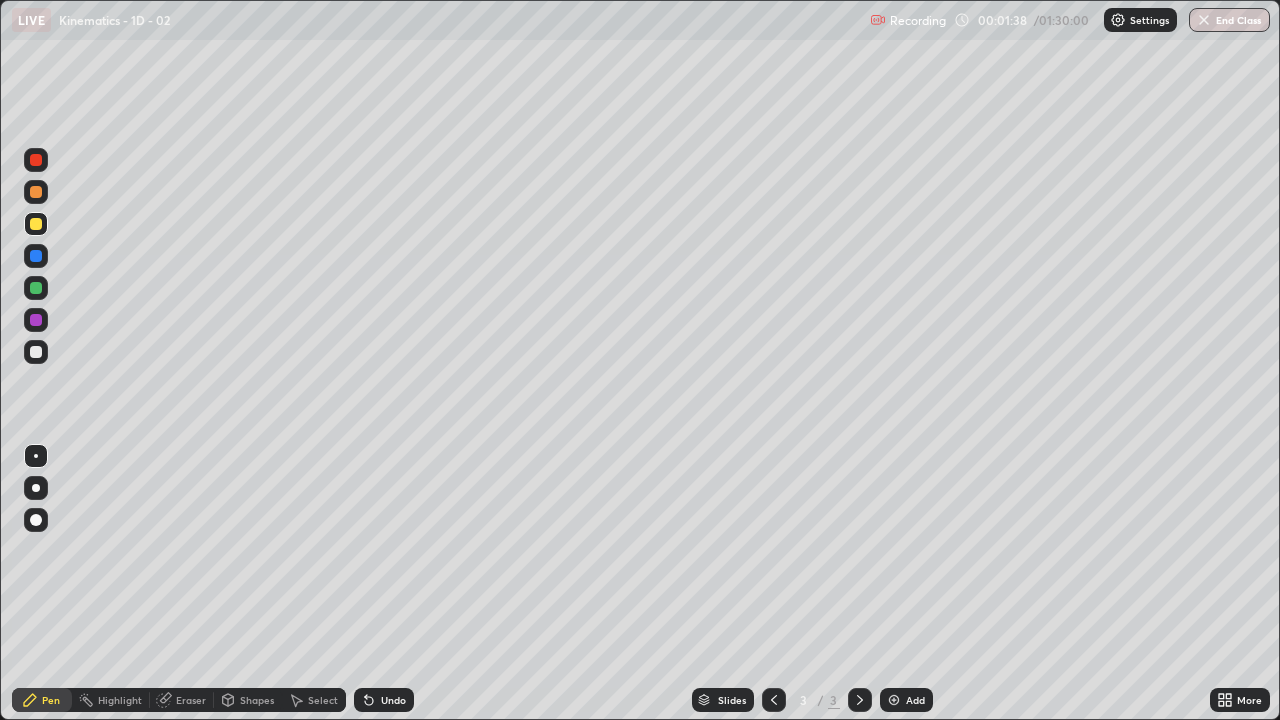 click on "Shapes" at bounding box center [248, 700] 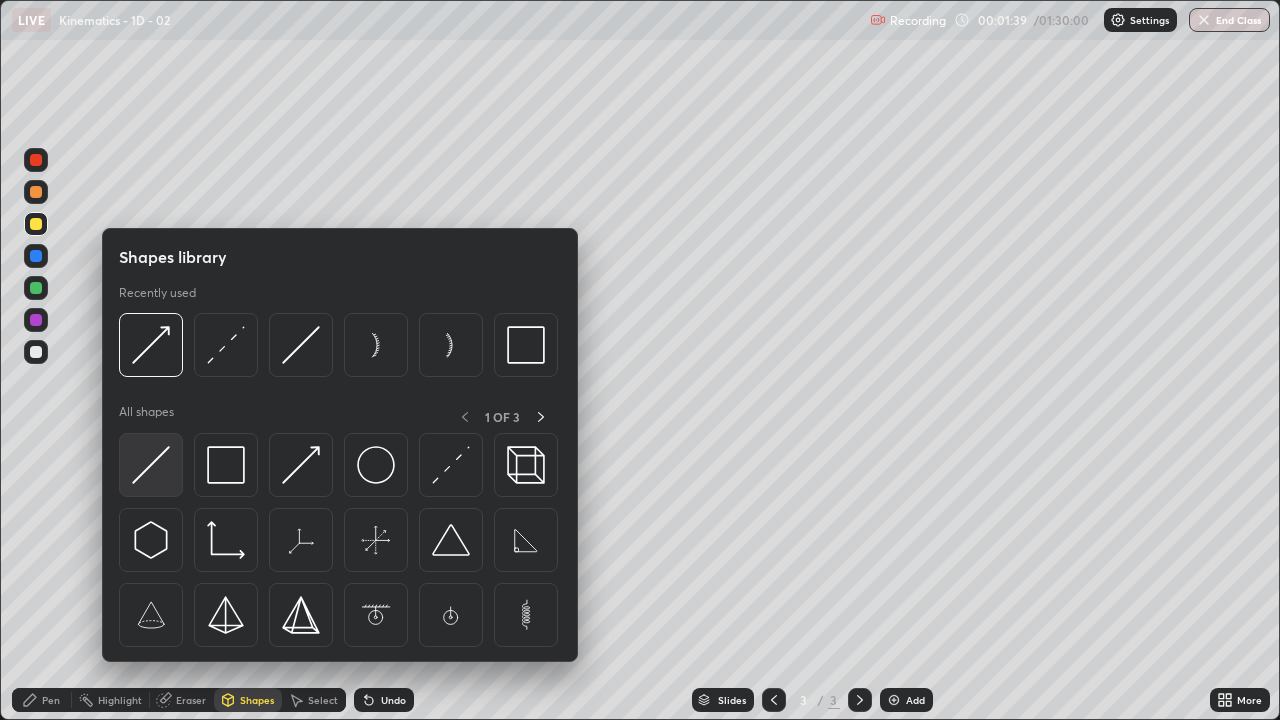 click at bounding box center [151, 465] 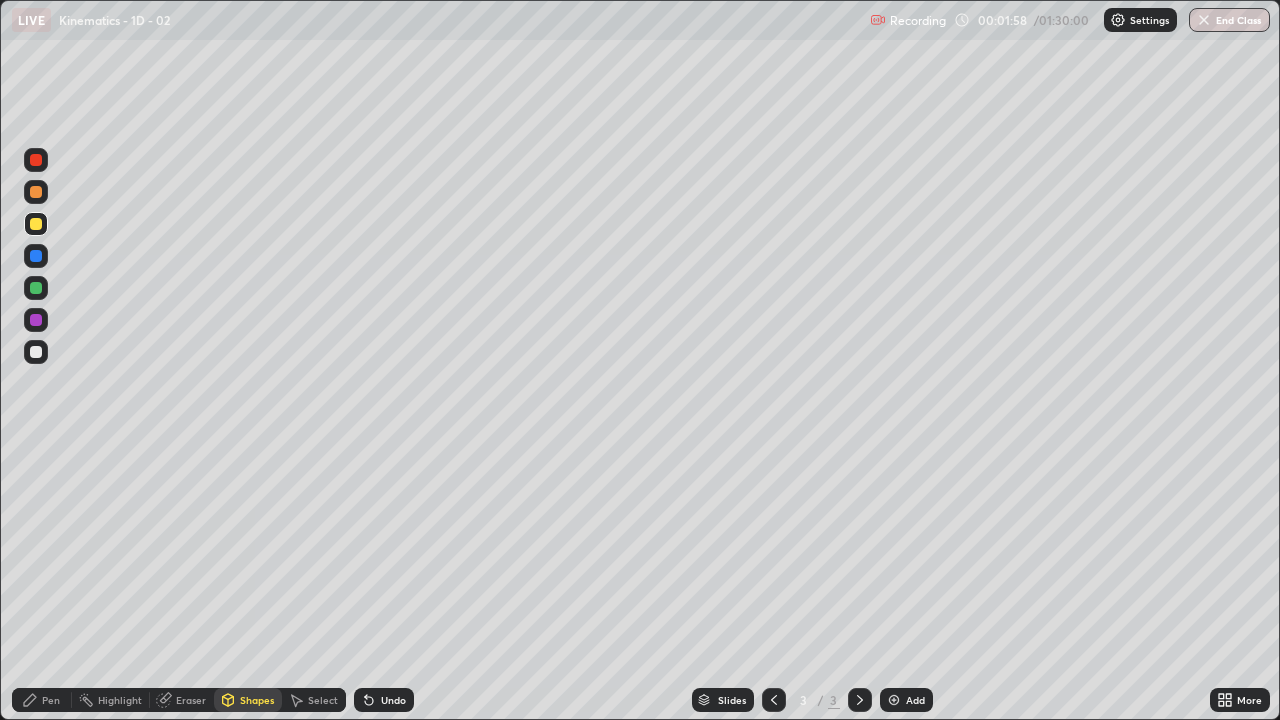 click on "Shapes" at bounding box center [248, 700] 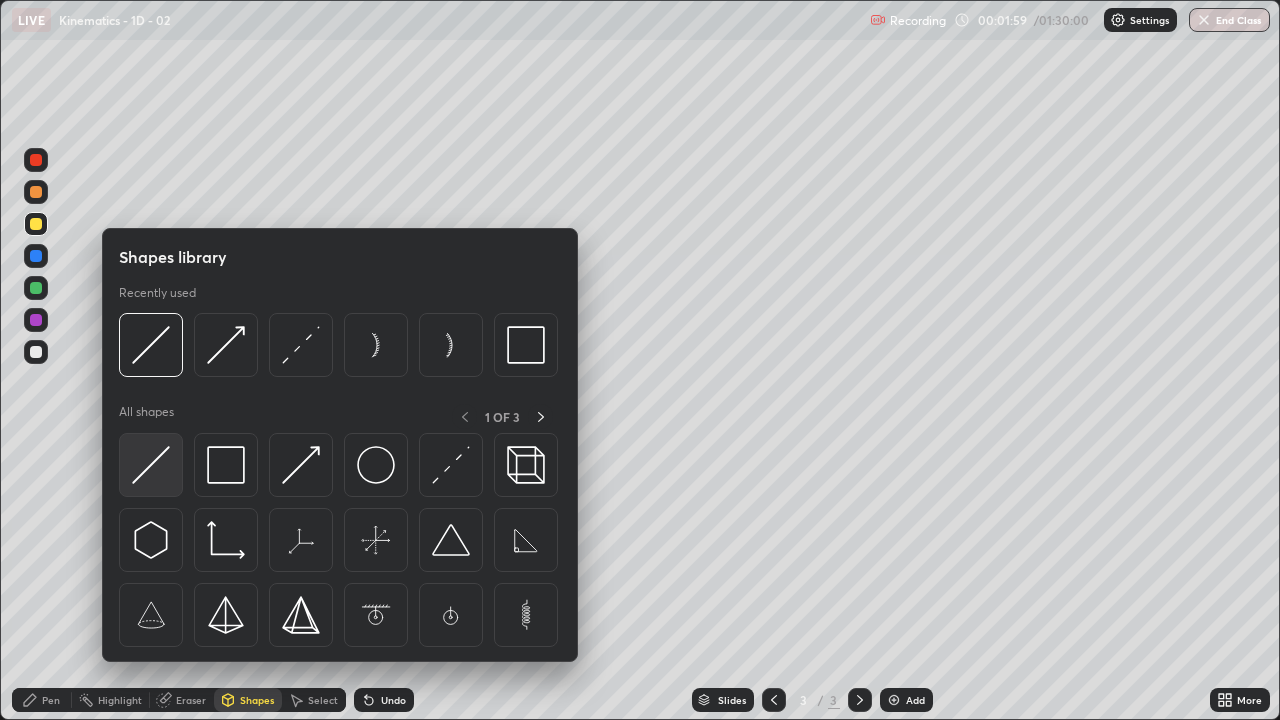 click at bounding box center [151, 465] 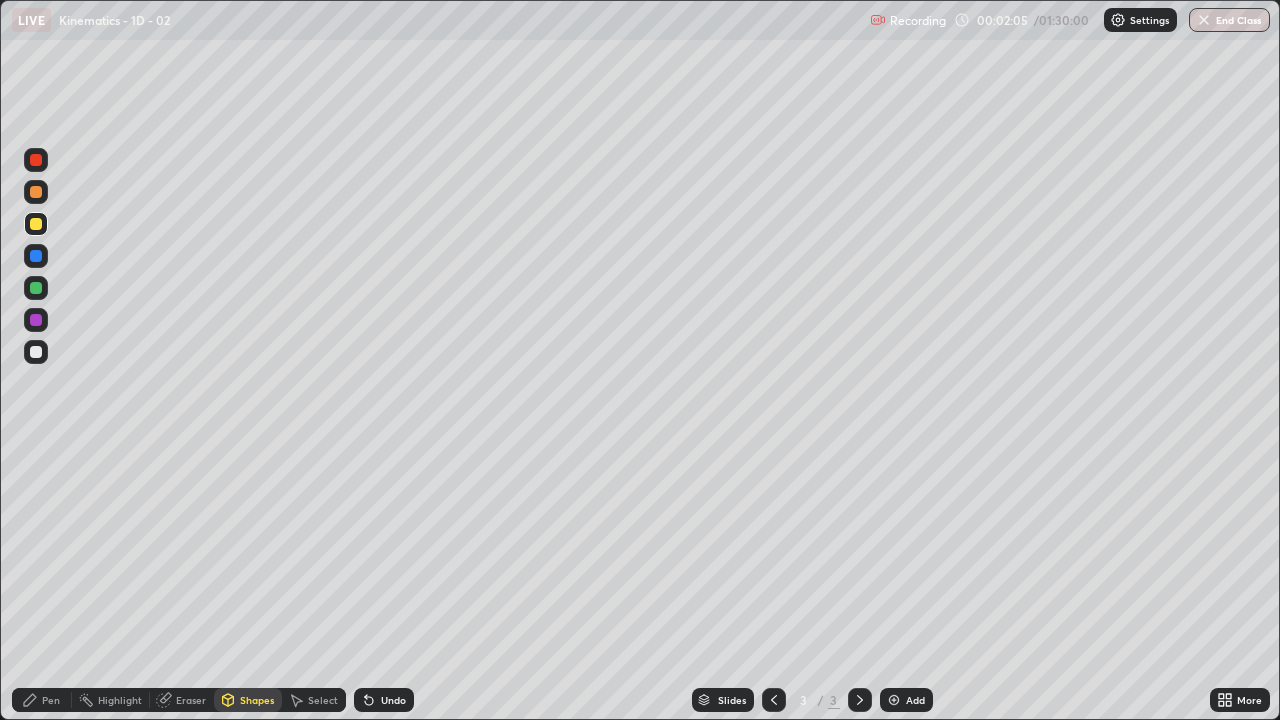 click on "Shapes" at bounding box center [248, 700] 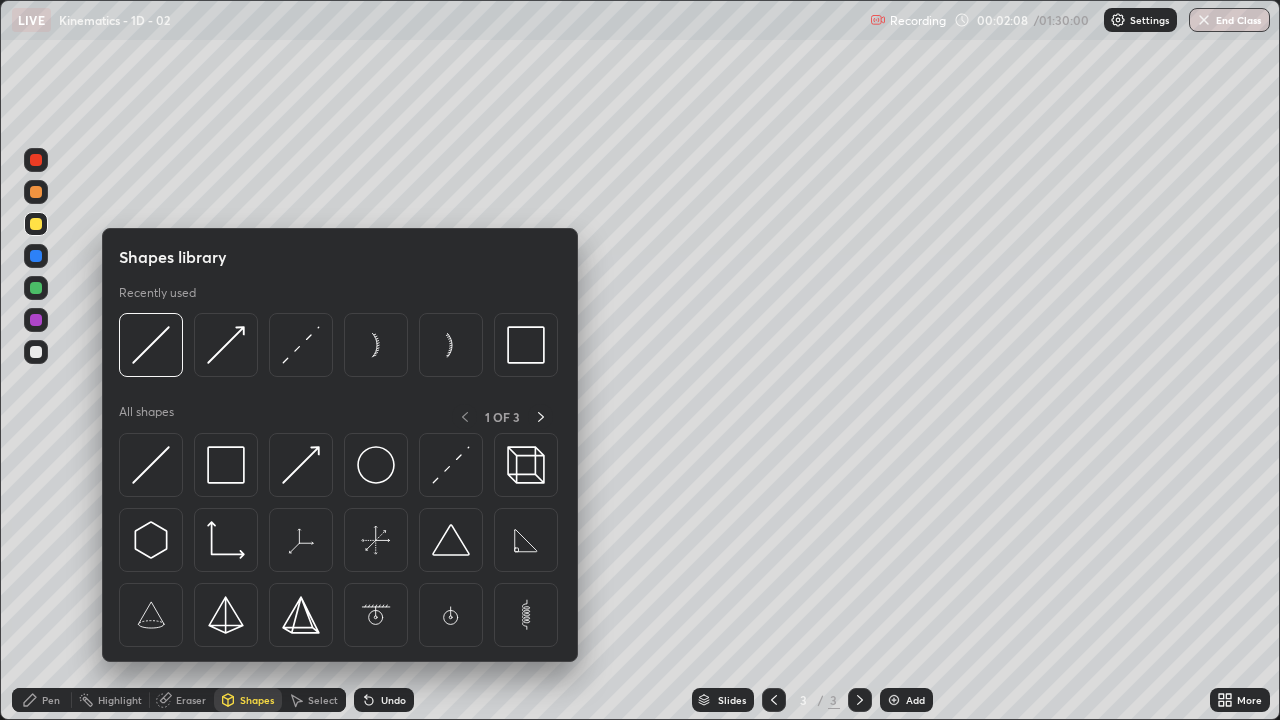 click at bounding box center (36, 288) 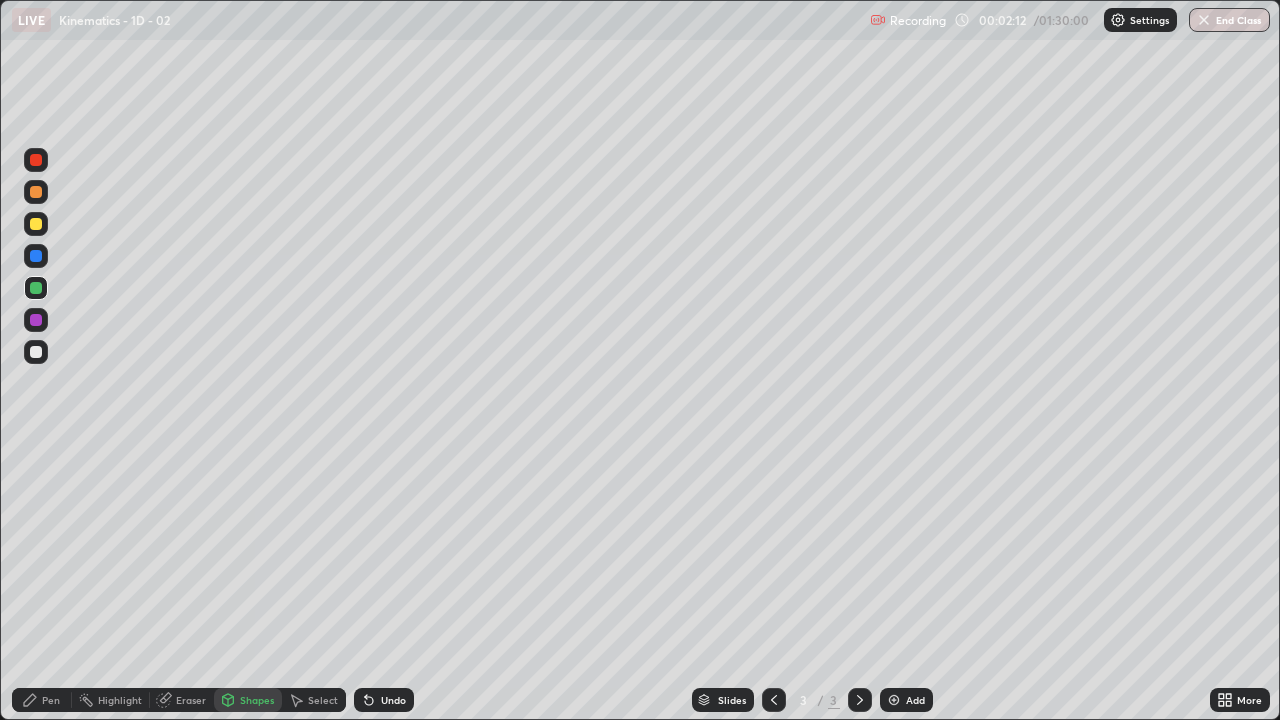 click on "Pen" at bounding box center (42, 700) 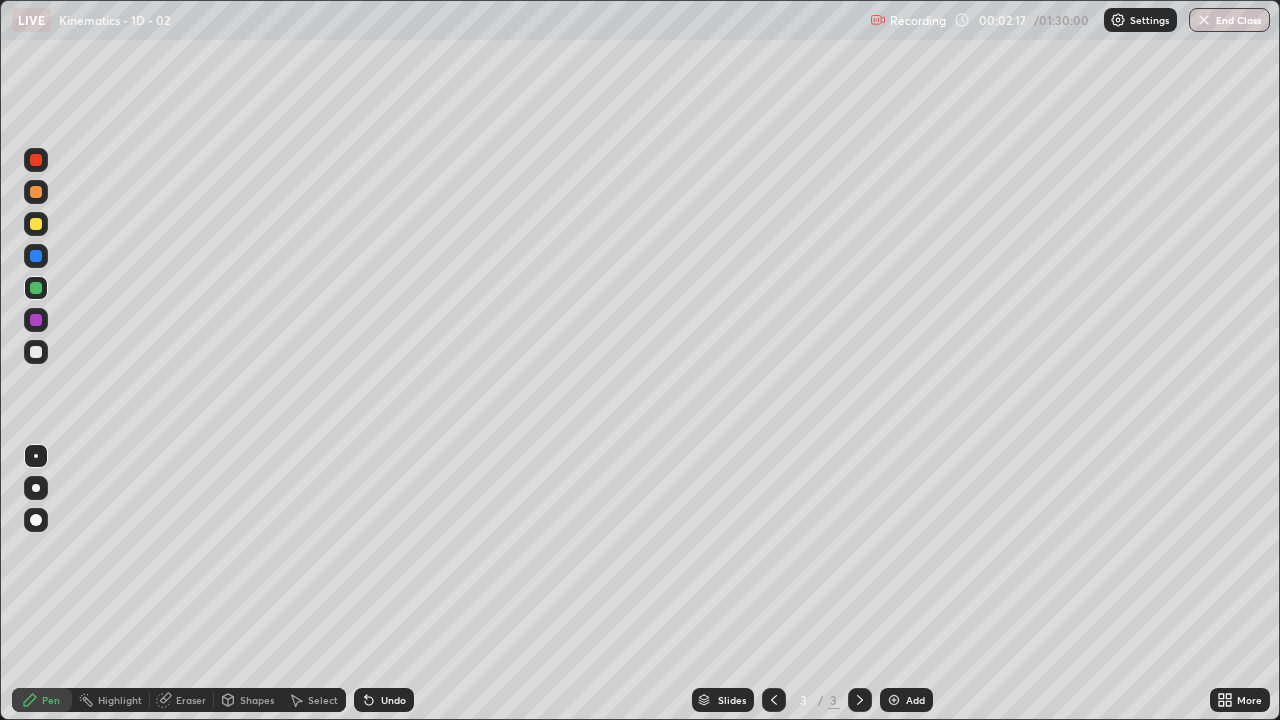 click at bounding box center (36, 224) 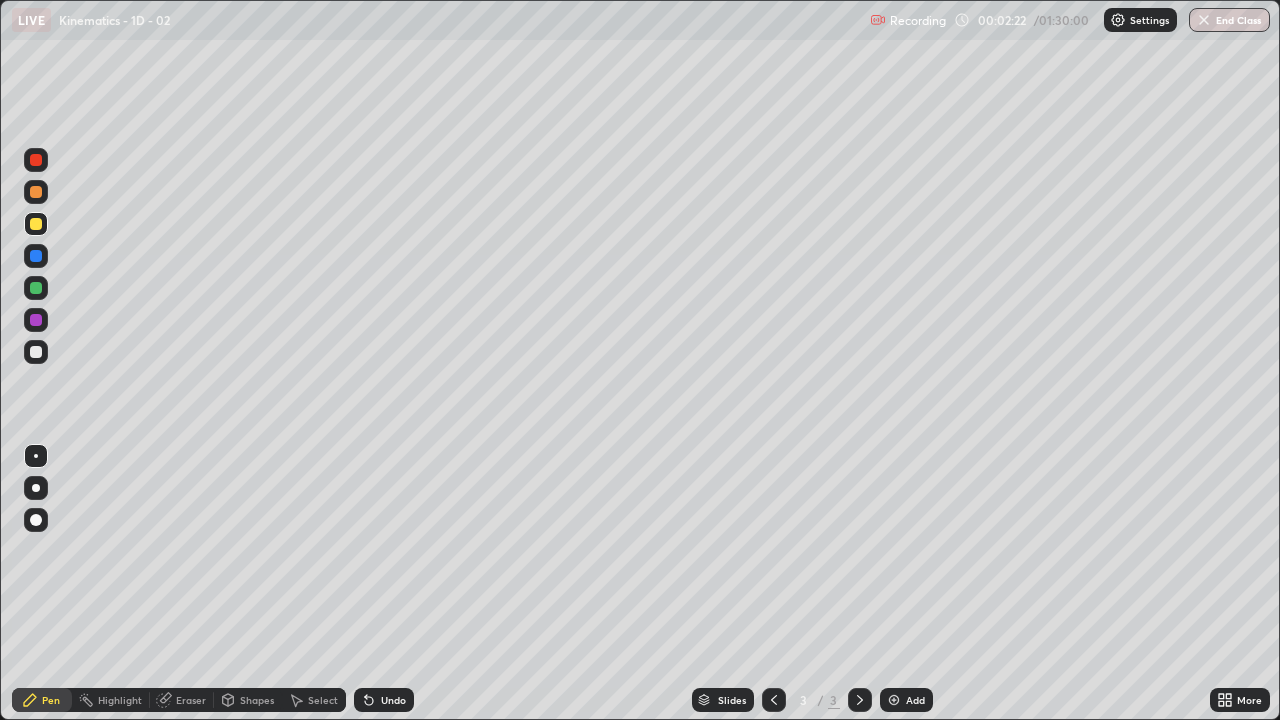 click on "Shapes" at bounding box center (248, 700) 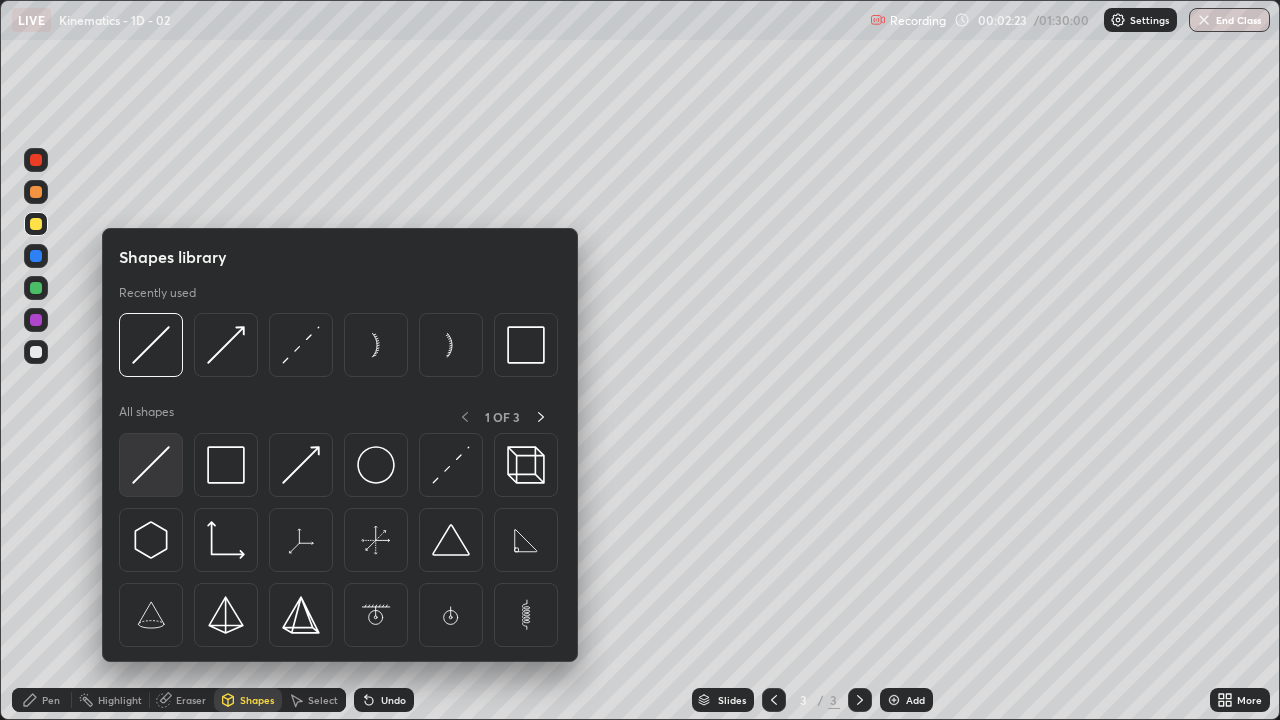 click at bounding box center (151, 465) 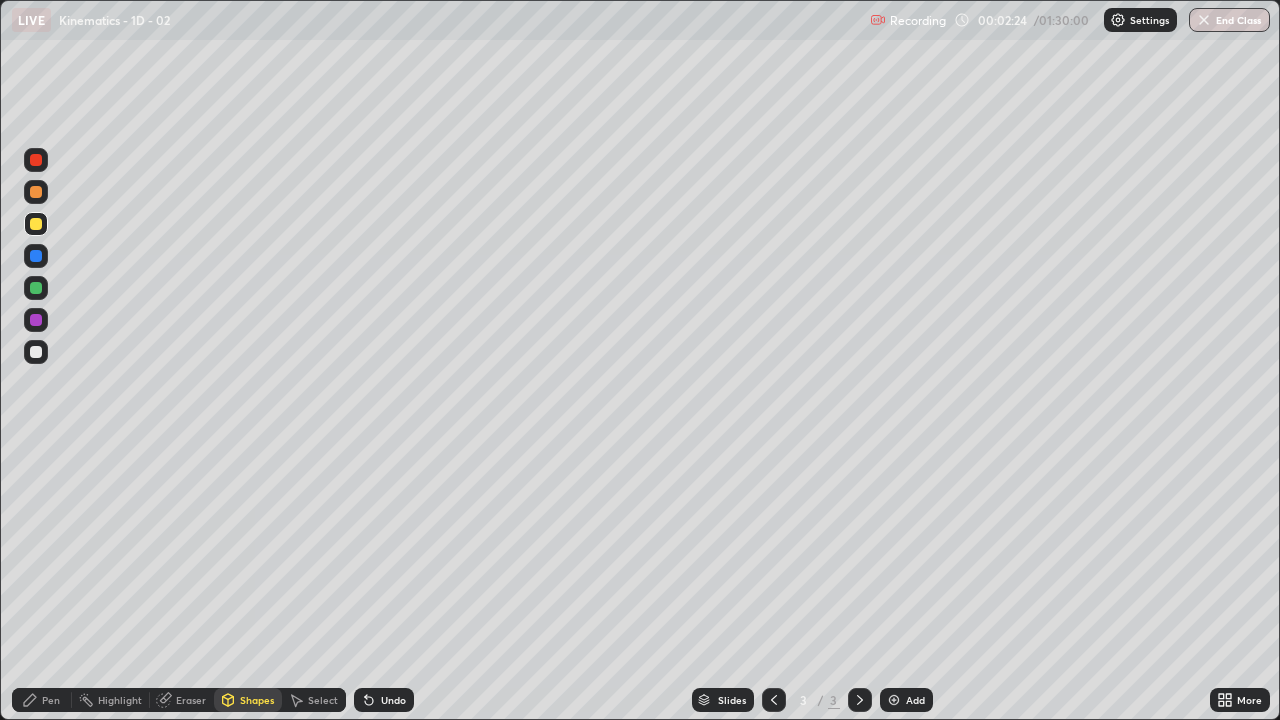 click on "Shapes" at bounding box center (257, 700) 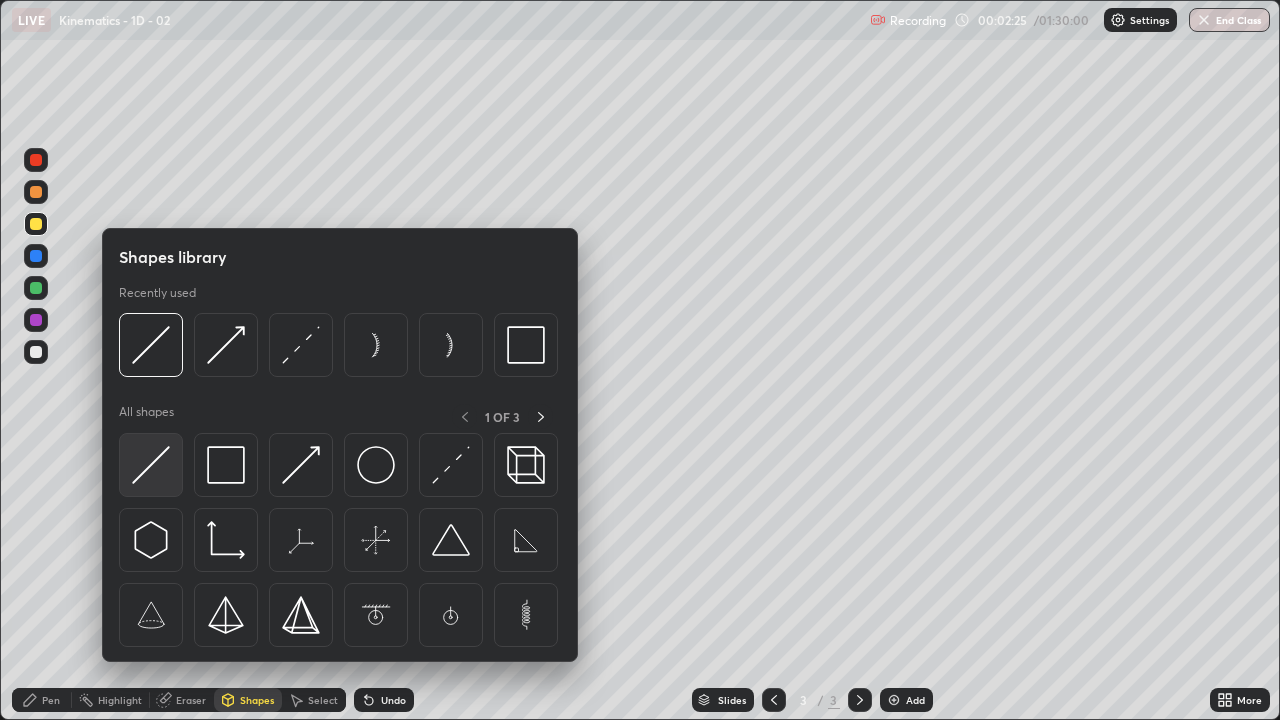 click at bounding box center [151, 465] 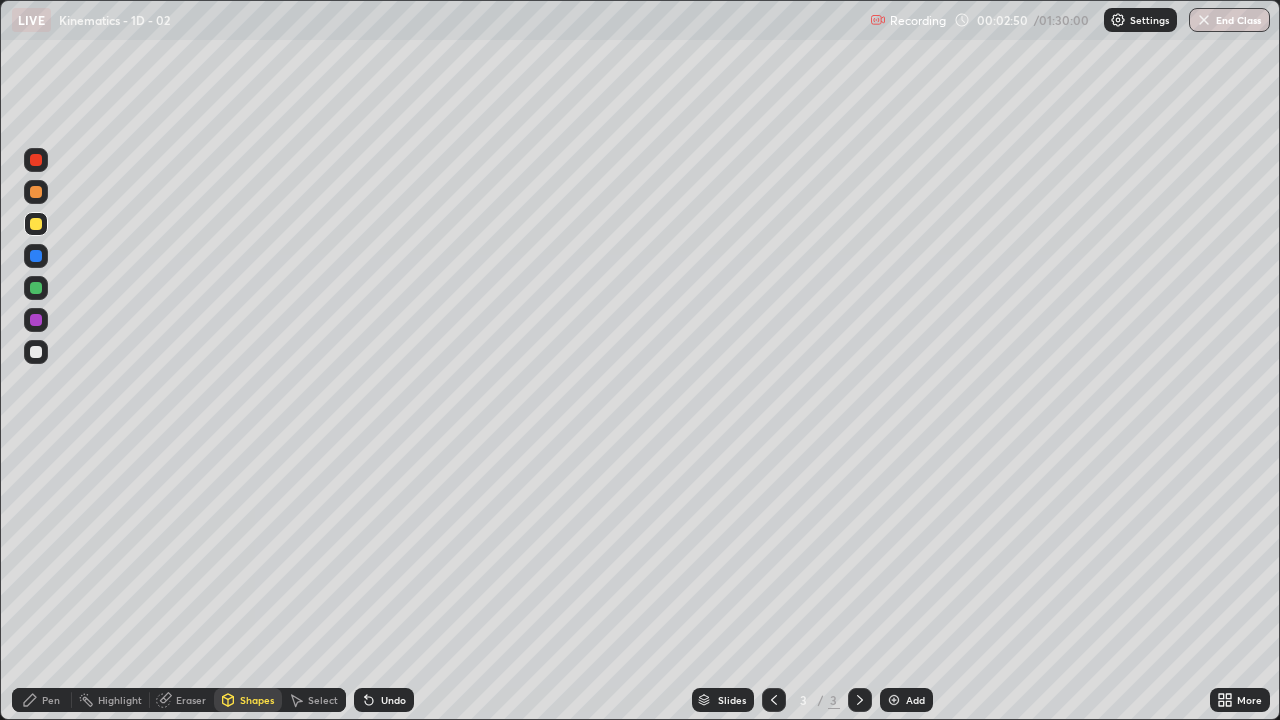 click at bounding box center [36, 352] 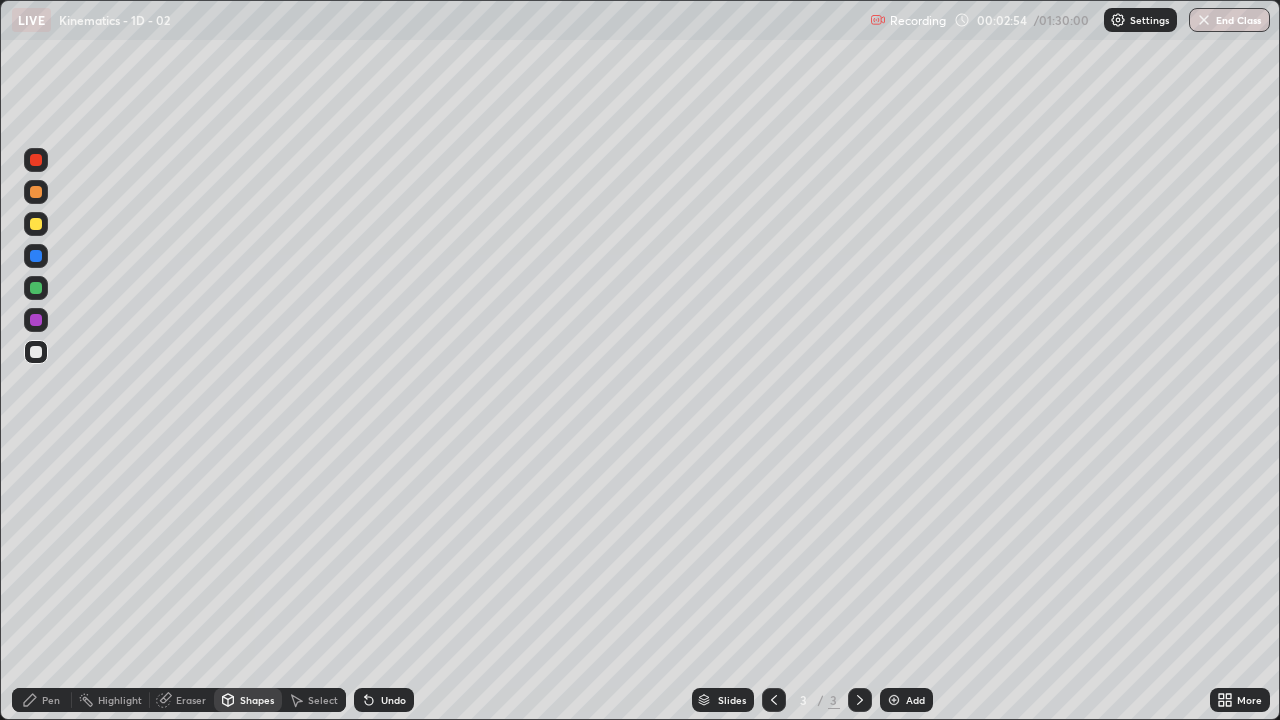 click on "Pen" at bounding box center (51, 700) 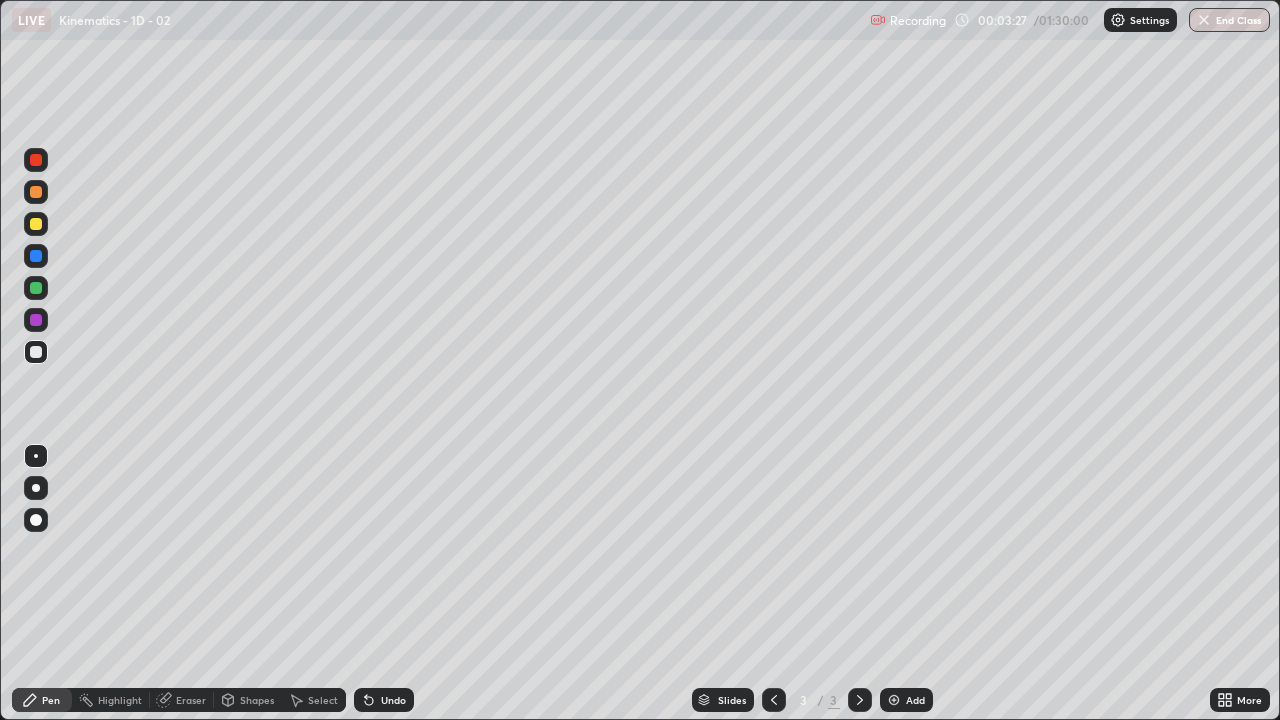click on "Shapes" at bounding box center (257, 700) 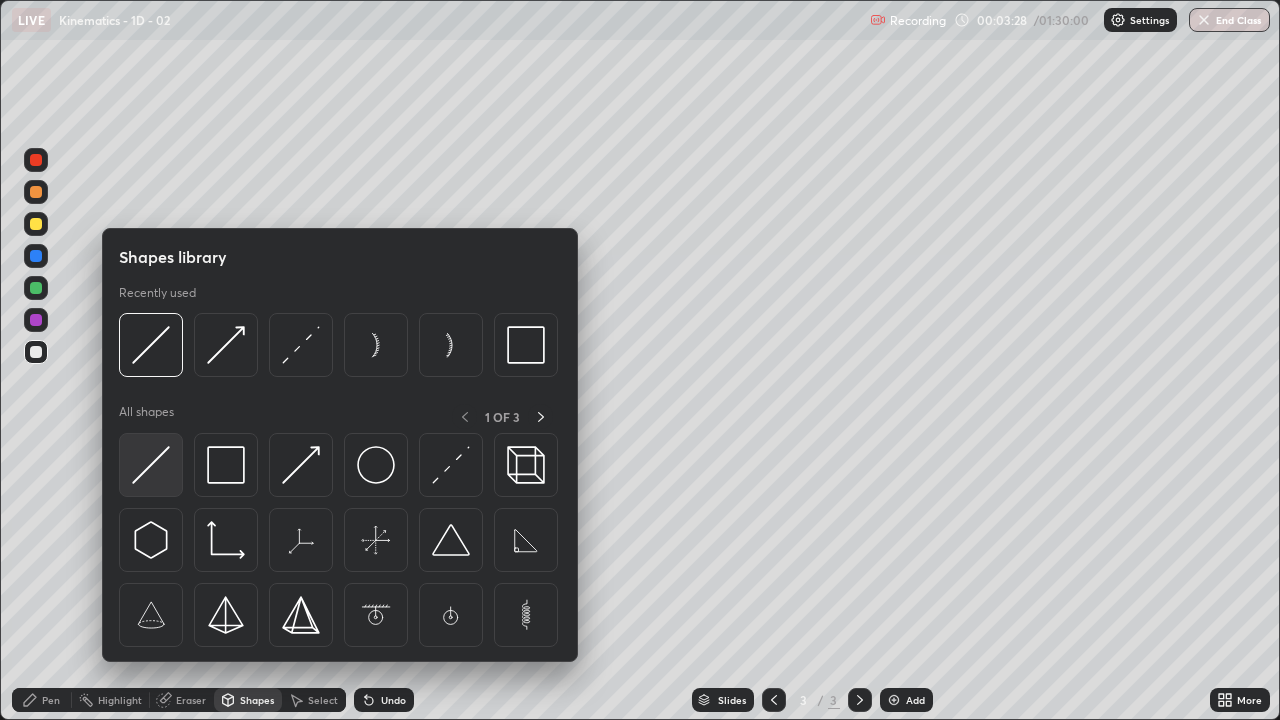 click at bounding box center [151, 465] 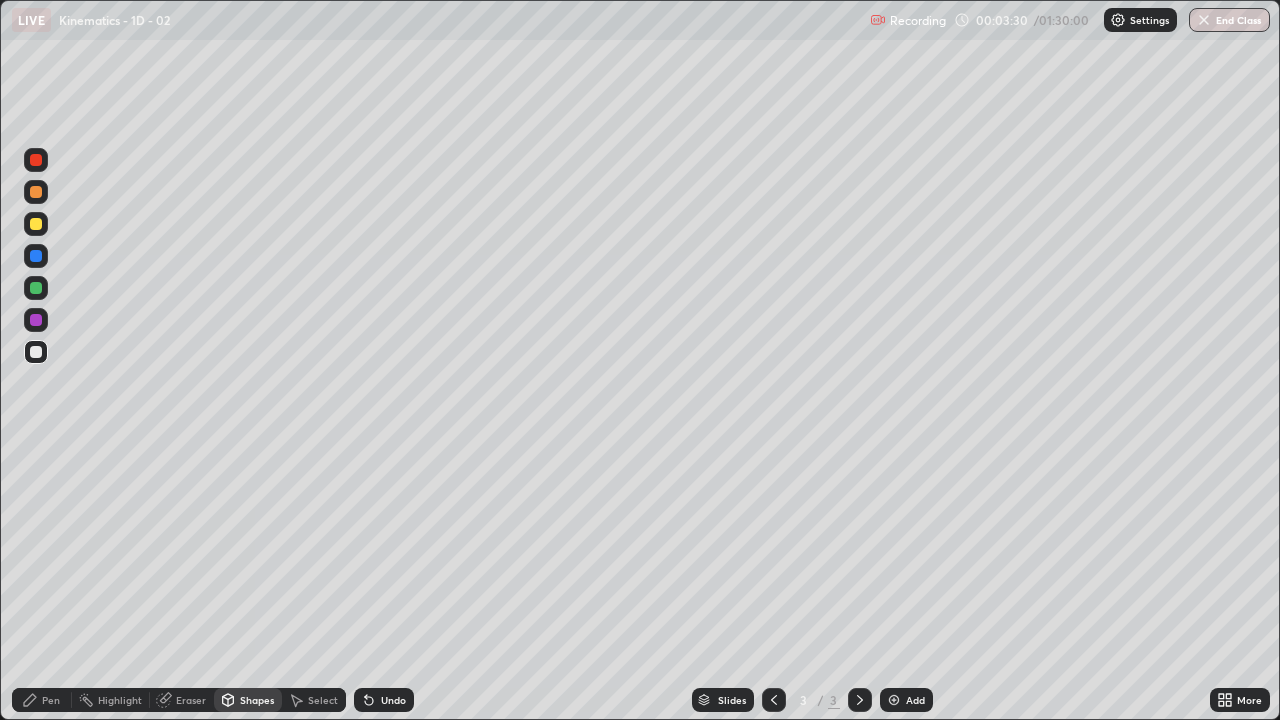 click 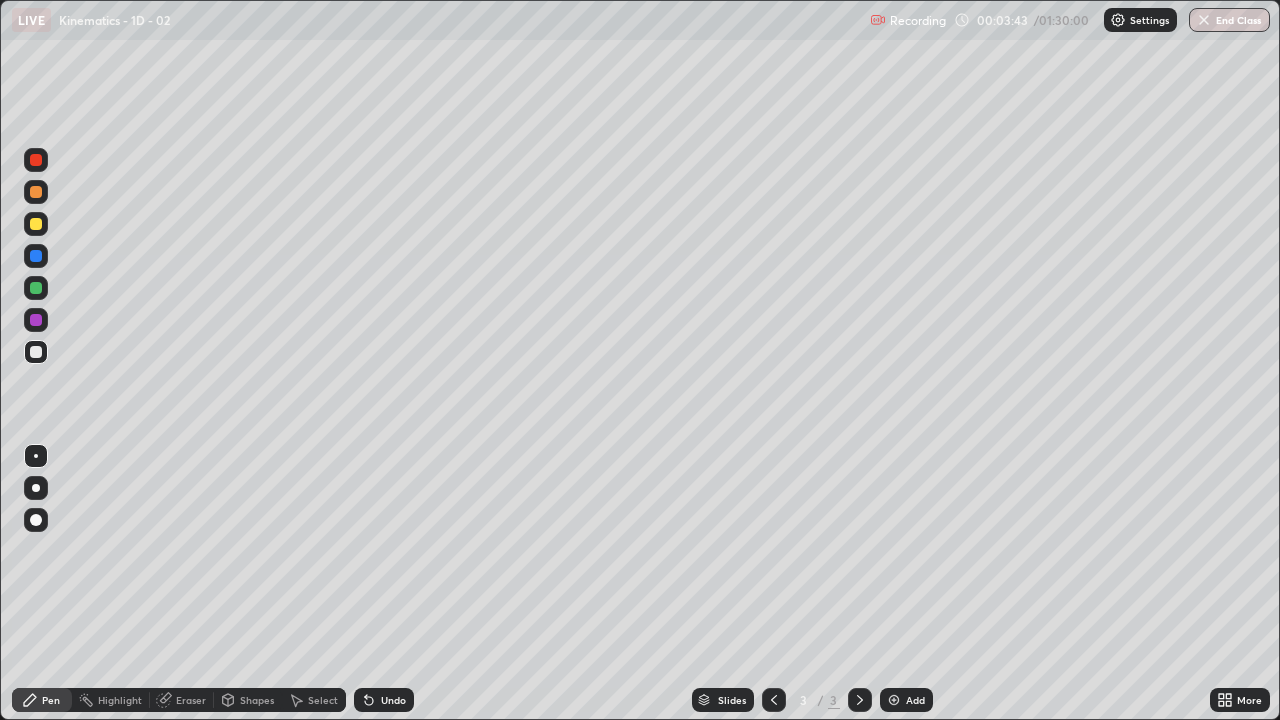 click on "Shapes" at bounding box center [248, 700] 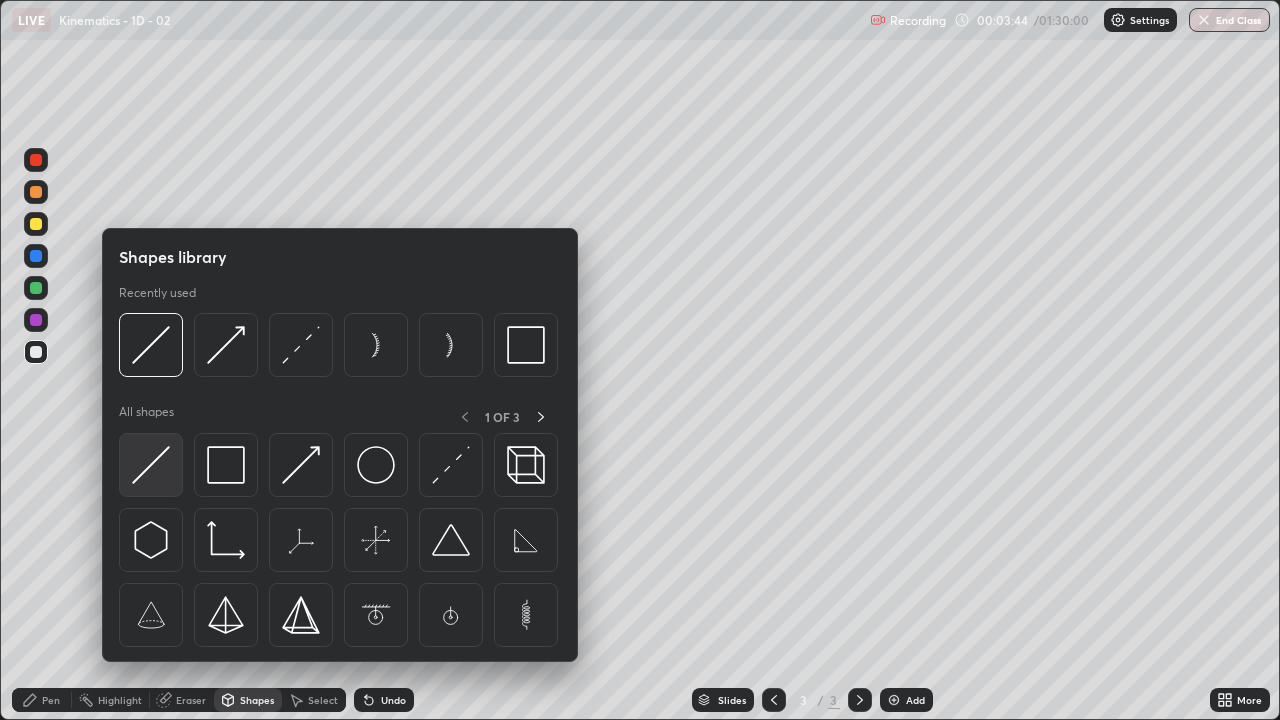 click at bounding box center (151, 465) 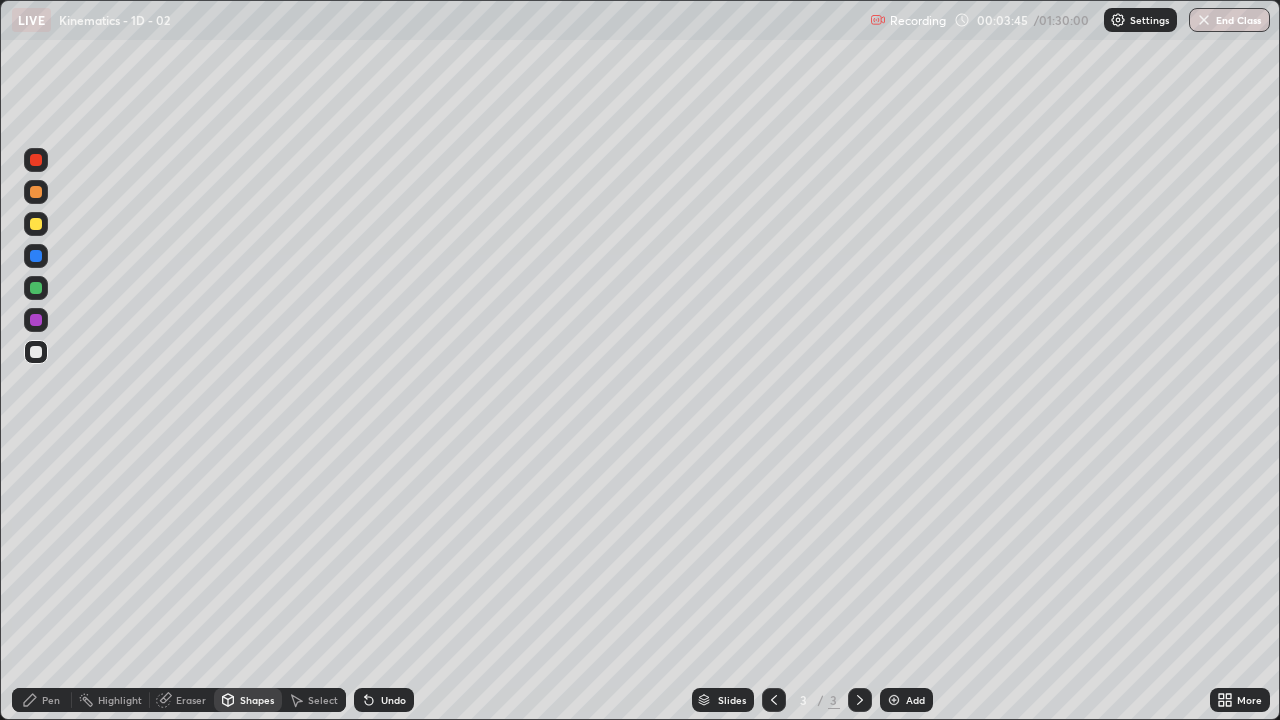 click on "Pen" at bounding box center [42, 700] 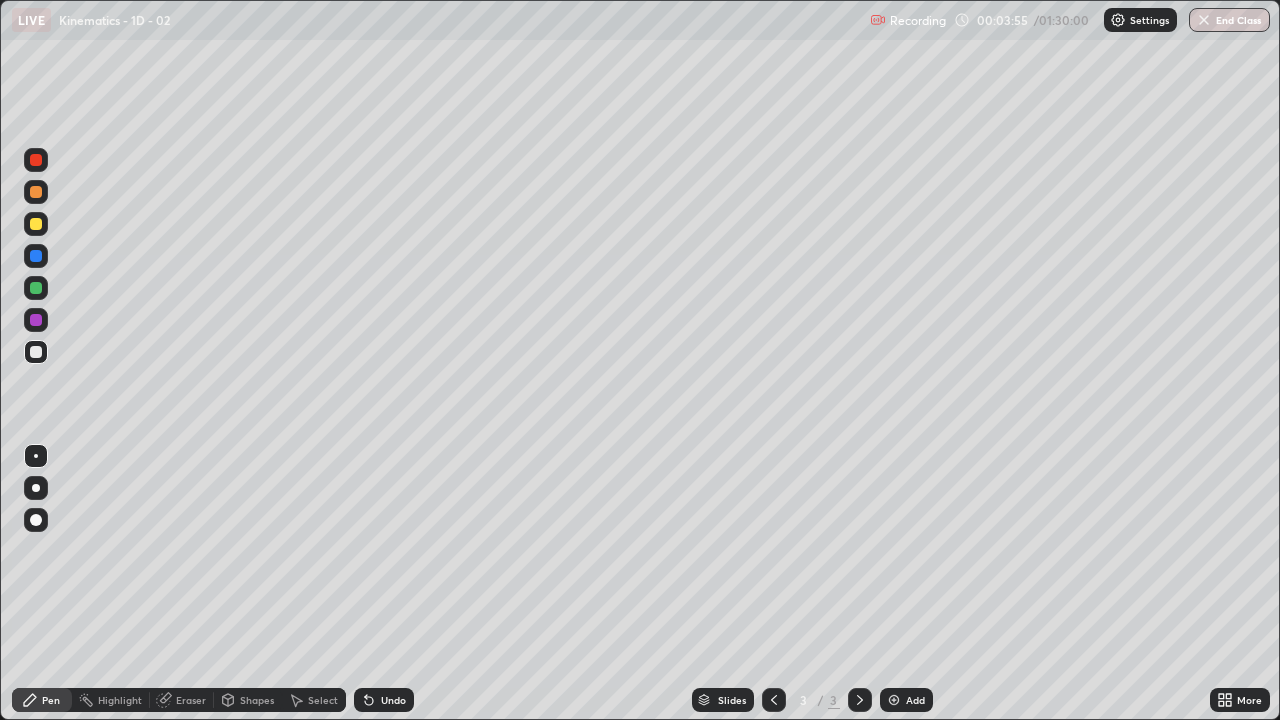 click on "Shapes" at bounding box center [257, 700] 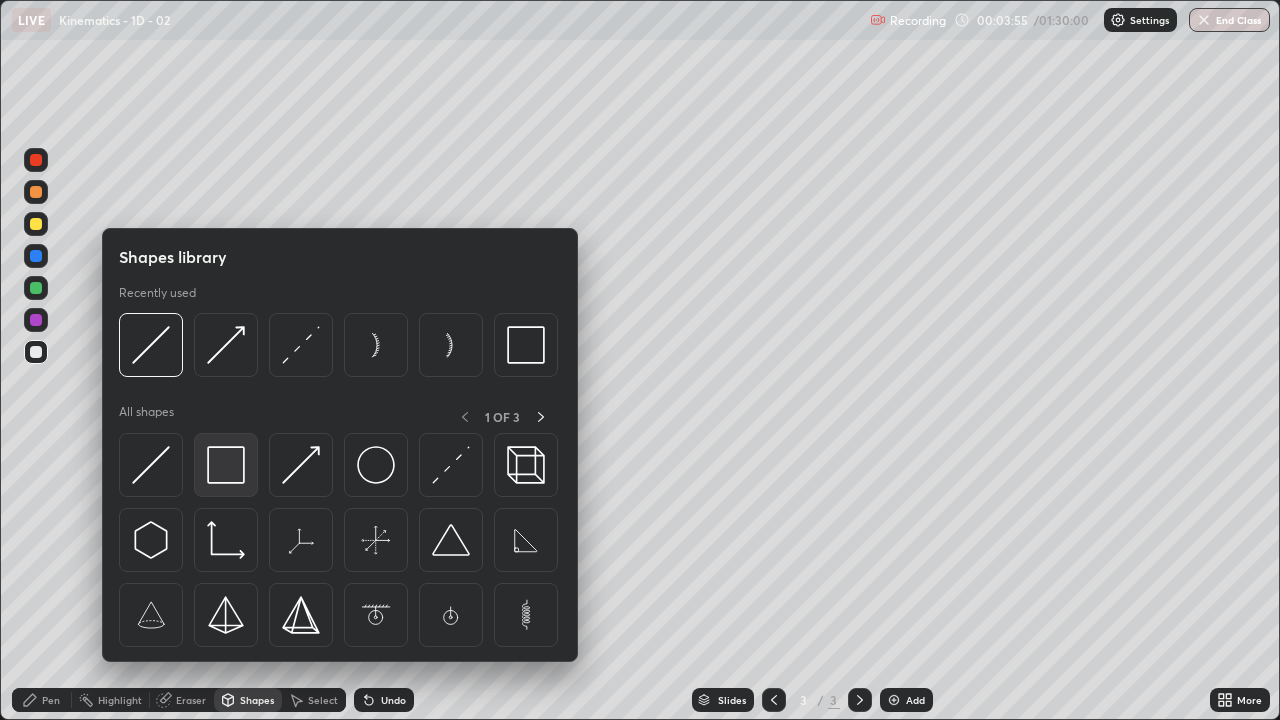 click at bounding box center (226, 465) 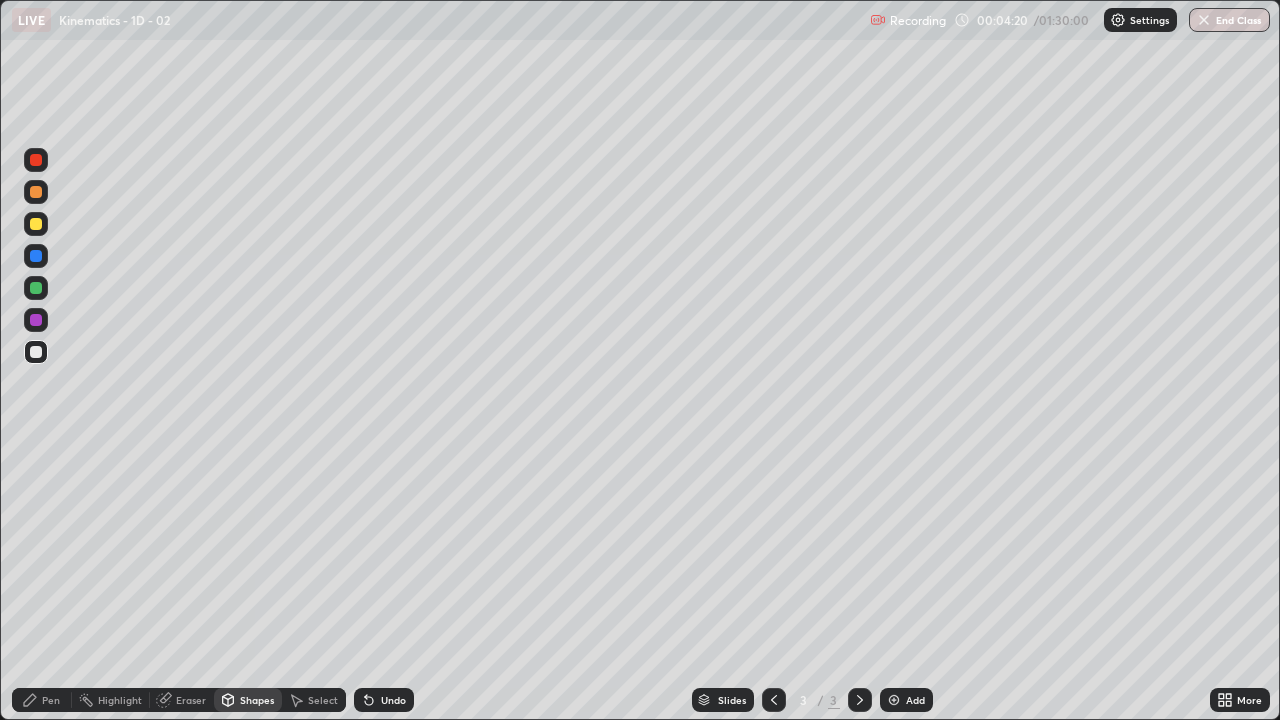 click at bounding box center [36, 320] 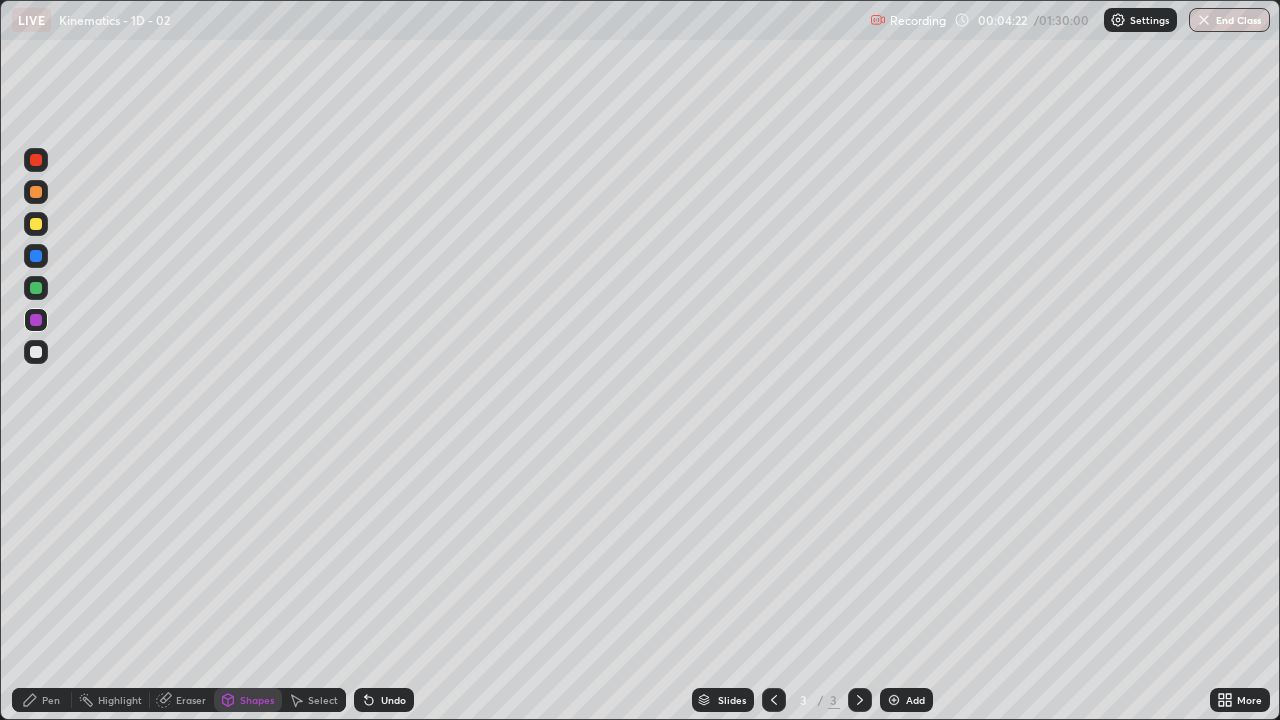 click on "Undo" at bounding box center [384, 700] 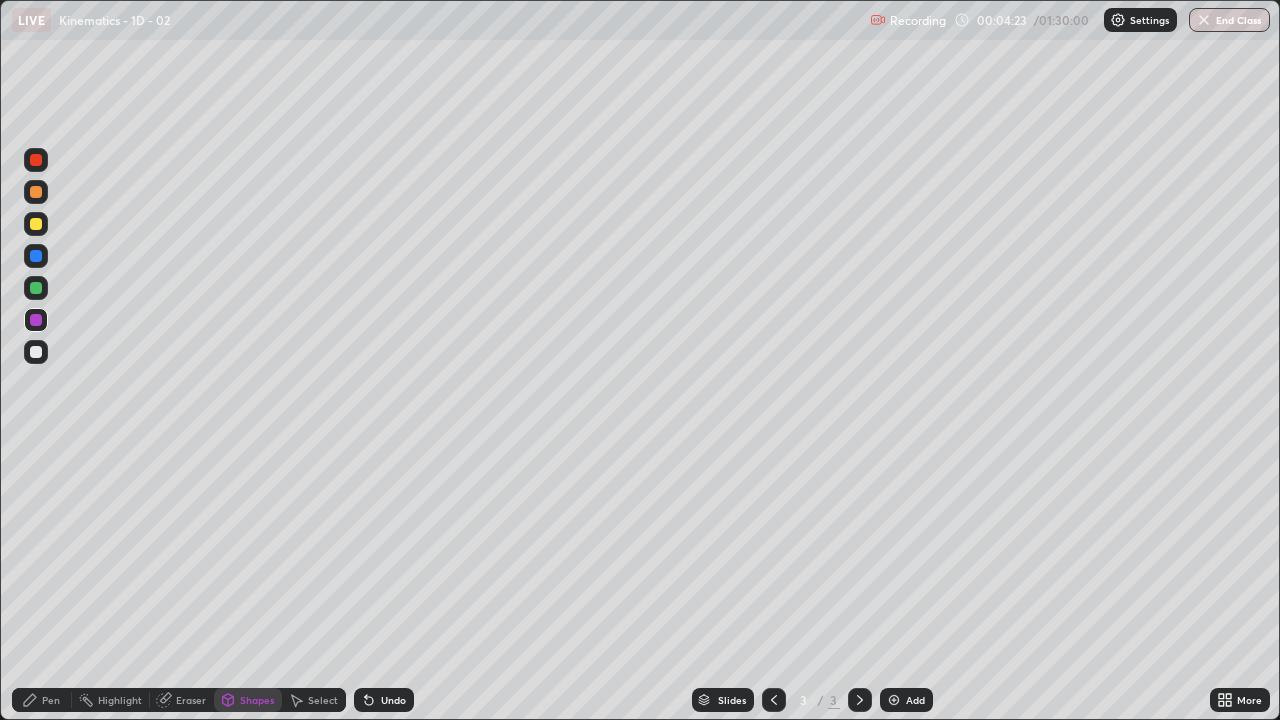 click on "Pen" at bounding box center [51, 700] 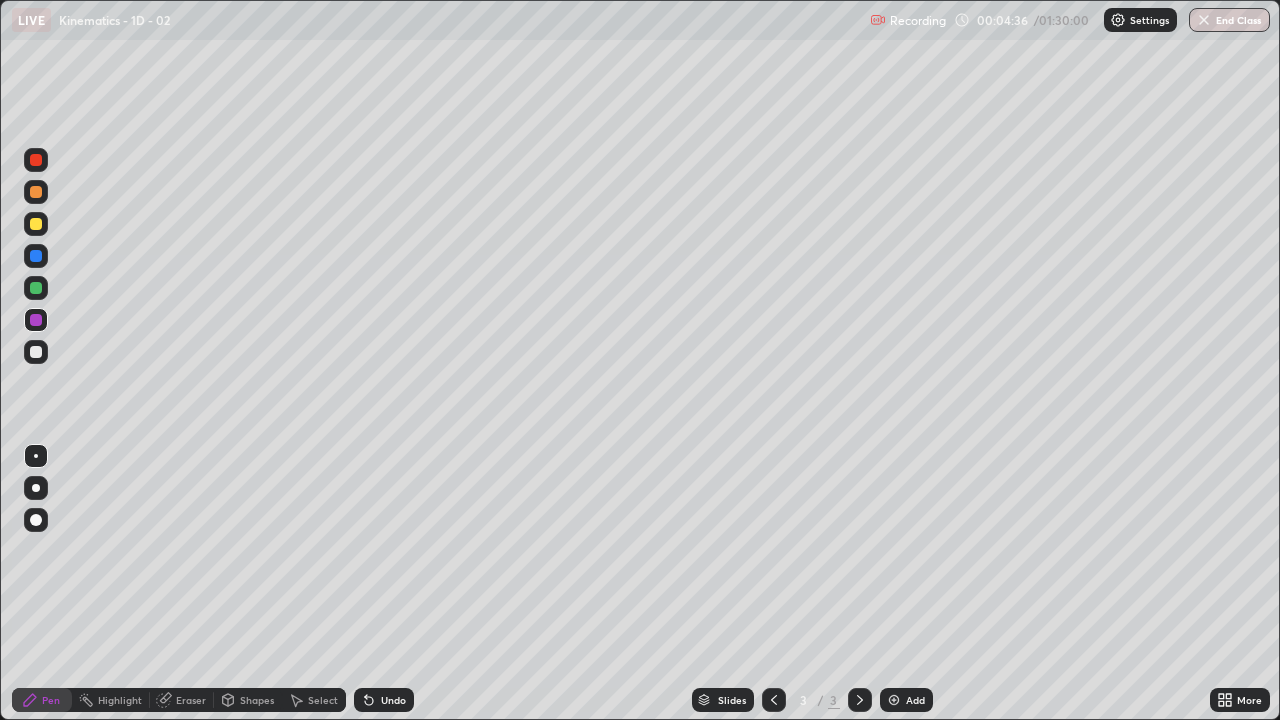 click on "Shapes" at bounding box center (248, 700) 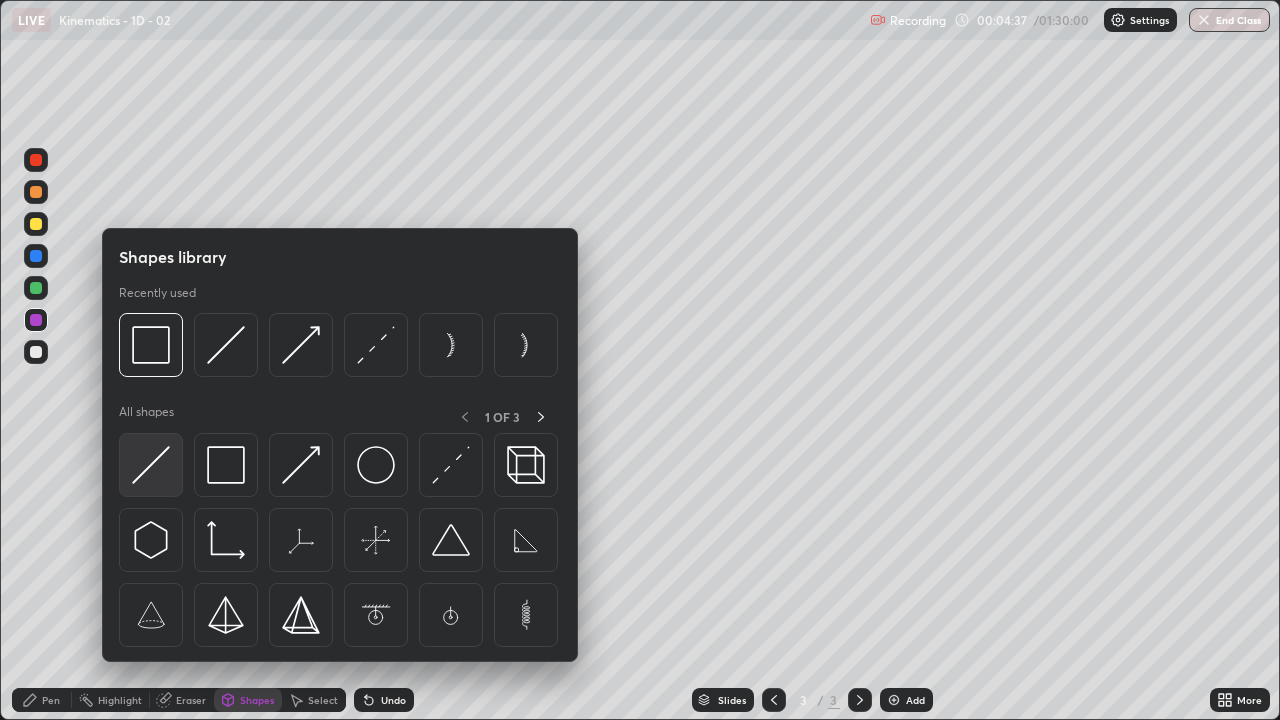 click at bounding box center [151, 465] 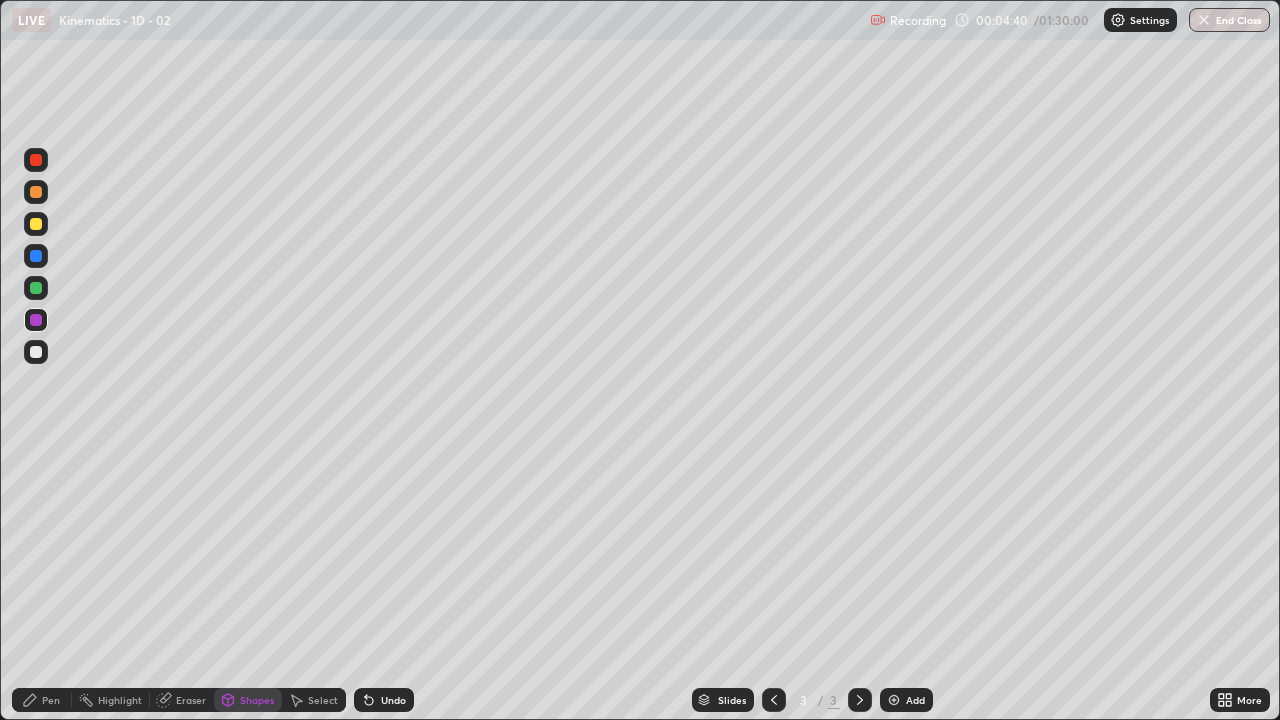 click on "Pen" at bounding box center (51, 700) 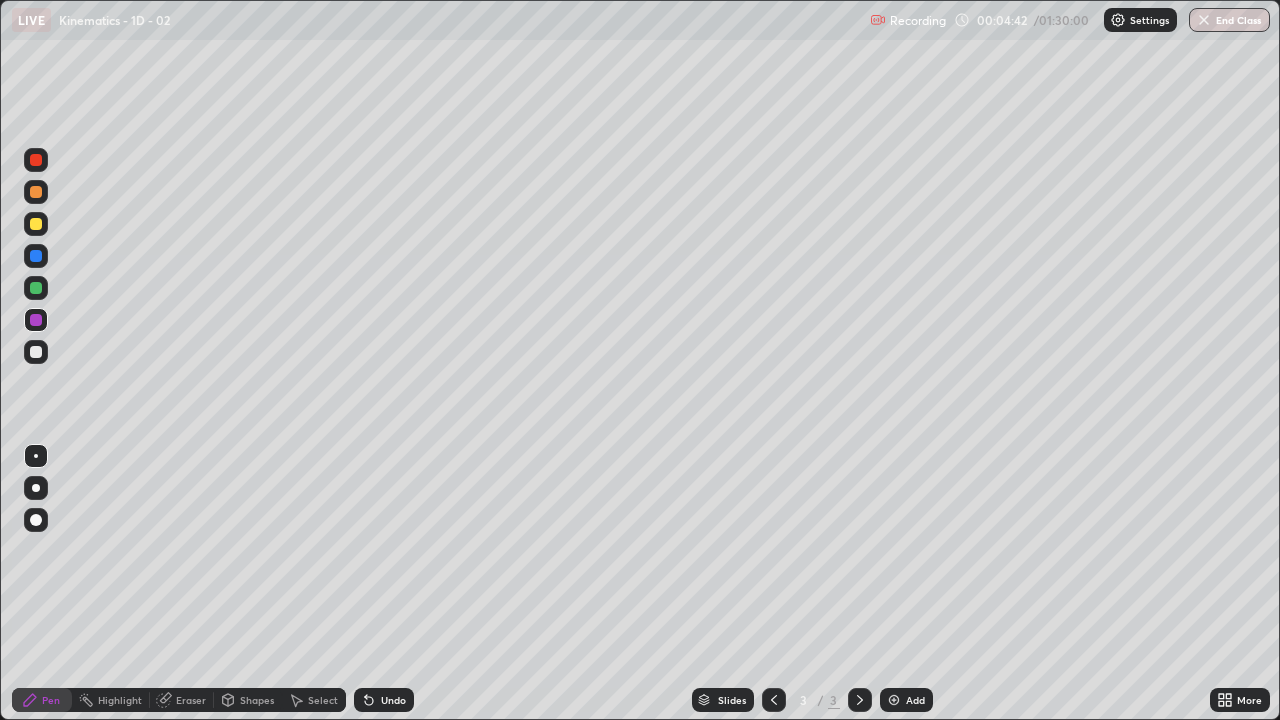 click at bounding box center (36, 352) 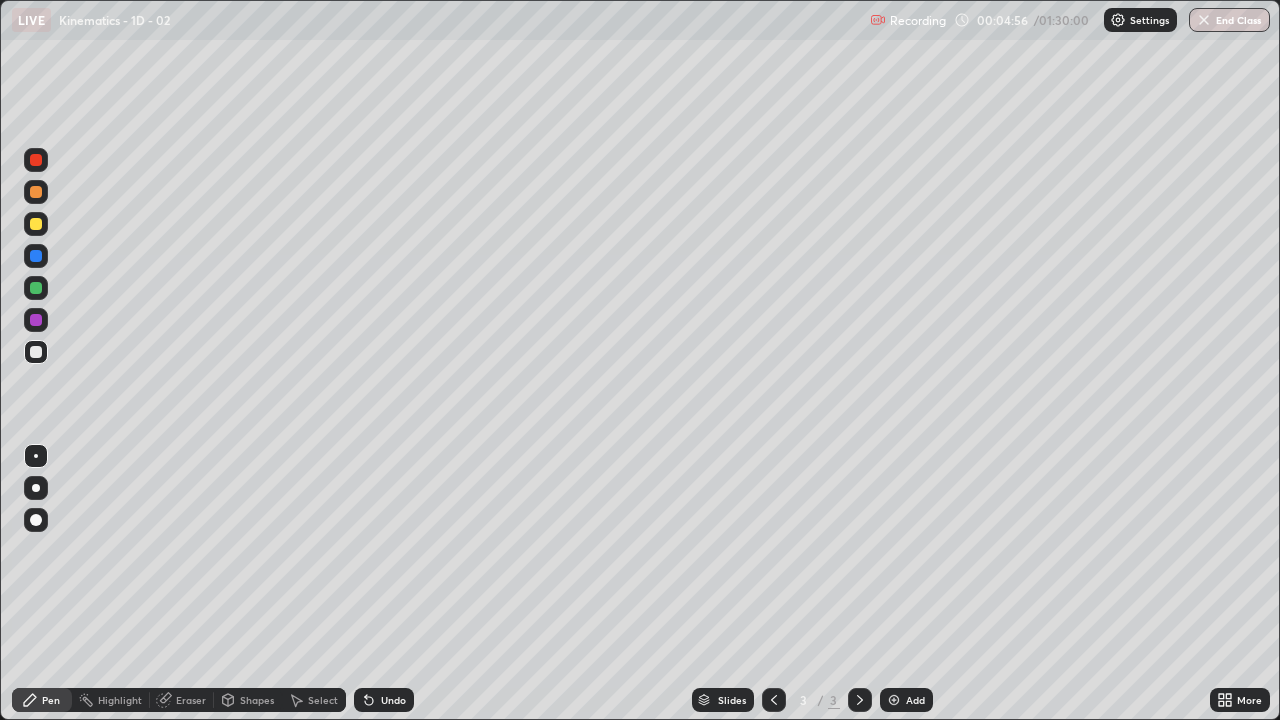click on "Shapes" at bounding box center [257, 700] 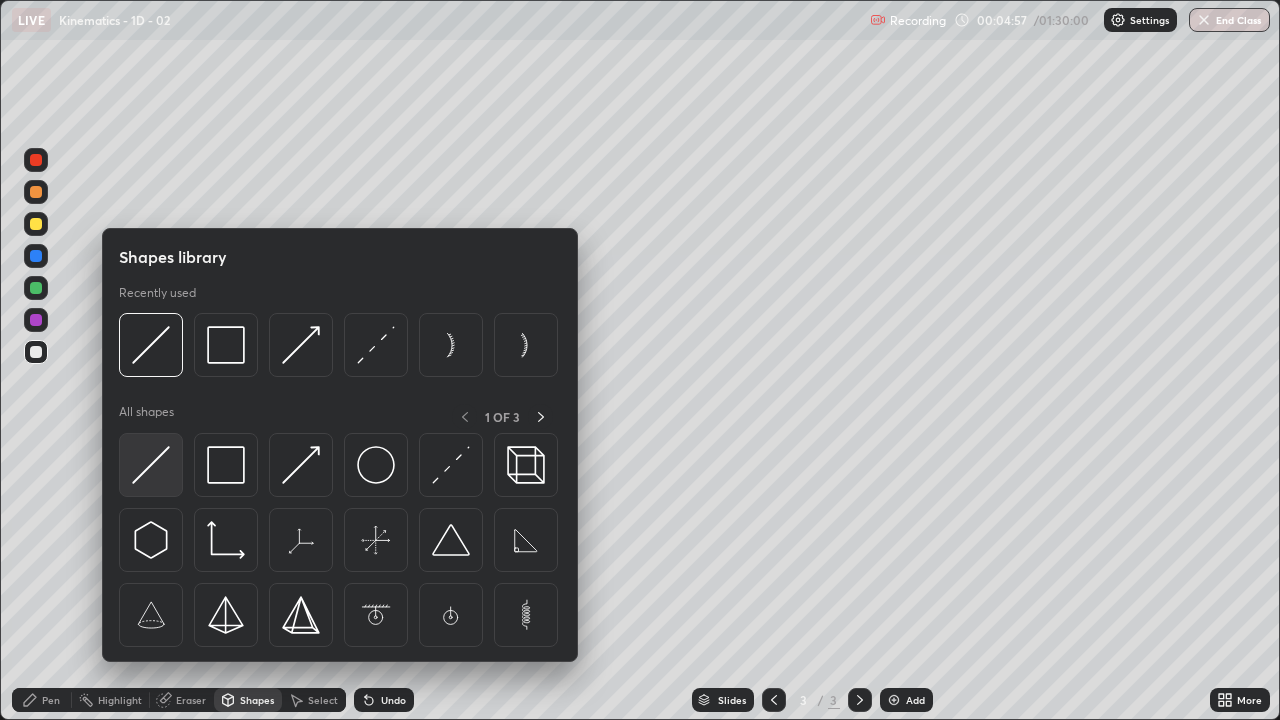 click at bounding box center [151, 465] 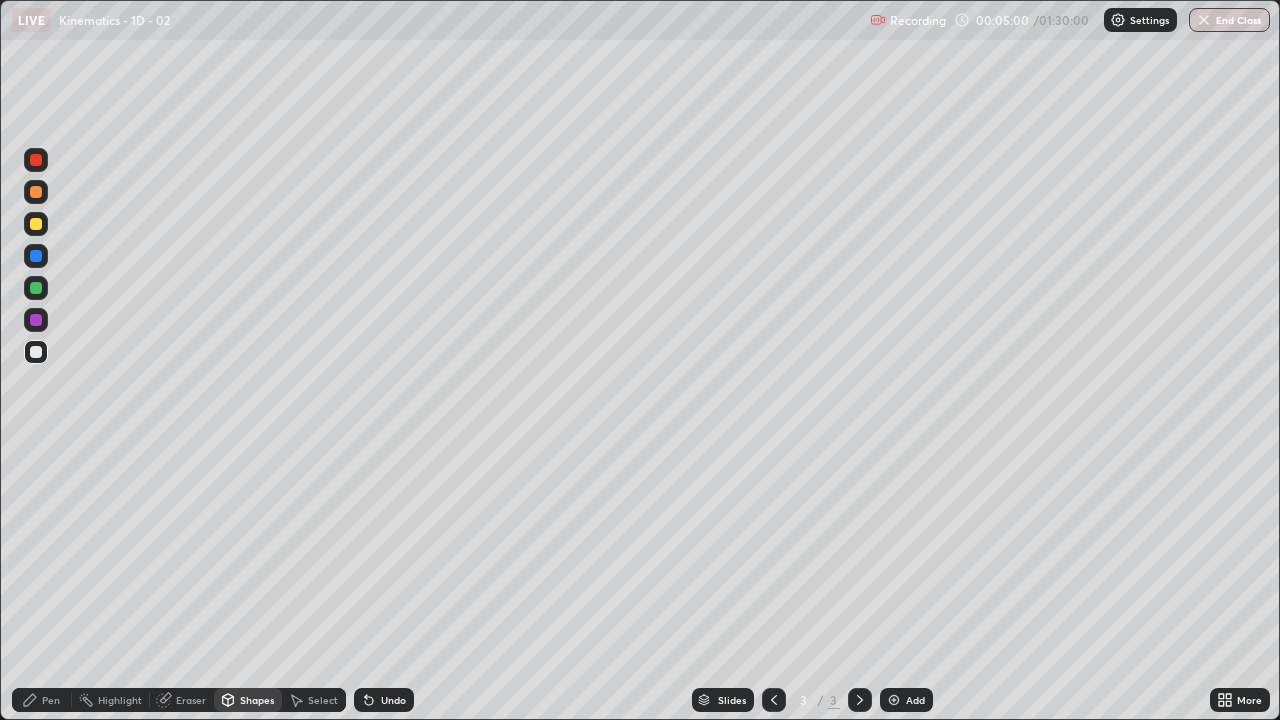 click on "Shapes" at bounding box center (257, 700) 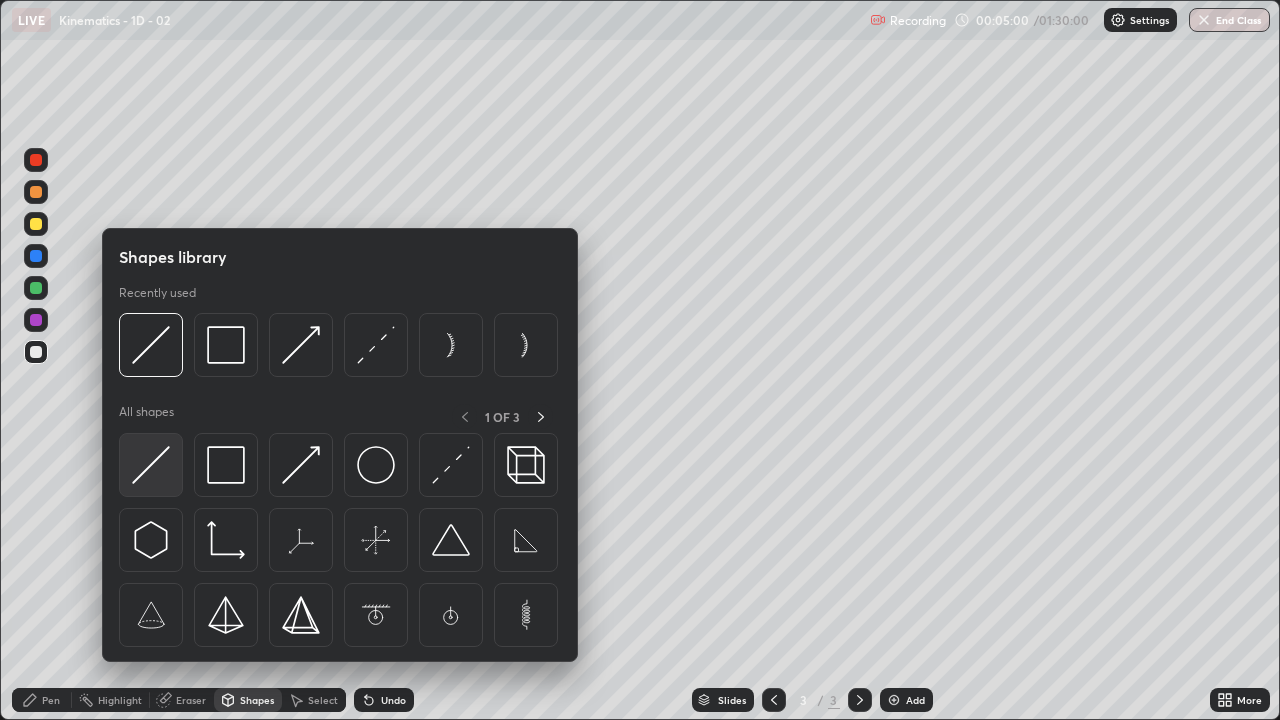 click at bounding box center (151, 465) 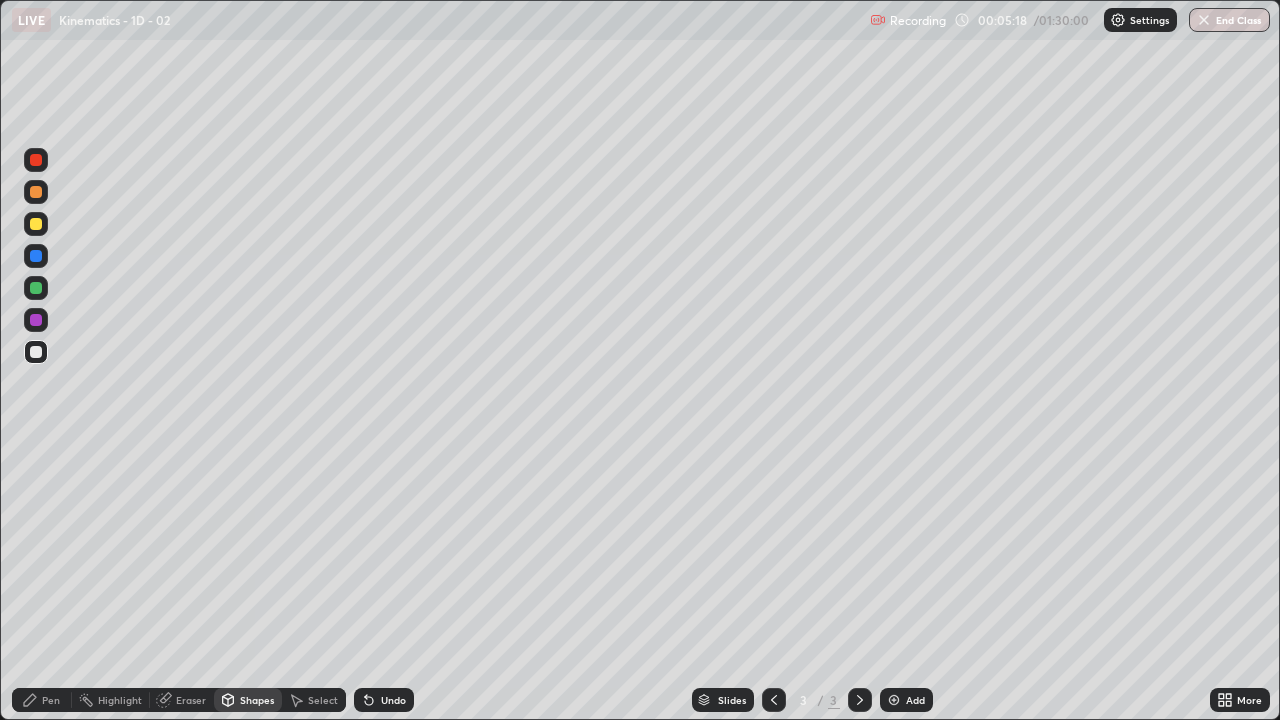 click at bounding box center [36, 320] 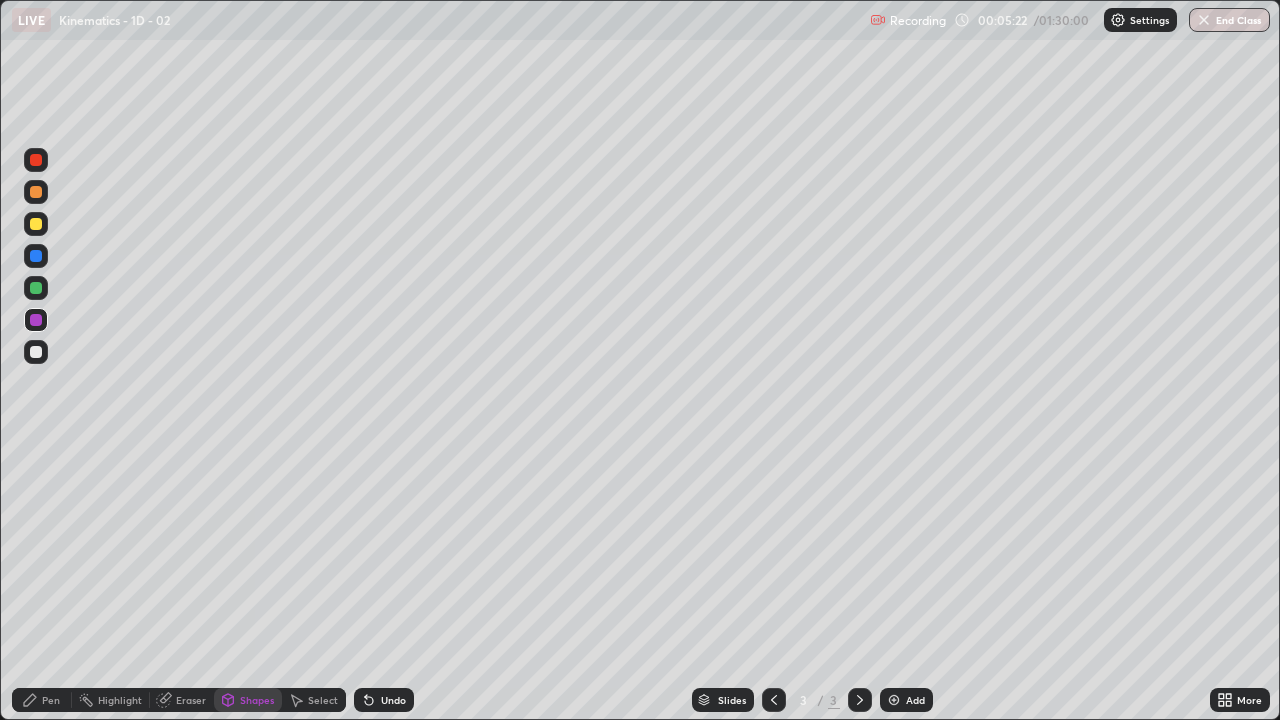 click on "Pen" at bounding box center (42, 700) 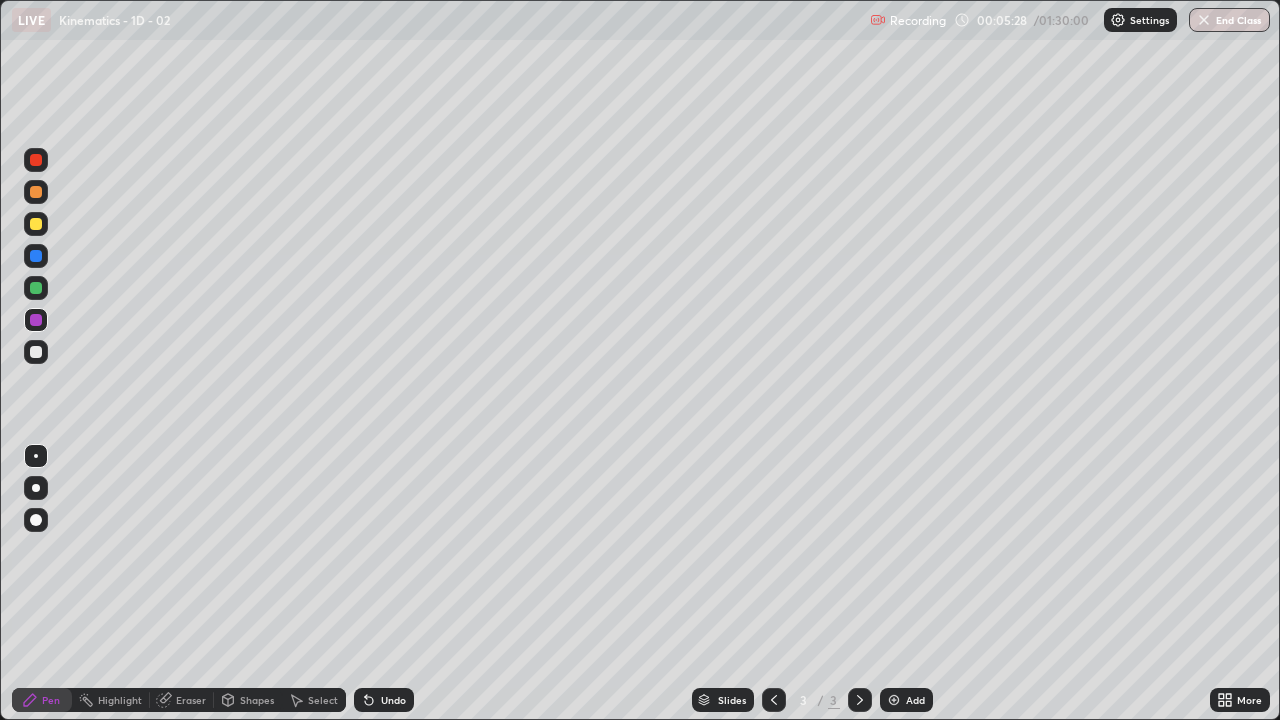click at bounding box center [36, 224] 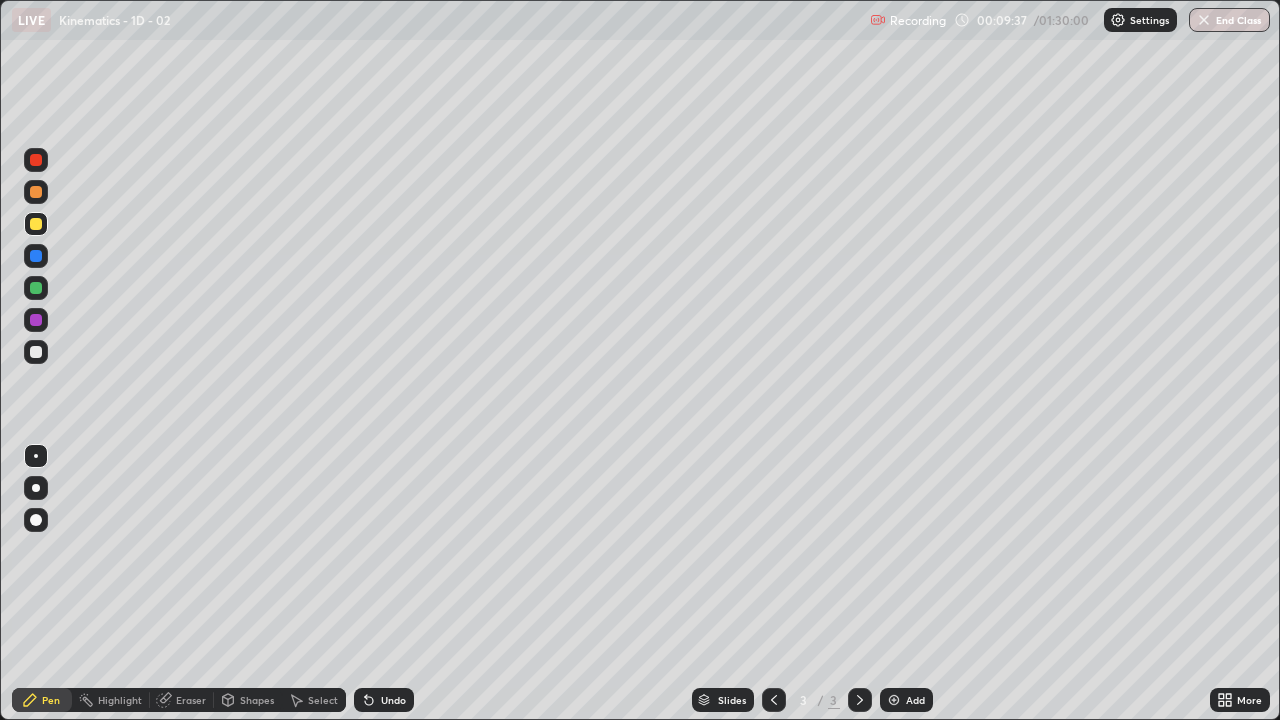 click on "Shapes" at bounding box center [257, 700] 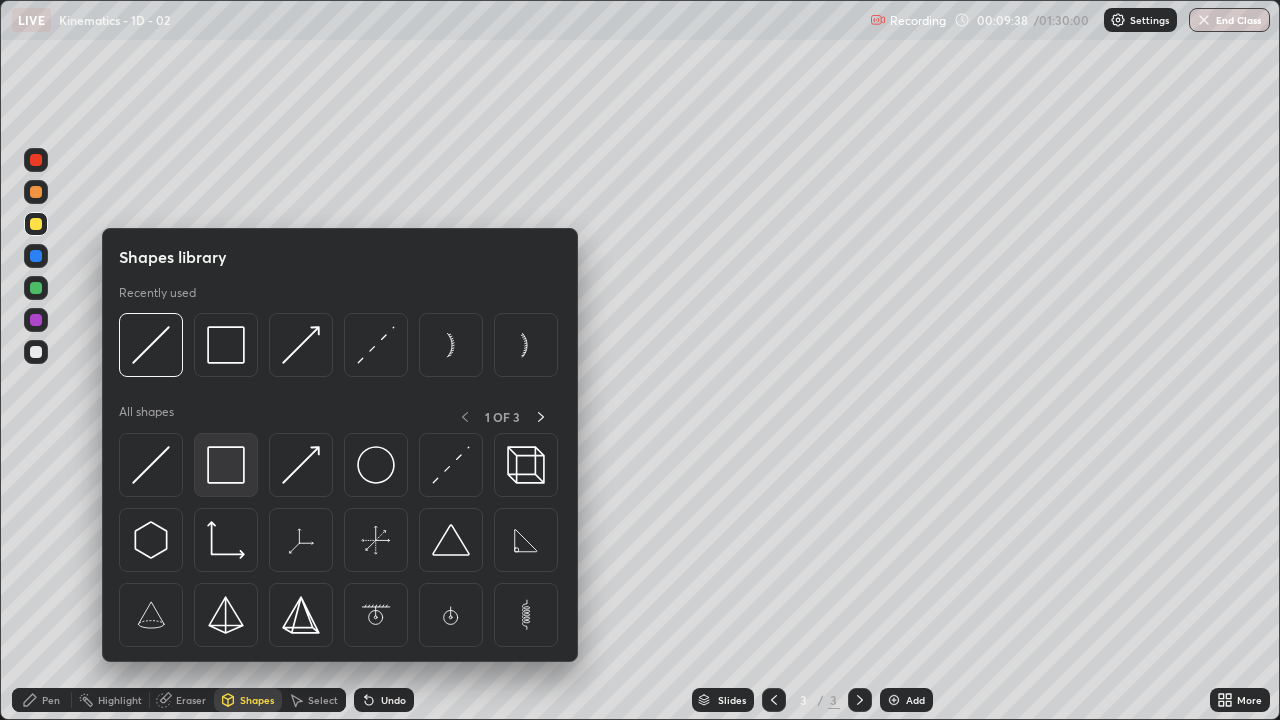 click at bounding box center [226, 465] 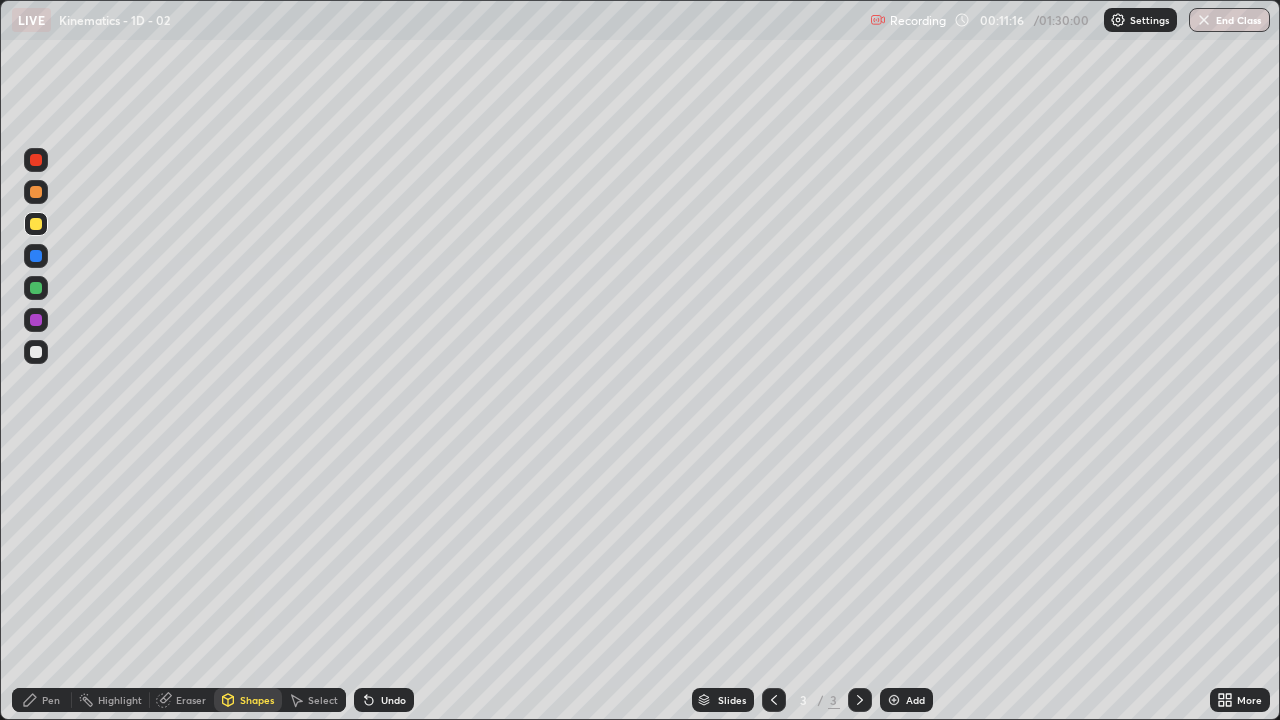 click on "Add" at bounding box center [915, 700] 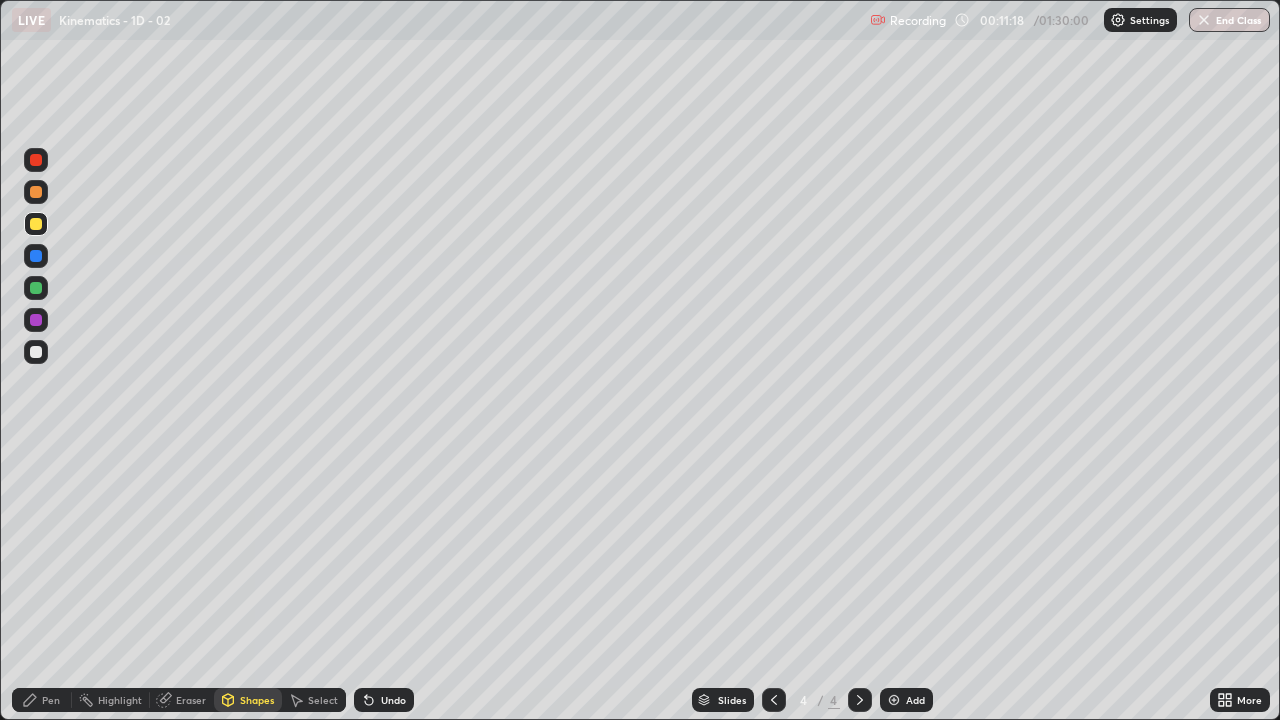 click on "Shapes" at bounding box center (257, 700) 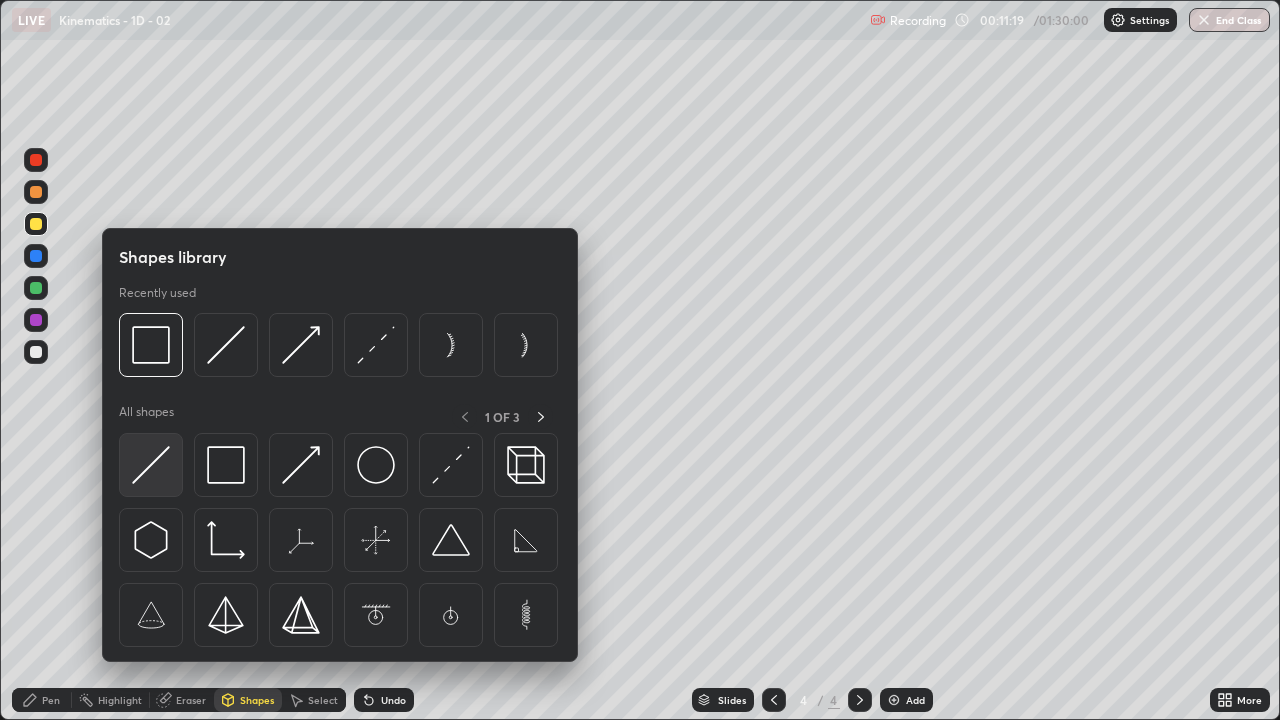 click at bounding box center [151, 465] 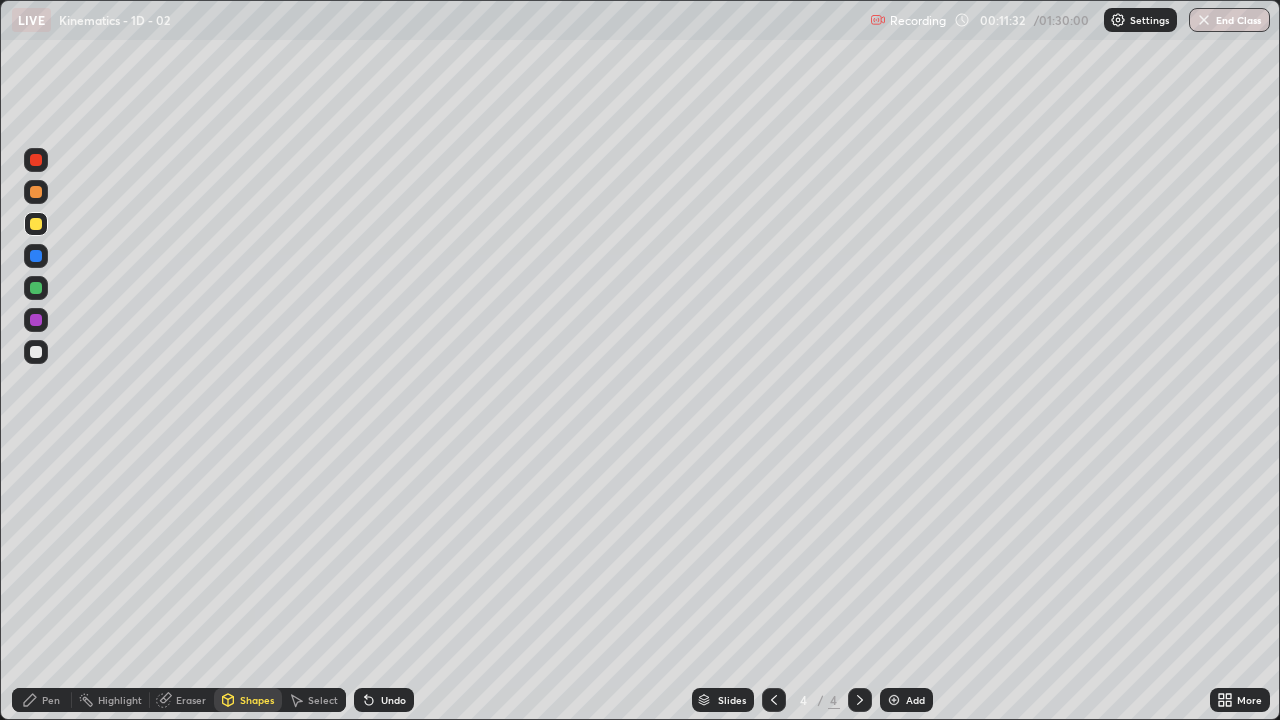 click on "Shapes" at bounding box center [248, 700] 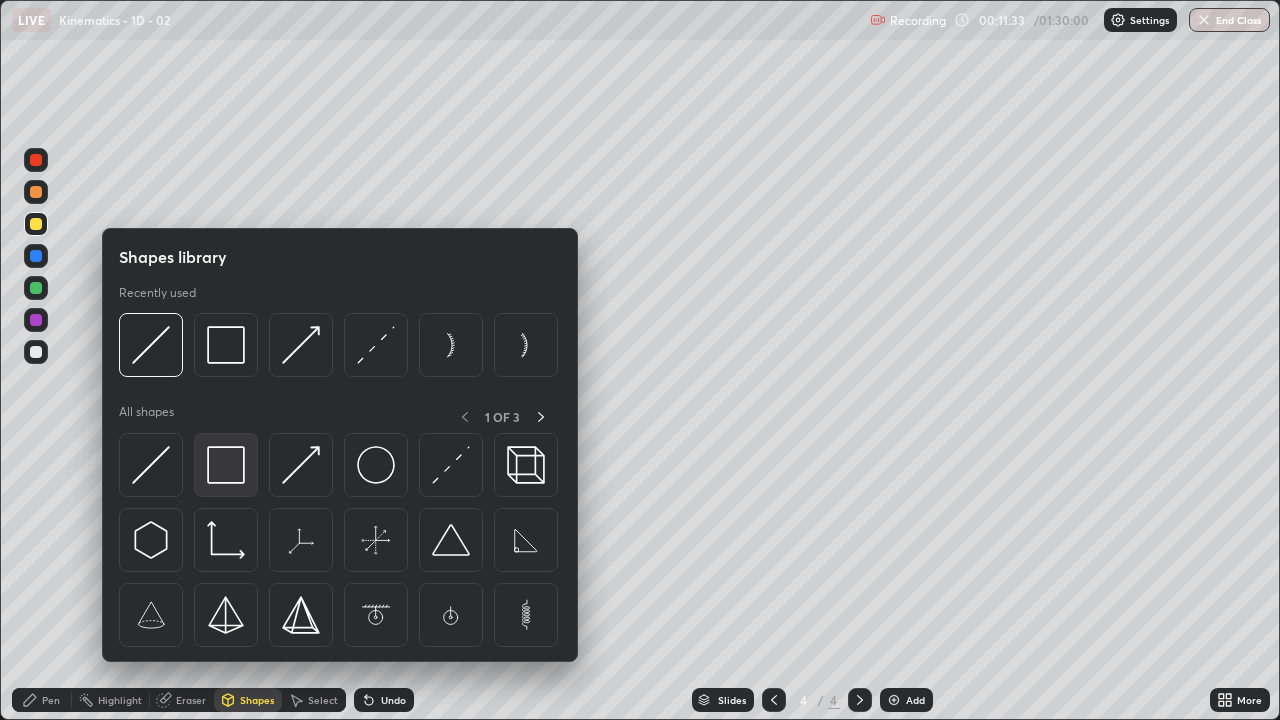 click at bounding box center [226, 465] 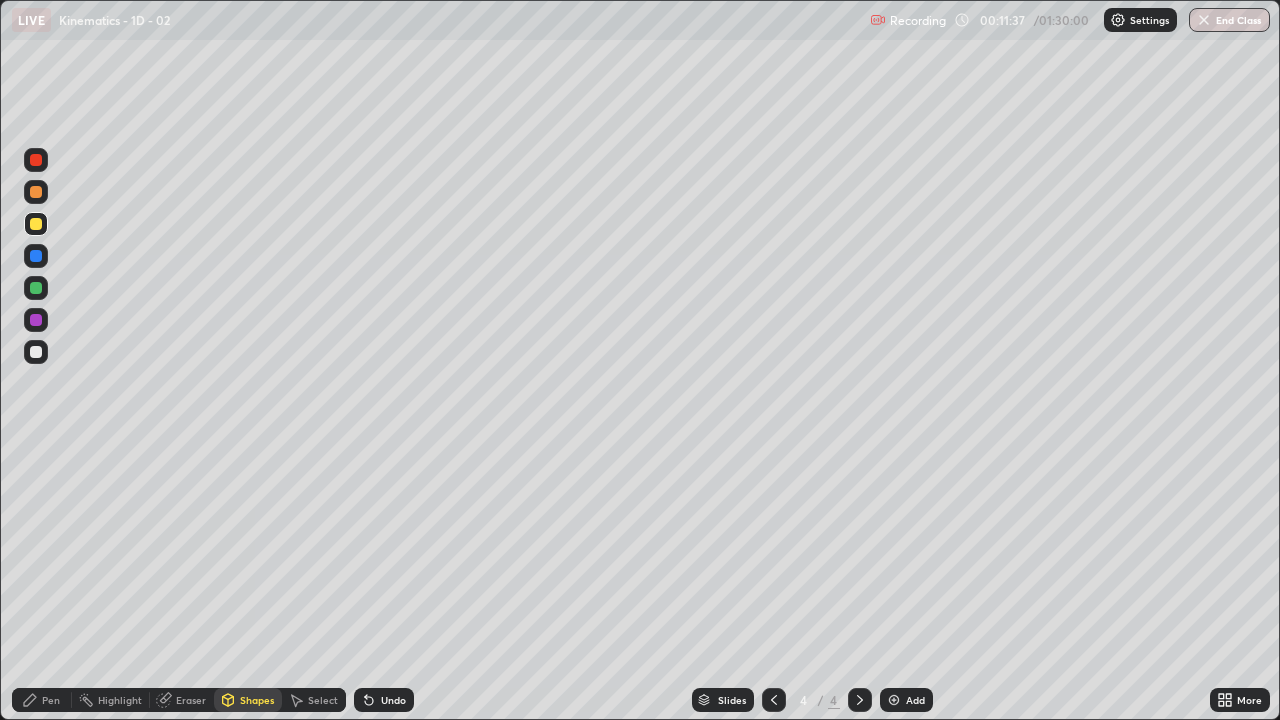 click on "Pen" at bounding box center [42, 700] 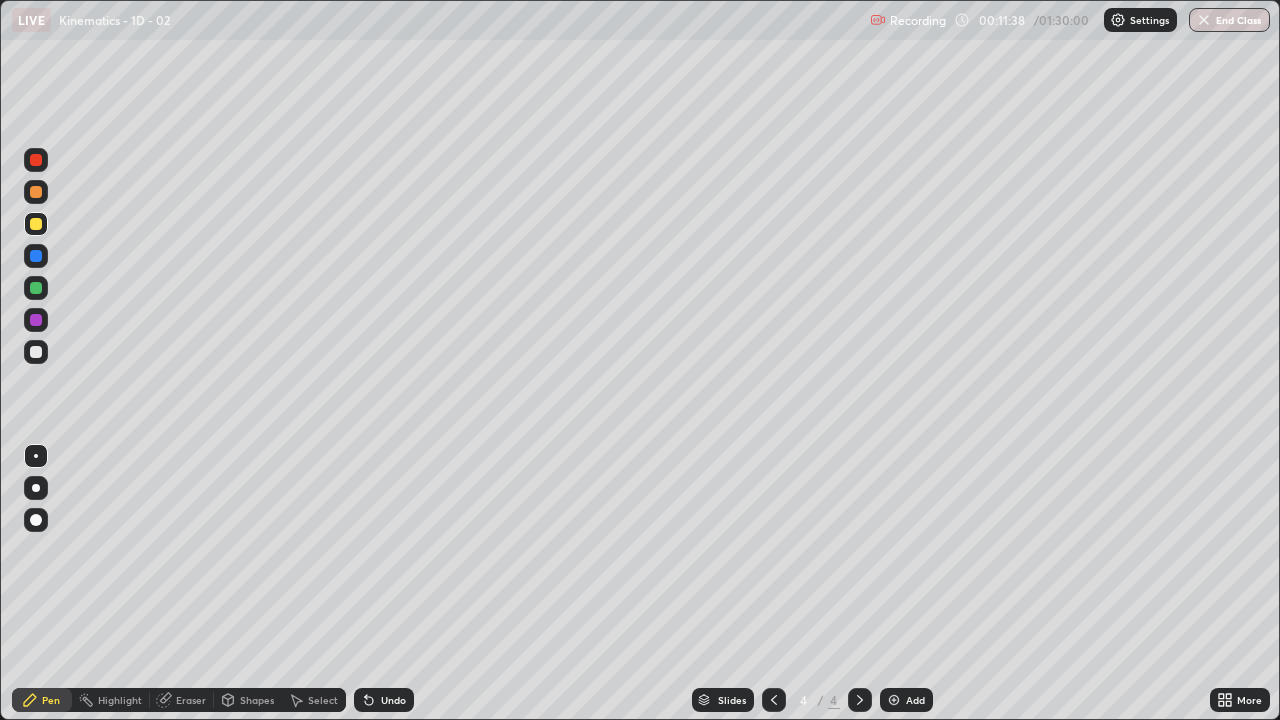 click at bounding box center (36, 352) 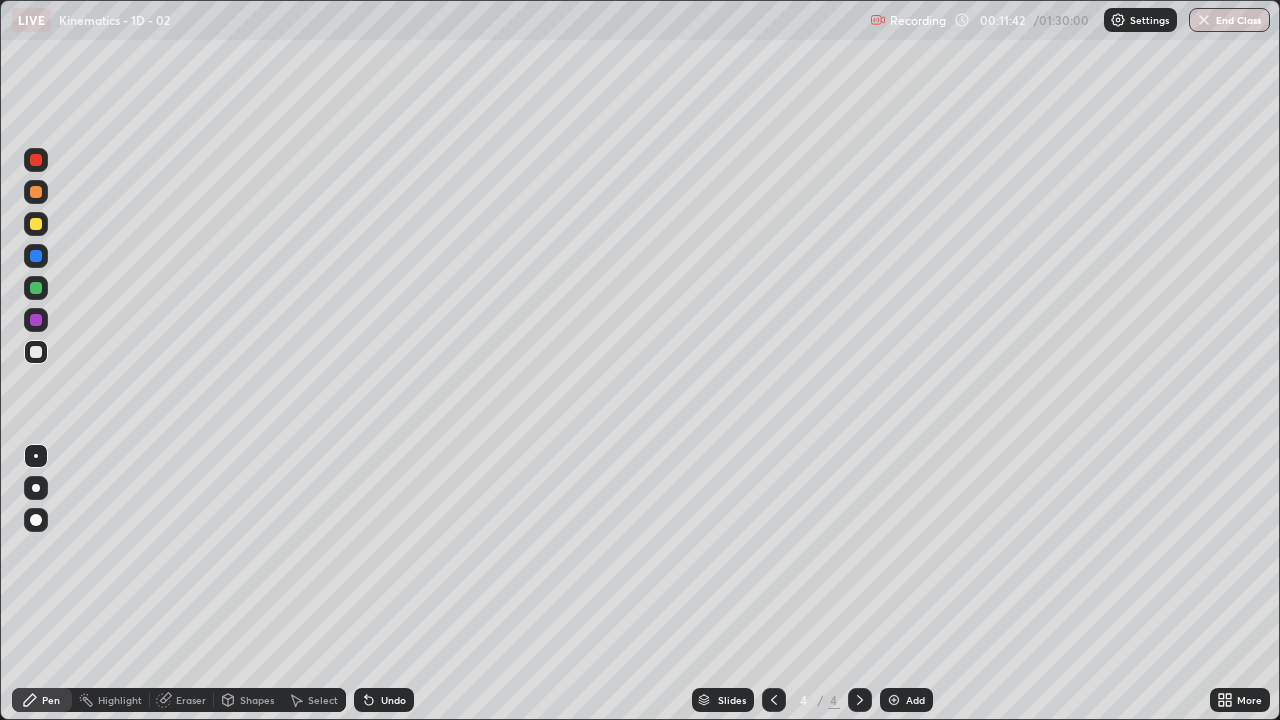 click at bounding box center (36, 224) 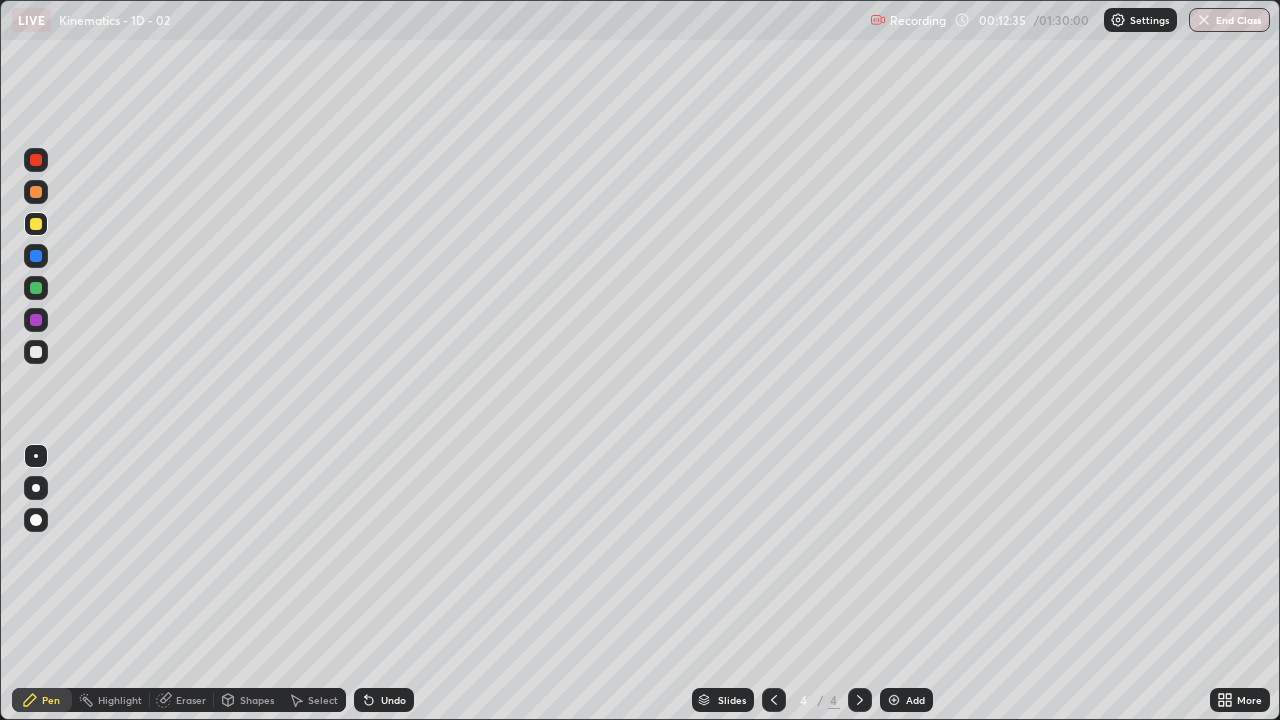 click on "Shapes" at bounding box center [248, 700] 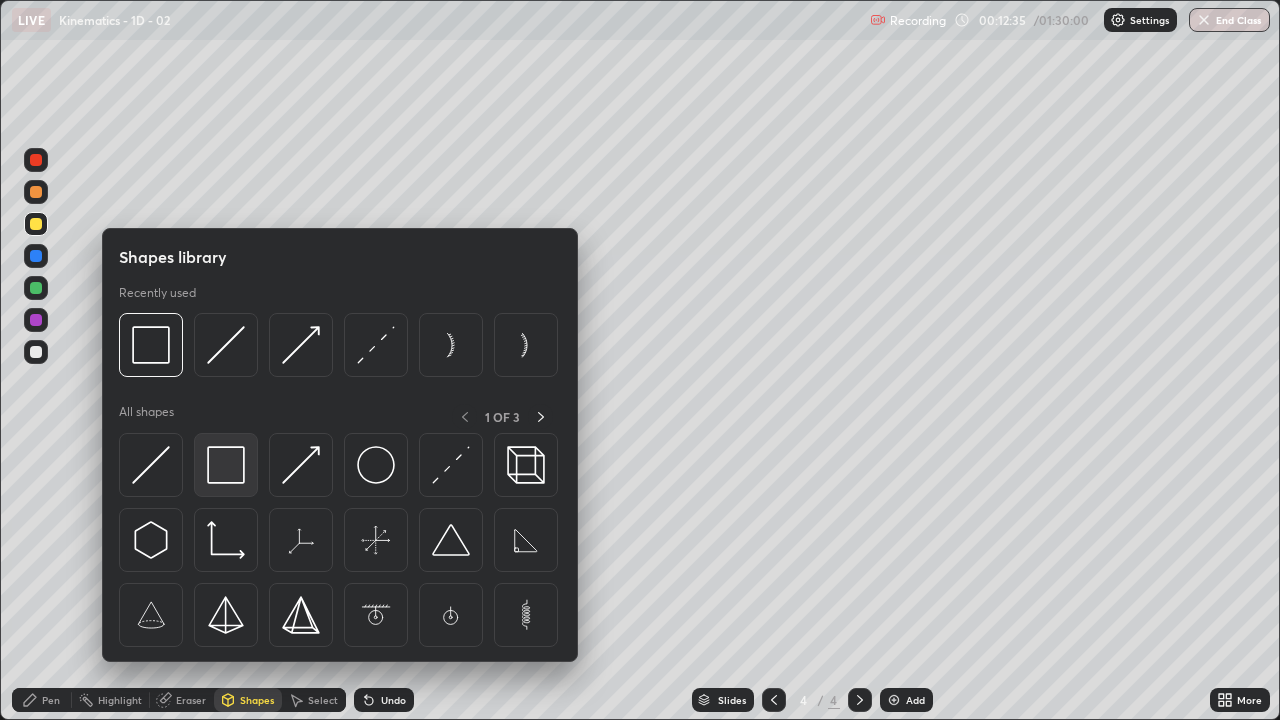 click at bounding box center (226, 465) 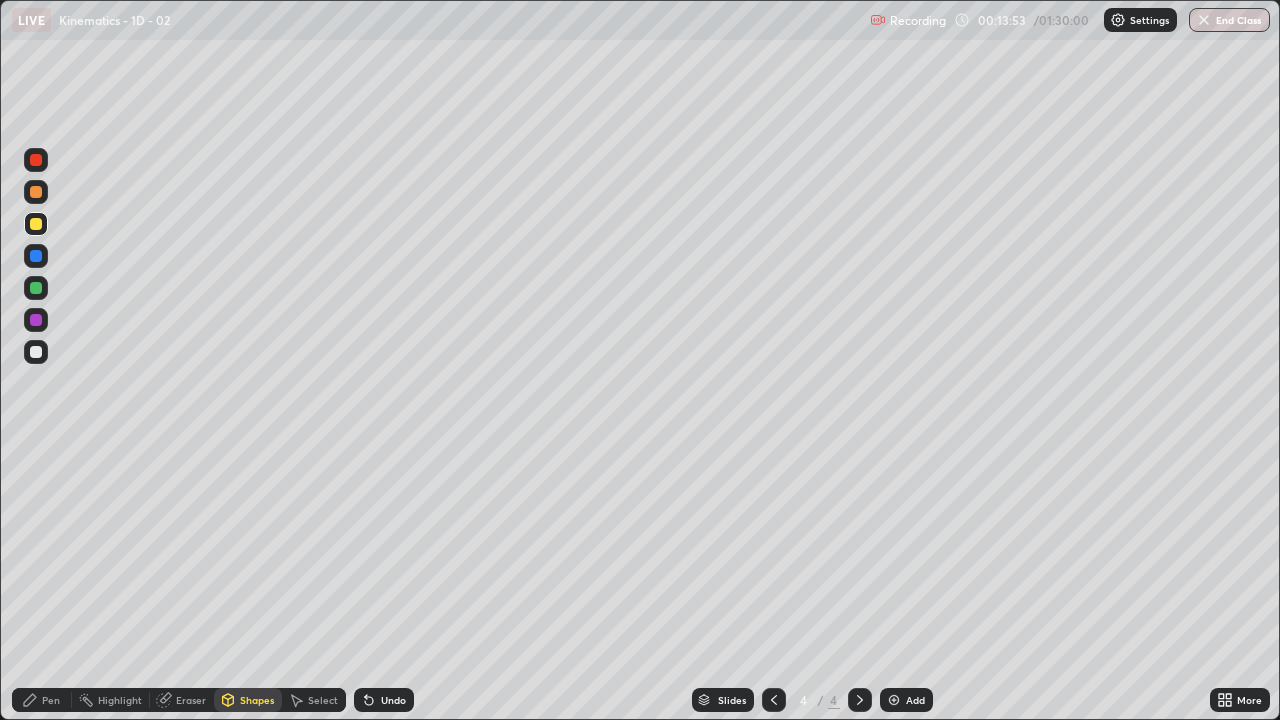 click on "Add" at bounding box center (915, 700) 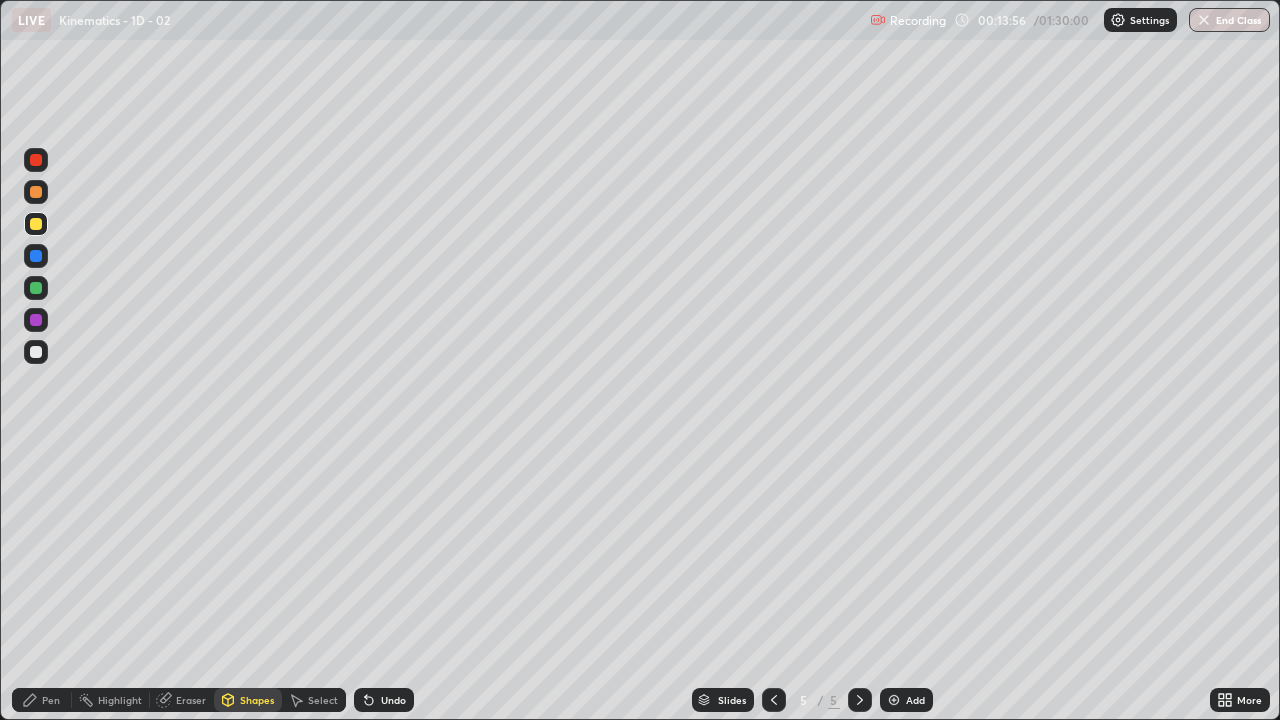 click at bounding box center [36, 352] 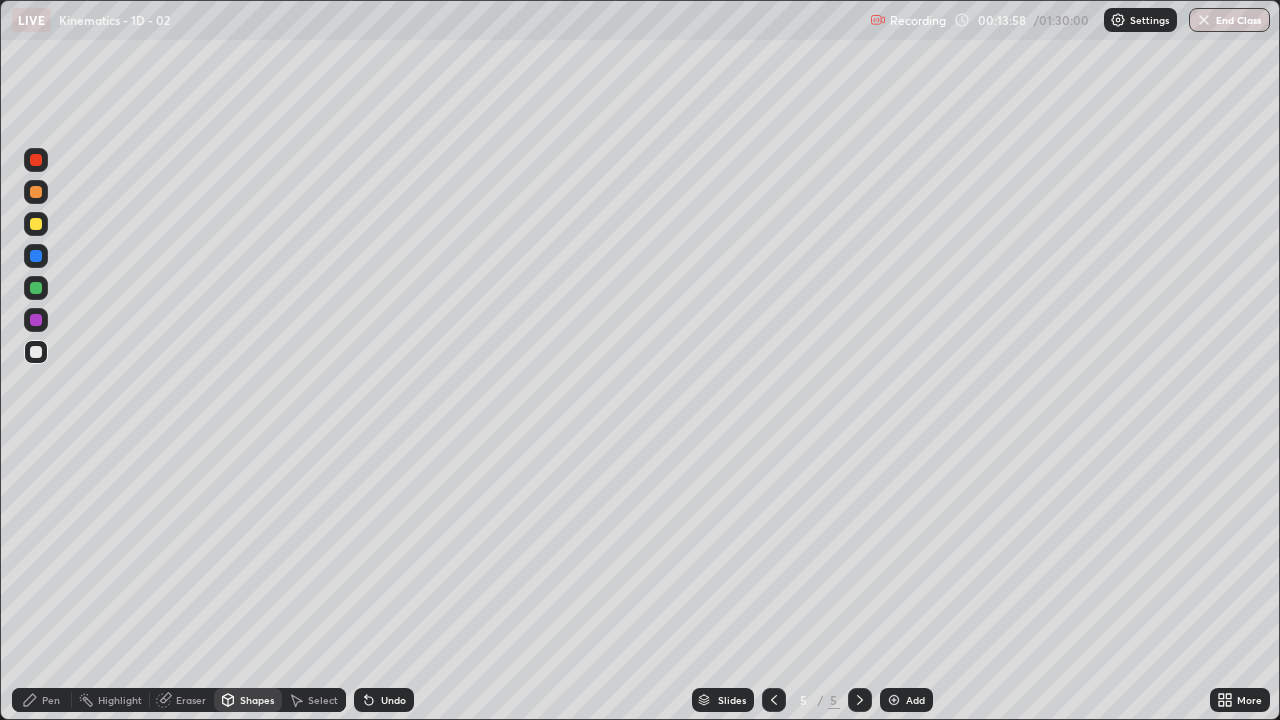 click on "Undo" at bounding box center (384, 700) 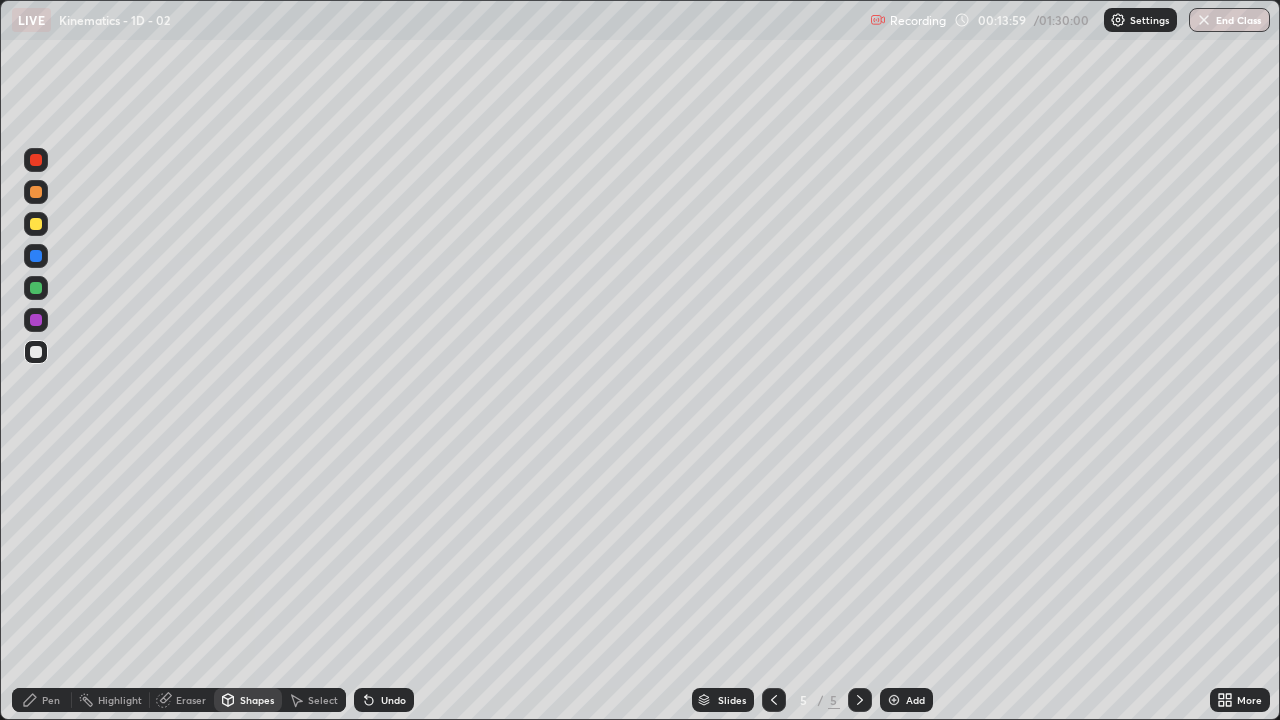 click on "Pen" at bounding box center [51, 700] 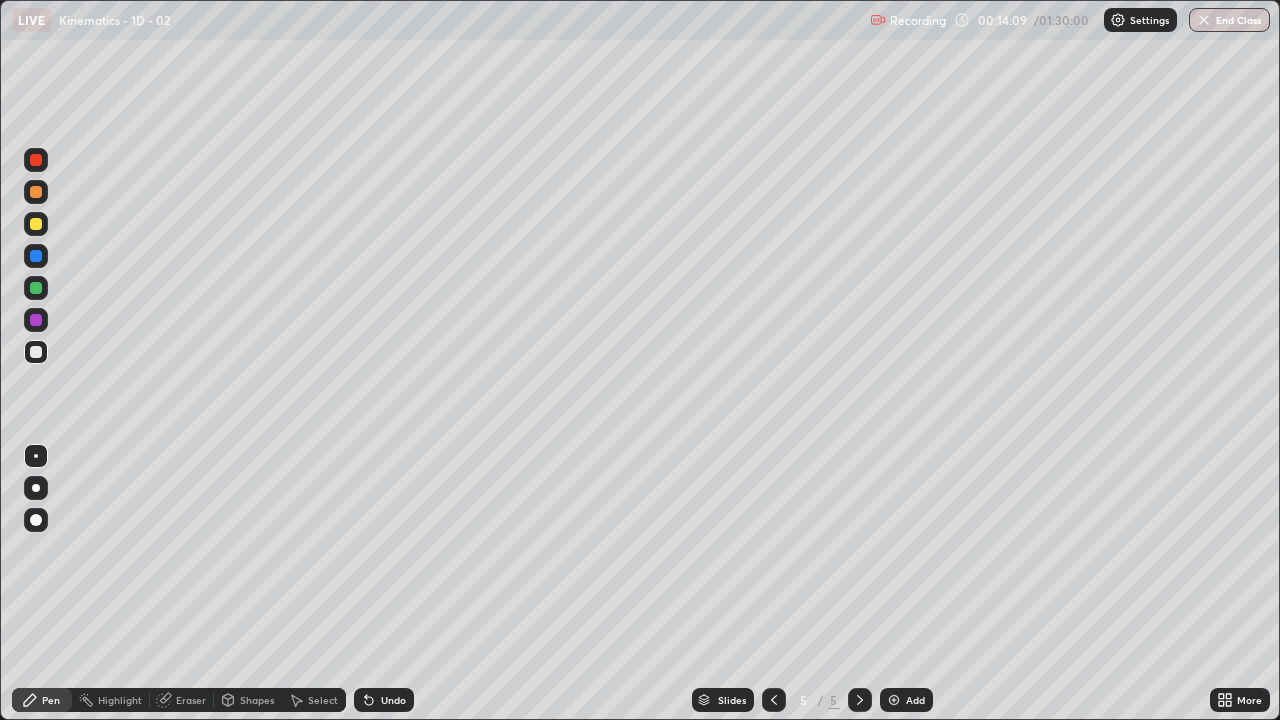 click 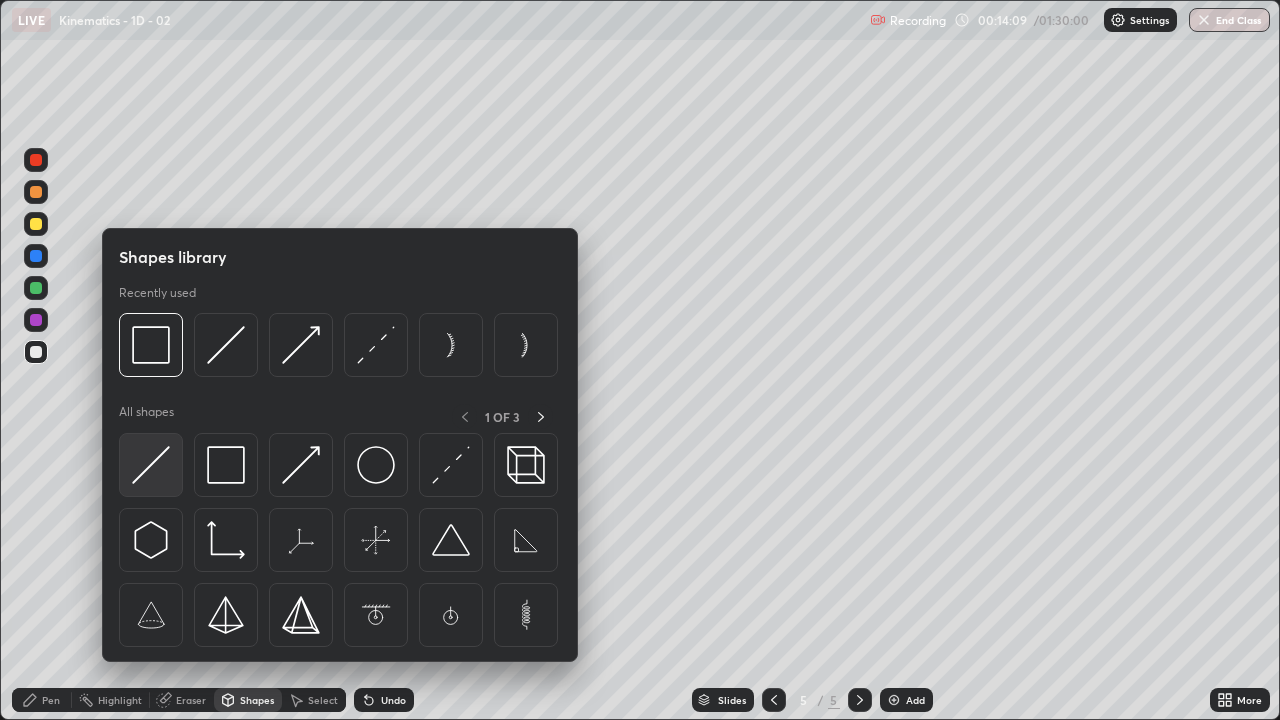 click at bounding box center (151, 465) 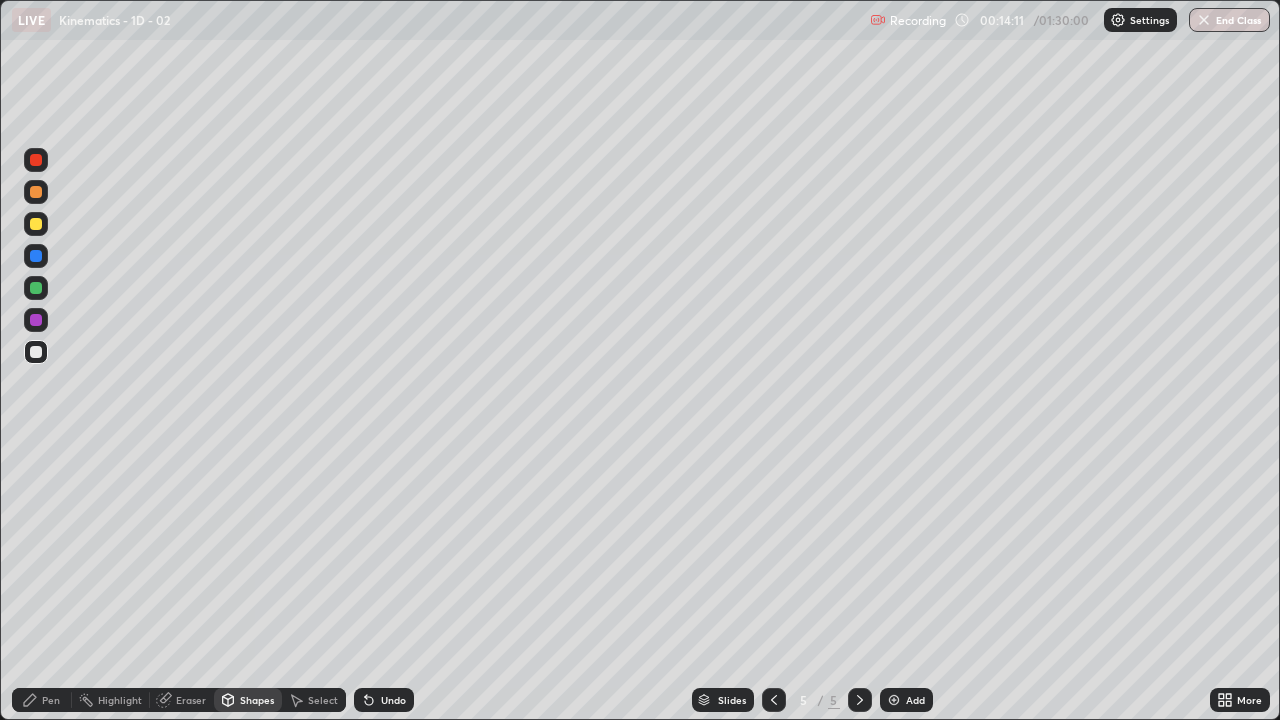 click on "Pen" at bounding box center (51, 700) 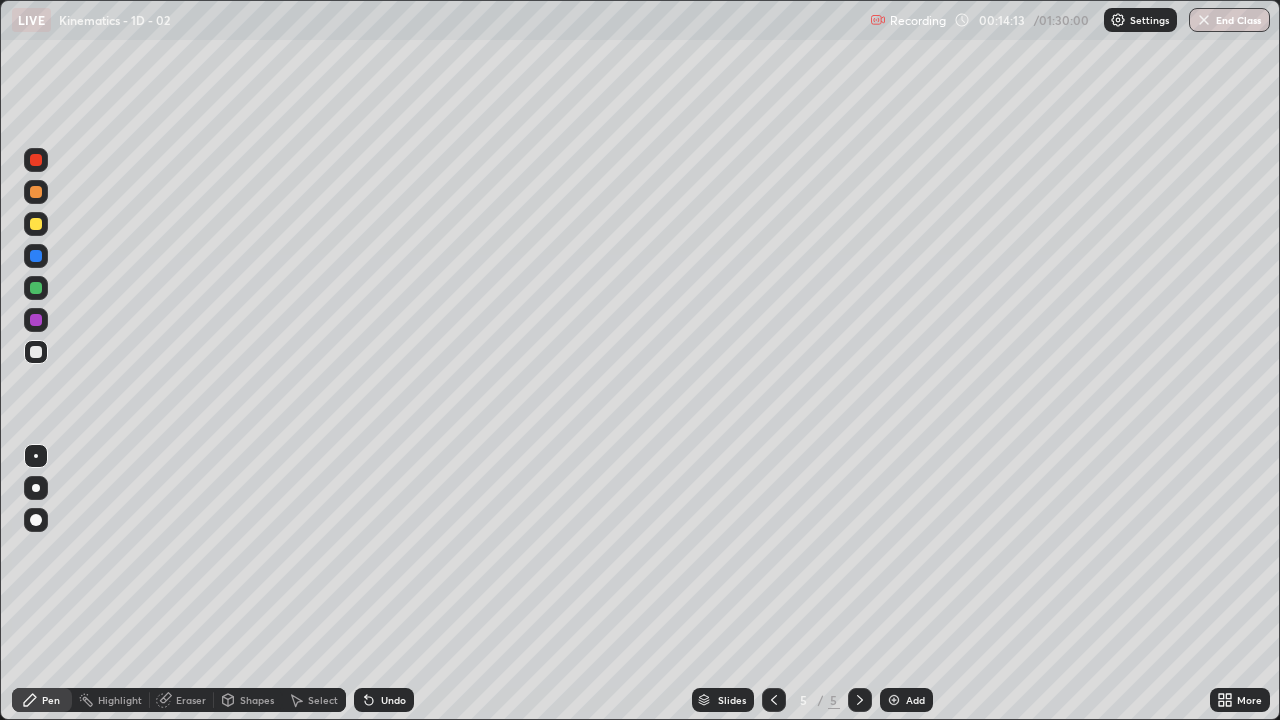 click at bounding box center (36, 224) 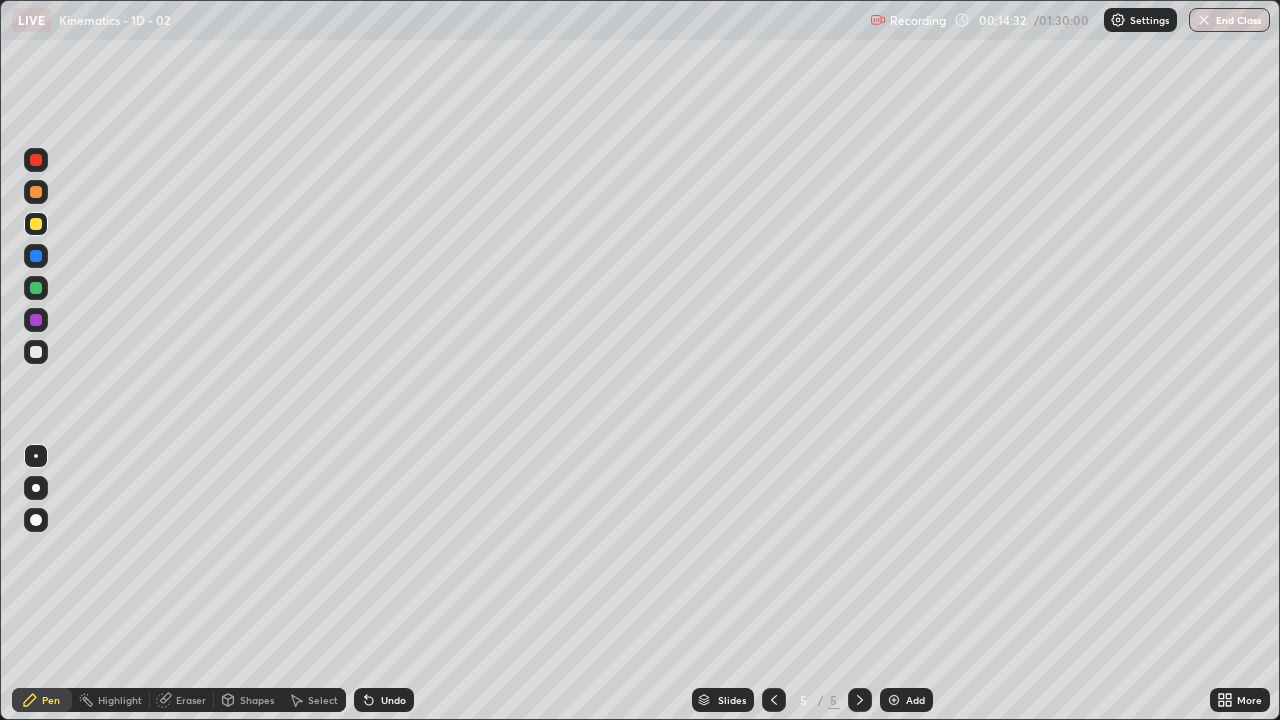 click on "Shapes" at bounding box center (257, 700) 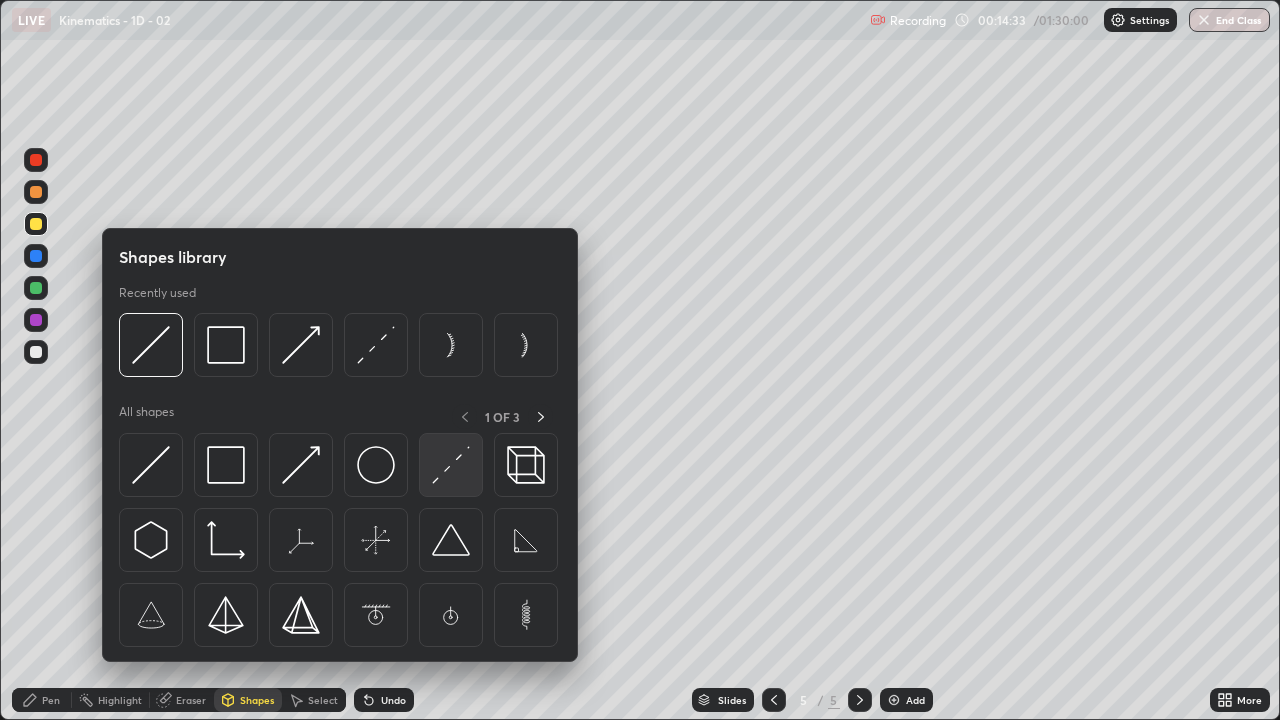 click at bounding box center [451, 465] 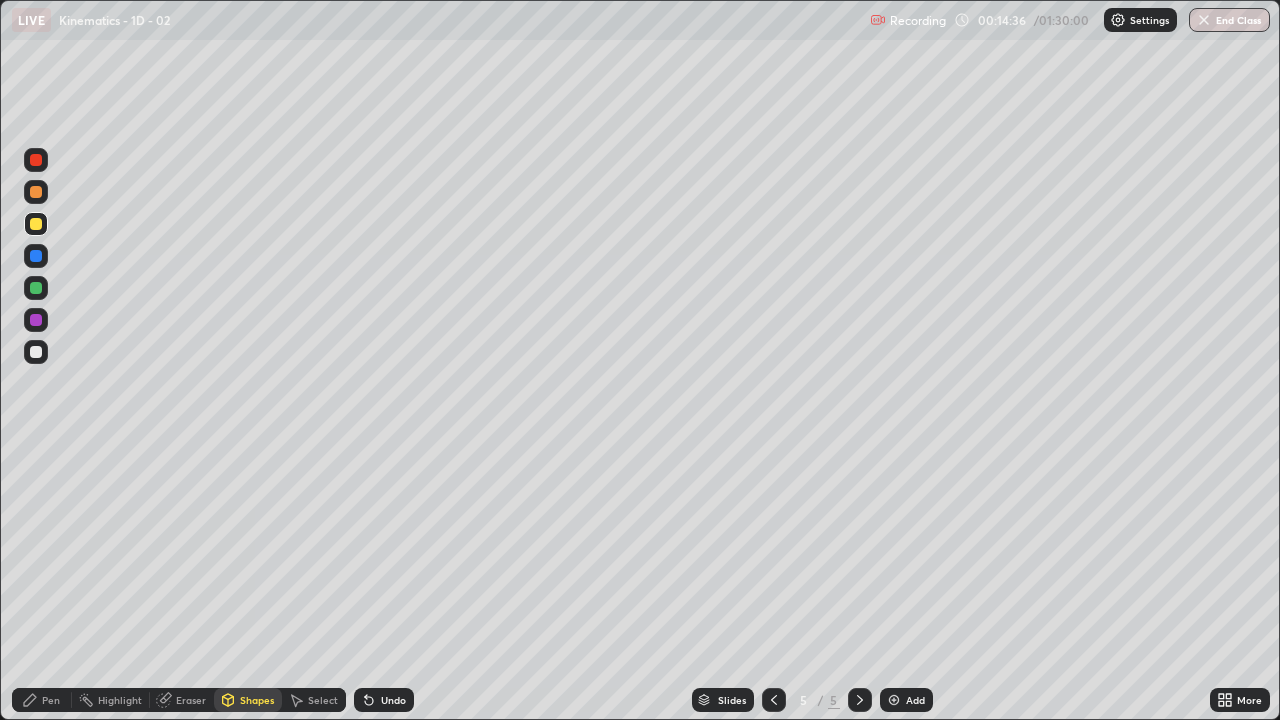 click 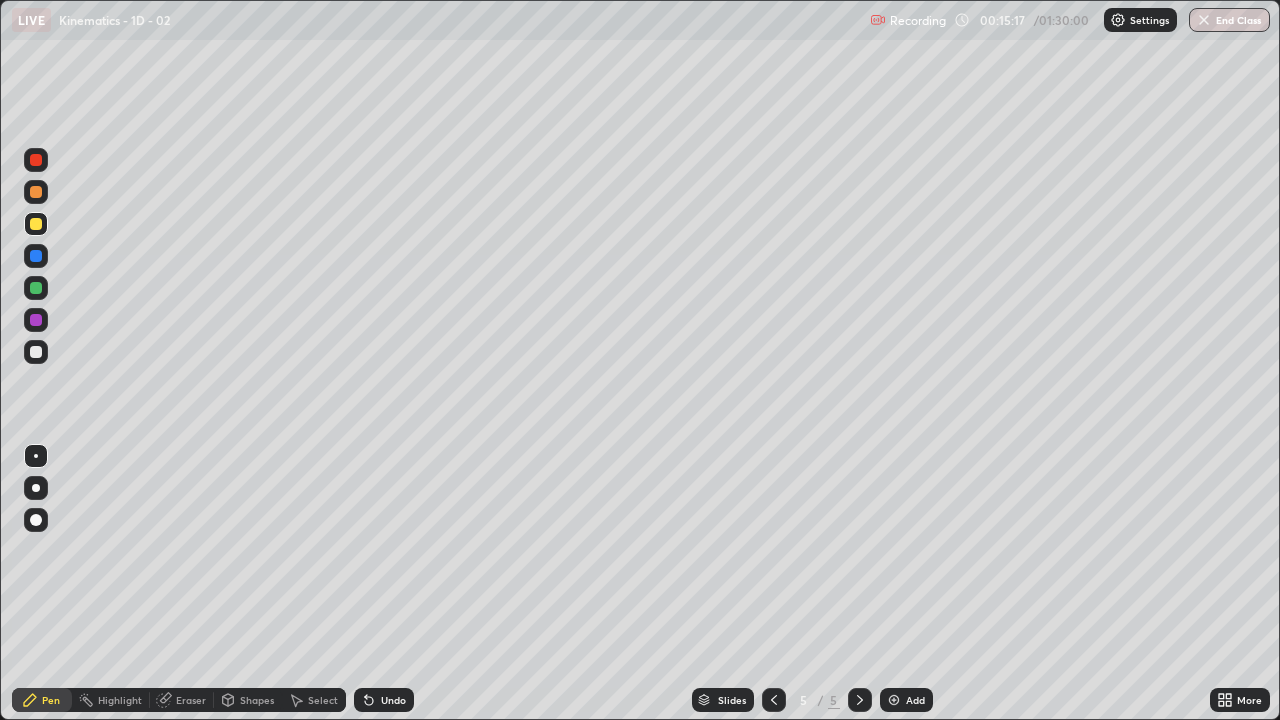 click at bounding box center [36, 320] 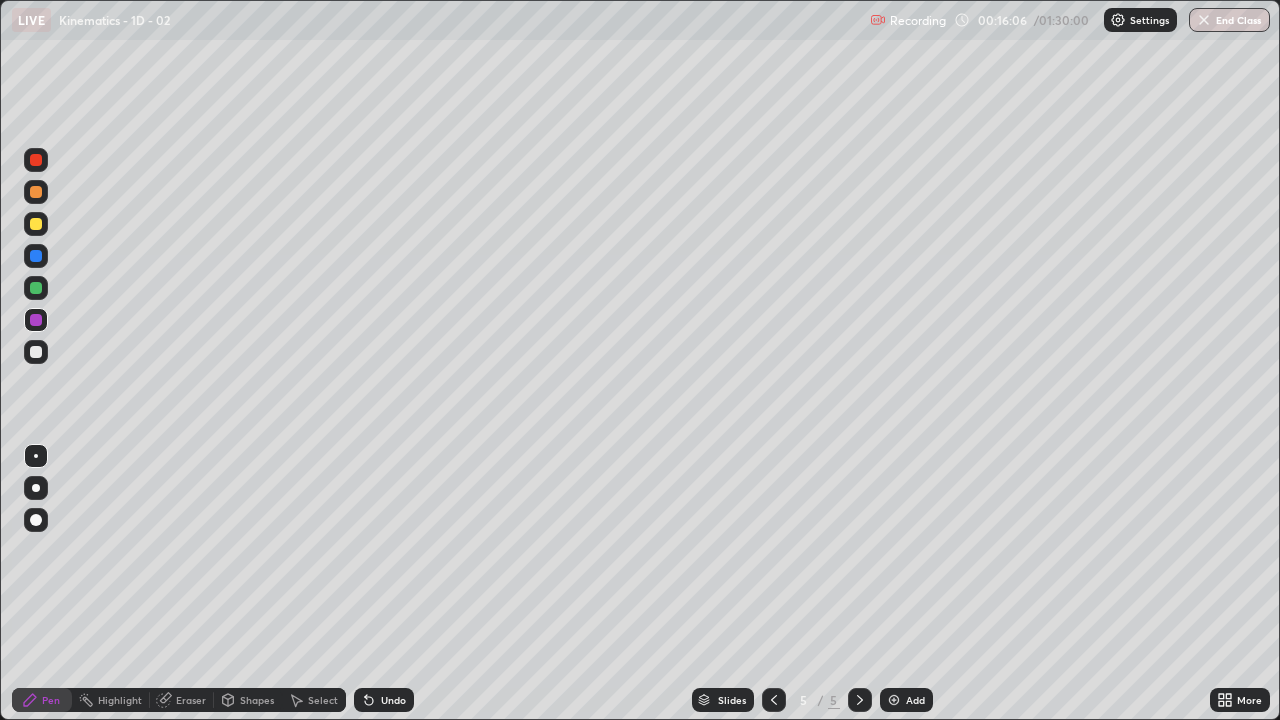click on "Pen" at bounding box center (51, 700) 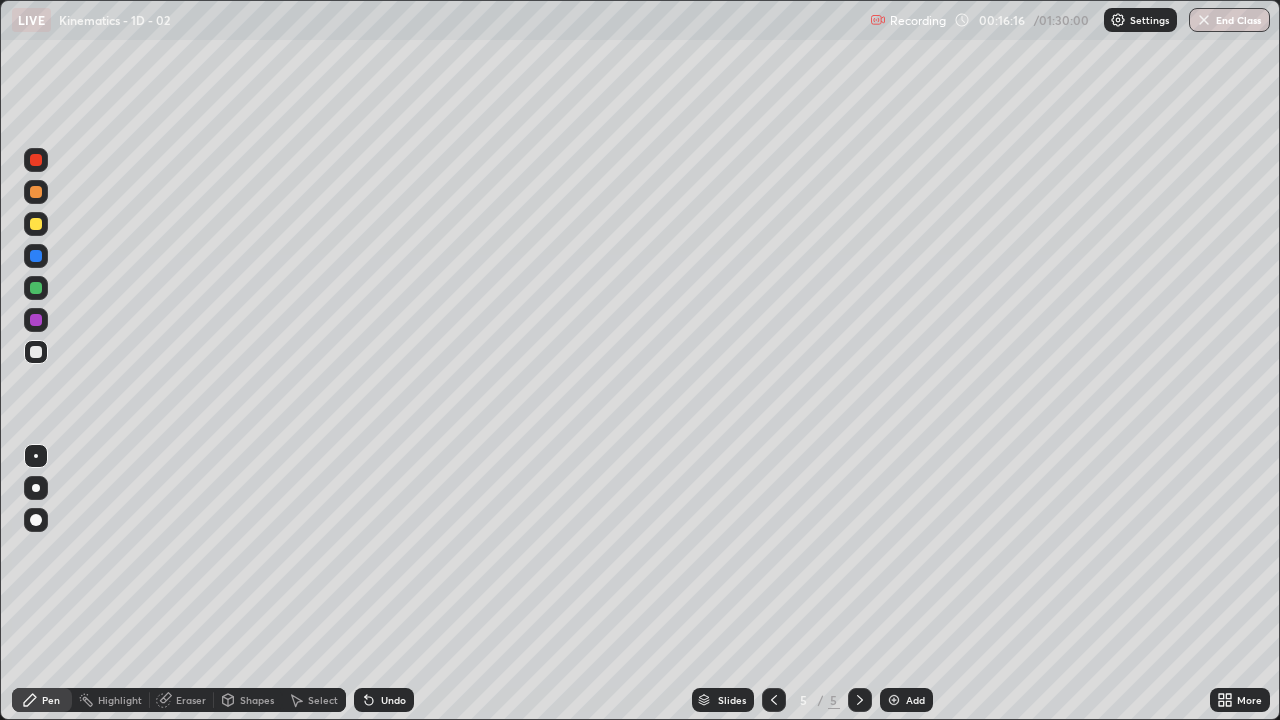 click on "Shapes" at bounding box center (257, 700) 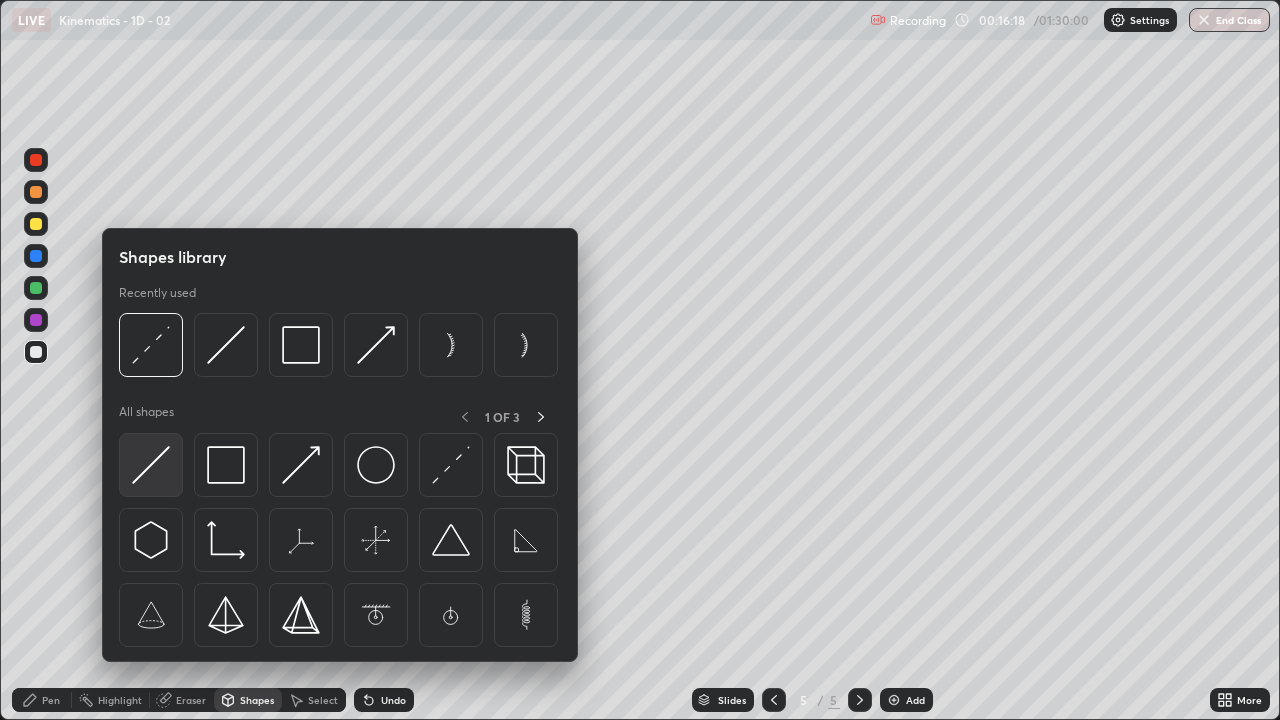 click at bounding box center (151, 465) 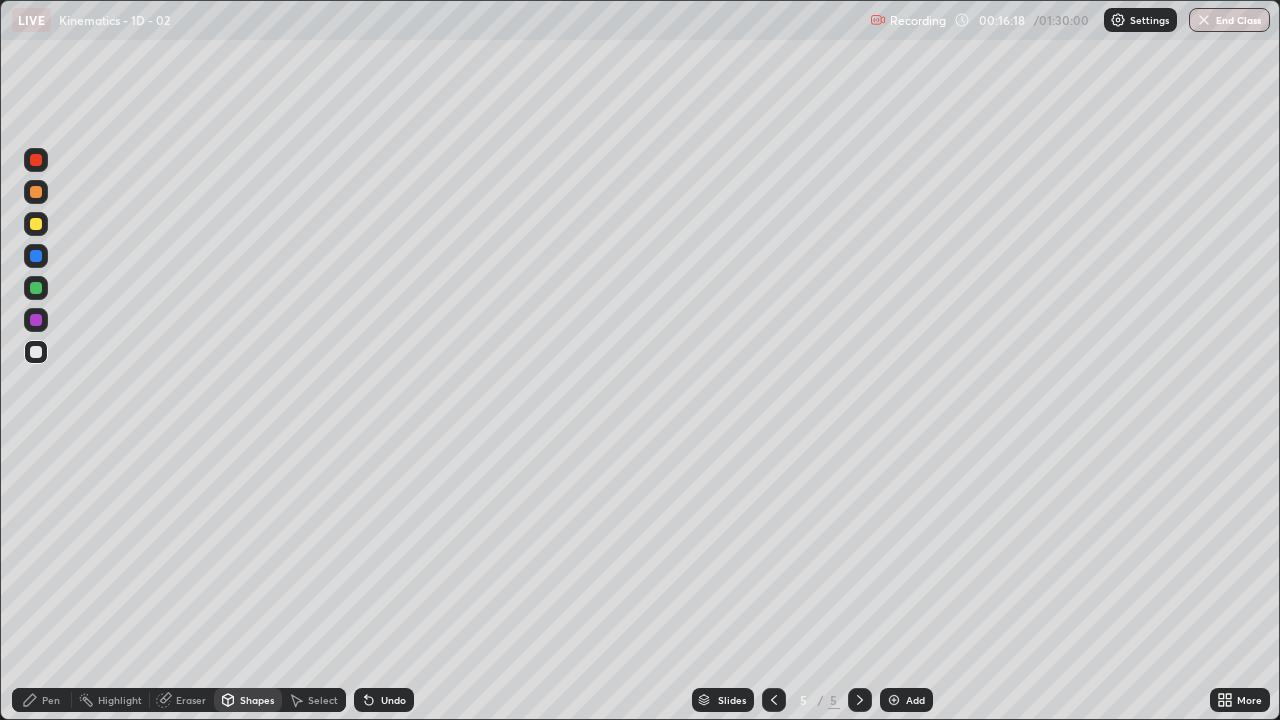 click at bounding box center [36, 352] 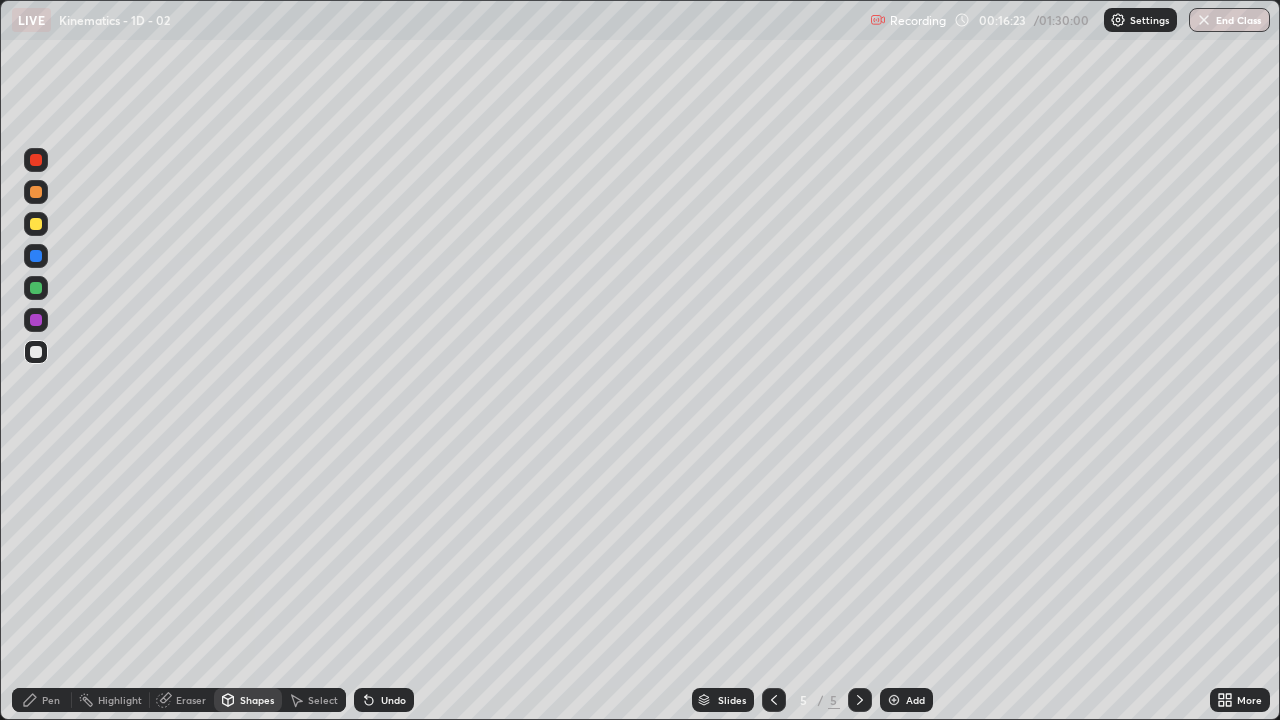 click on "Pen" at bounding box center (51, 700) 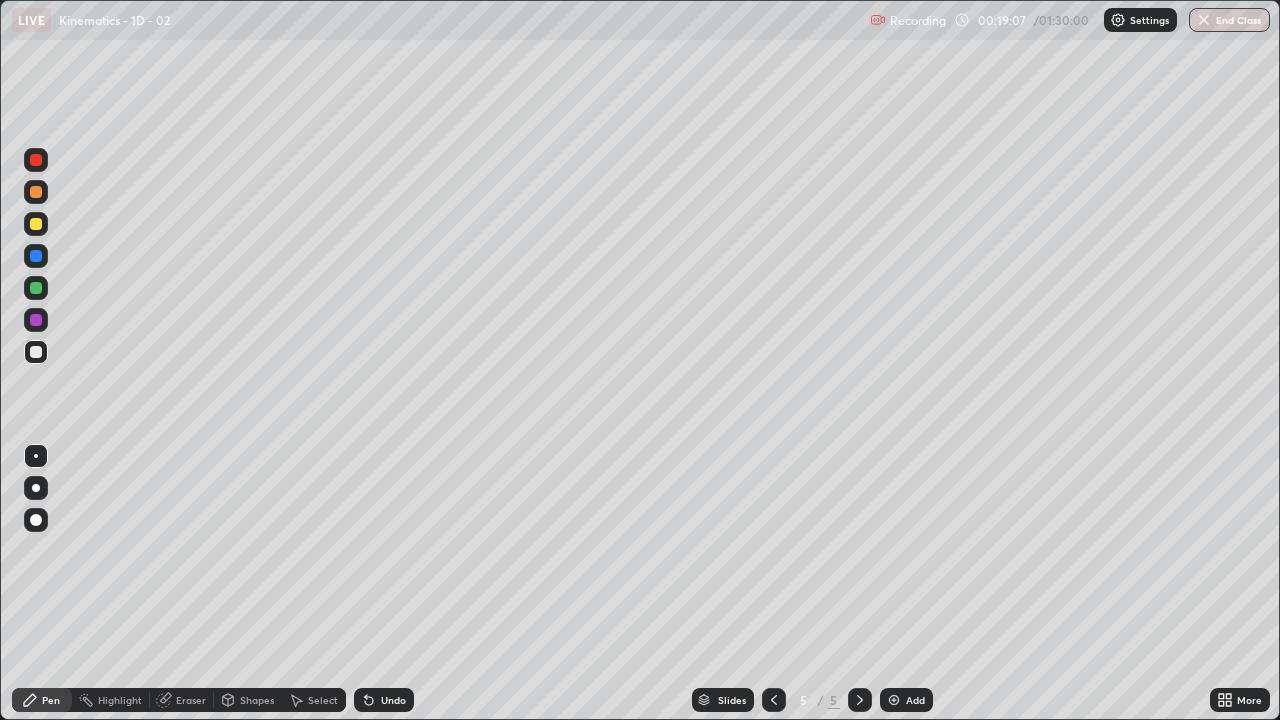 click on "Eraser" at bounding box center [191, 700] 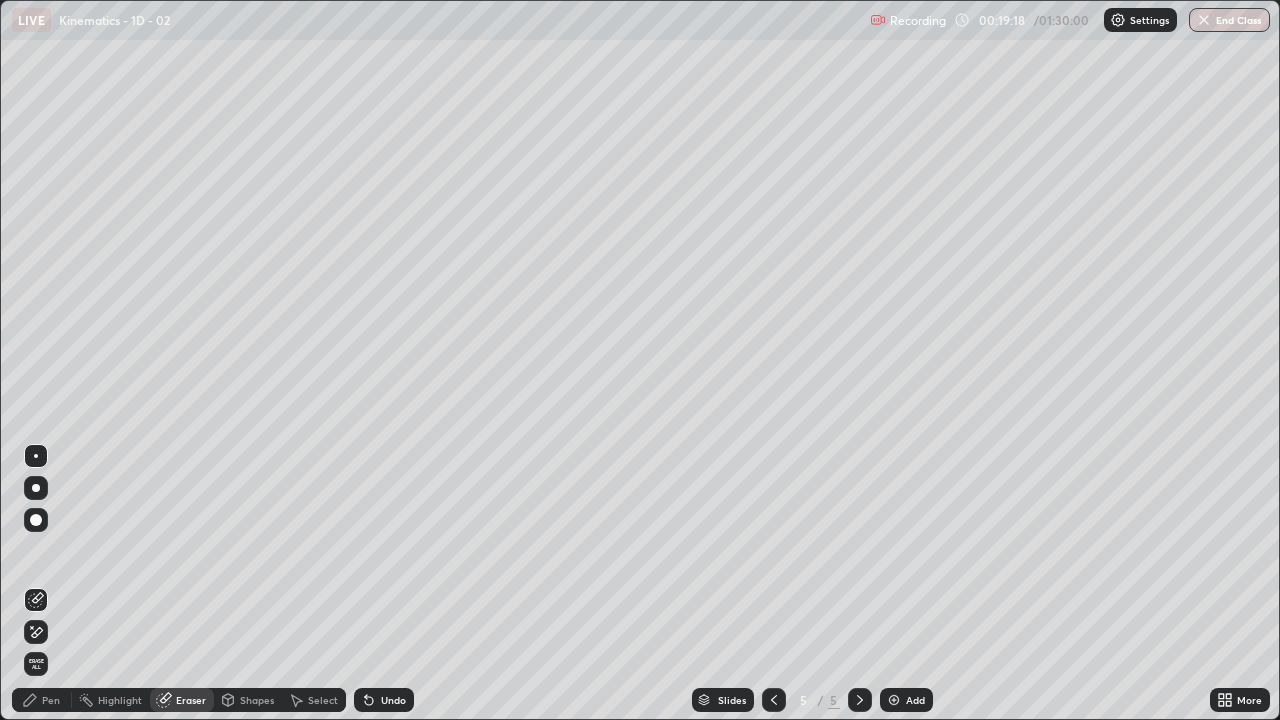 click on "Pen" at bounding box center (51, 700) 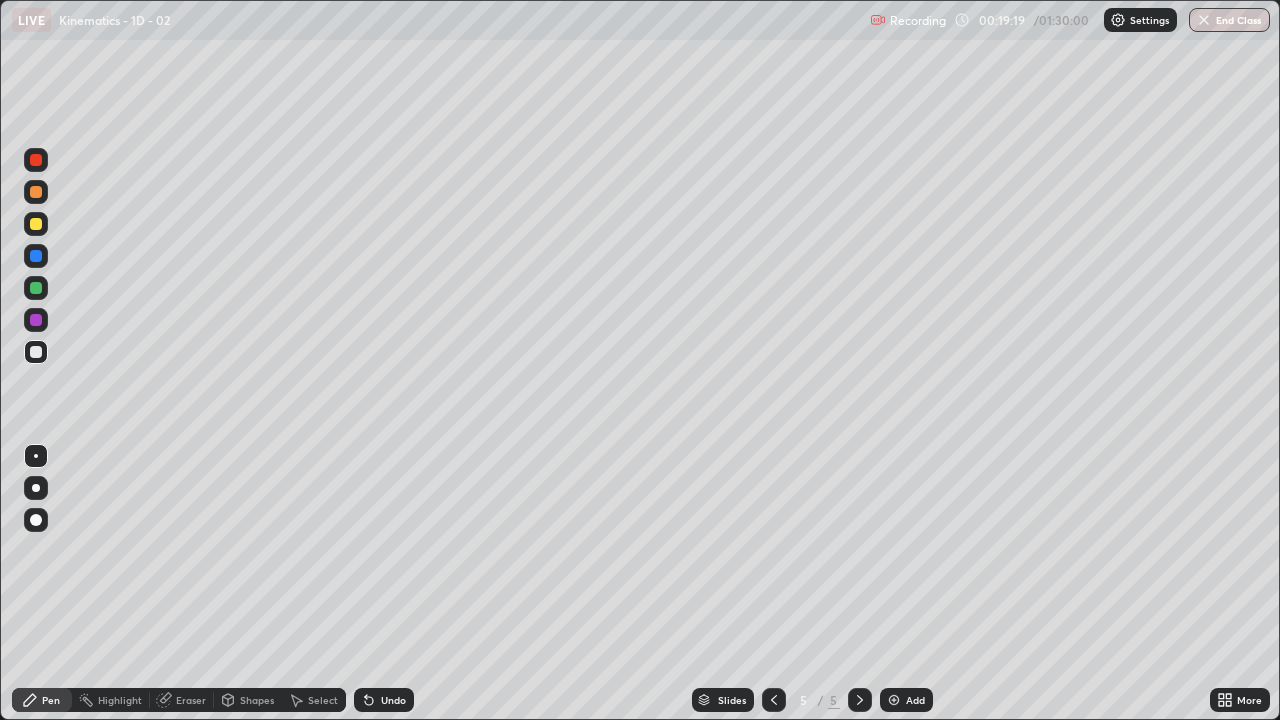 click at bounding box center (36, 320) 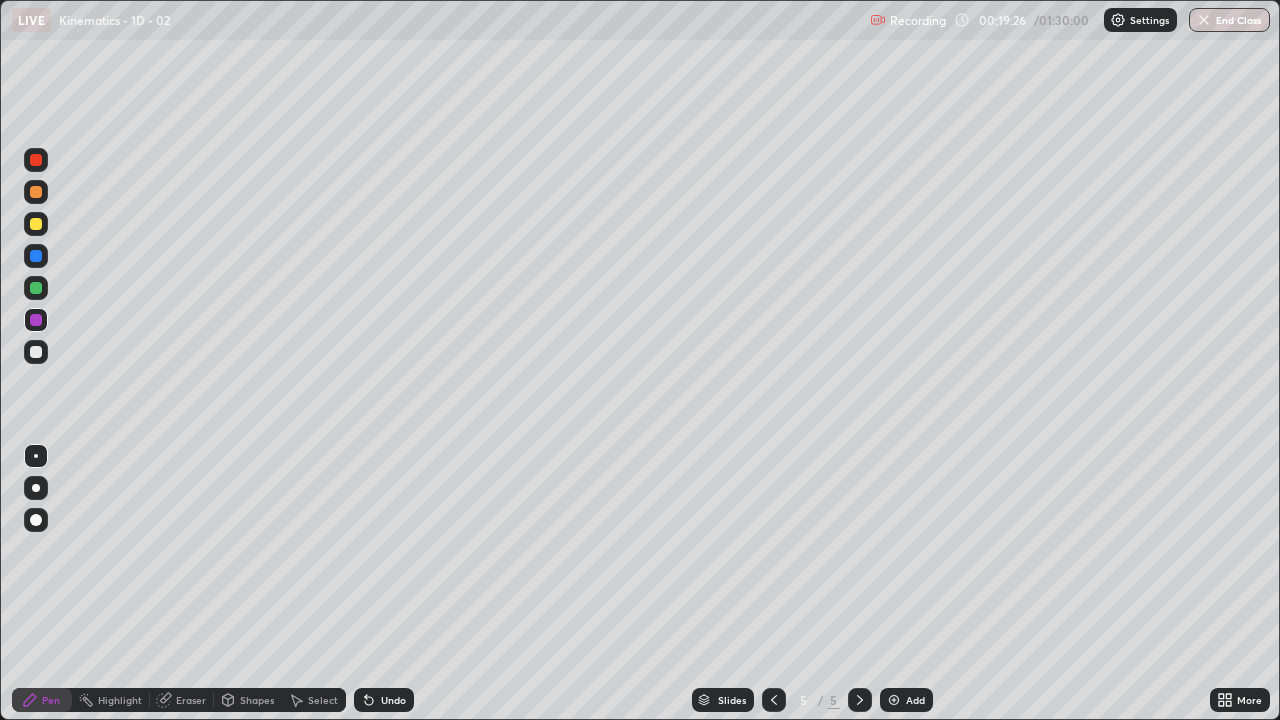 click on "Undo" at bounding box center (393, 700) 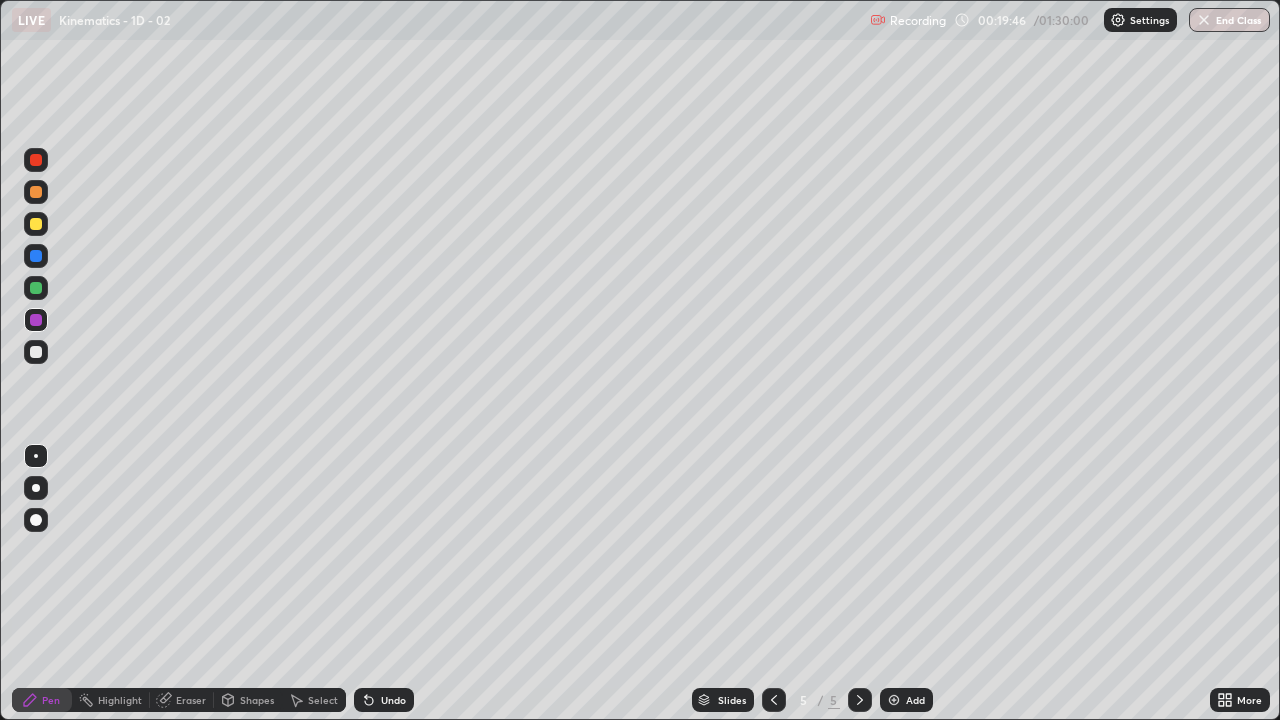 click at bounding box center (36, 352) 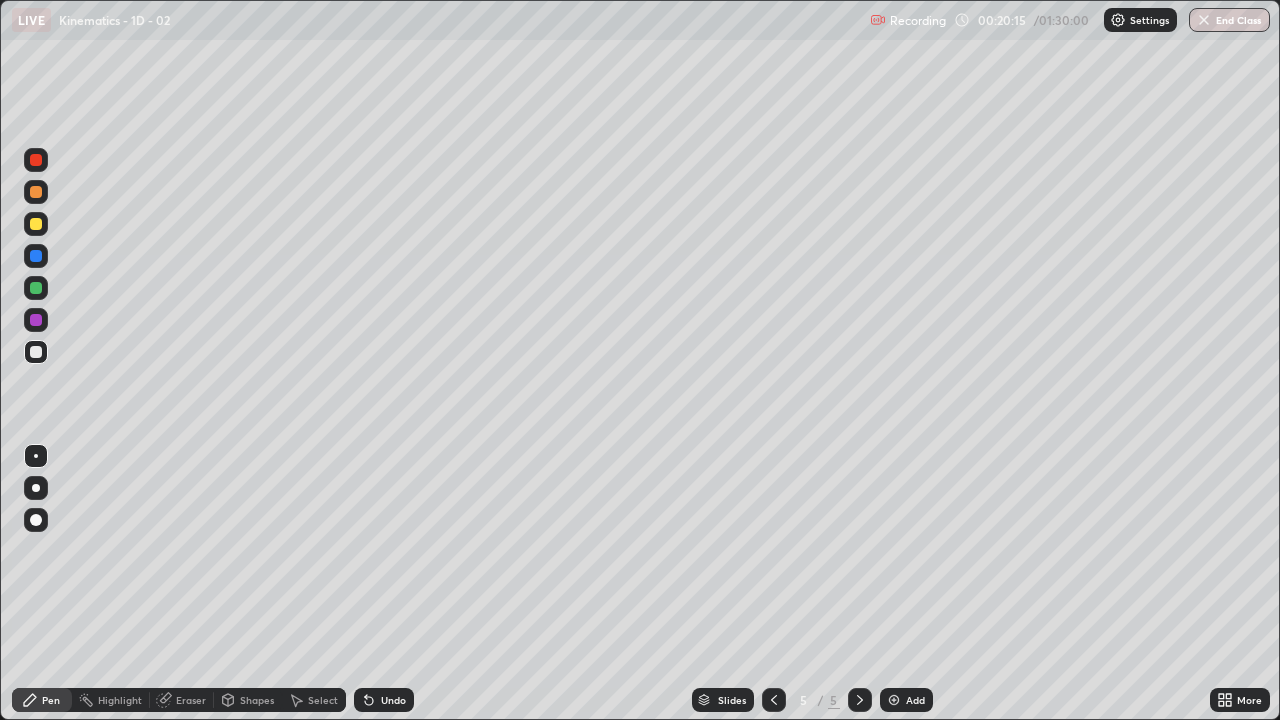 click on "Shapes" at bounding box center (257, 700) 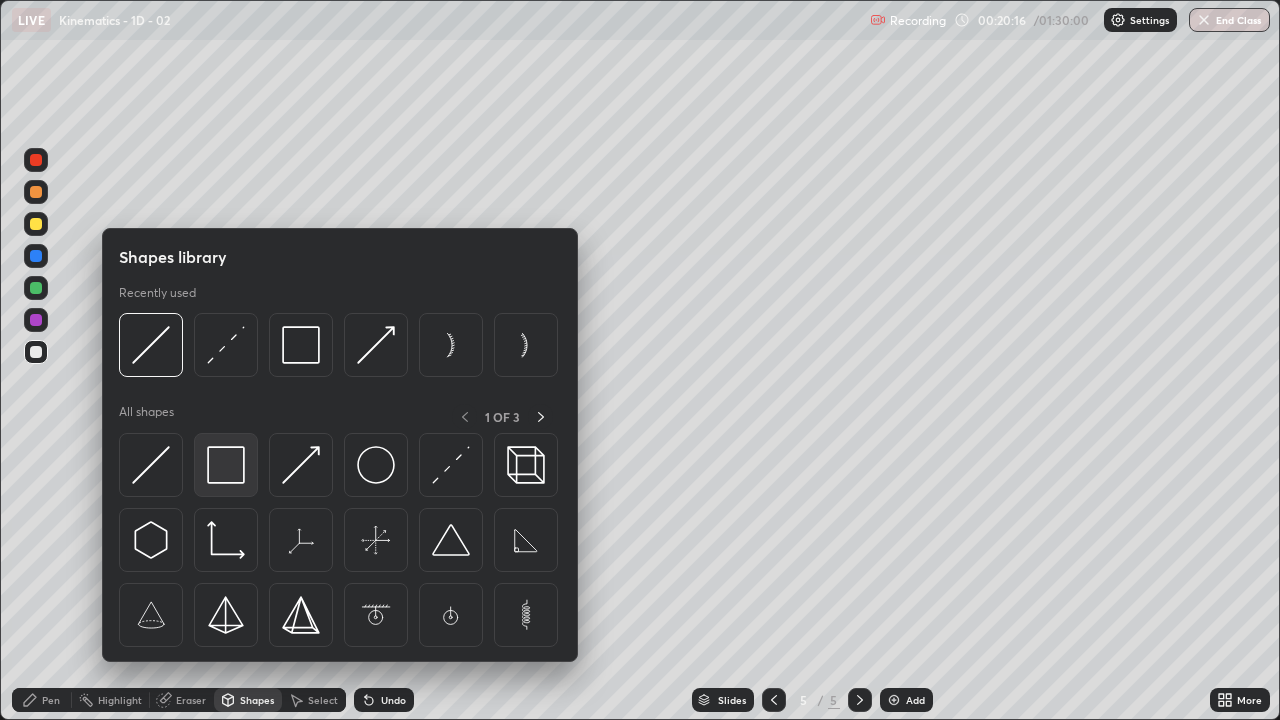 click at bounding box center (226, 465) 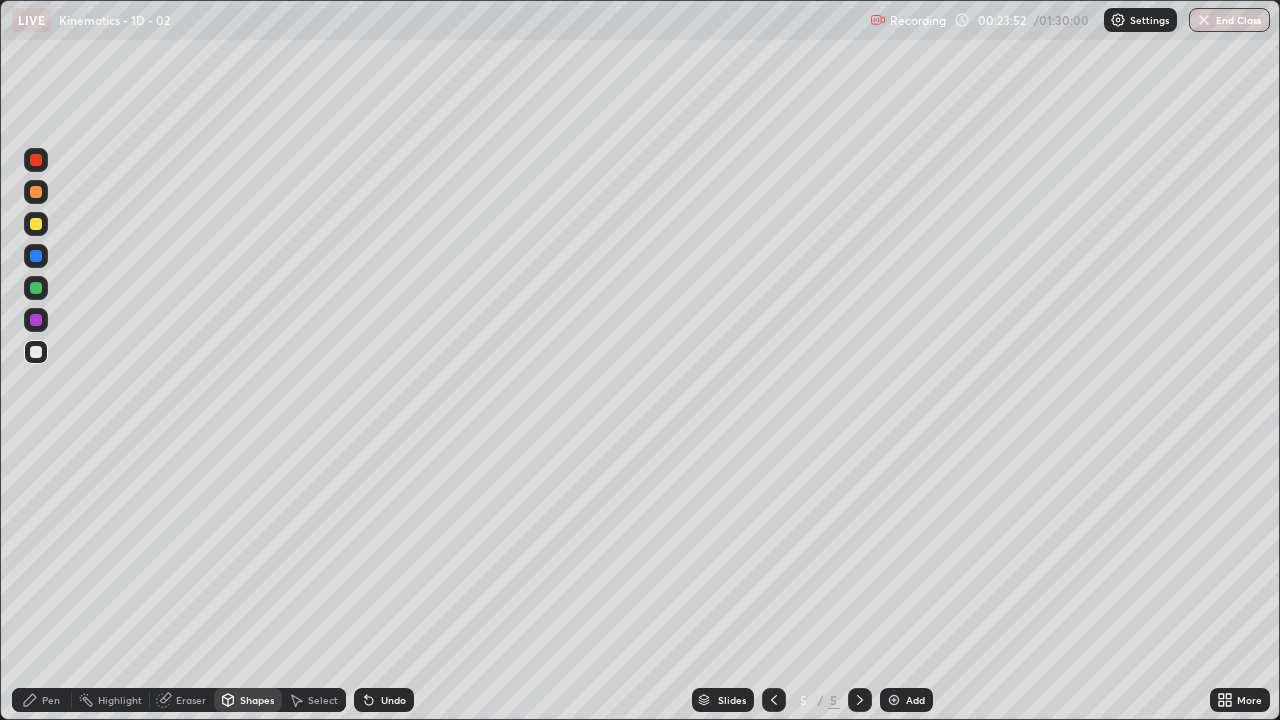 click on "Add" at bounding box center (906, 700) 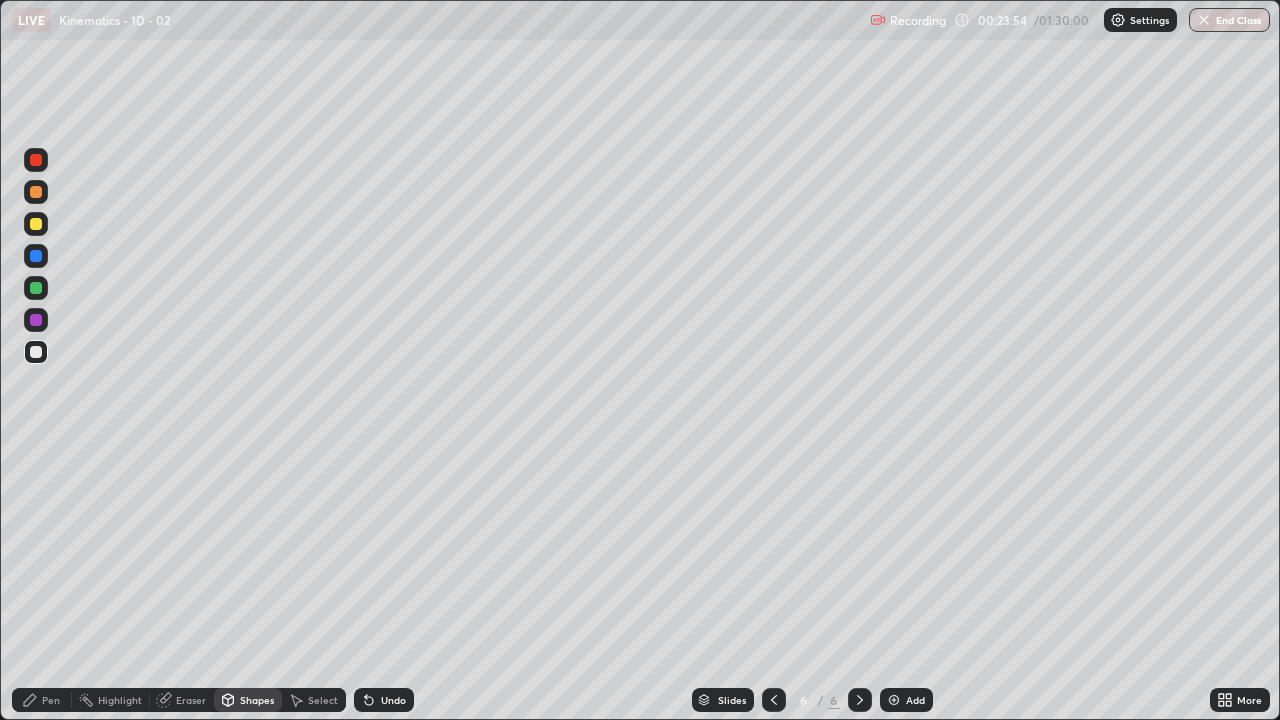 click on "Undo" at bounding box center [393, 700] 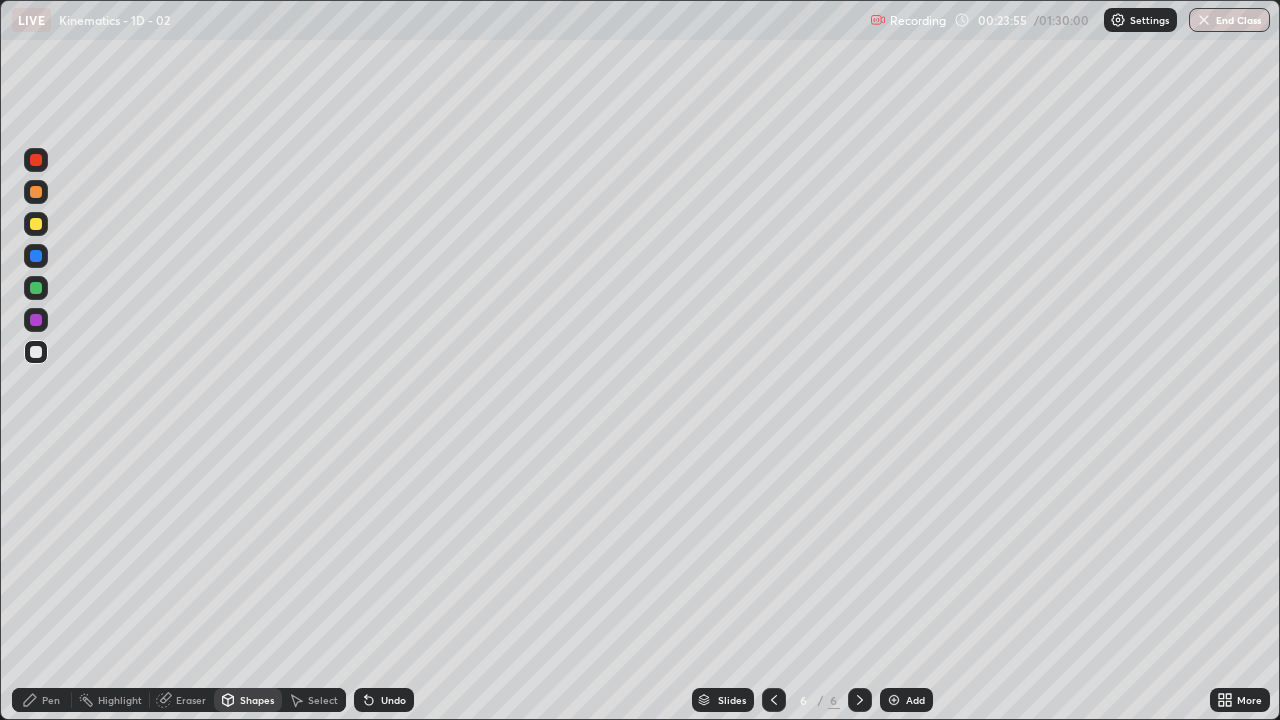 click on "Undo" at bounding box center [393, 700] 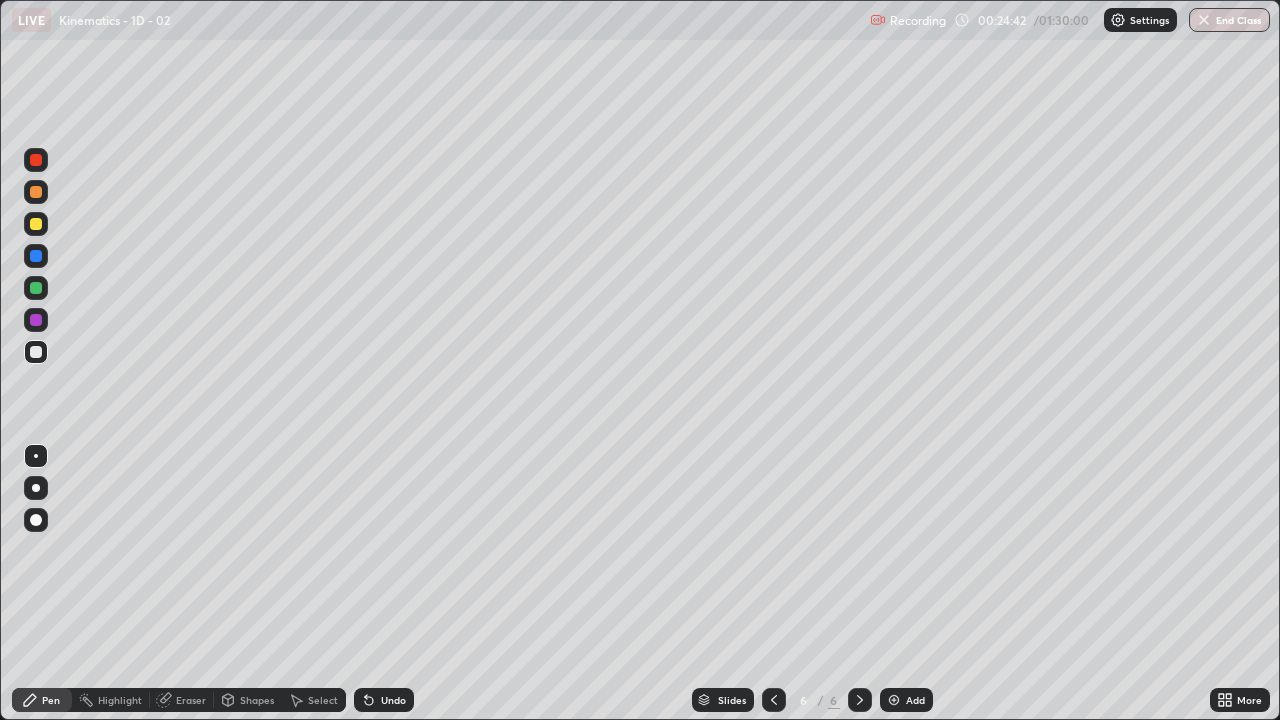 click on "Eraser" at bounding box center (191, 700) 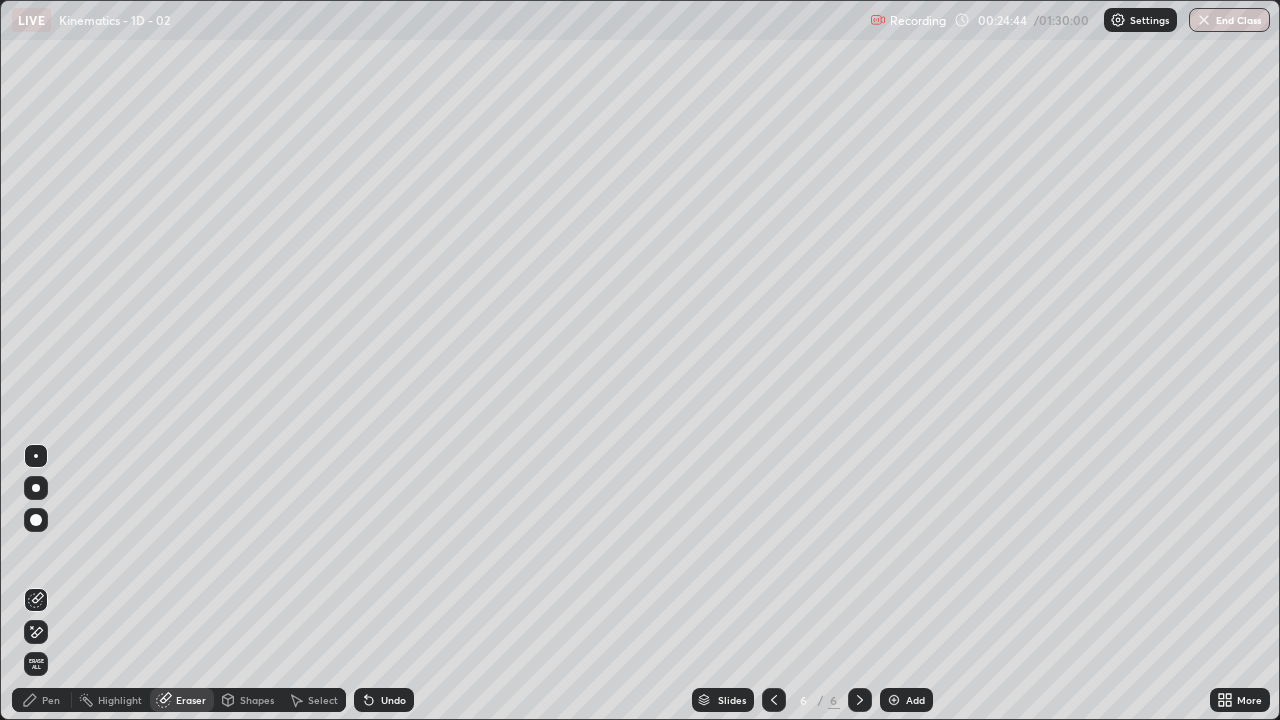 click on "Pen" at bounding box center (51, 700) 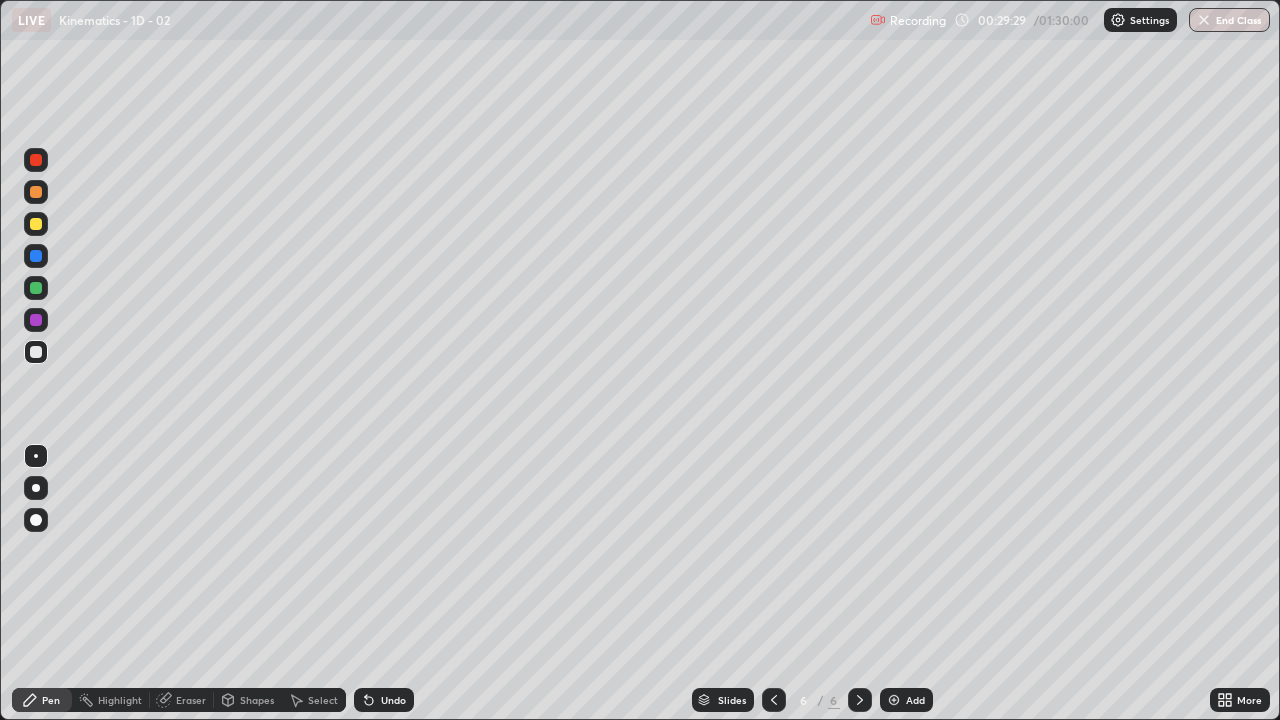 click on "Shapes" at bounding box center (257, 700) 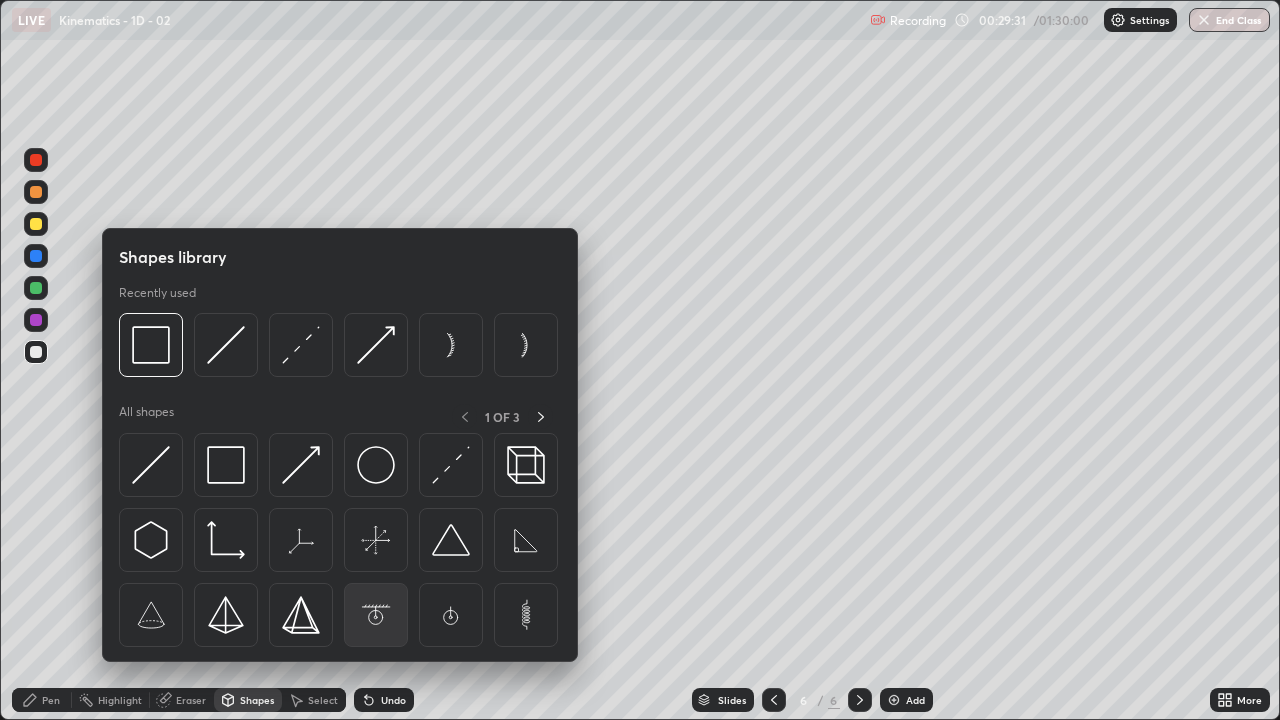 click at bounding box center [376, 615] 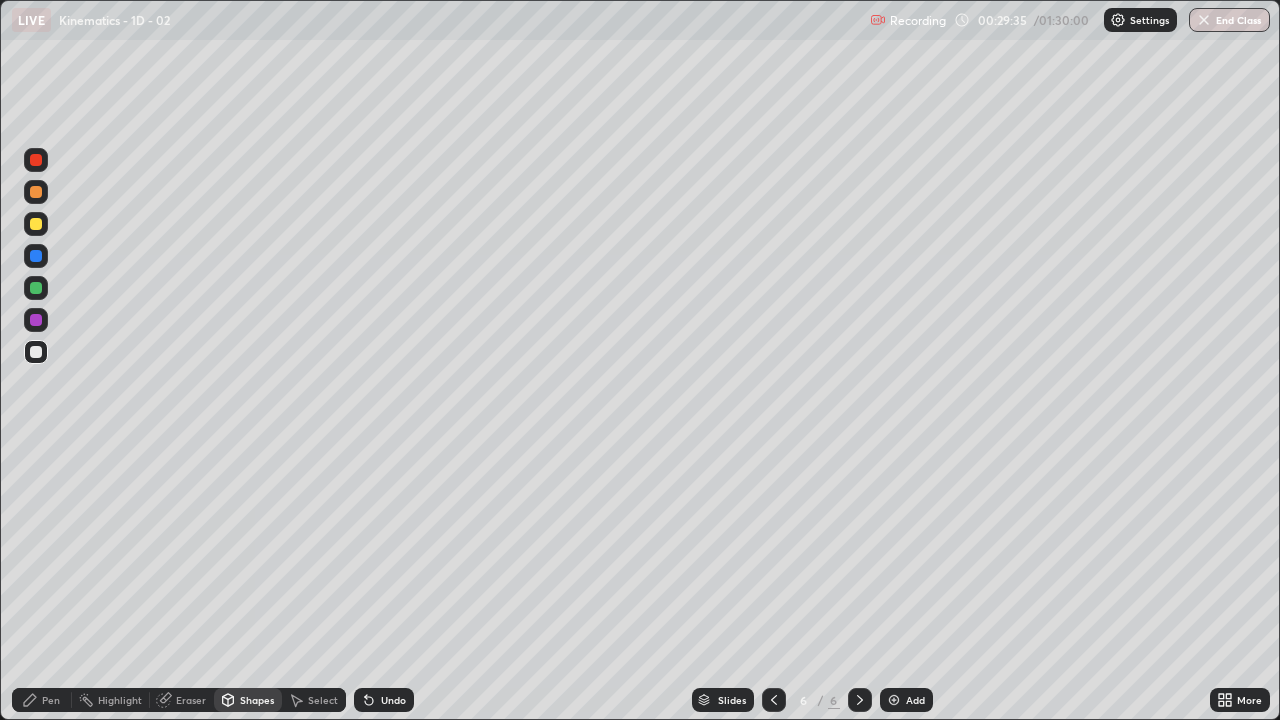 click 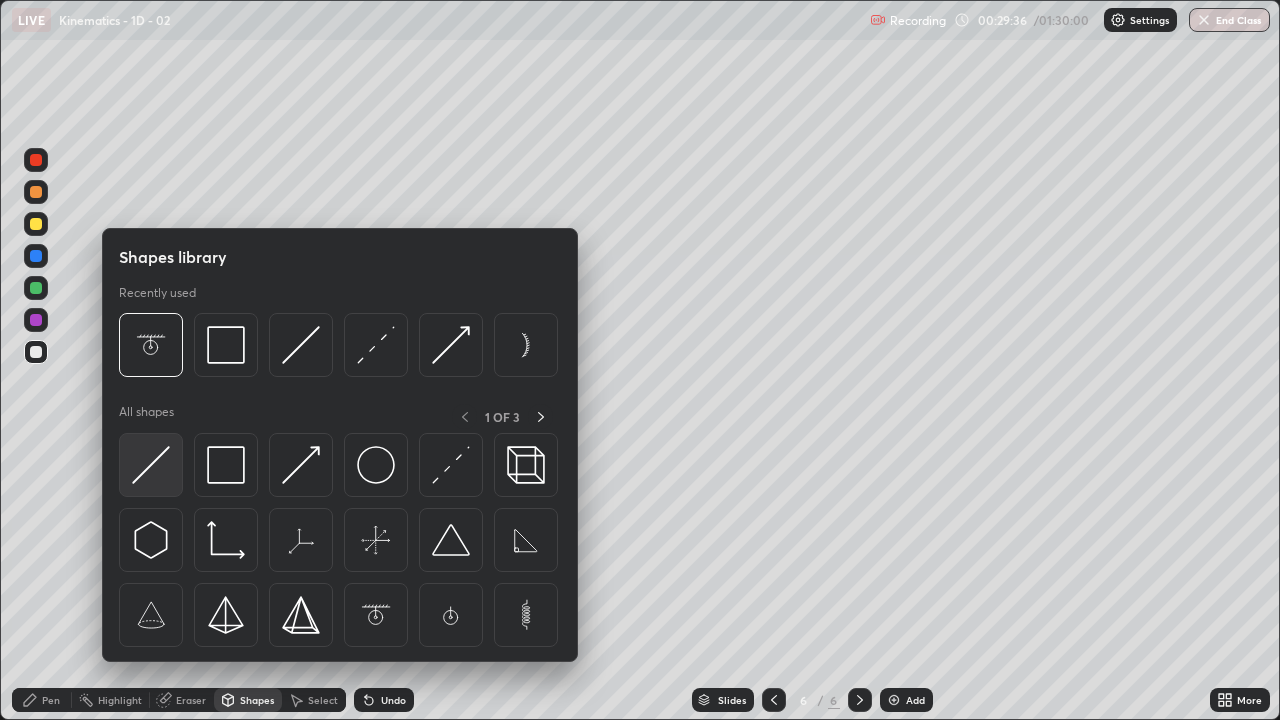 click at bounding box center (151, 465) 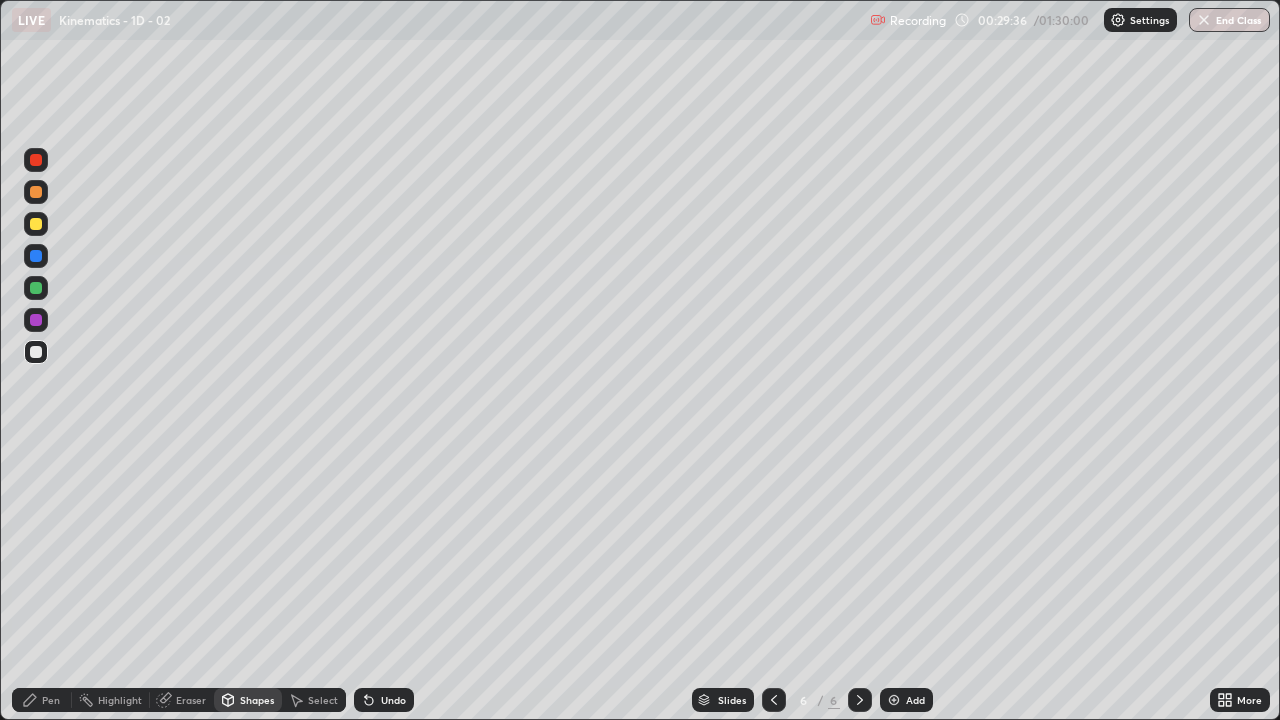 click on "Shapes" at bounding box center [257, 700] 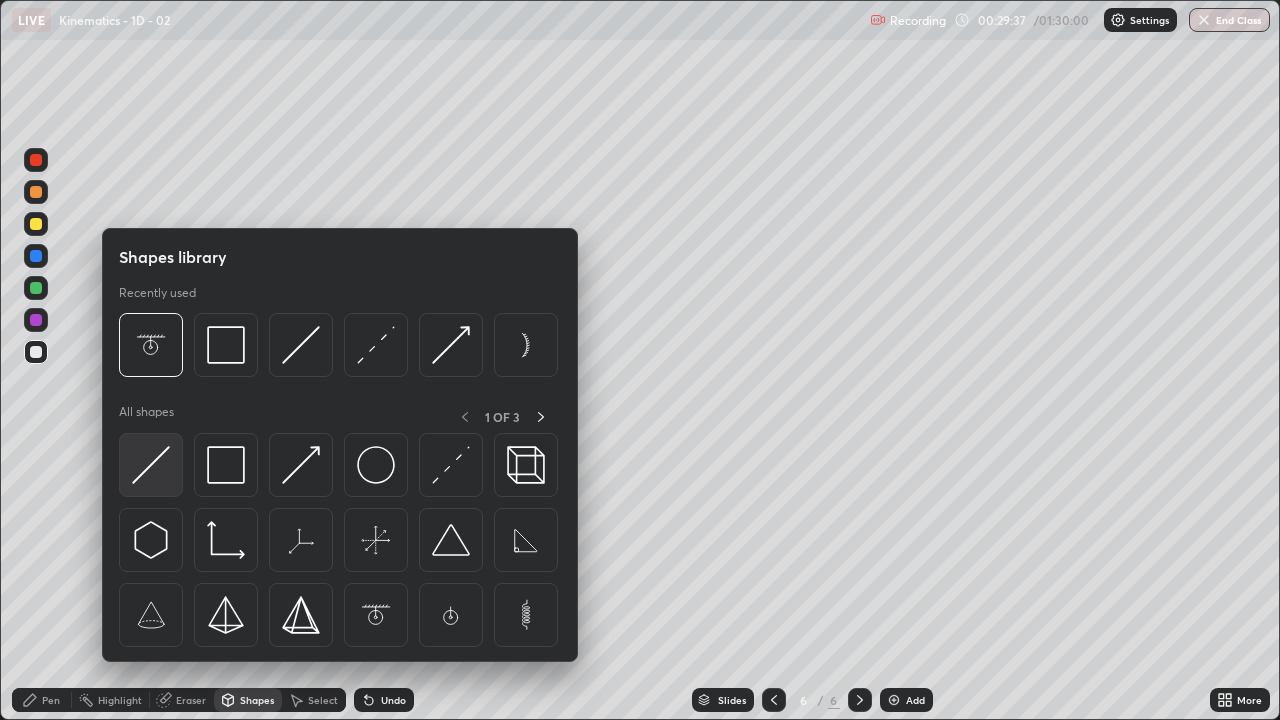 click at bounding box center (151, 465) 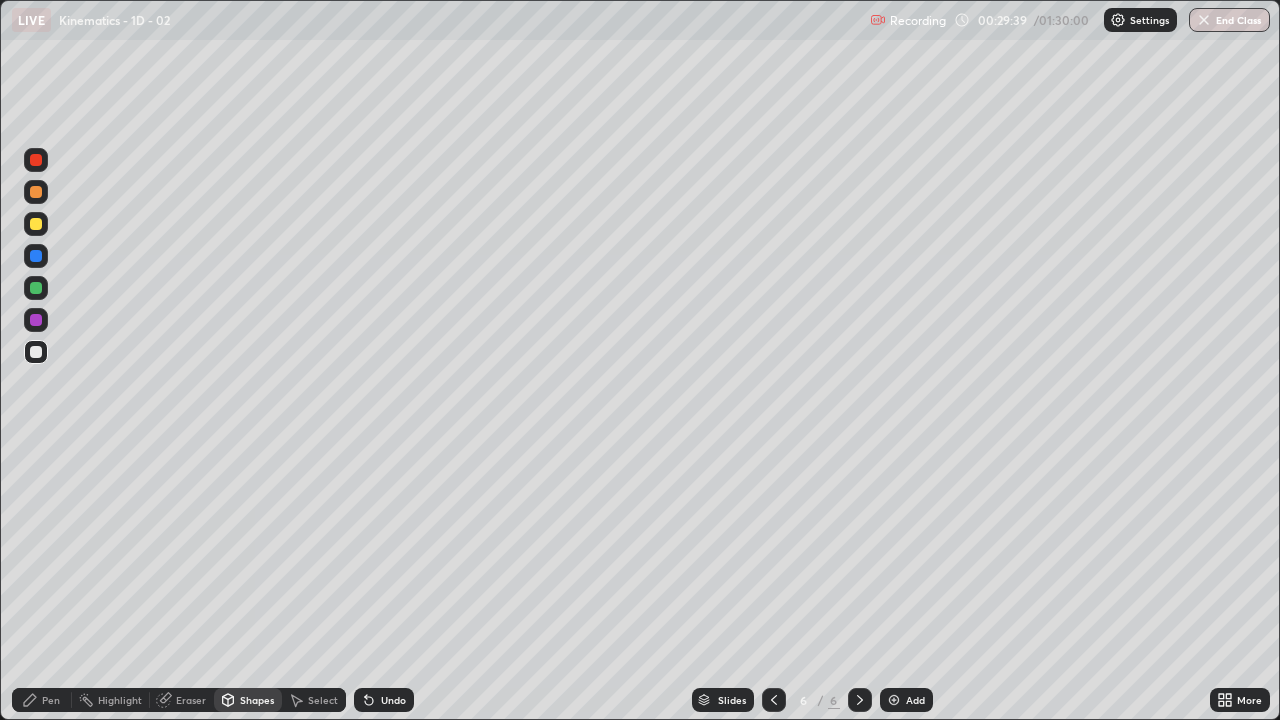 click on "Shapes" at bounding box center (248, 700) 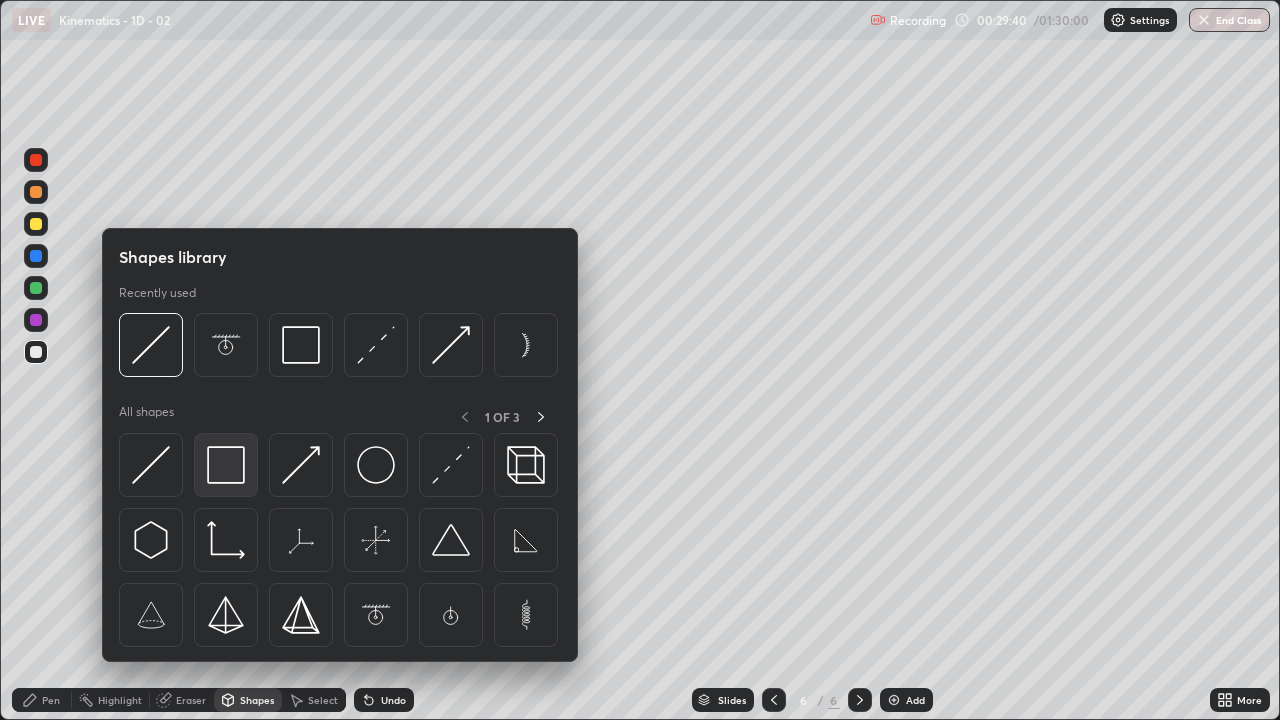 click at bounding box center (226, 465) 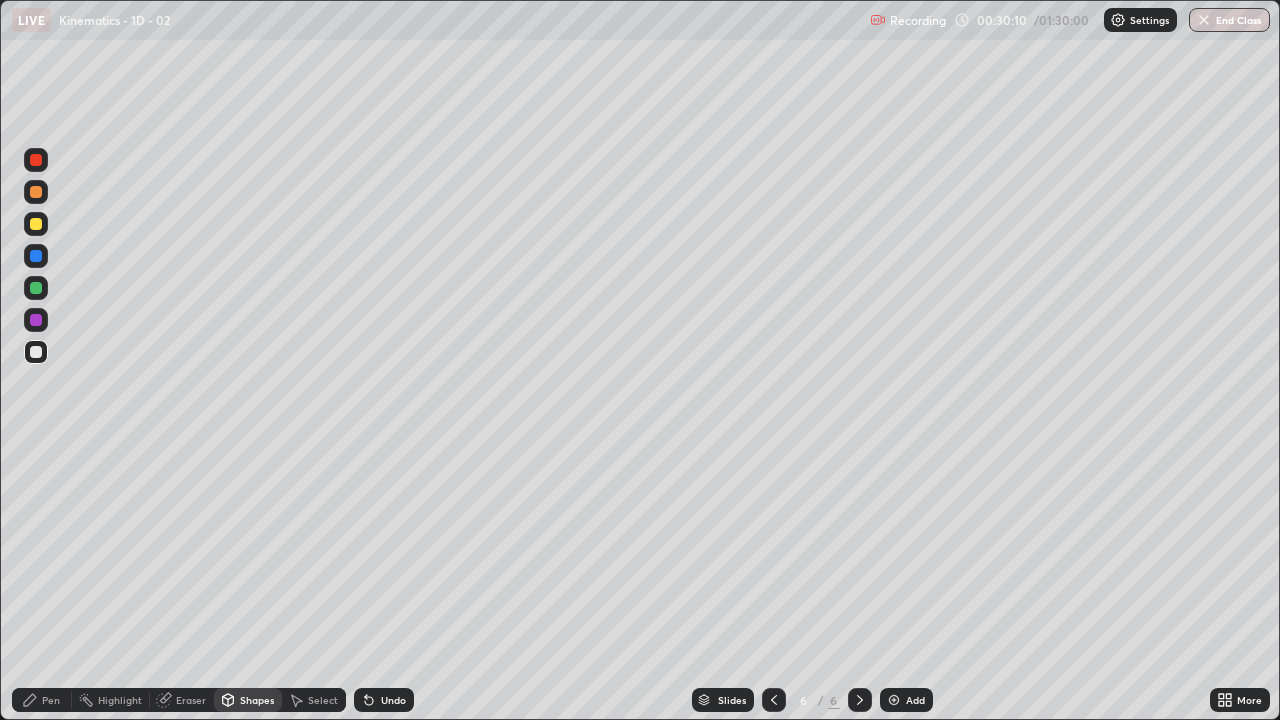 click on "Undo" at bounding box center [384, 700] 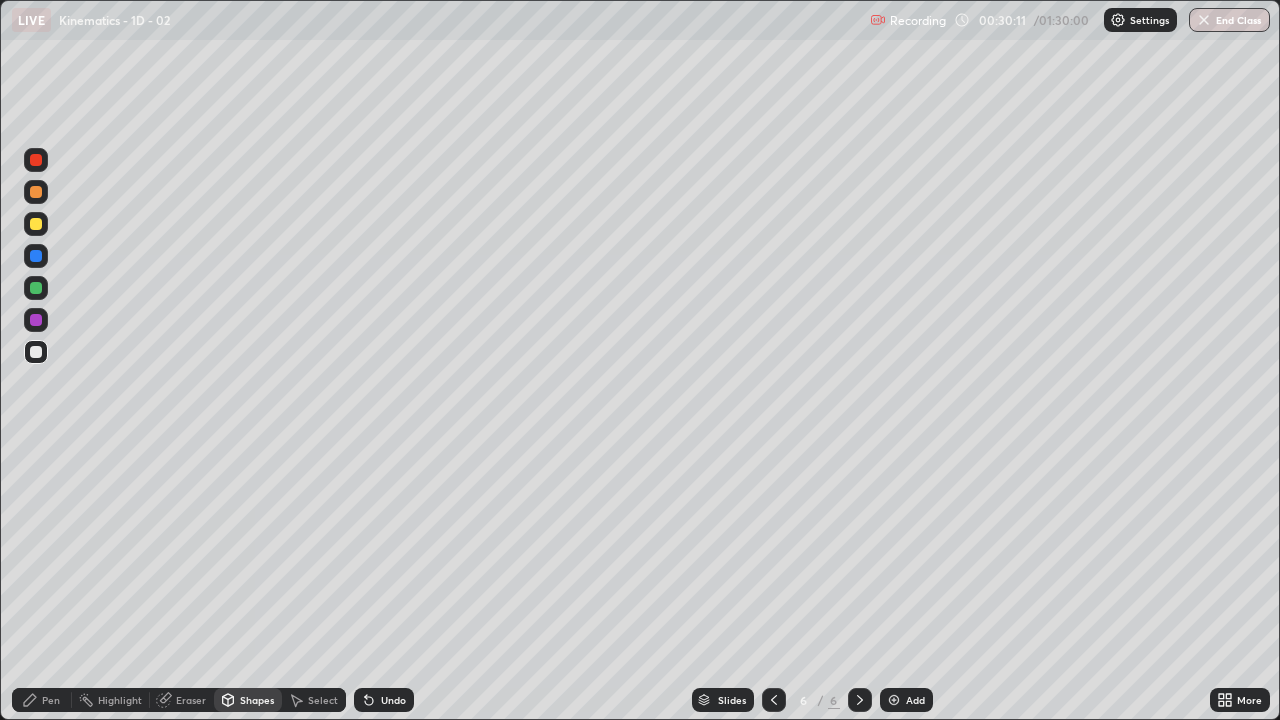 click 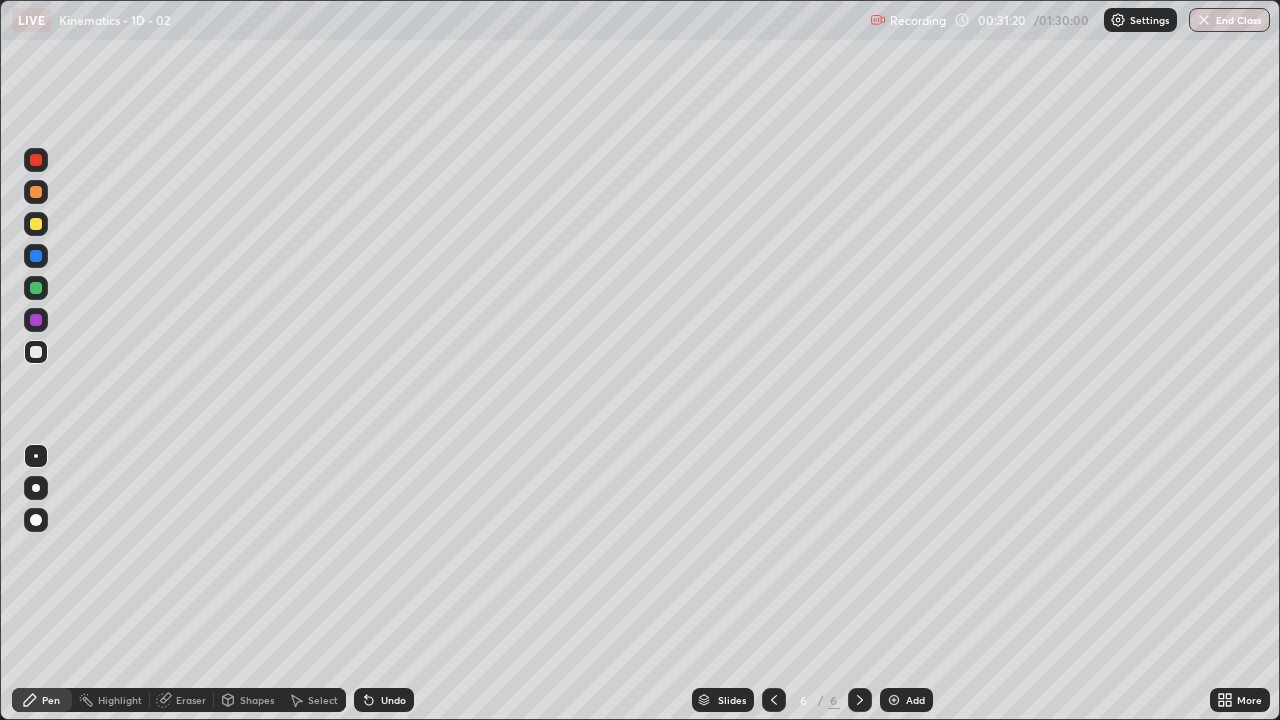 click at bounding box center [36, 352] 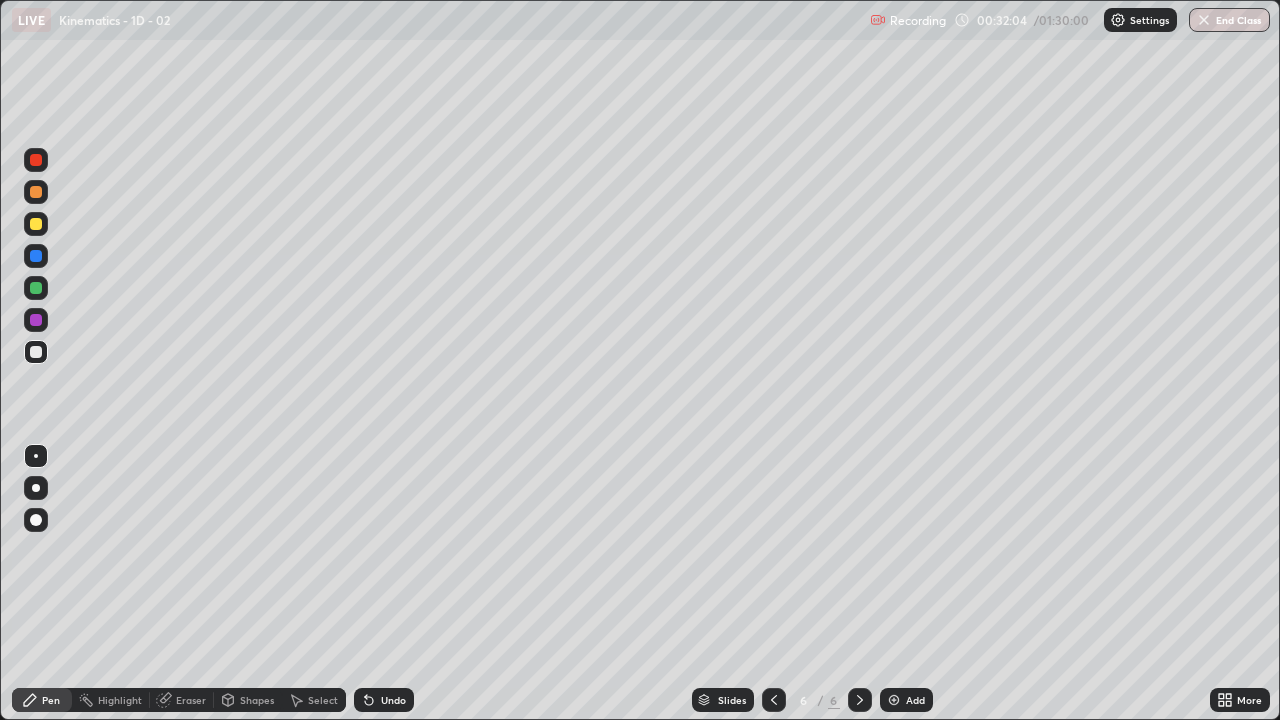 click on "Eraser" at bounding box center (191, 700) 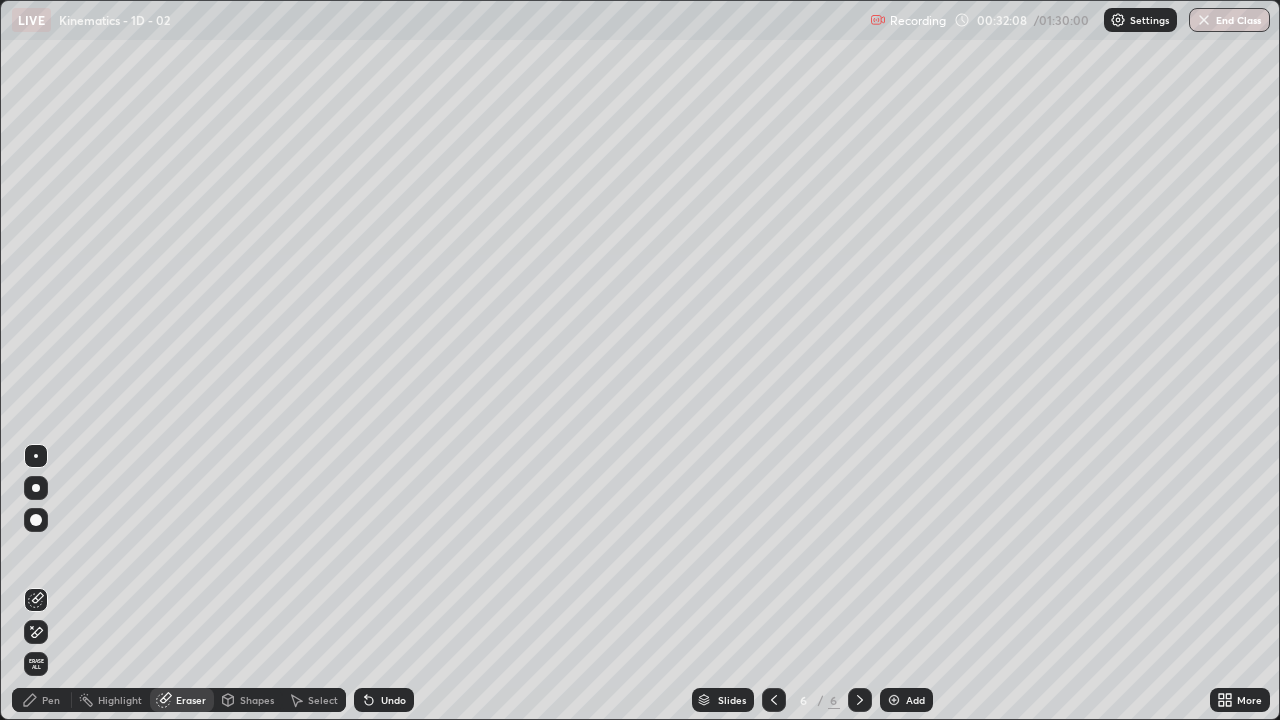 click on "Pen" at bounding box center [42, 700] 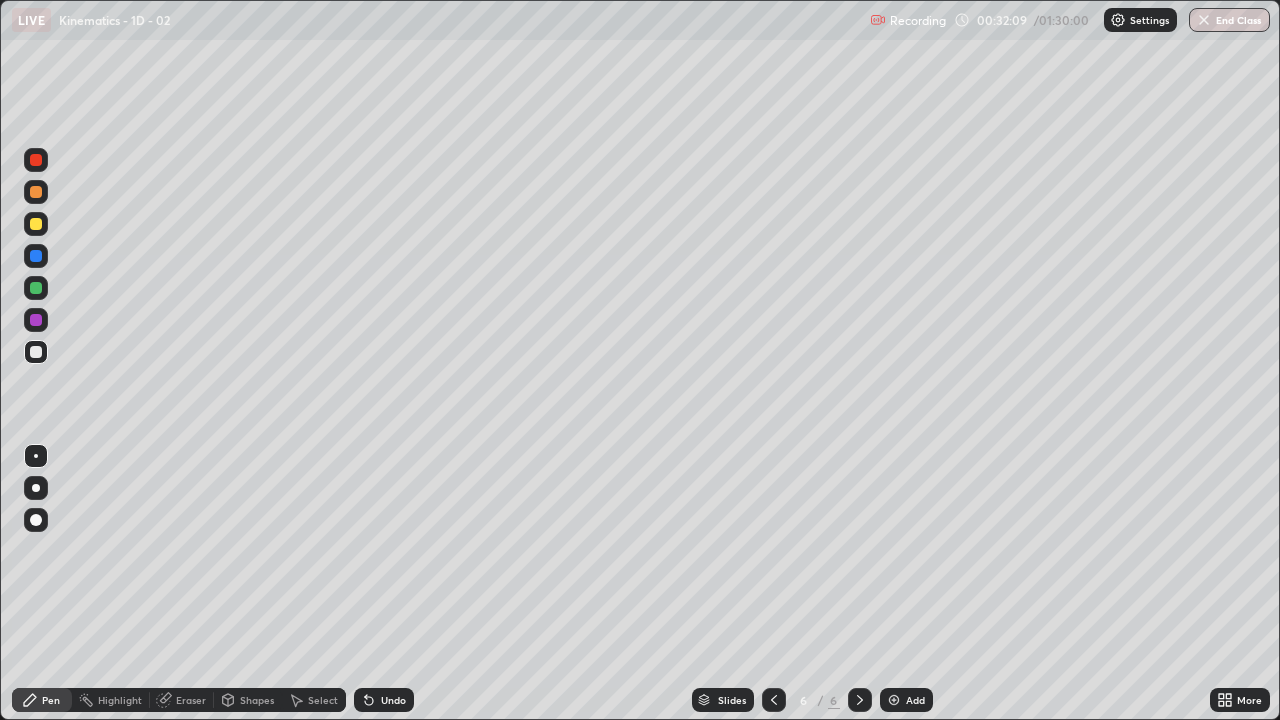 click at bounding box center [36, 320] 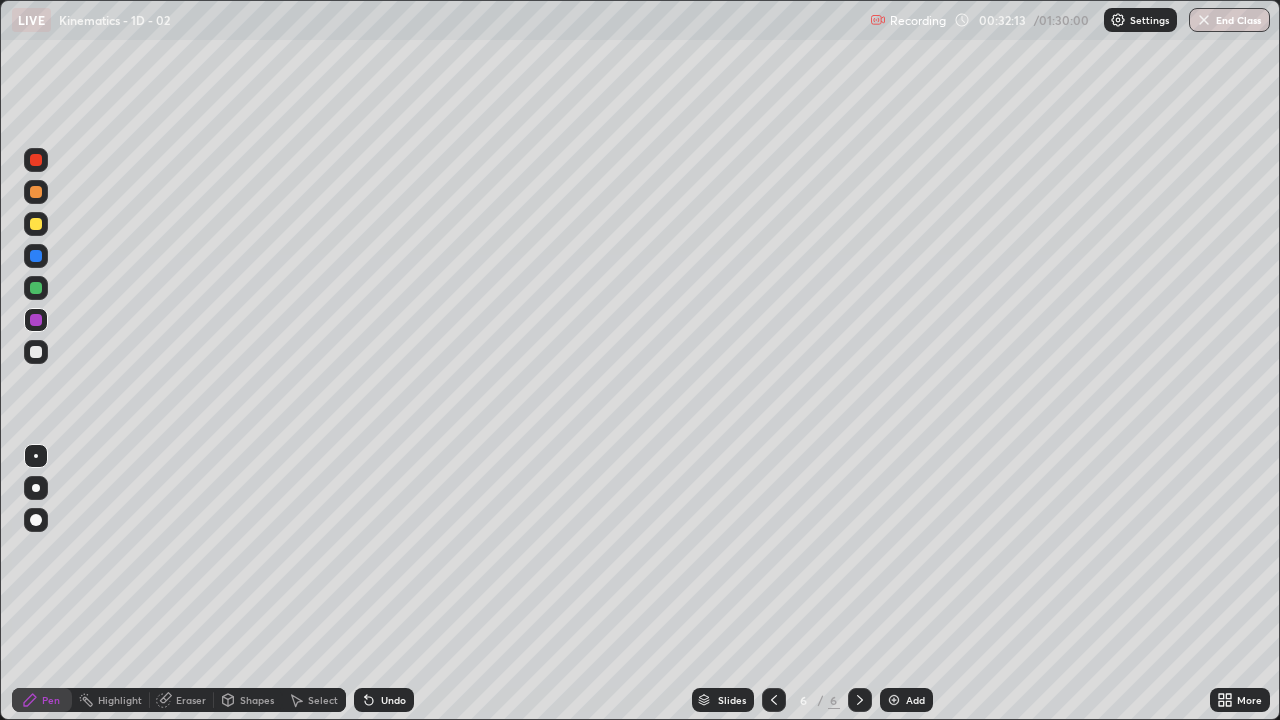 click on "Eraser" at bounding box center (191, 700) 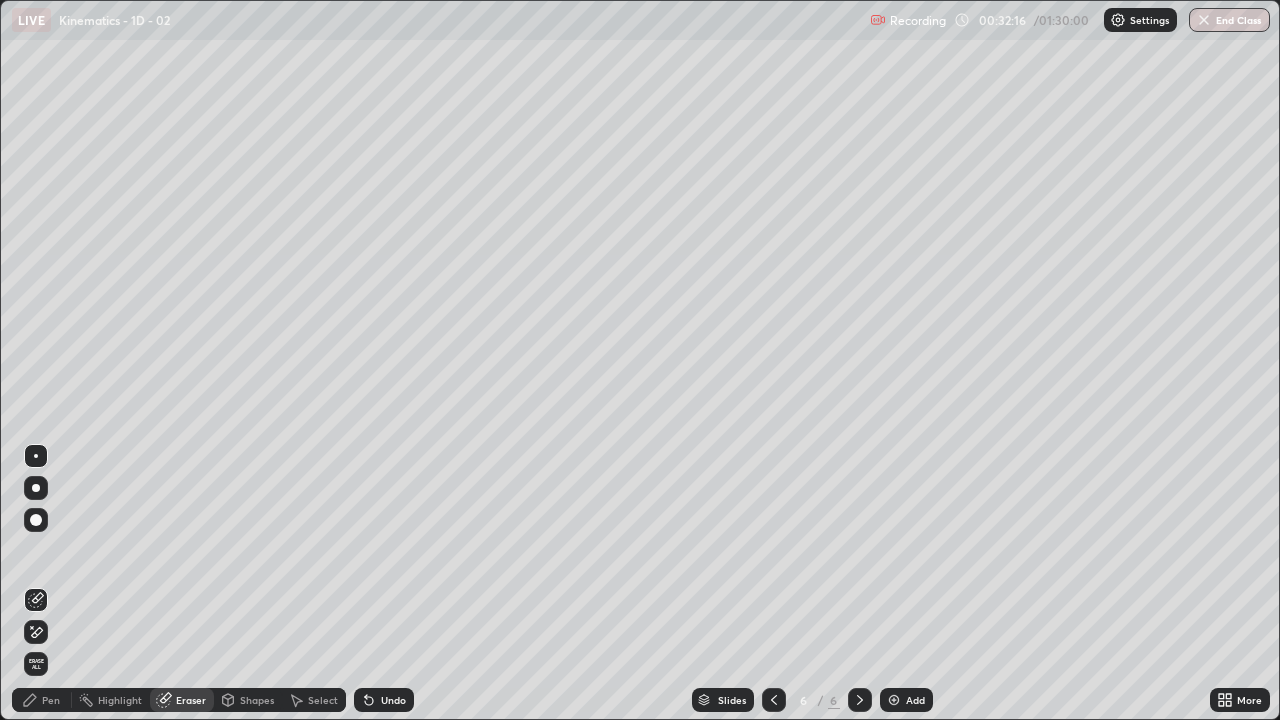 click on "Pen" at bounding box center [42, 700] 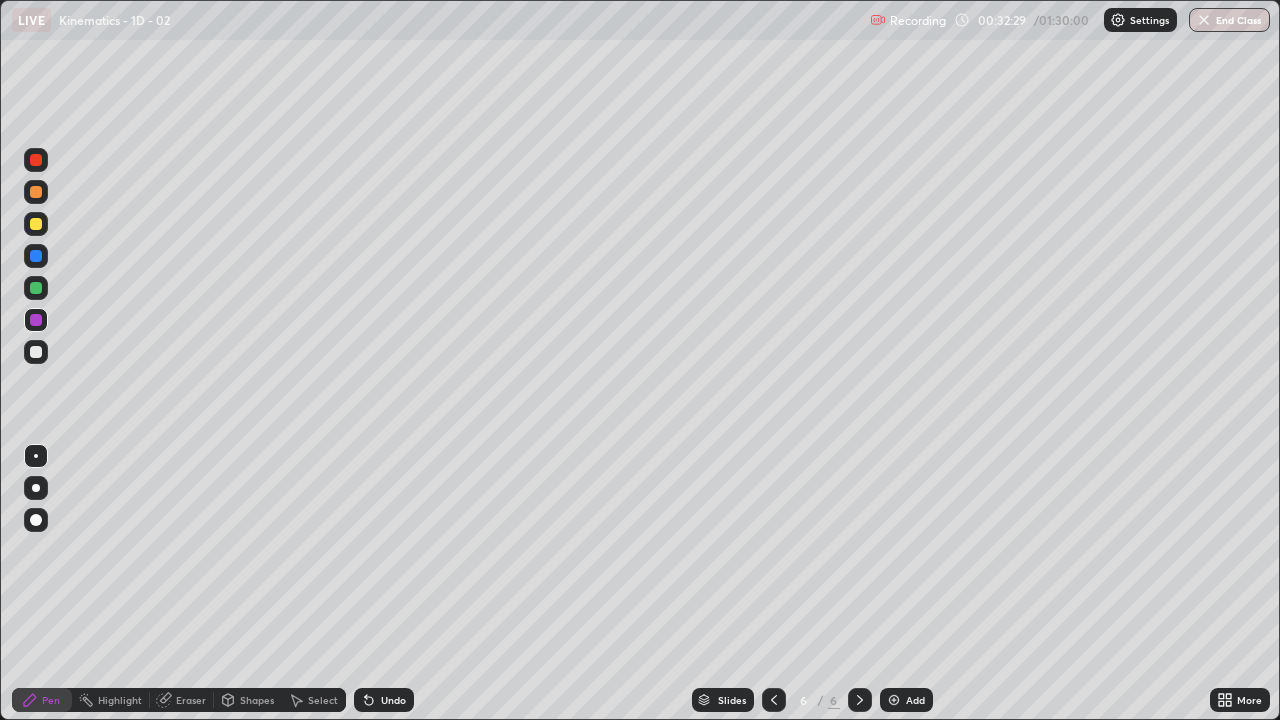 click at bounding box center [36, 352] 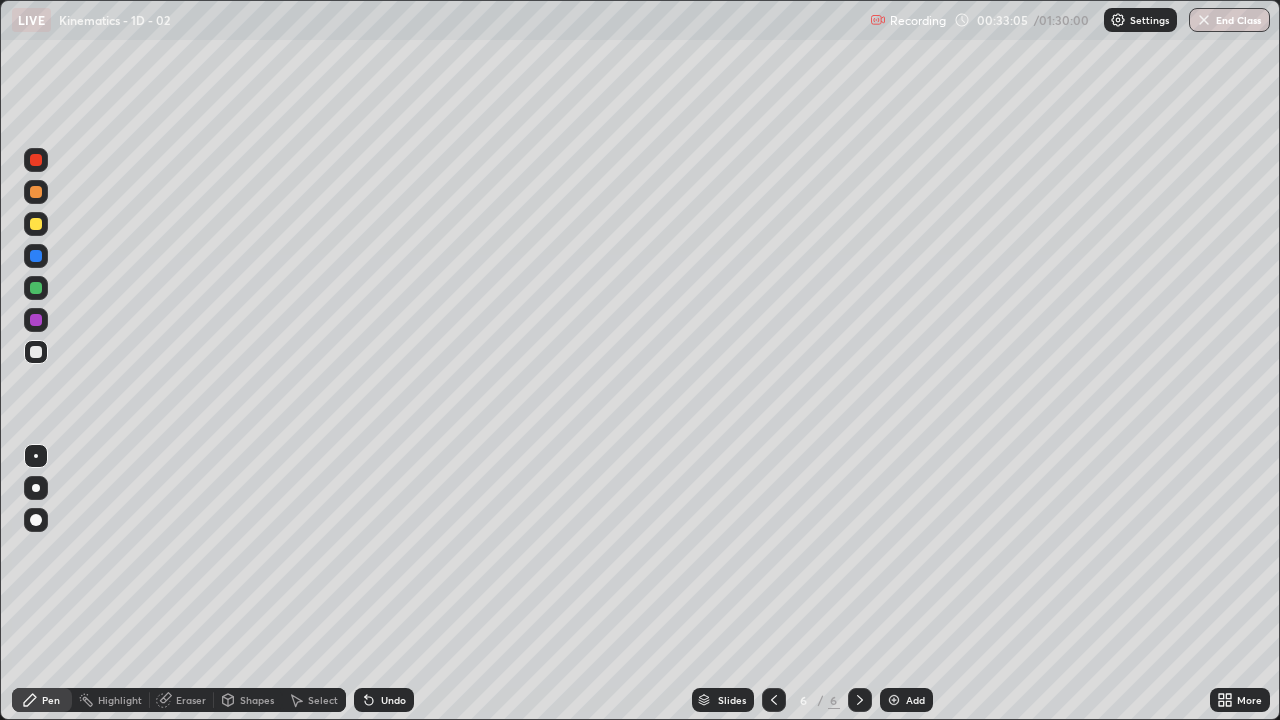 click on "Eraser" at bounding box center [191, 700] 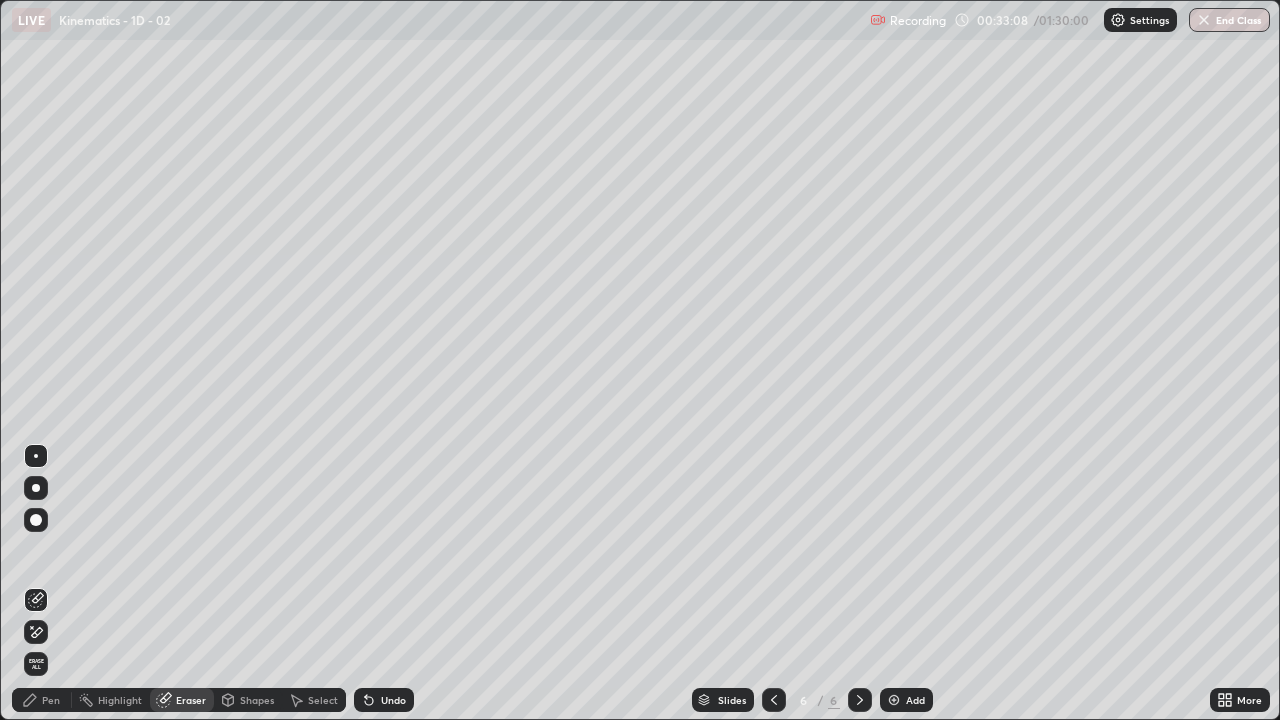 click on "Pen" at bounding box center (42, 700) 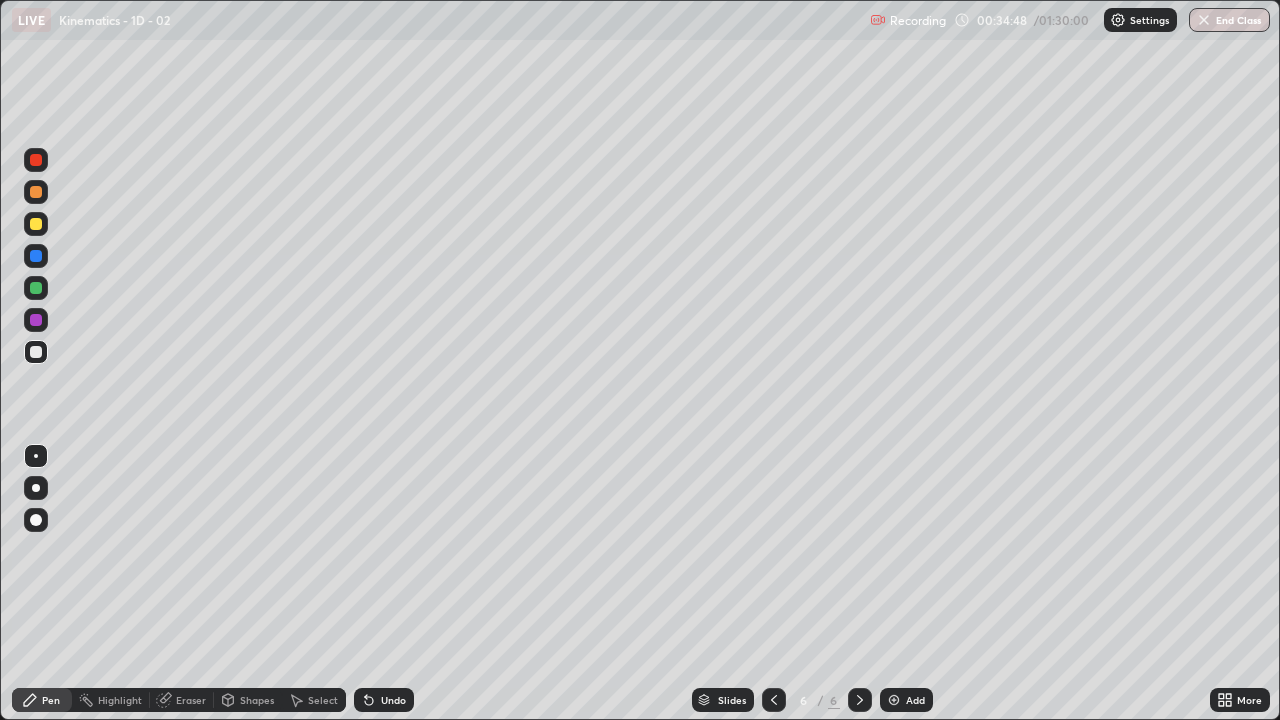 click at bounding box center (36, 224) 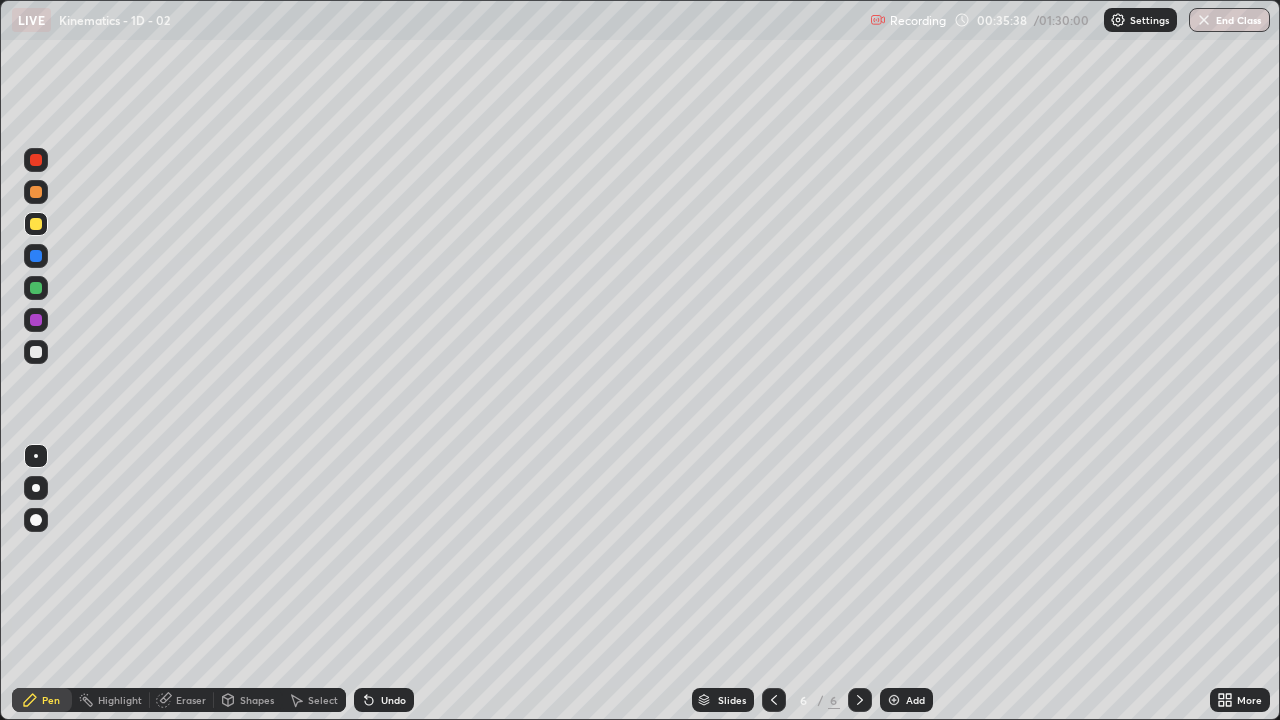 click on "6 / 6" at bounding box center [817, 700] 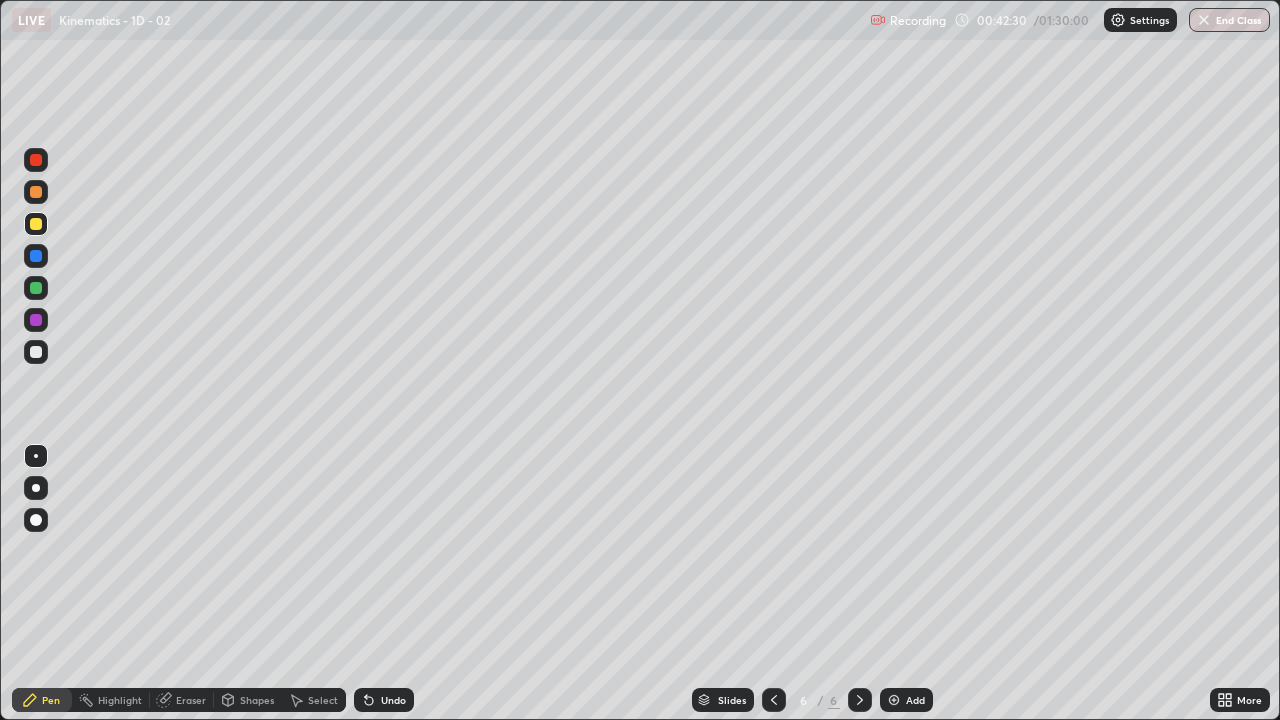 click on "Add" at bounding box center (915, 700) 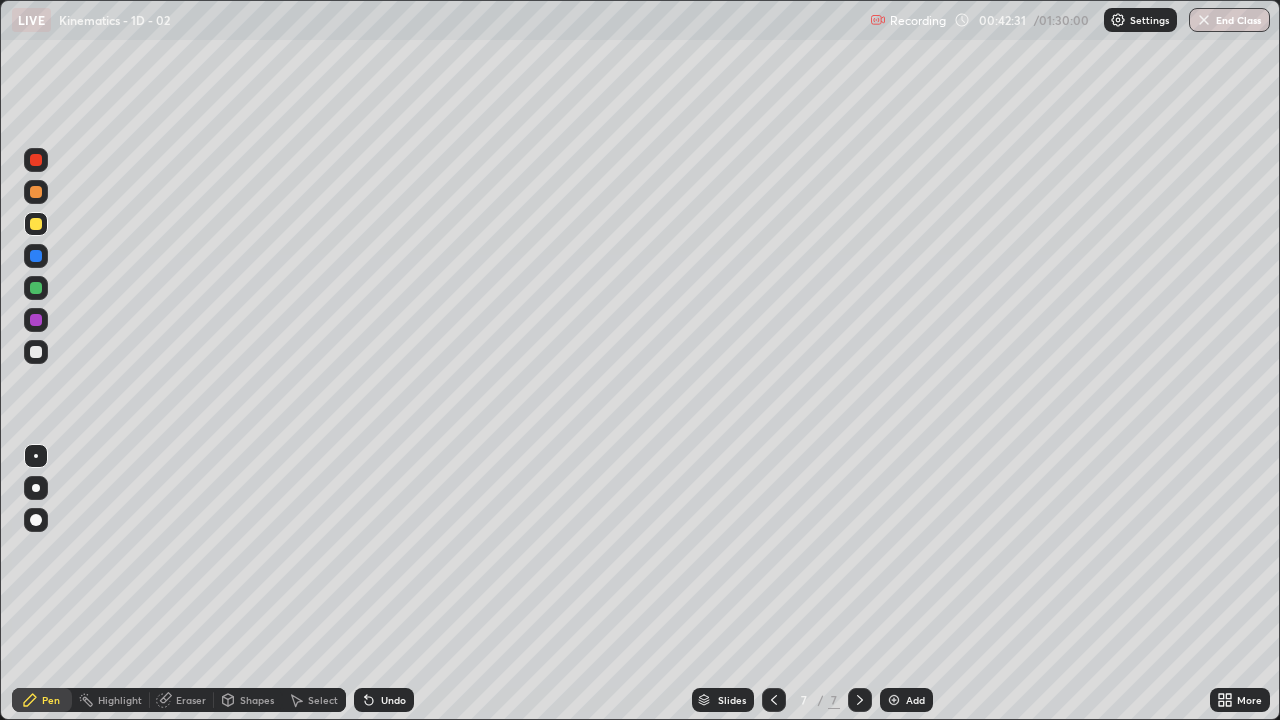 click on "Shapes" at bounding box center (257, 700) 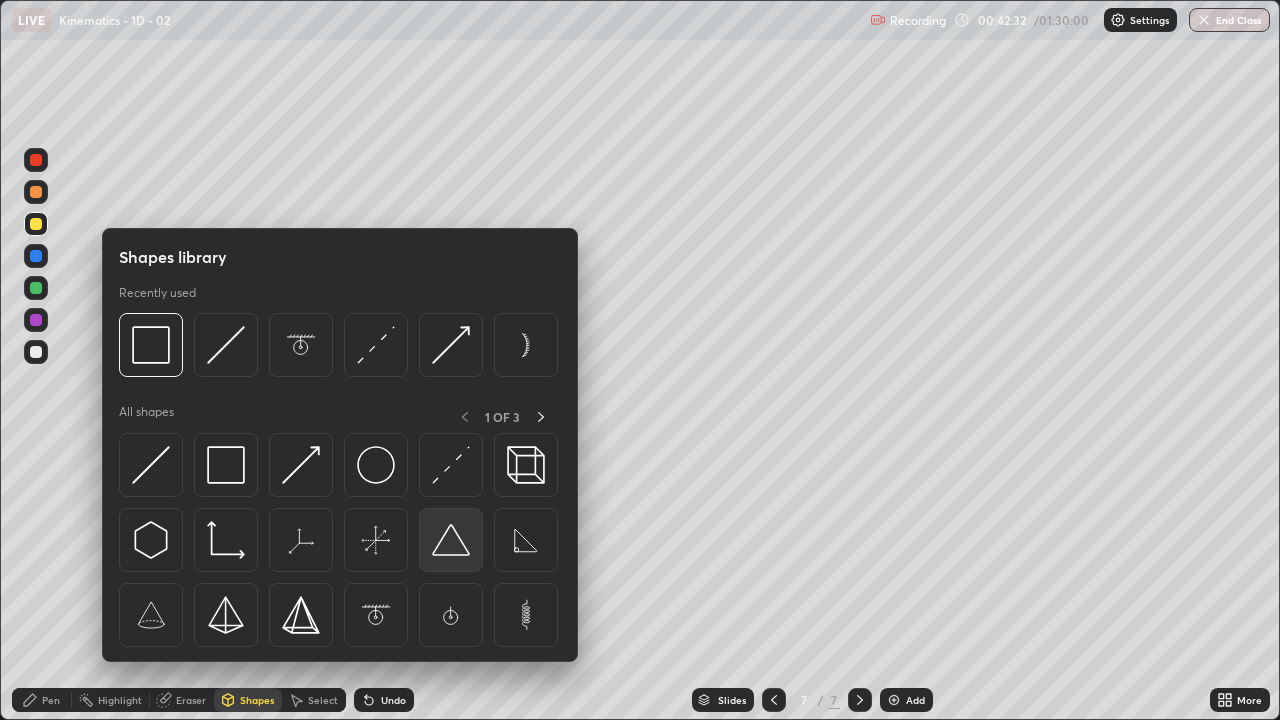 click at bounding box center (451, 540) 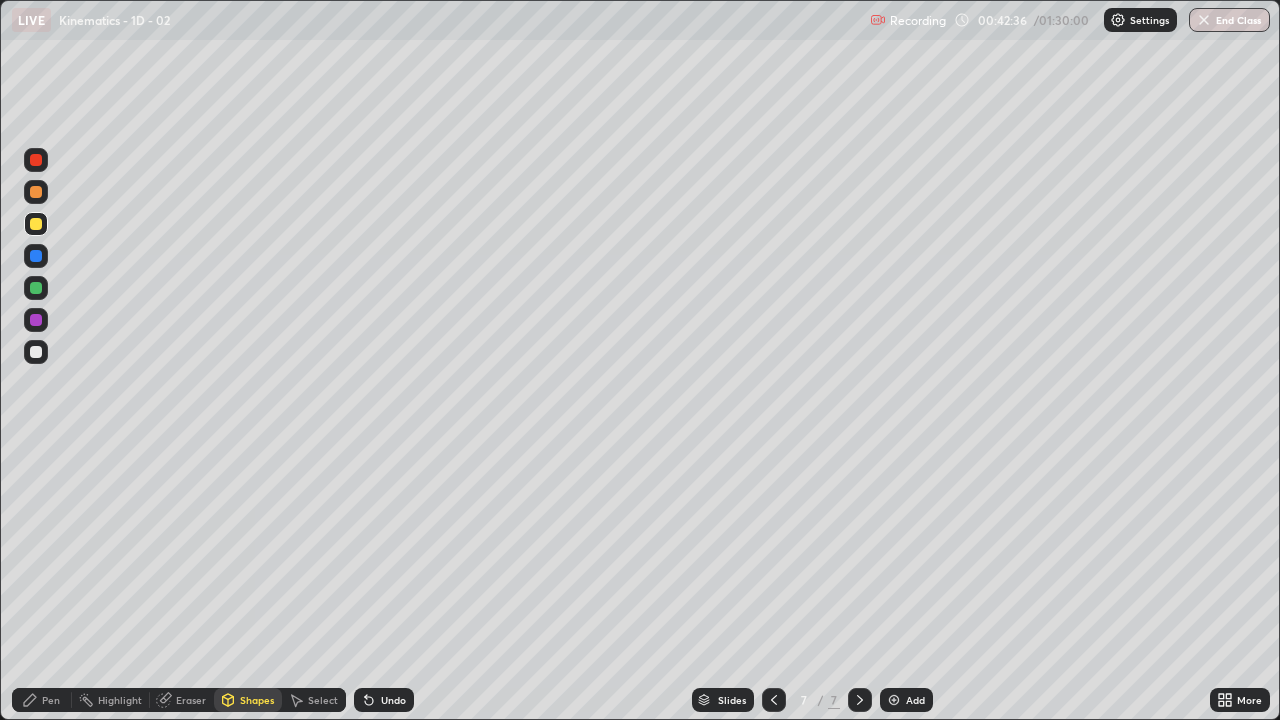click on "Shapes" at bounding box center [257, 700] 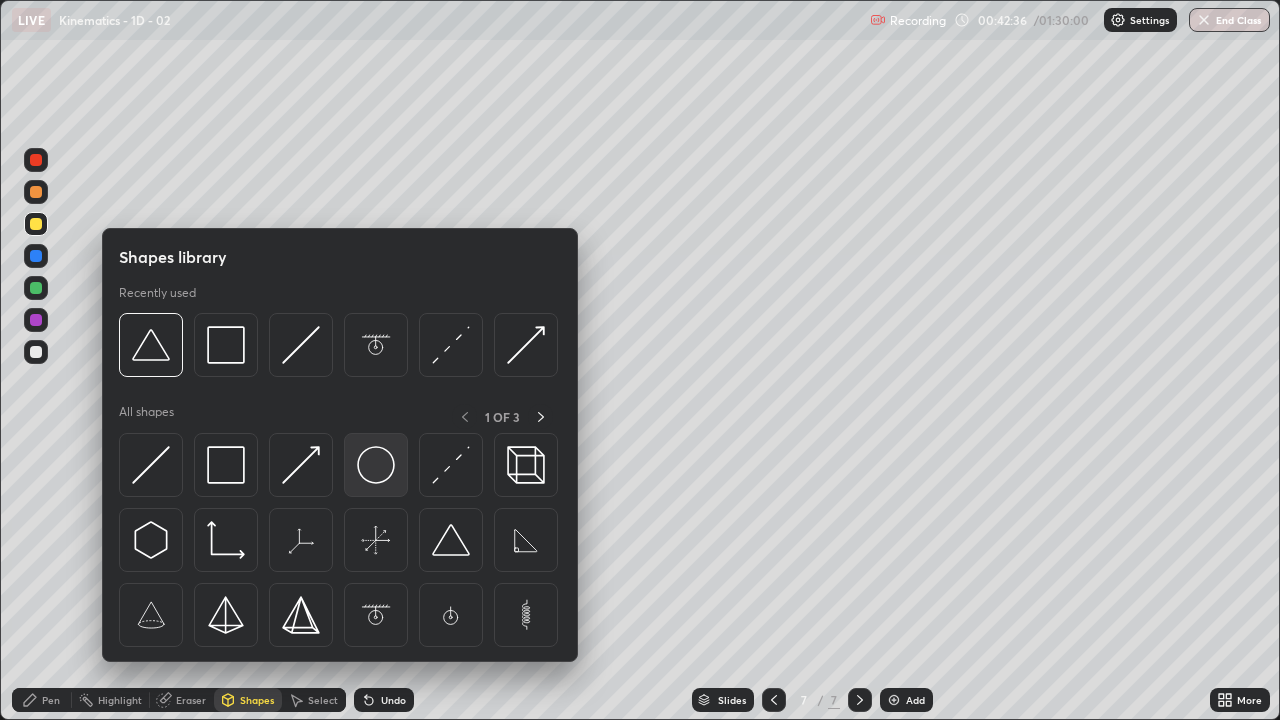 click at bounding box center (376, 465) 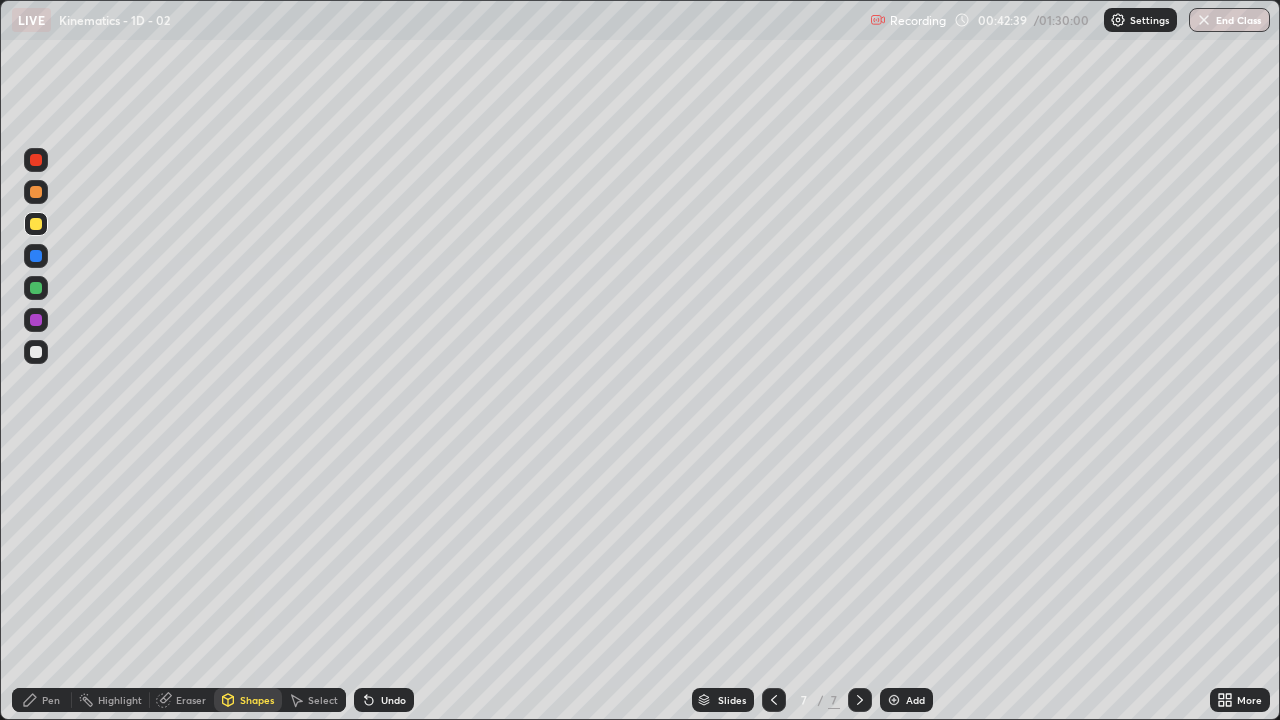 click on "Undo" at bounding box center (380, 700) 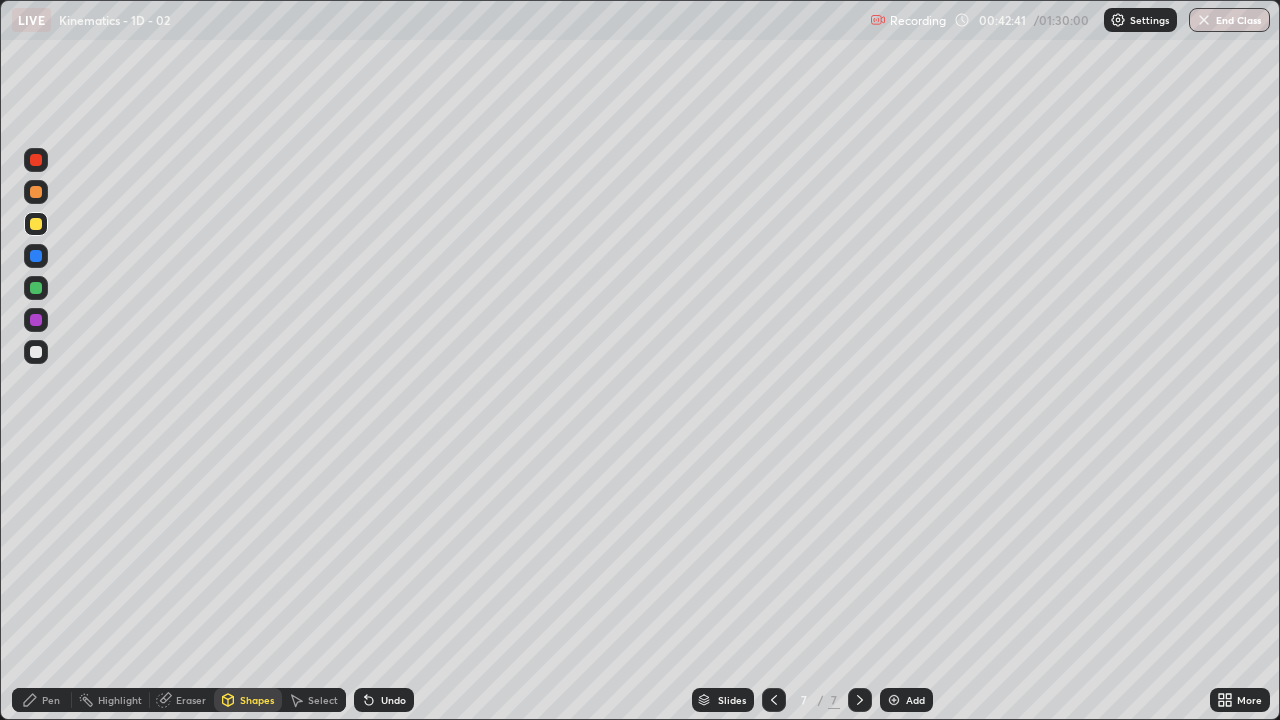 click on "Shapes" at bounding box center (257, 700) 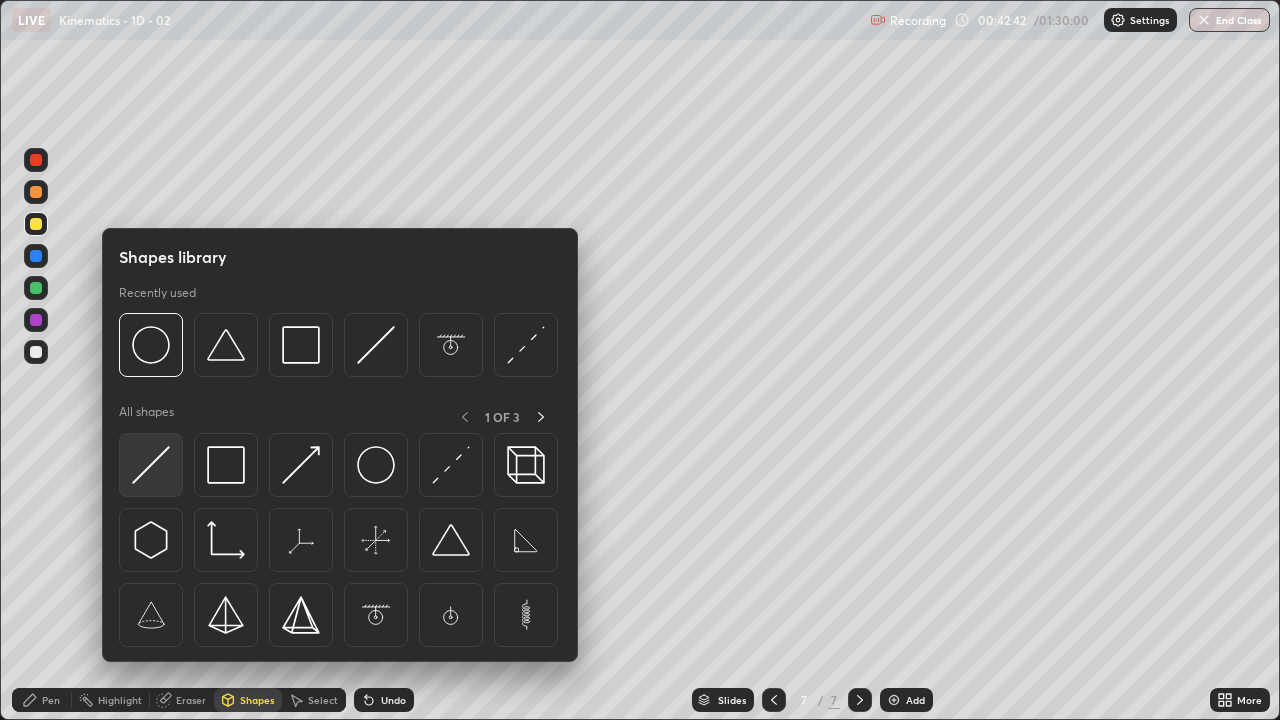 click at bounding box center [151, 465] 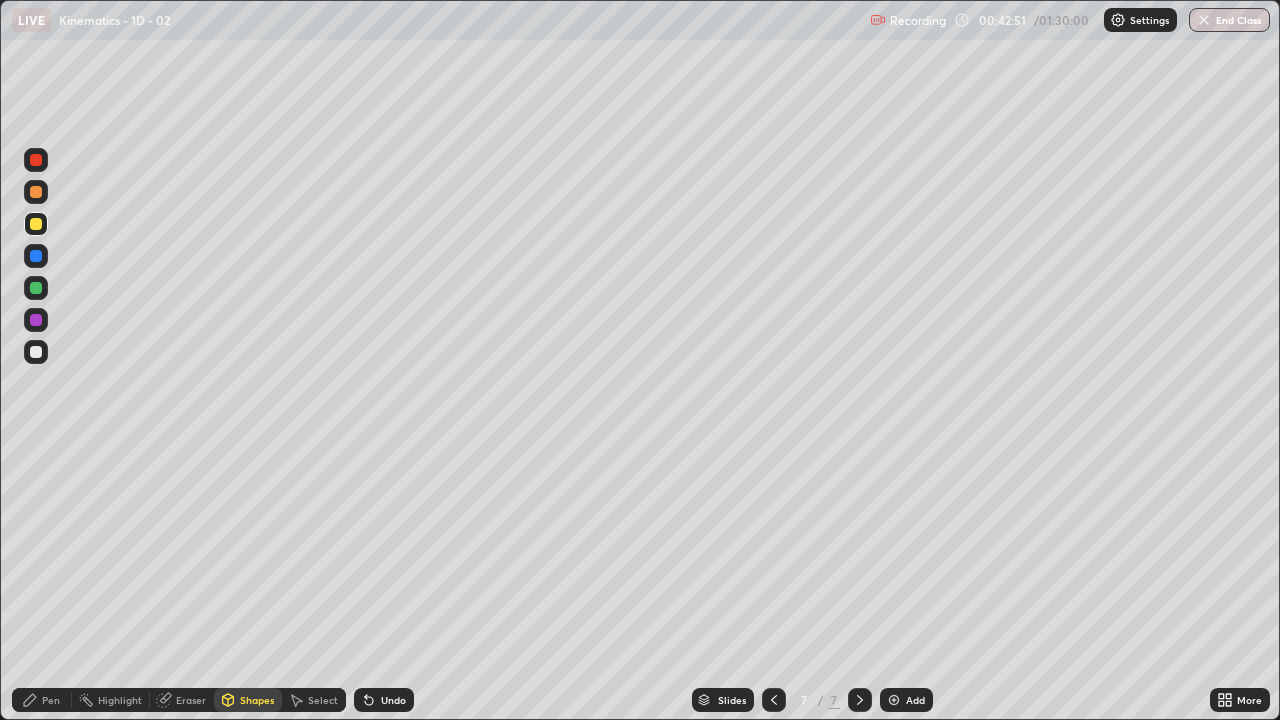 click on "Pen" at bounding box center [51, 700] 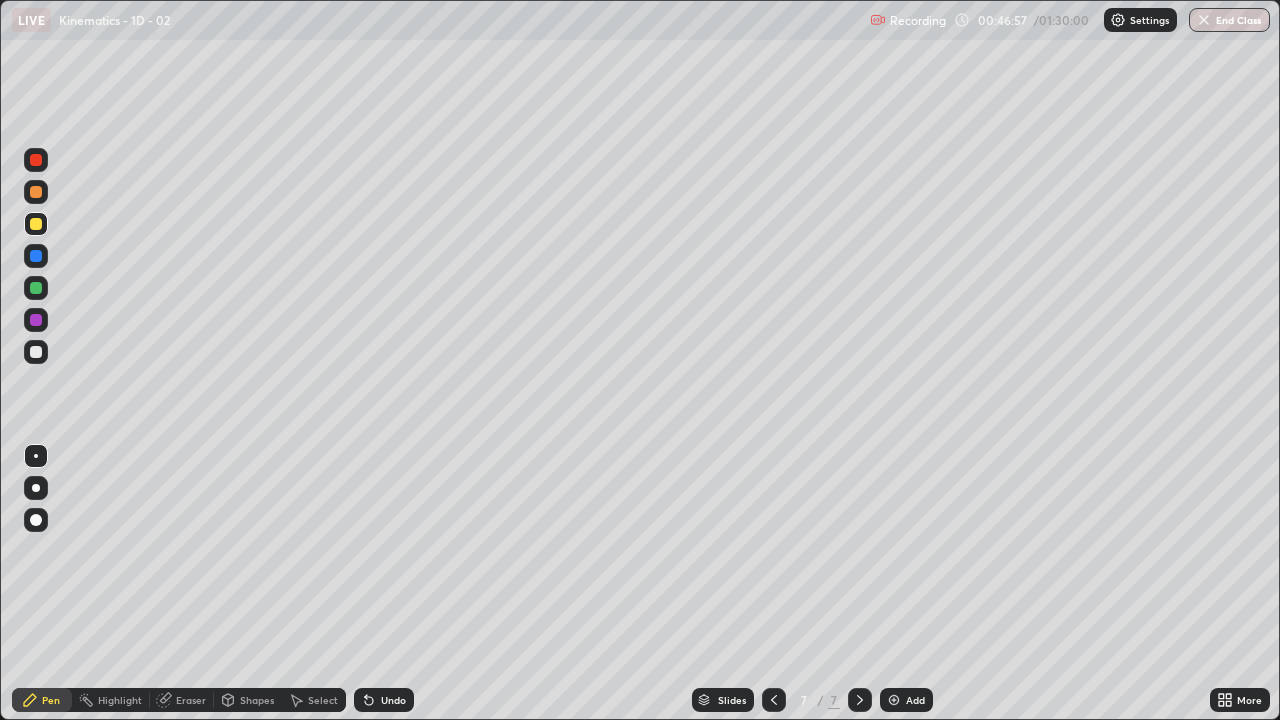 click at bounding box center (894, 700) 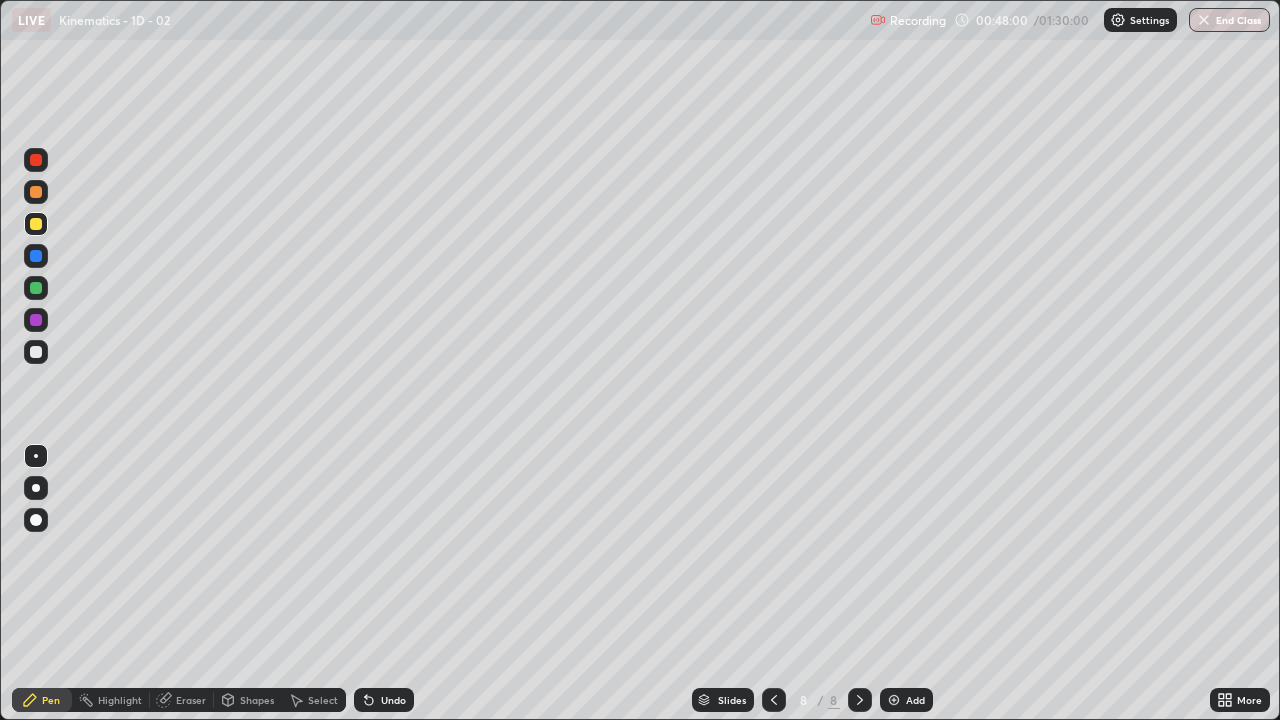 click on "Add" at bounding box center (915, 700) 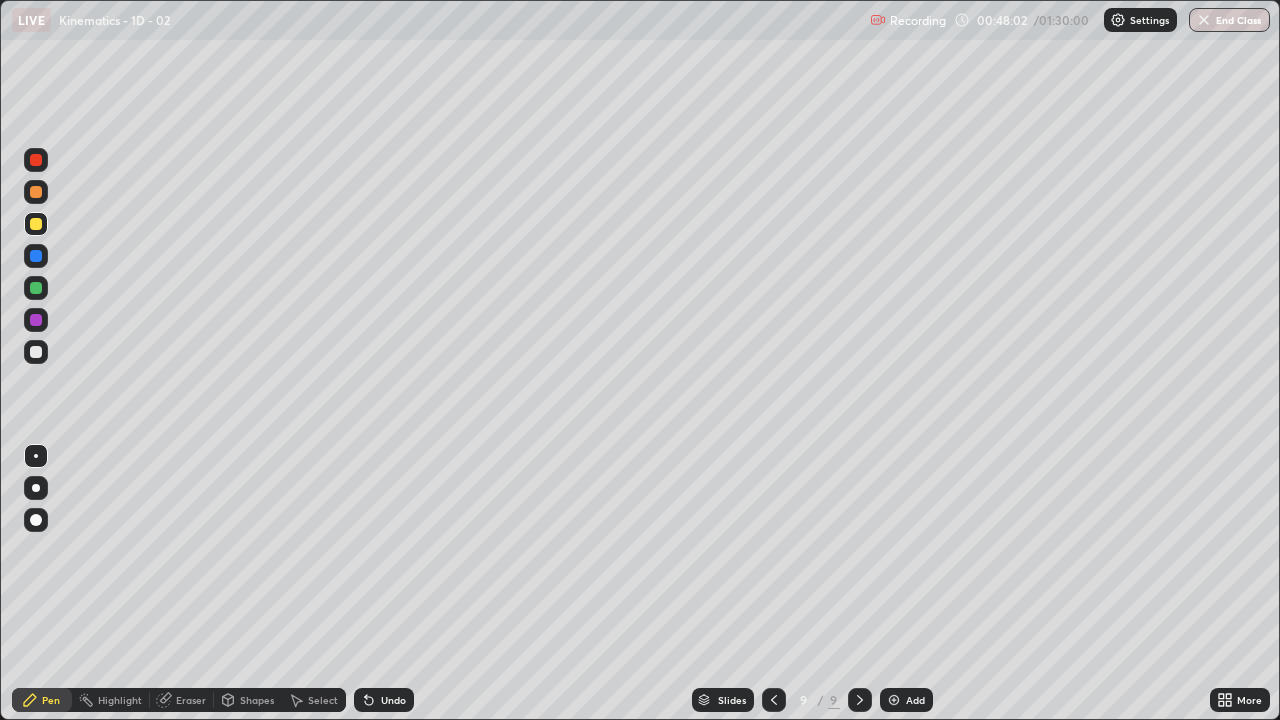 click on "9 / 9" at bounding box center [817, 700] 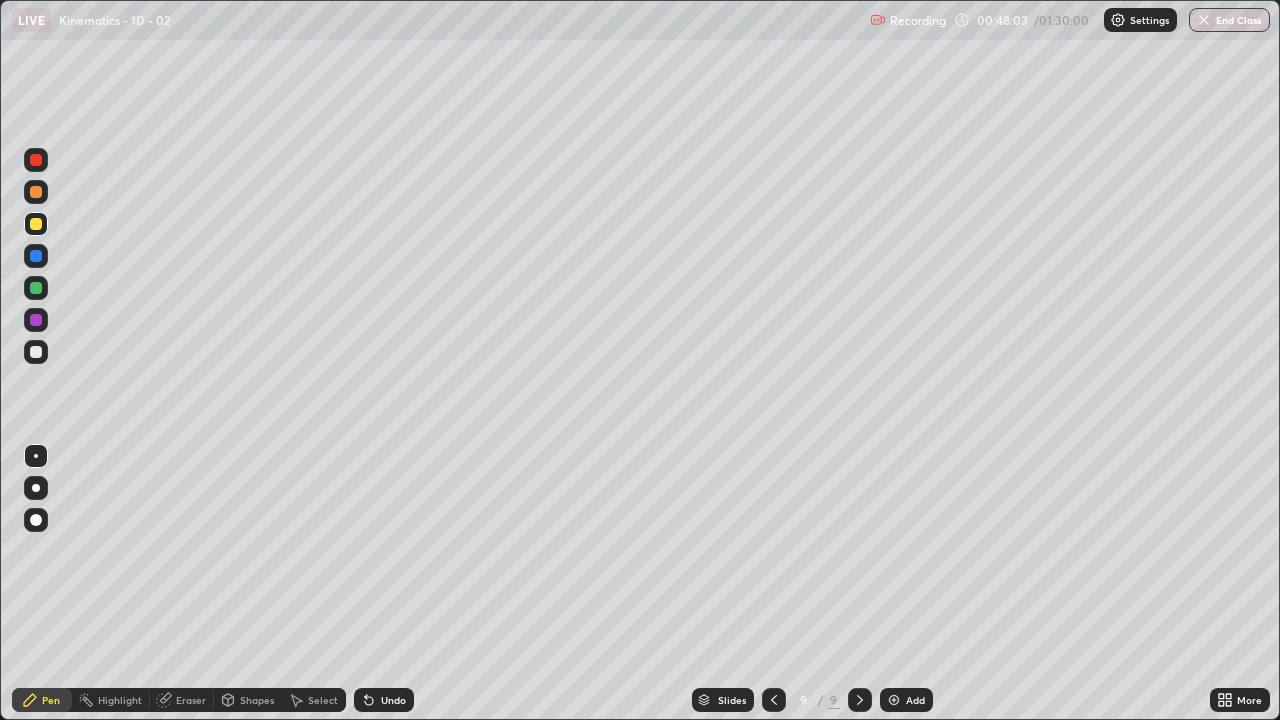 click 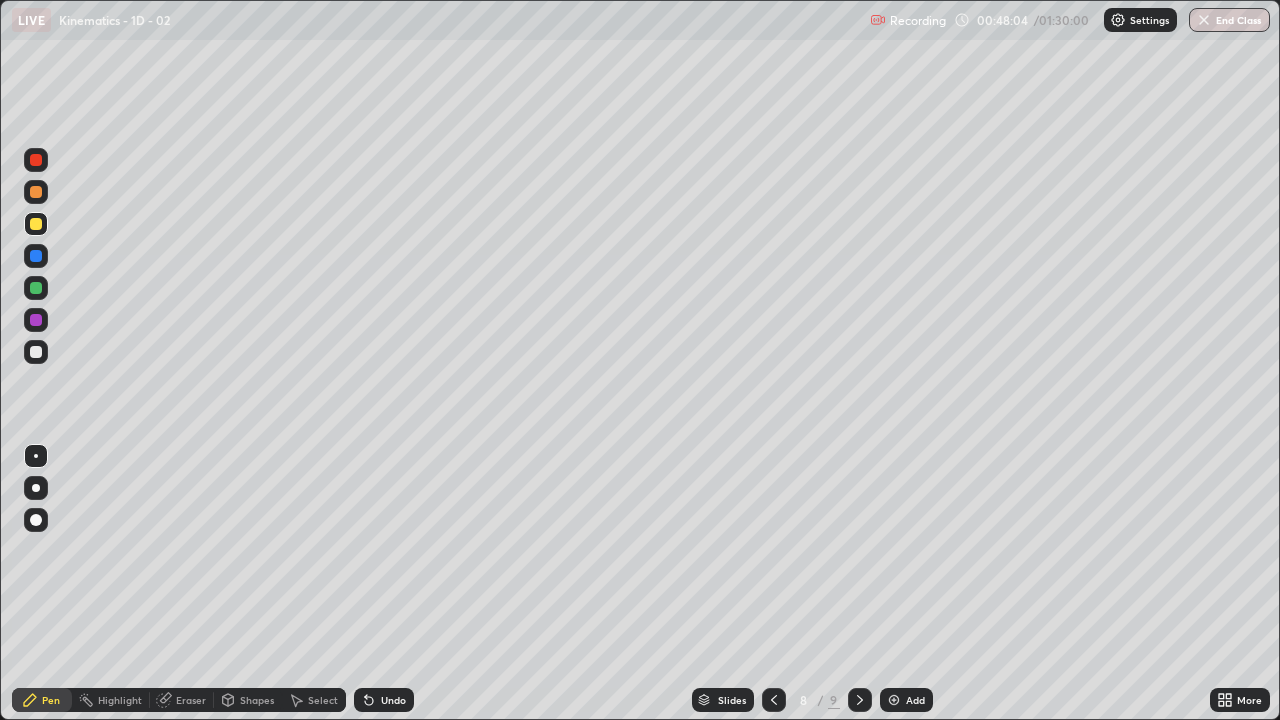 click 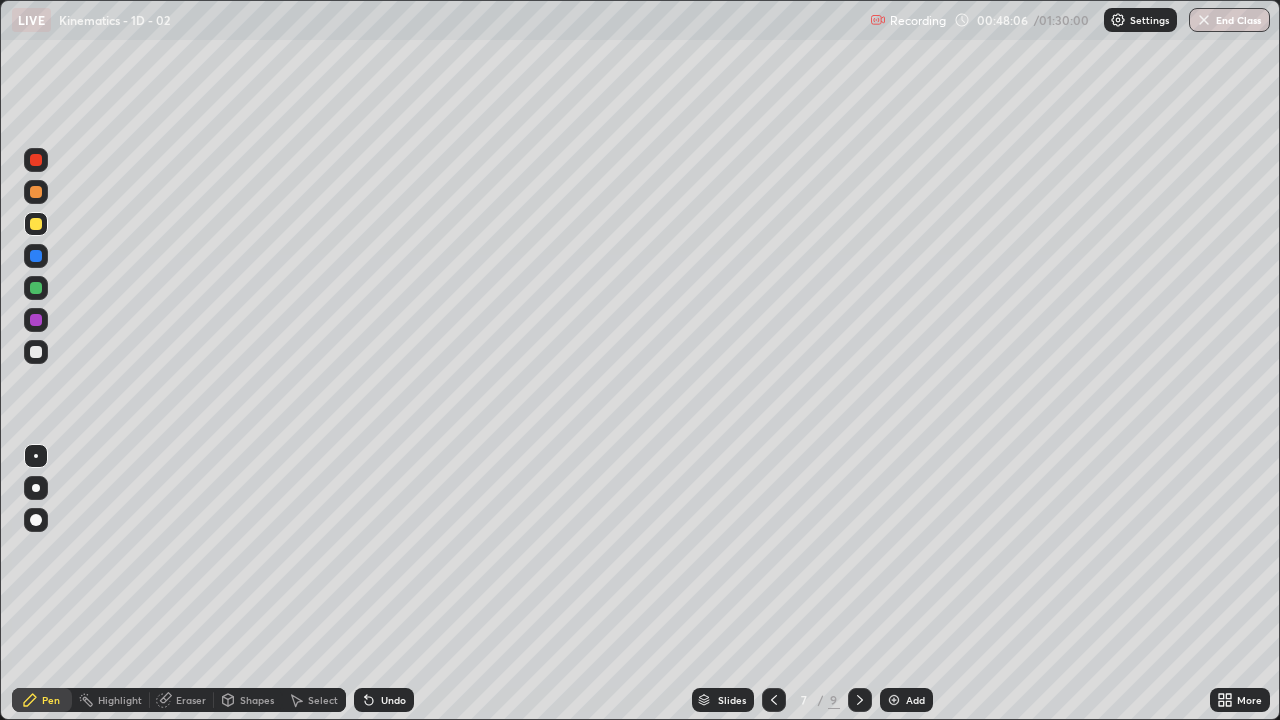 click 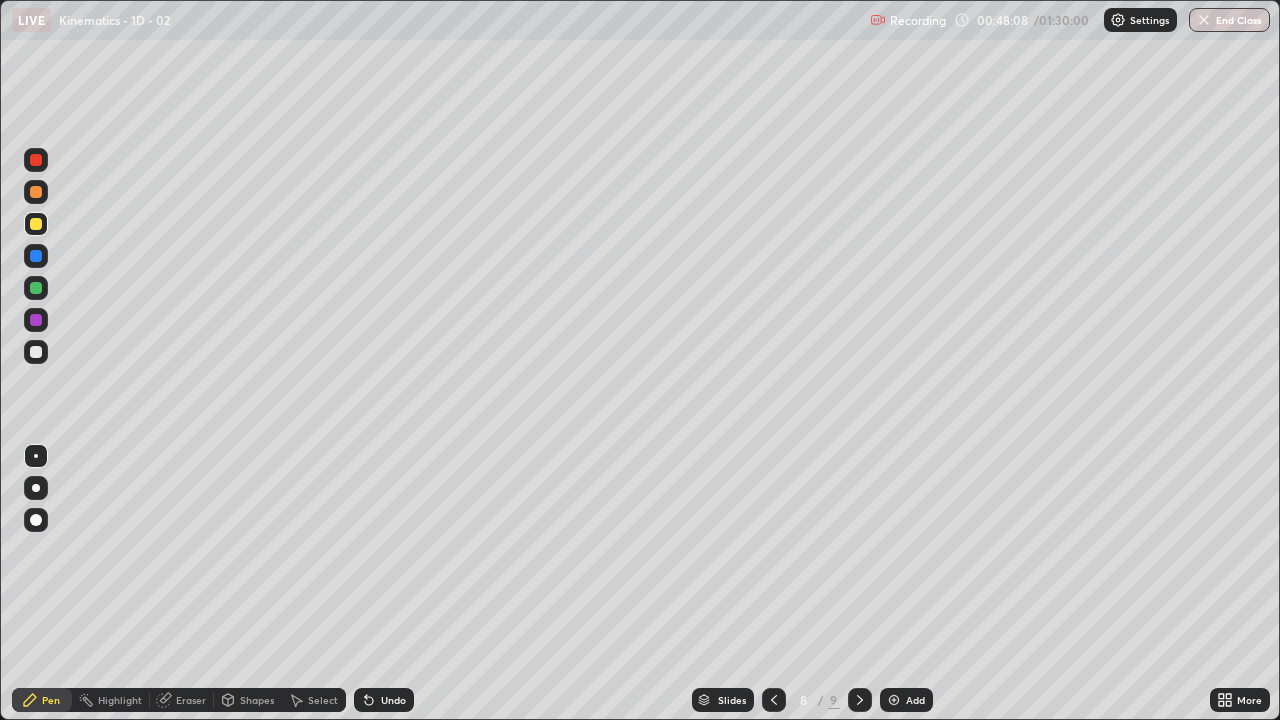 click 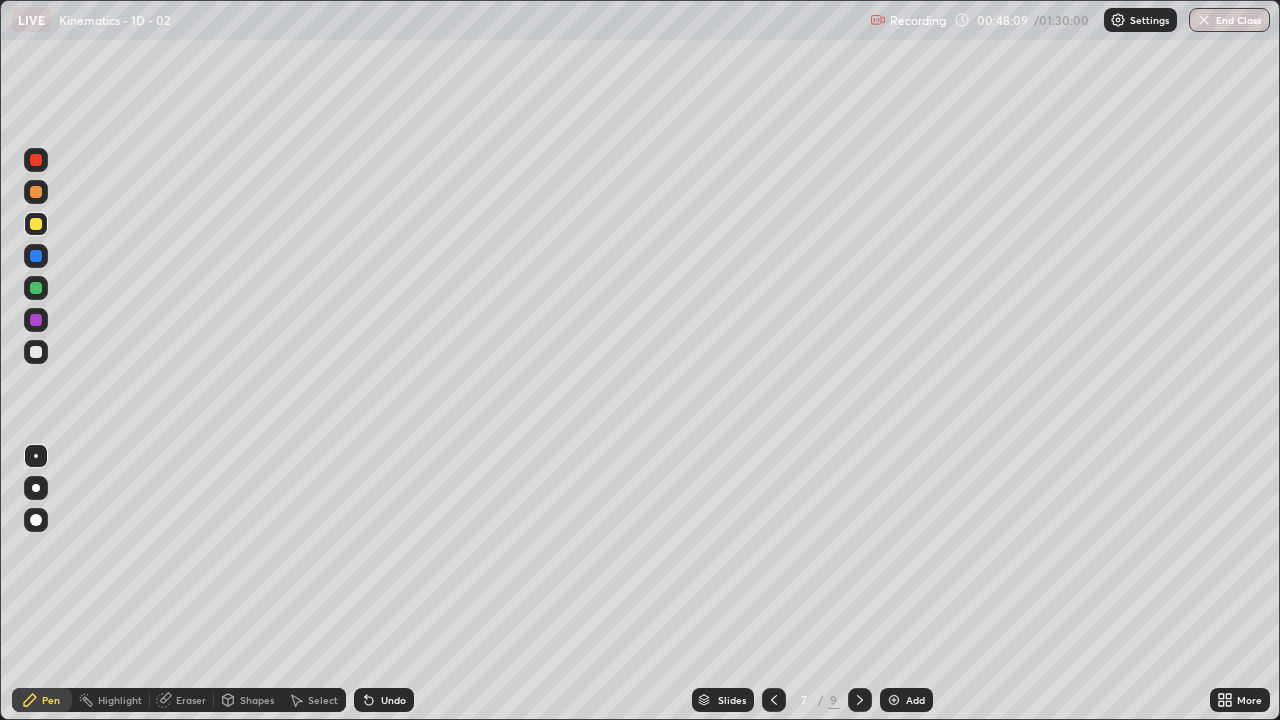 click on "Eraser" at bounding box center [182, 700] 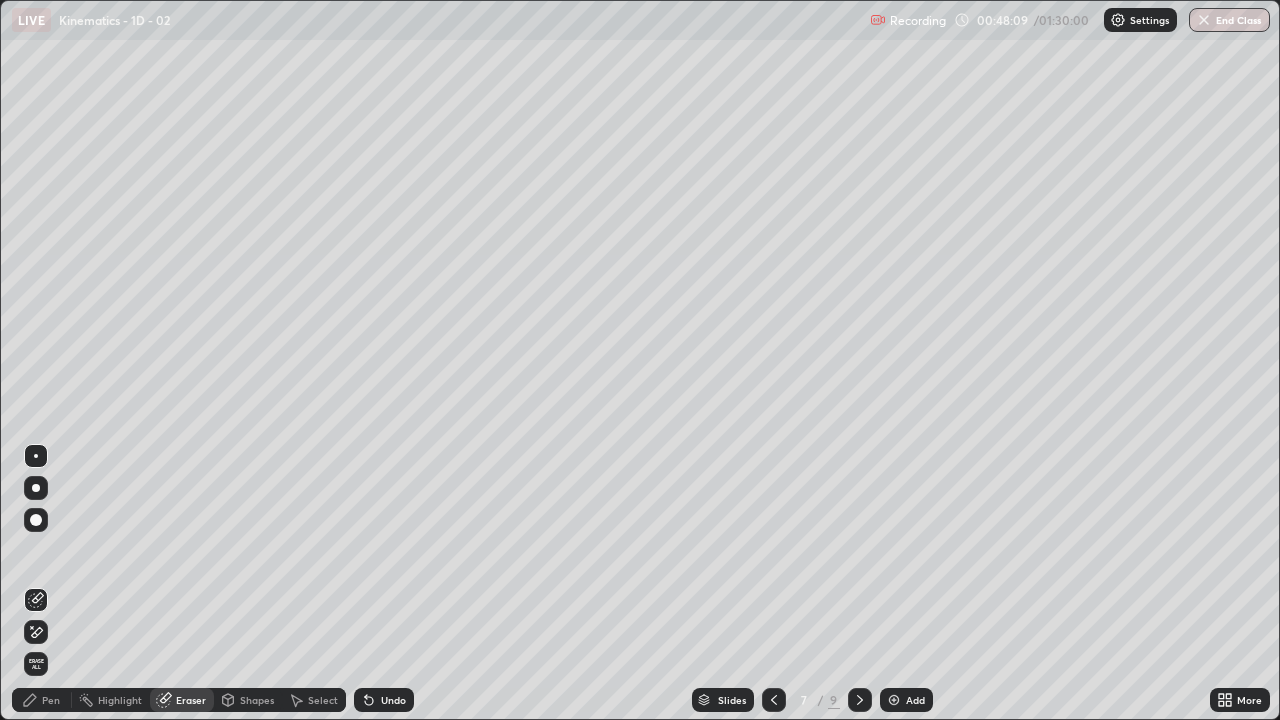 click 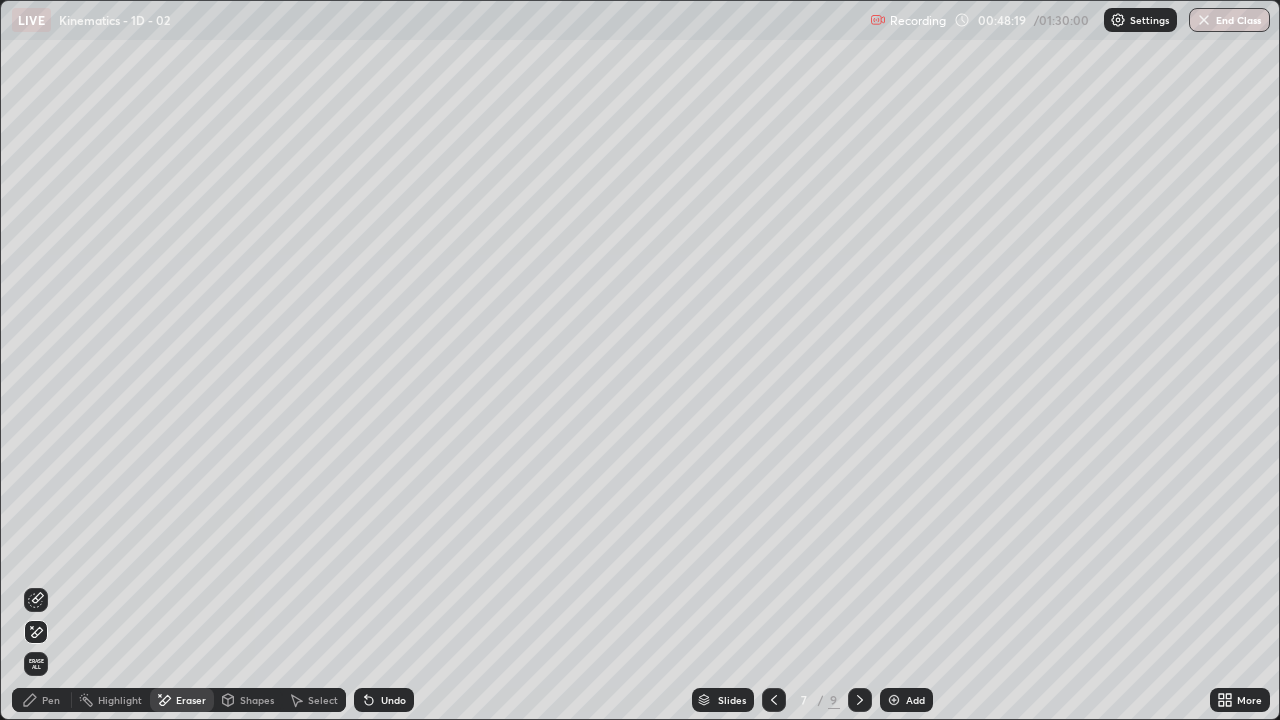 click on "Pen" at bounding box center [42, 700] 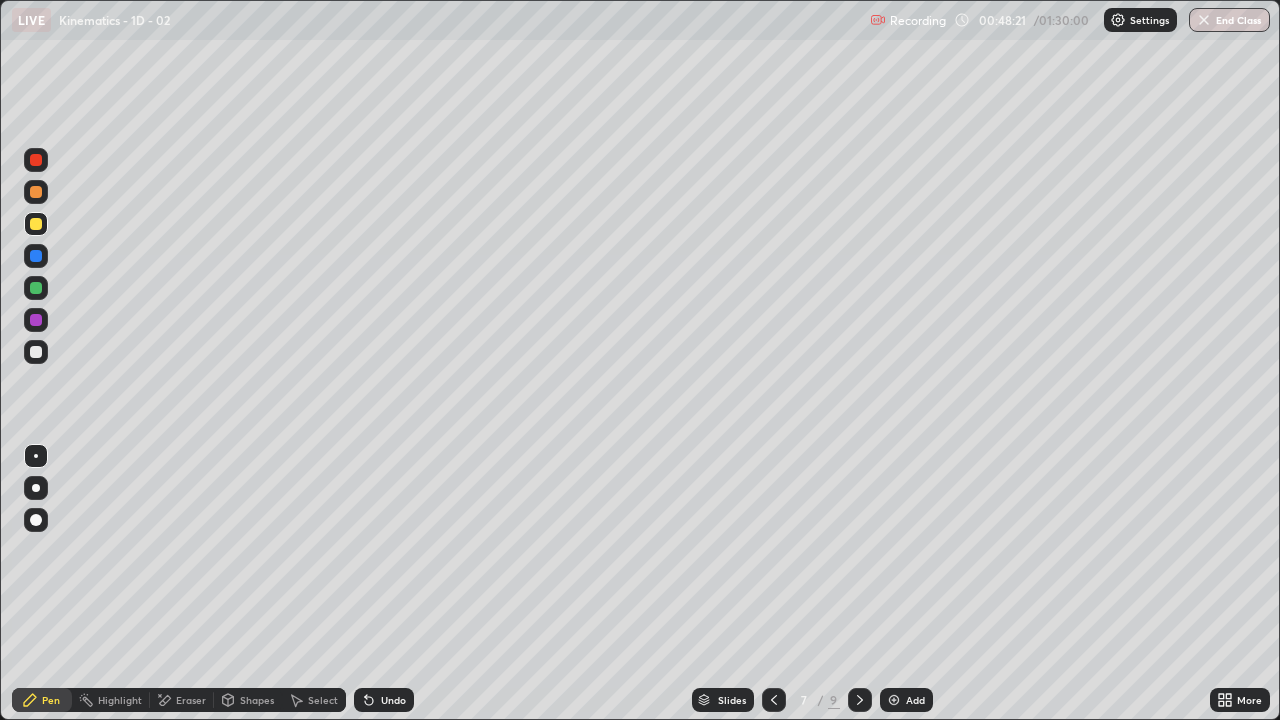 click on "Undo" at bounding box center [393, 700] 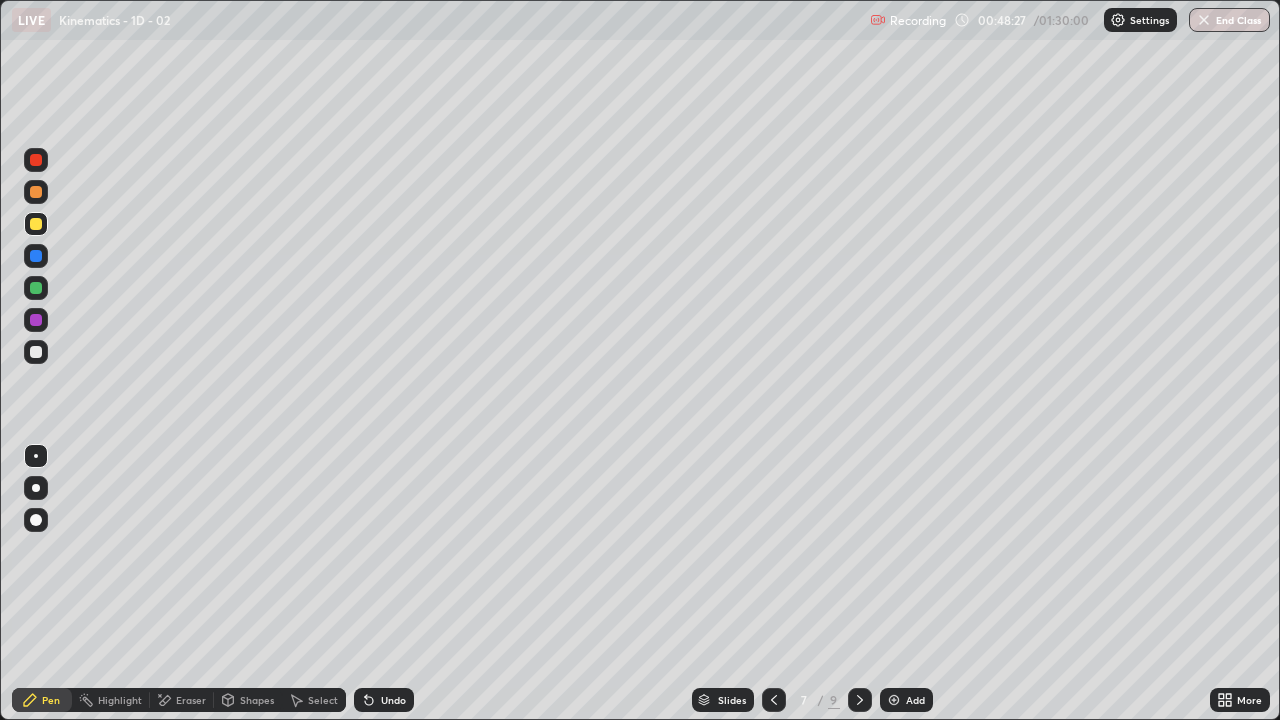 click on "Shapes" at bounding box center (257, 700) 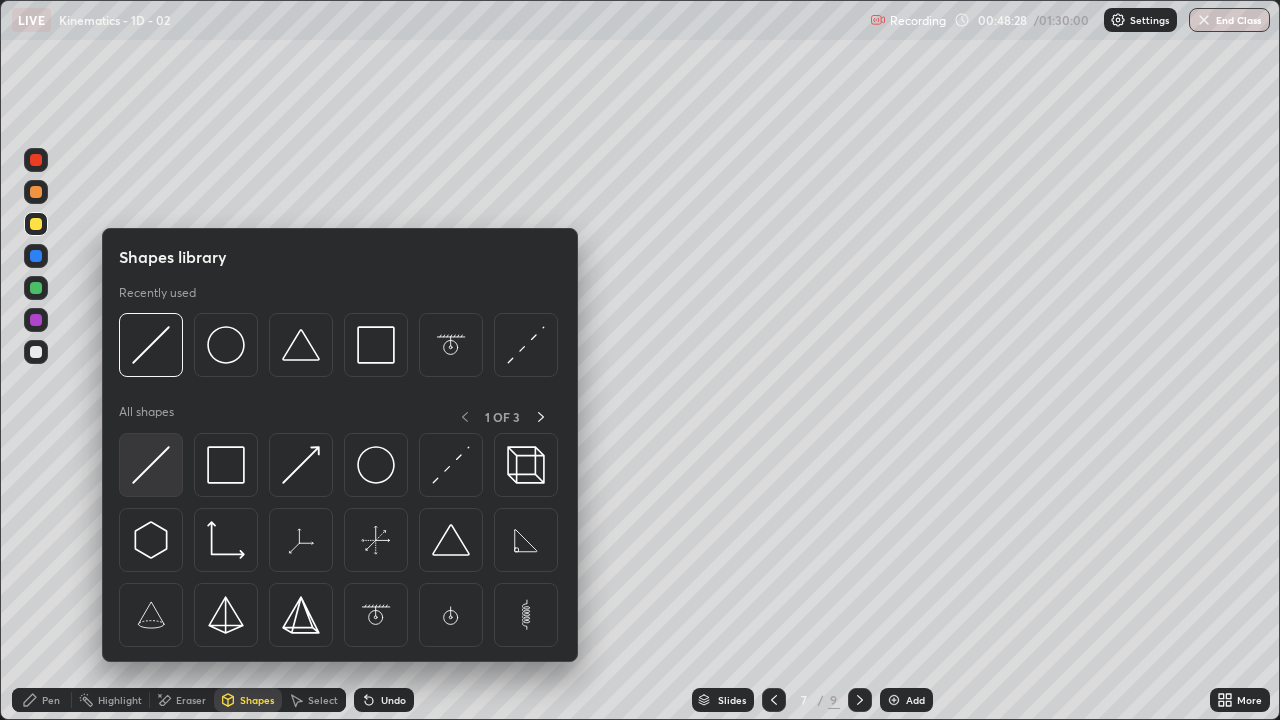 click at bounding box center [151, 465] 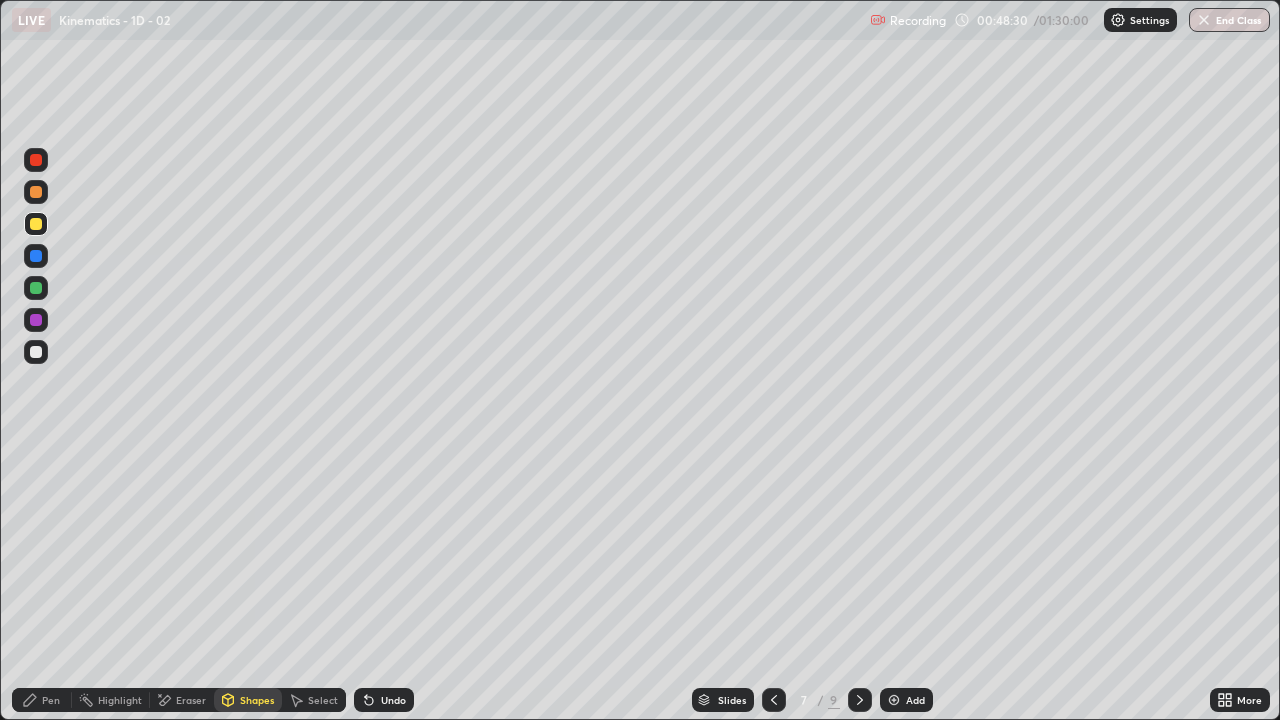 click on "Pen" at bounding box center (42, 700) 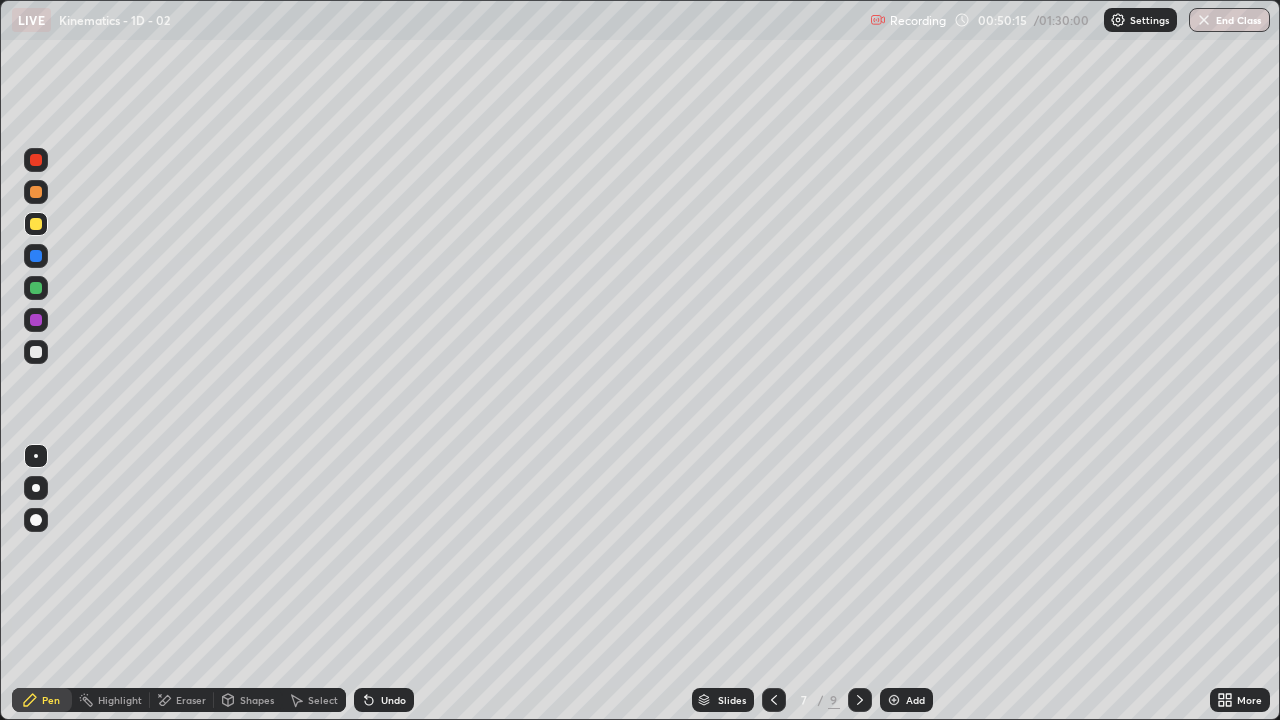 click on "Shapes" at bounding box center (257, 700) 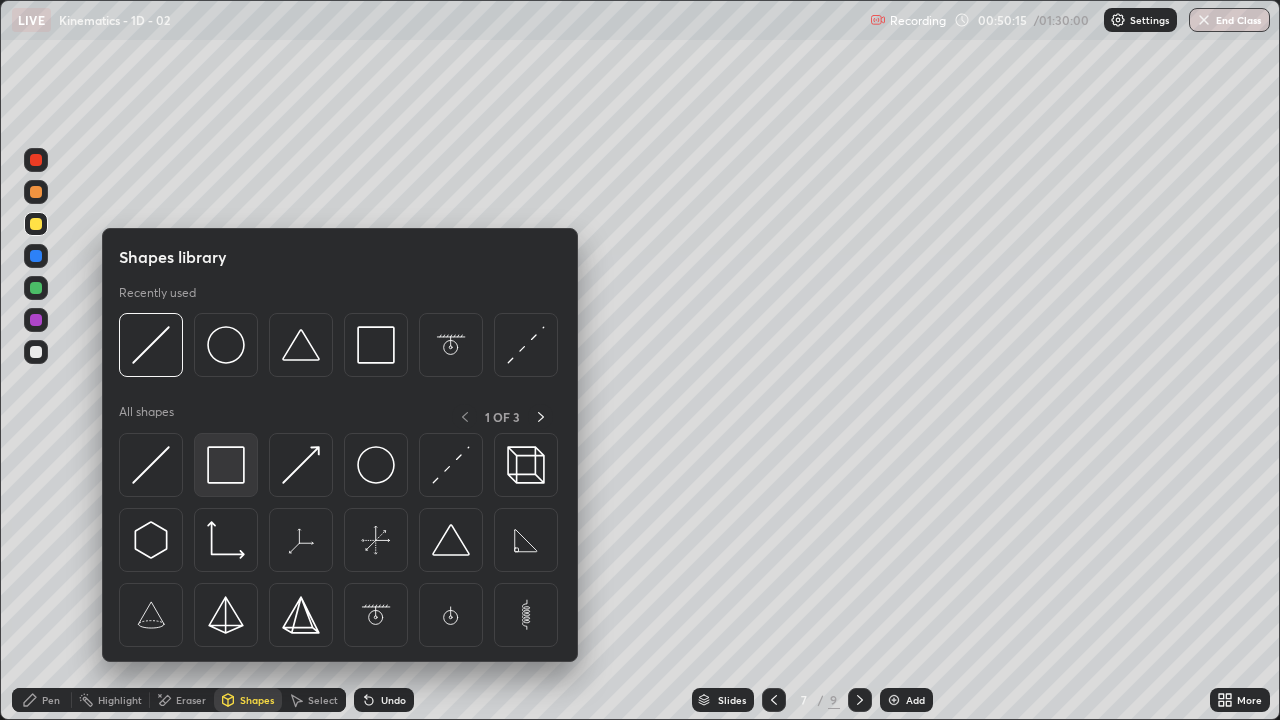 click at bounding box center (226, 465) 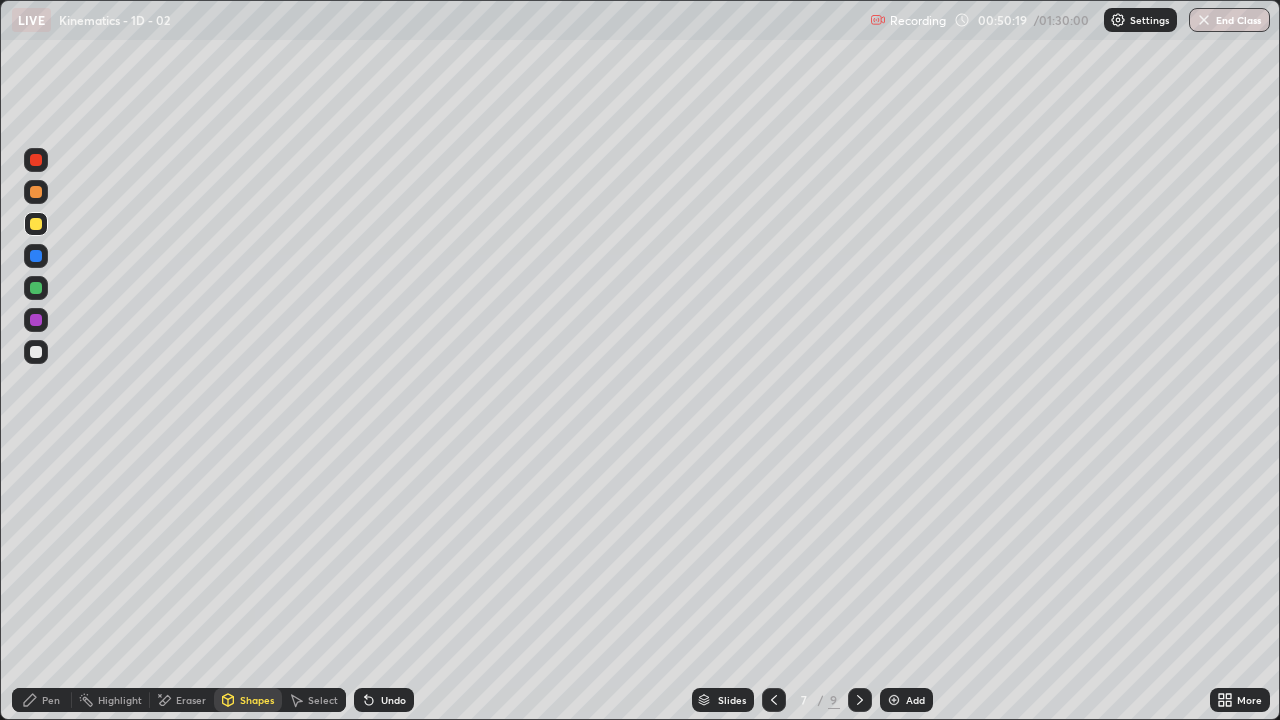 click on "Shapes" at bounding box center [248, 700] 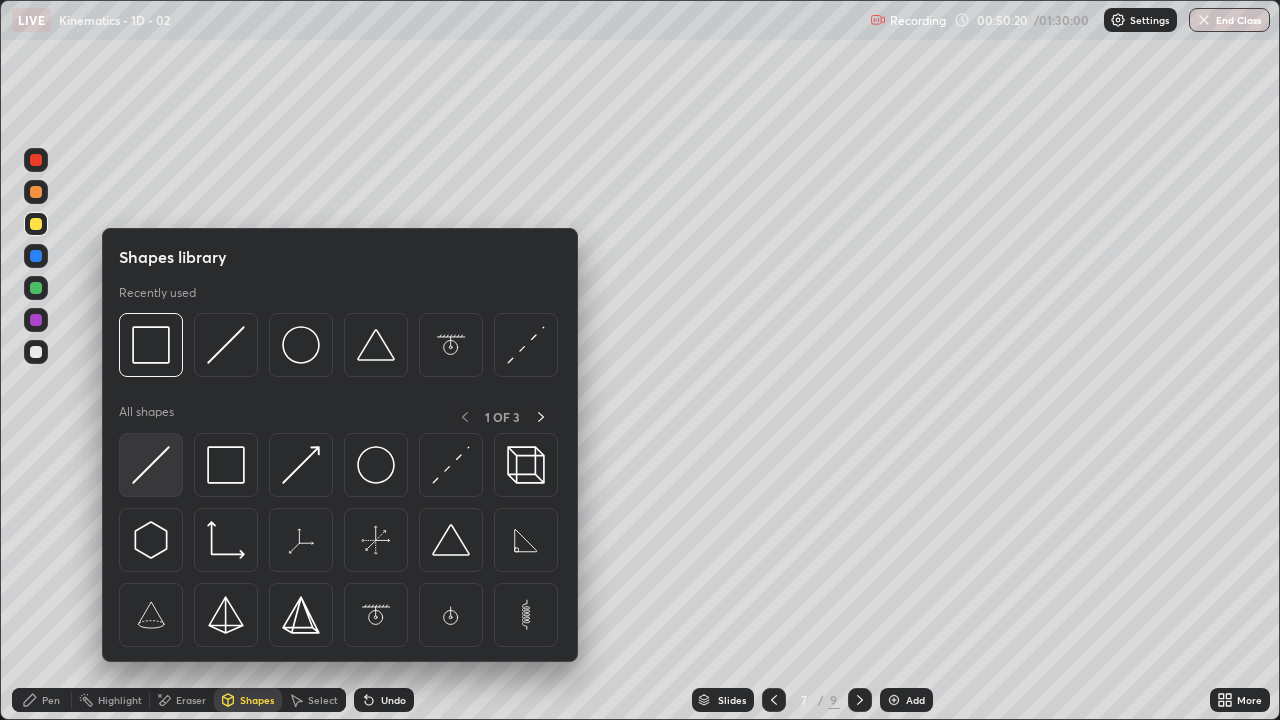click at bounding box center [151, 465] 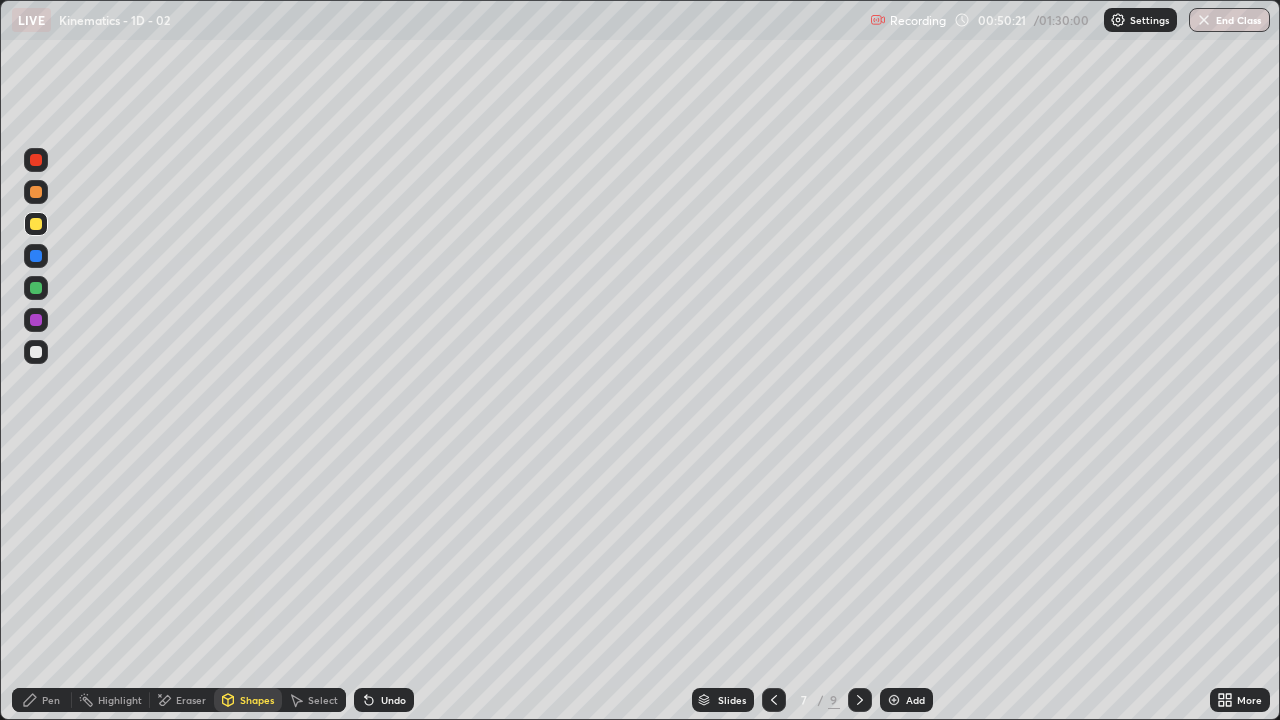 click at bounding box center (36, 288) 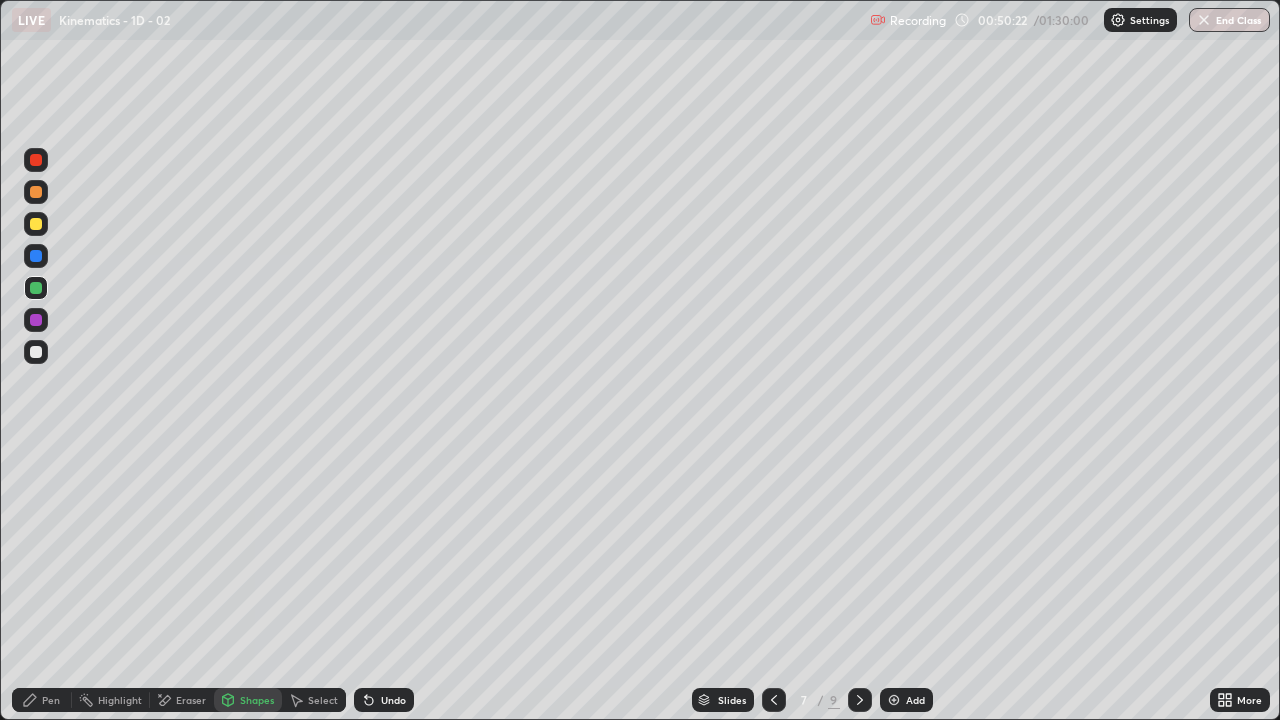 click on "Shapes" at bounding box center (257, 700) 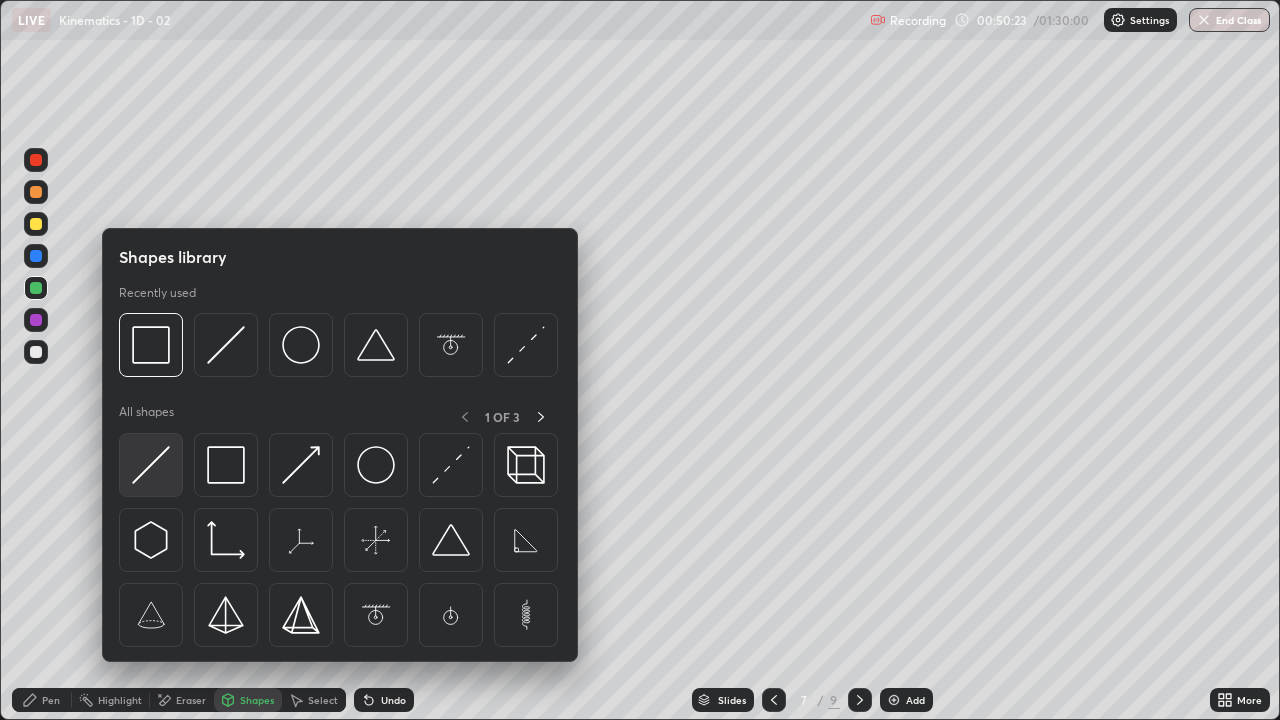 click at bounding box center (151, 465) 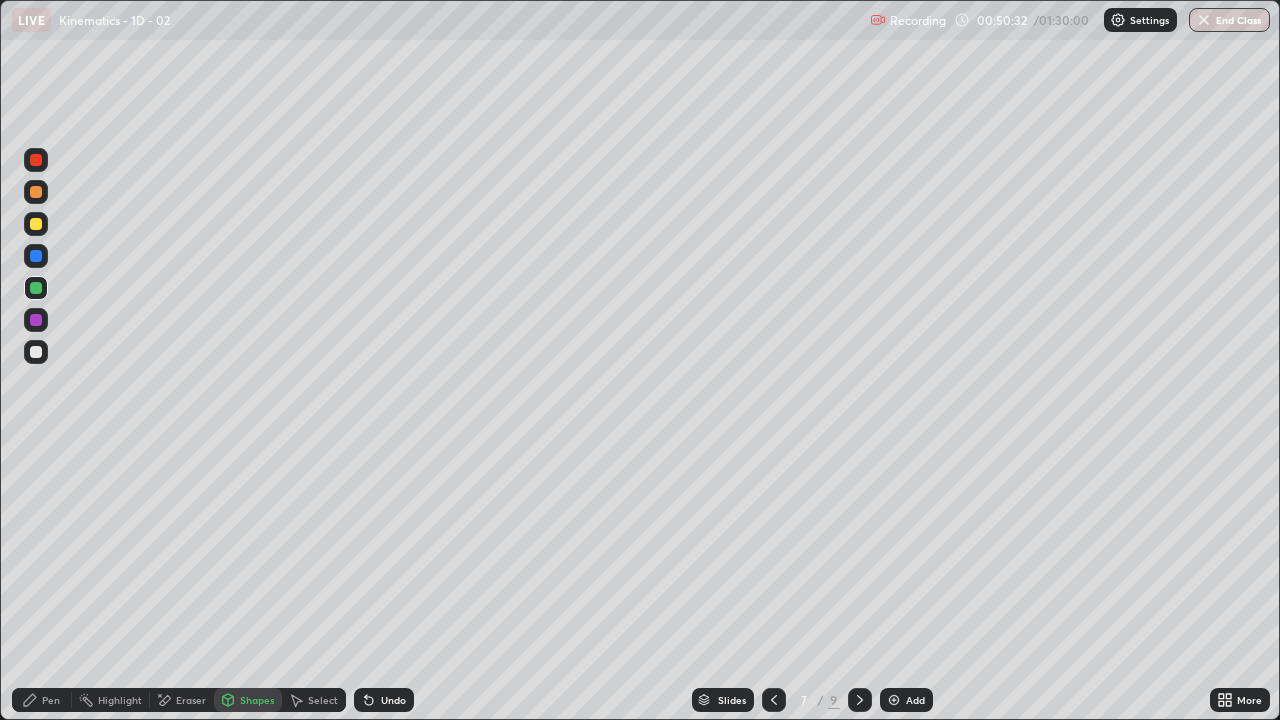 click on "Pen" at bounding box center [42, 700] 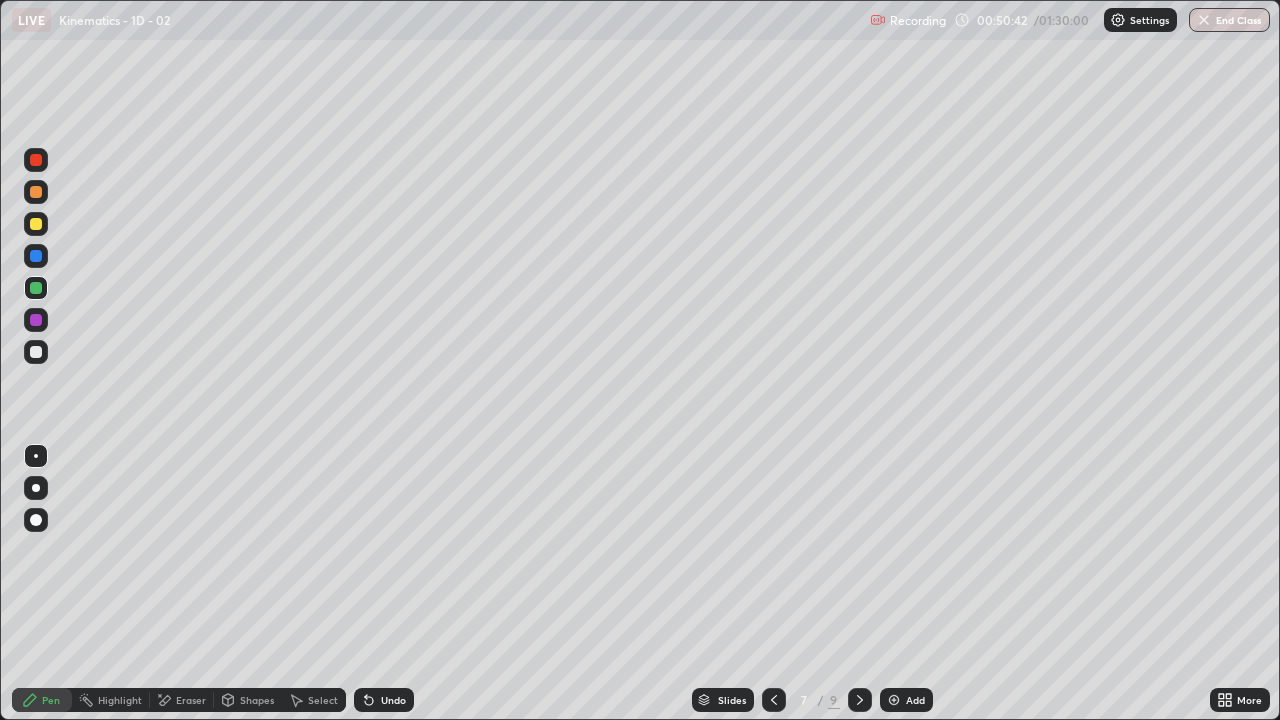click 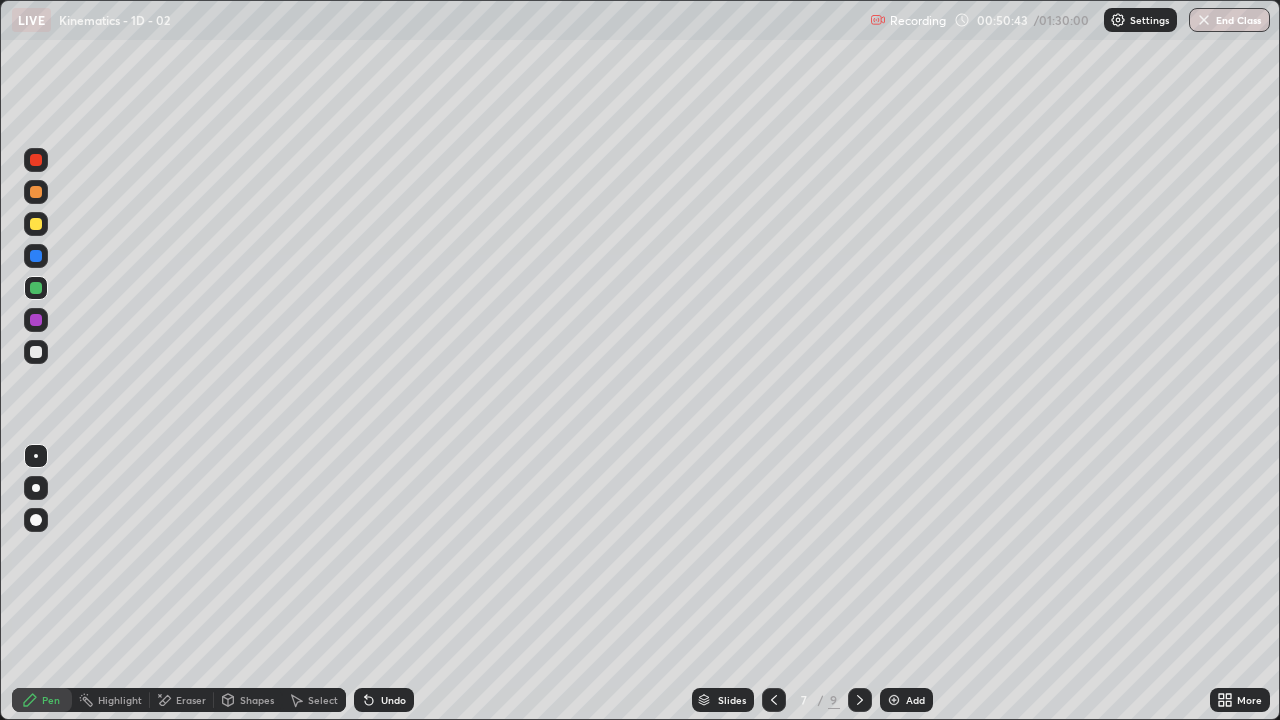 click at bounding box center [36, 352] 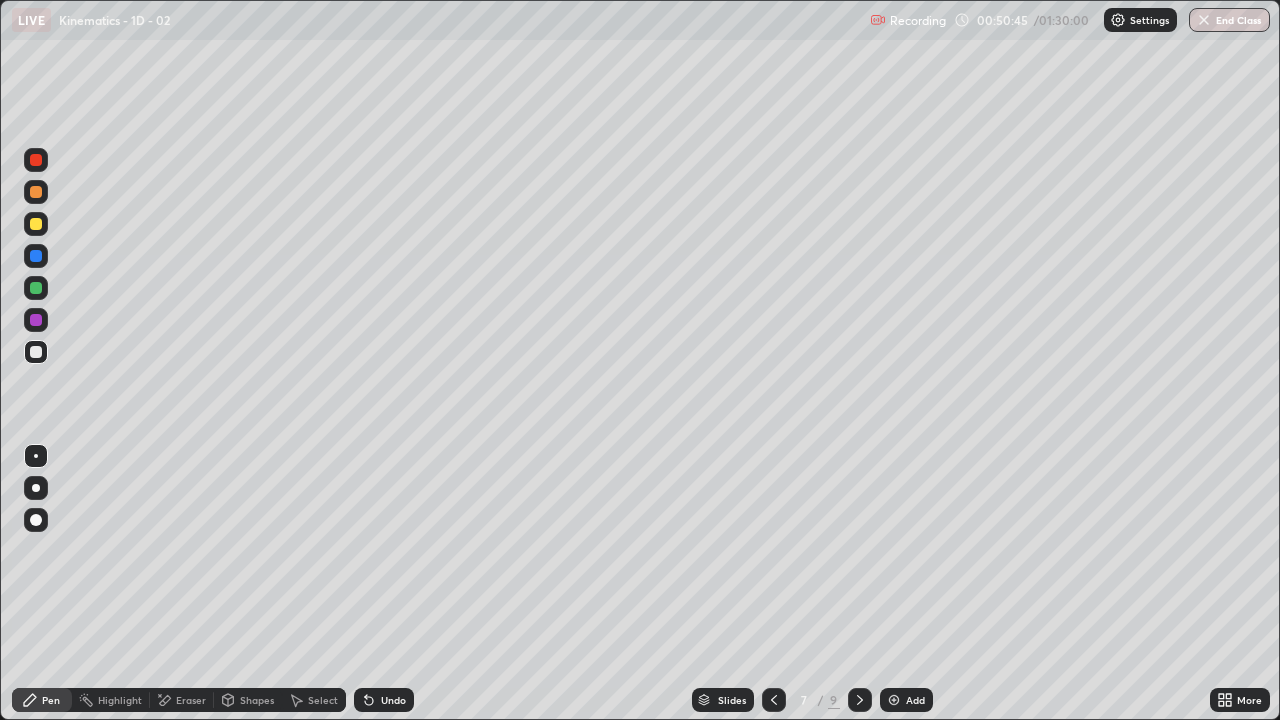 click on "Shapes" at bounding box center (248, 700) 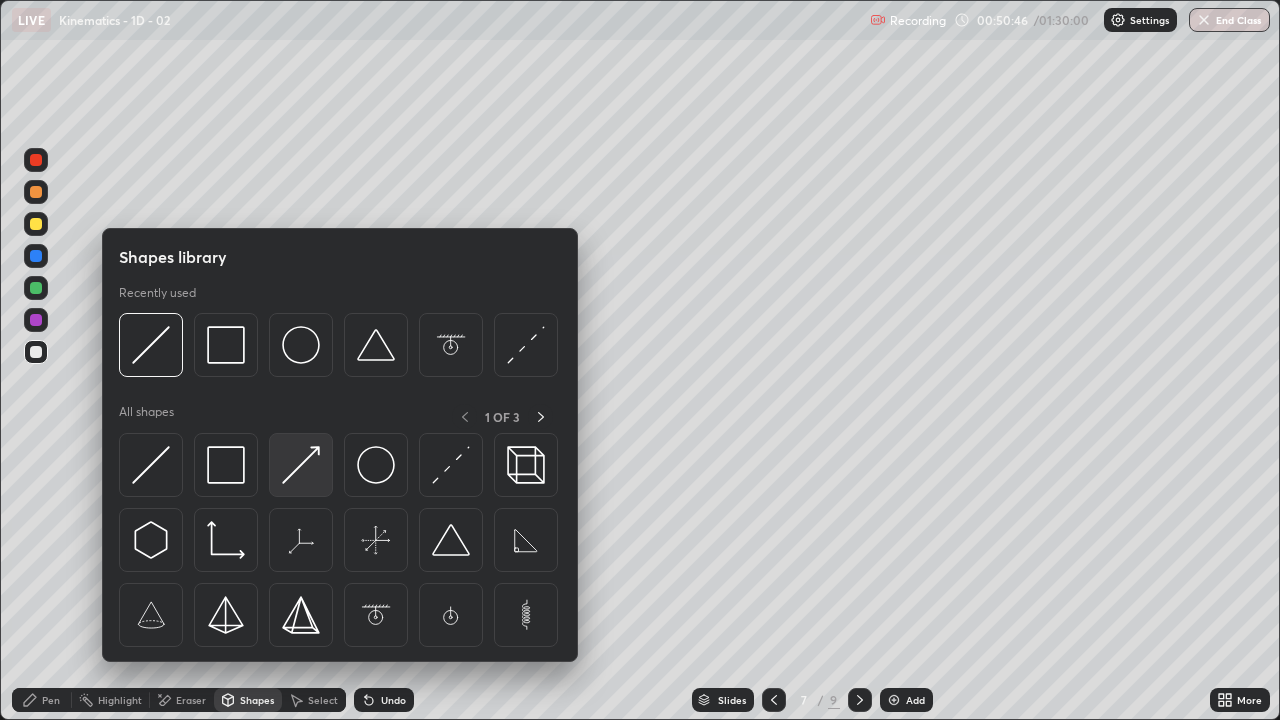 click at bounding box center (301, 465) 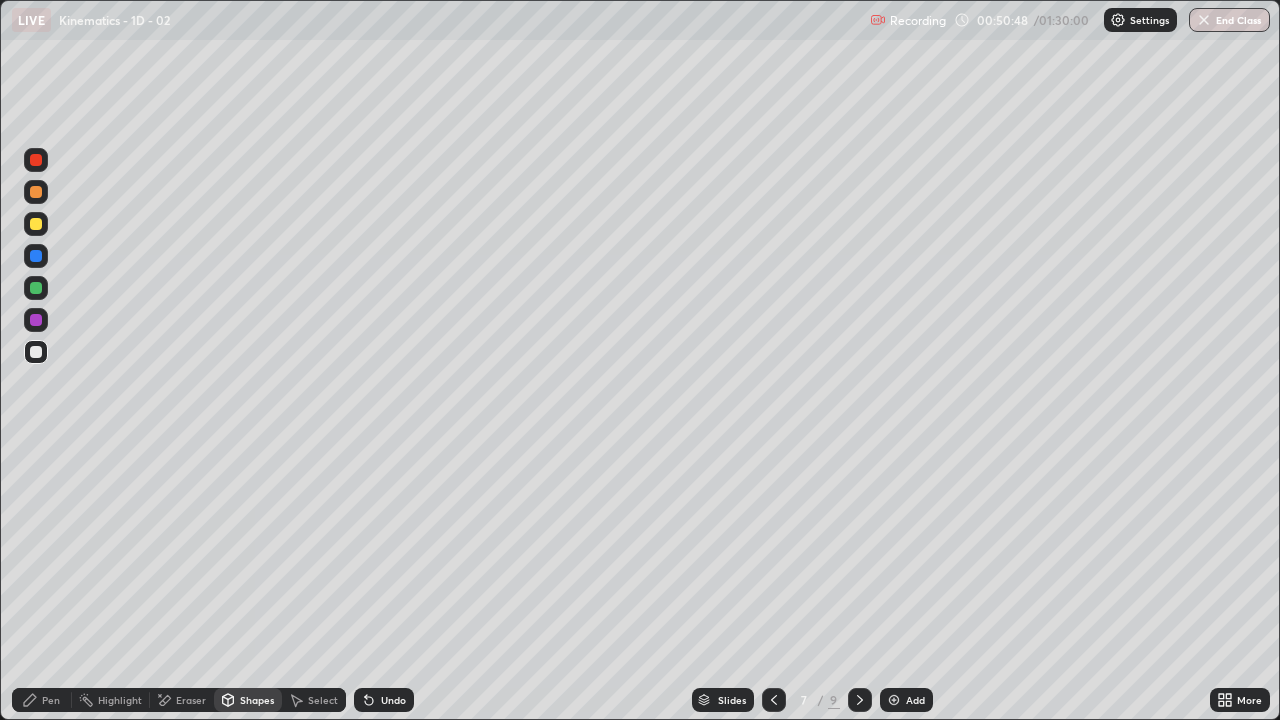 click on "Pen" at bounding box center (42, 700) 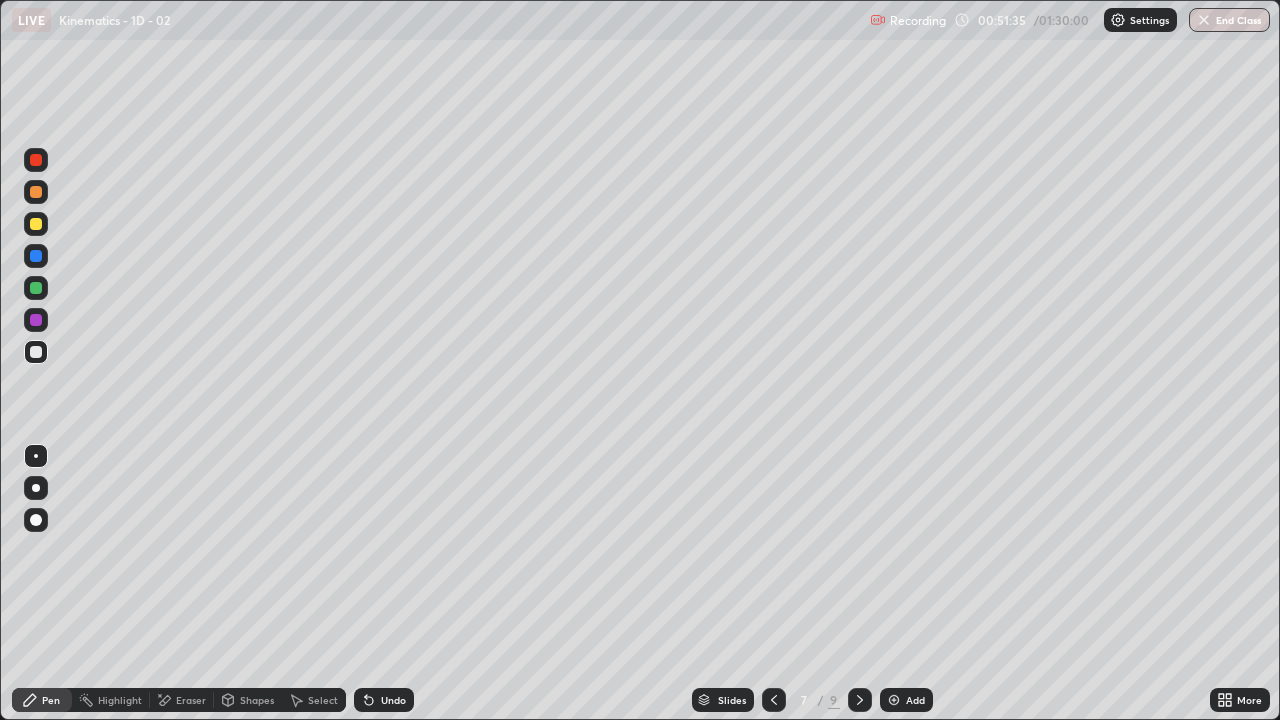 click on "Shapes" at bounding box center (248, 700) 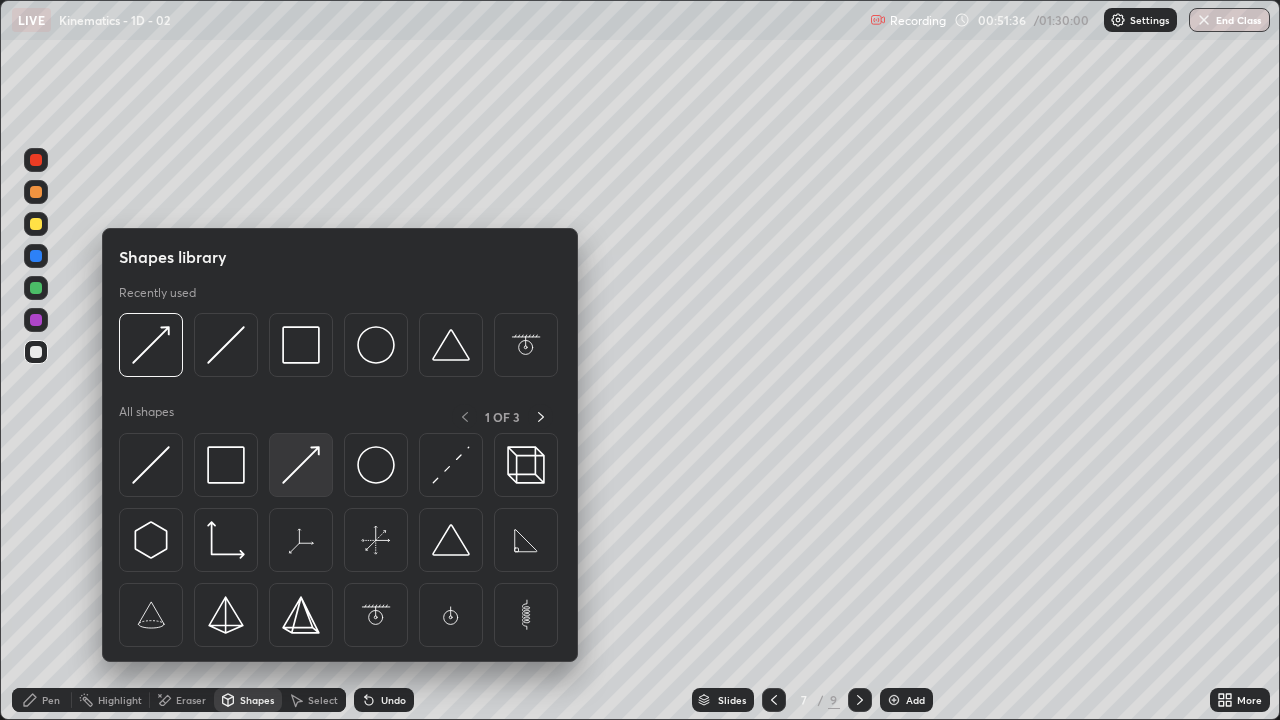 click at bounding box center (301, 465) 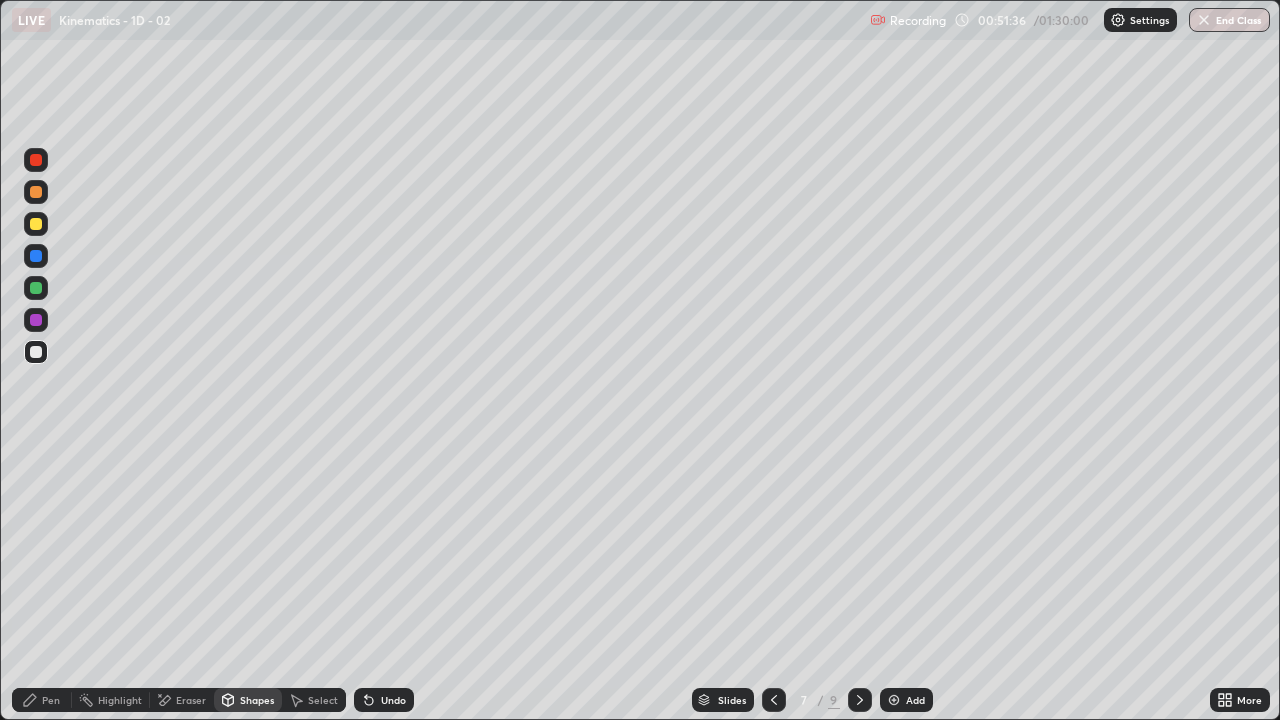 click at bounding box center (36, 320) 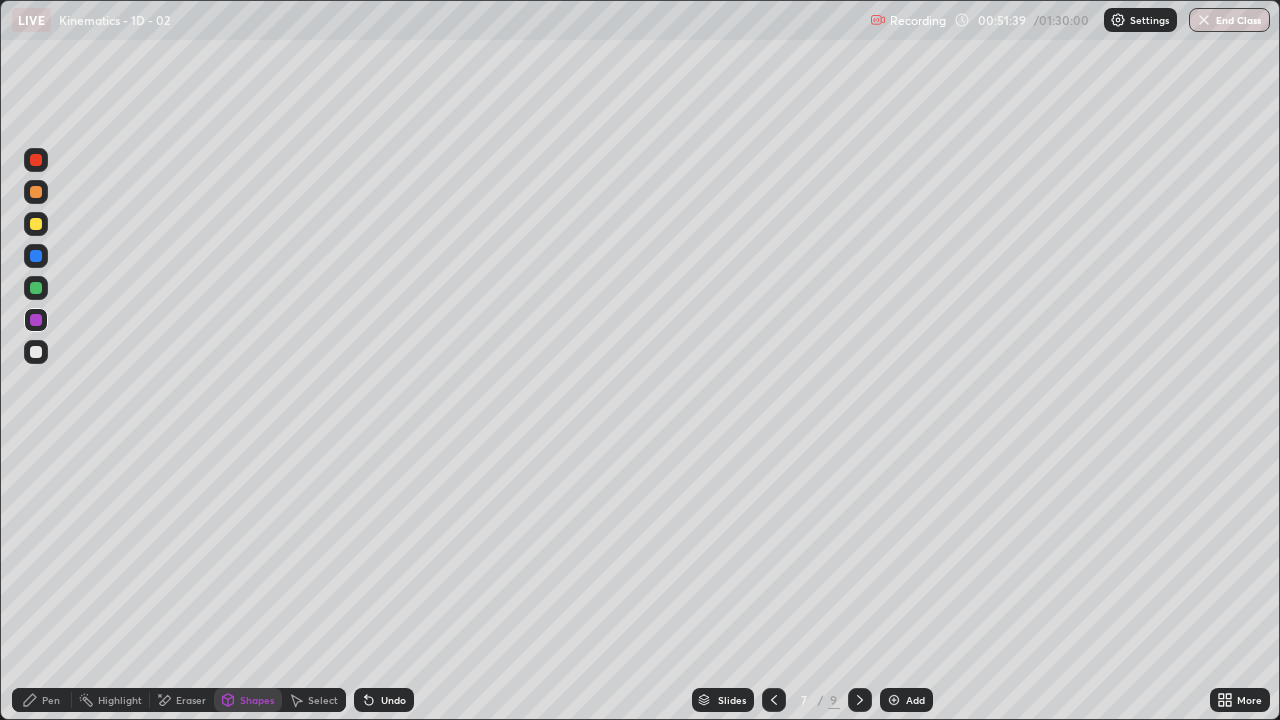 click on "Pen" at bounding box center (42, 700) 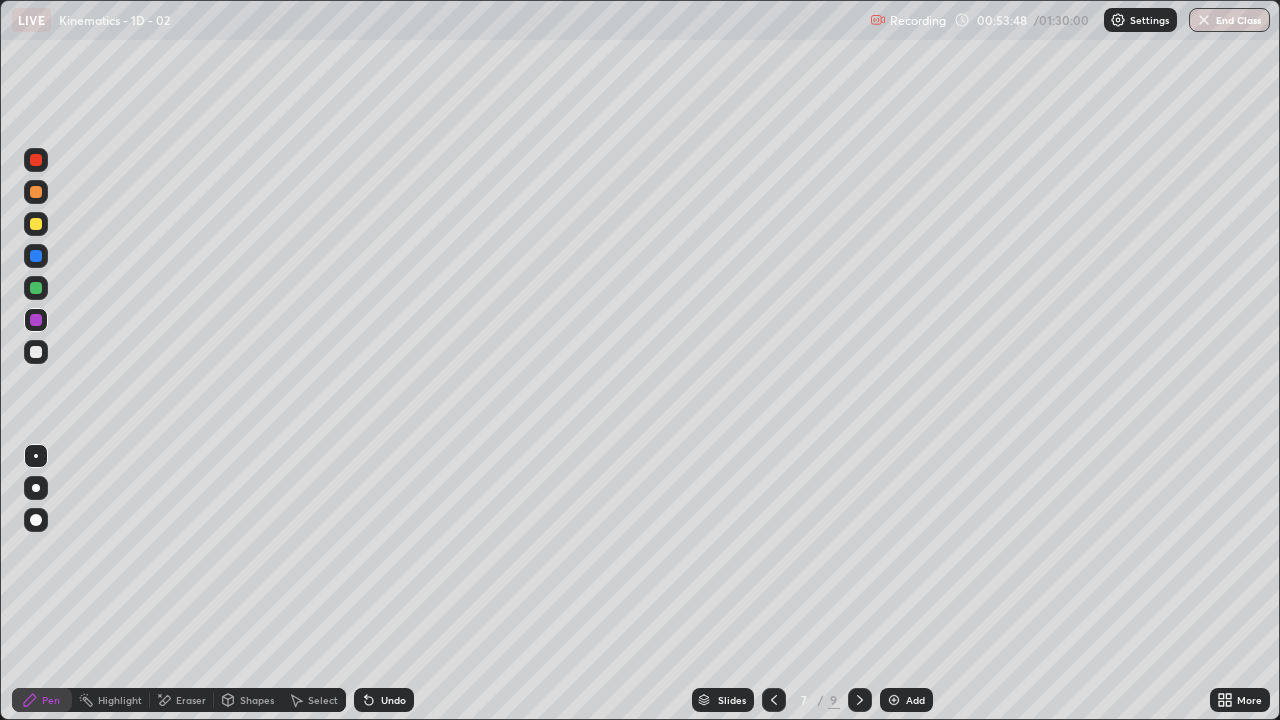 click at bounding box center [36, 352] 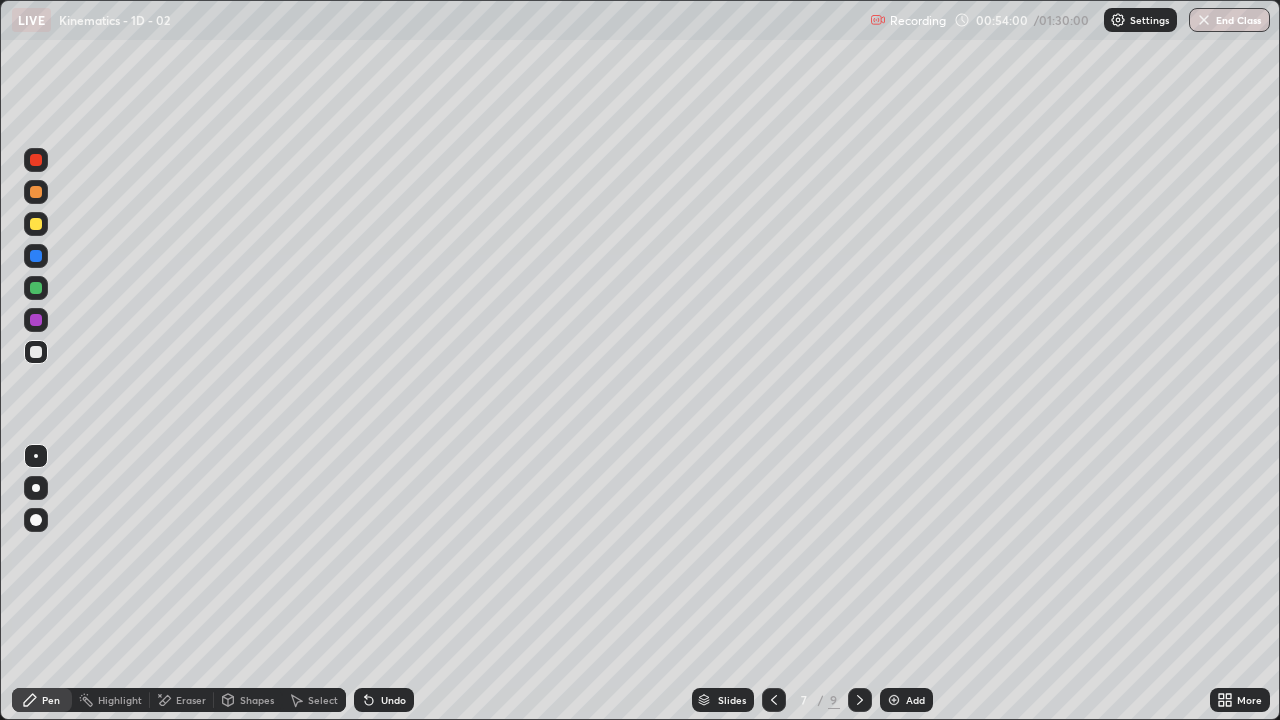 click on "Shapes" at bounding box center (257, 700) 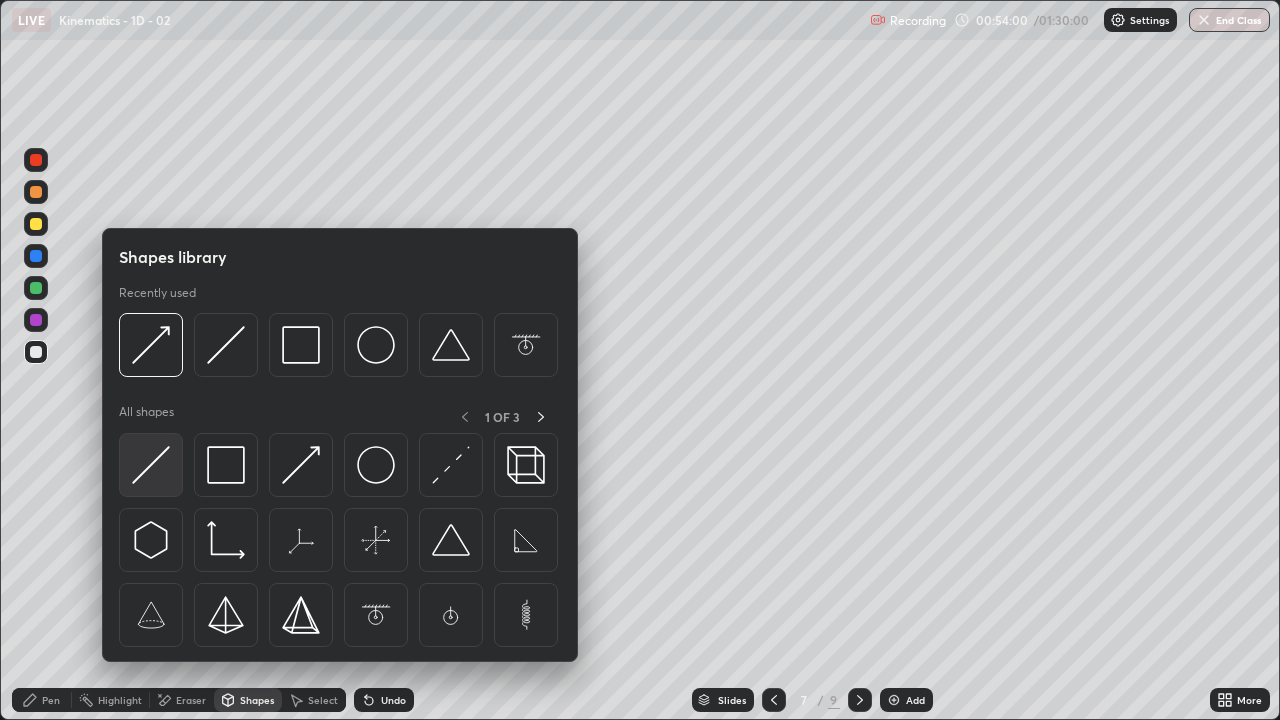 click at bounding box center (151, 465) 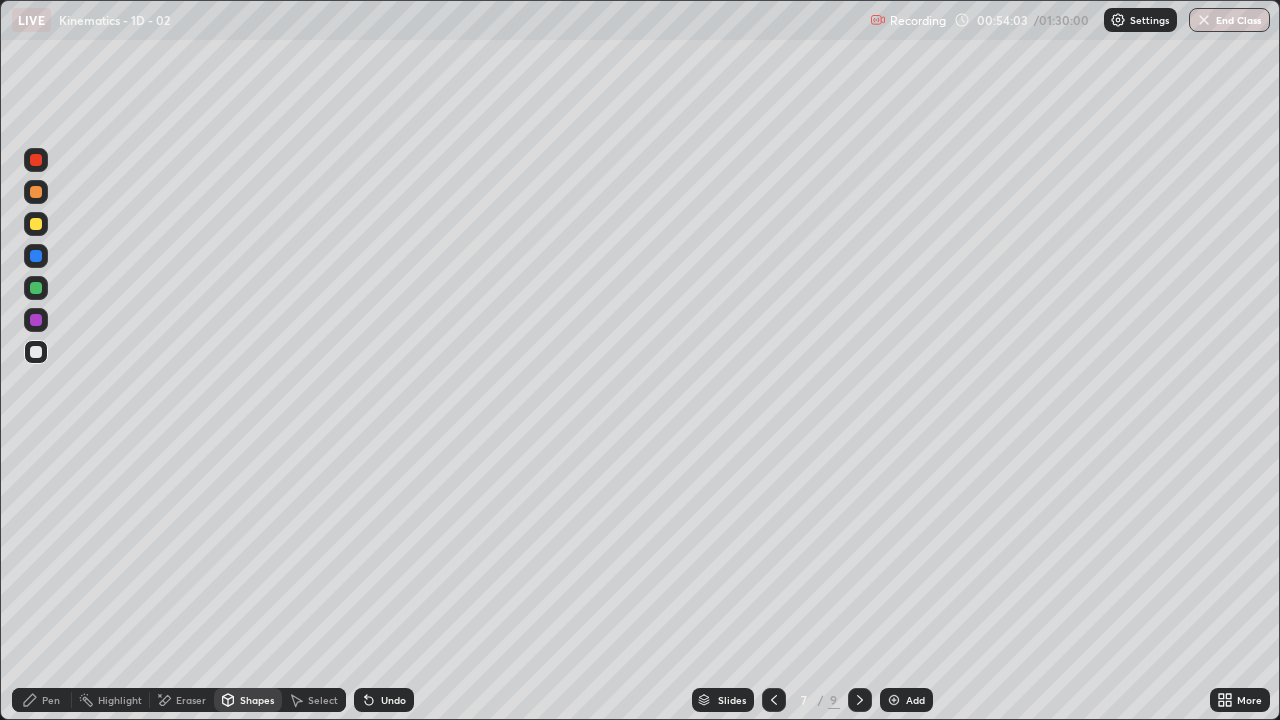 click on "Pen" at bounding box center (42, 700) 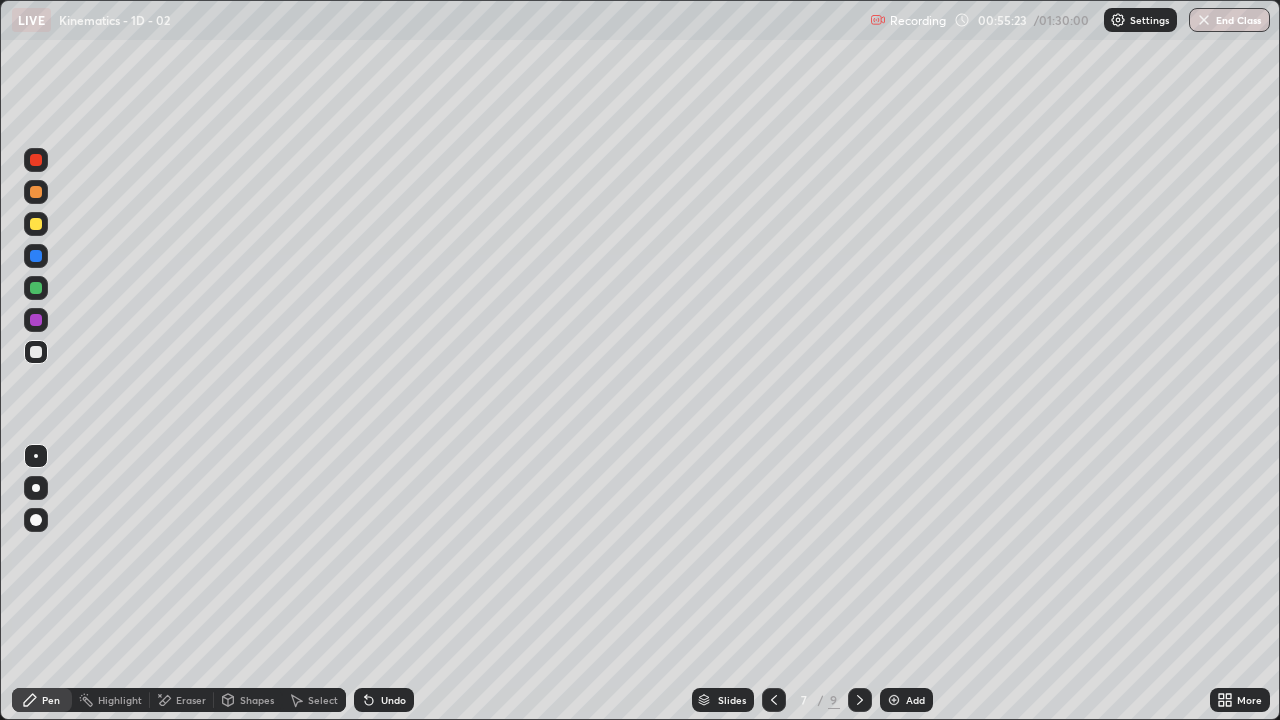 click on "Shapes" at bounding box center [248, 700] 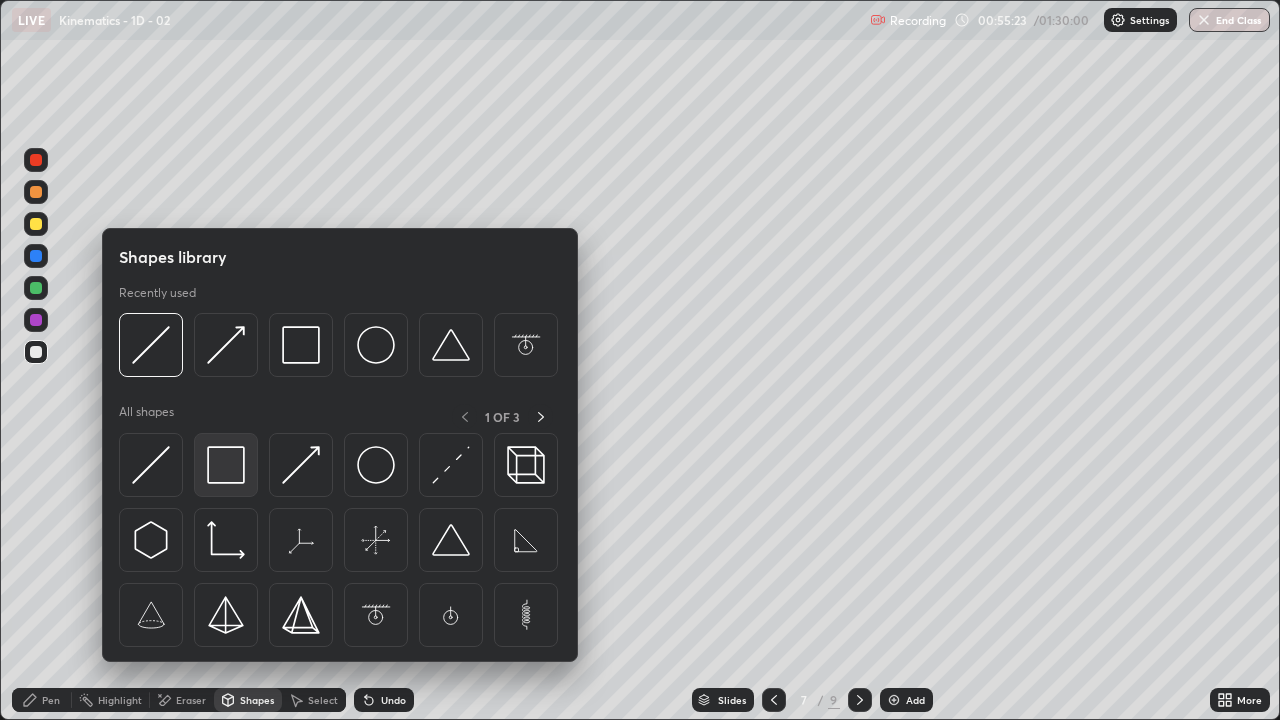 click at bounding box center [226, 465] 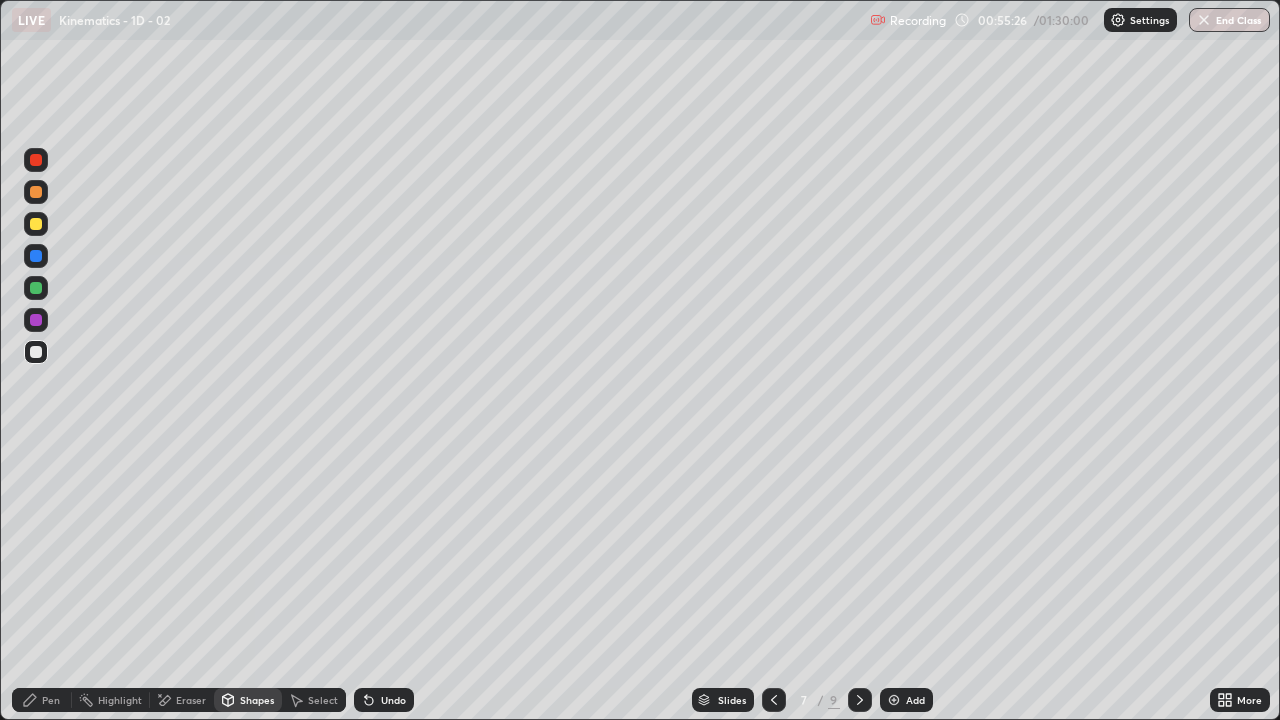 click 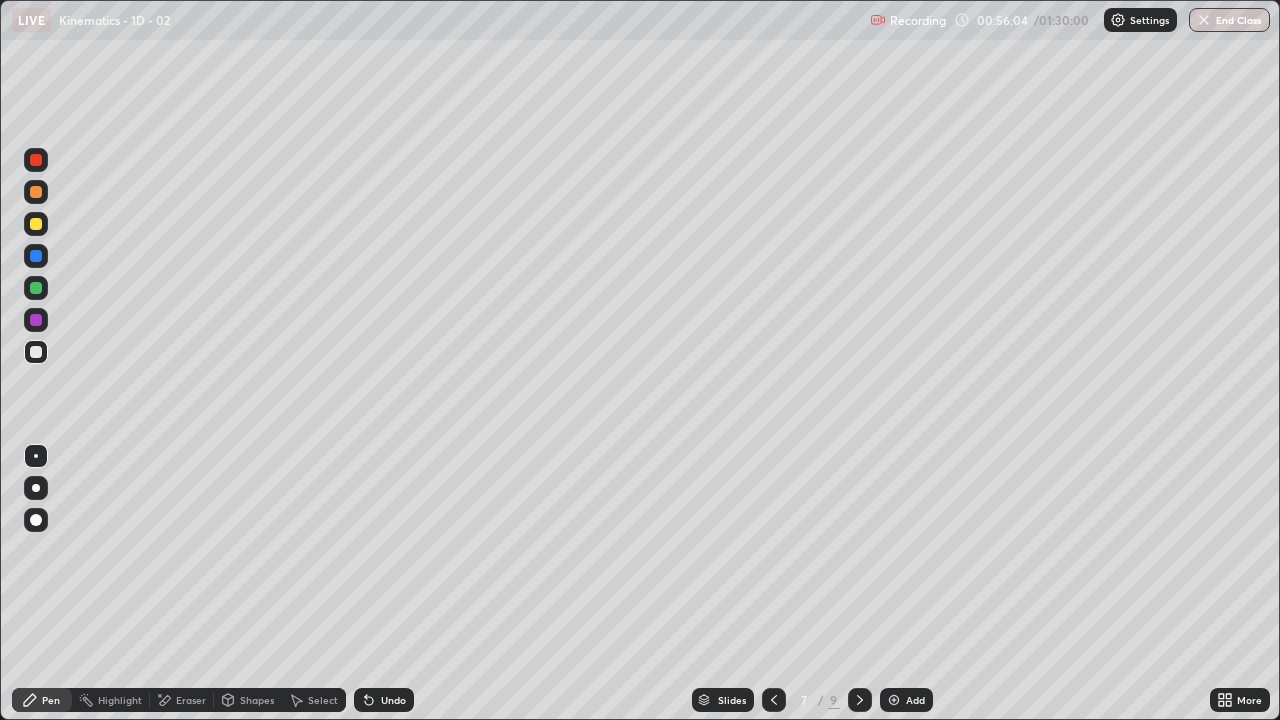 click on "Pen" at bounding box center [51, 700] 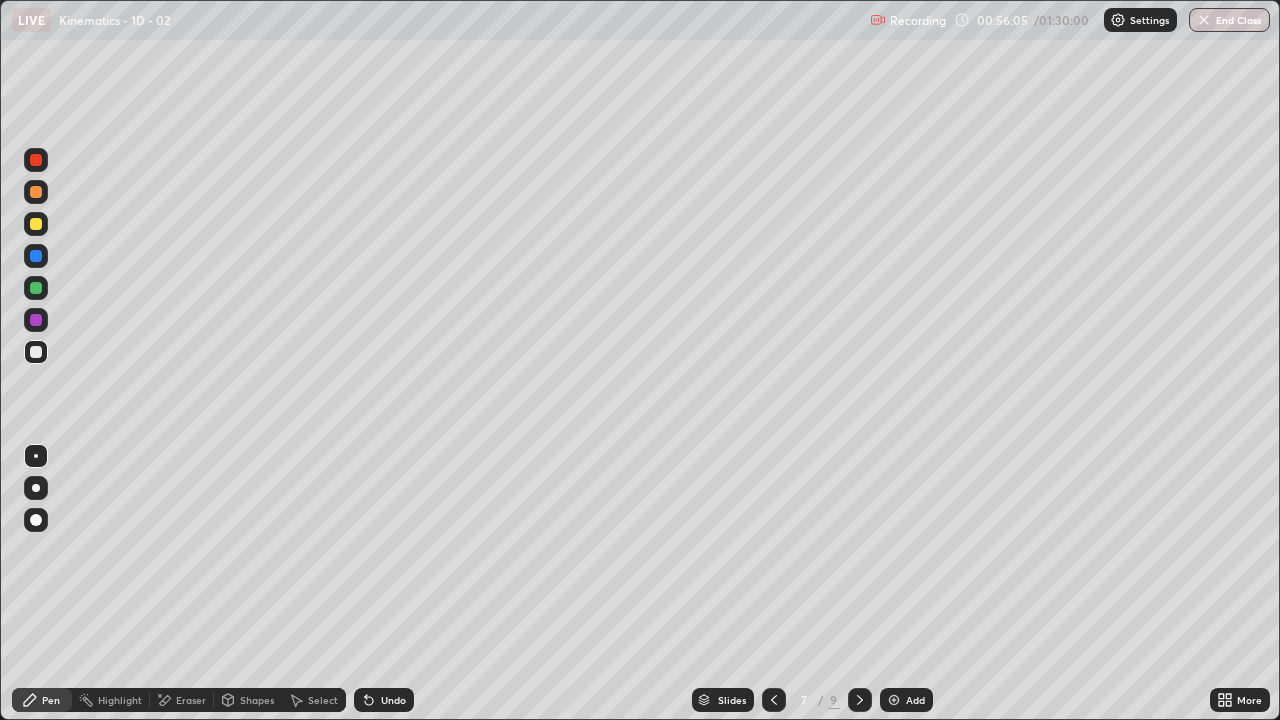 click at bounding box center (36, 352) 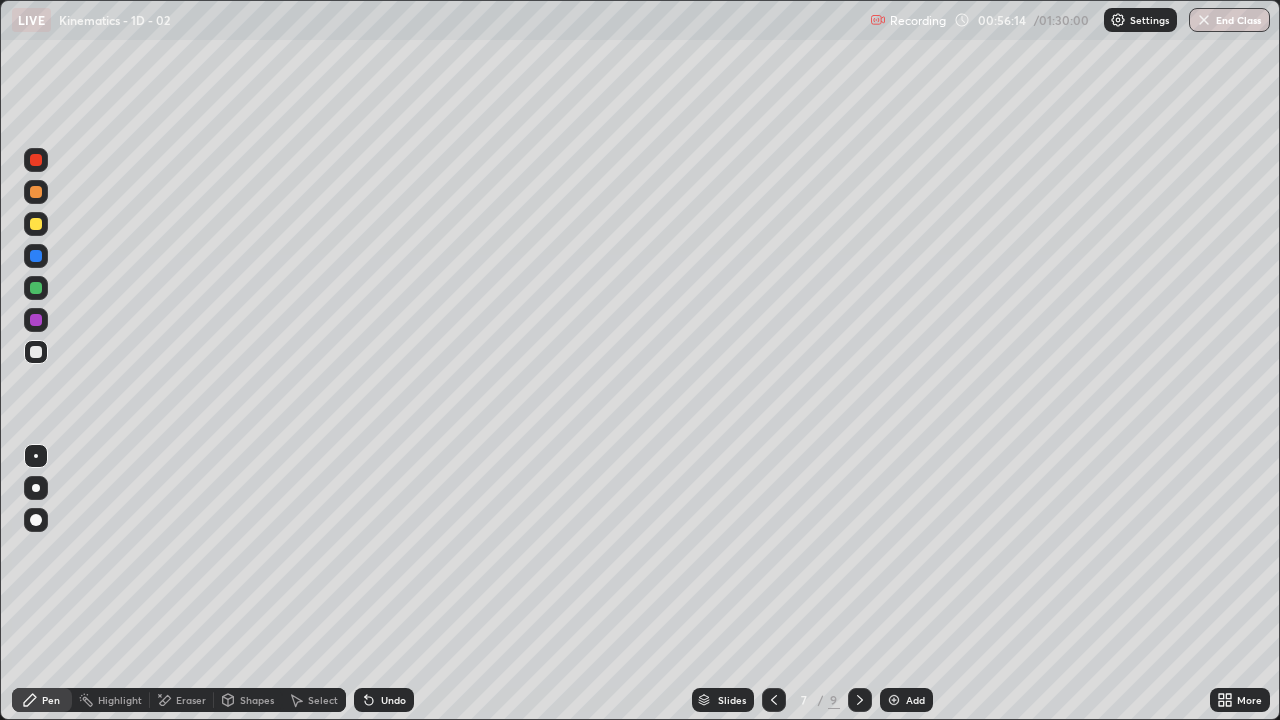 click on "Shapes" at bounding box center (248, 700) 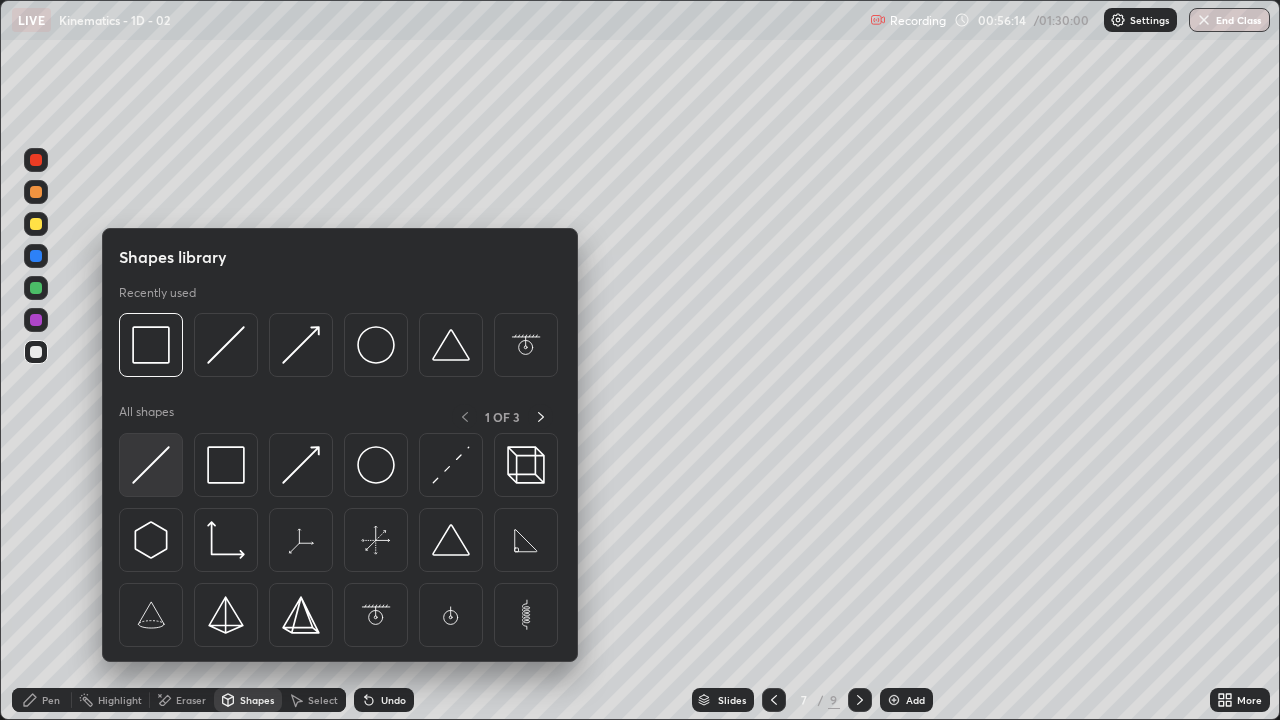 click at bounding box center [151, 465] 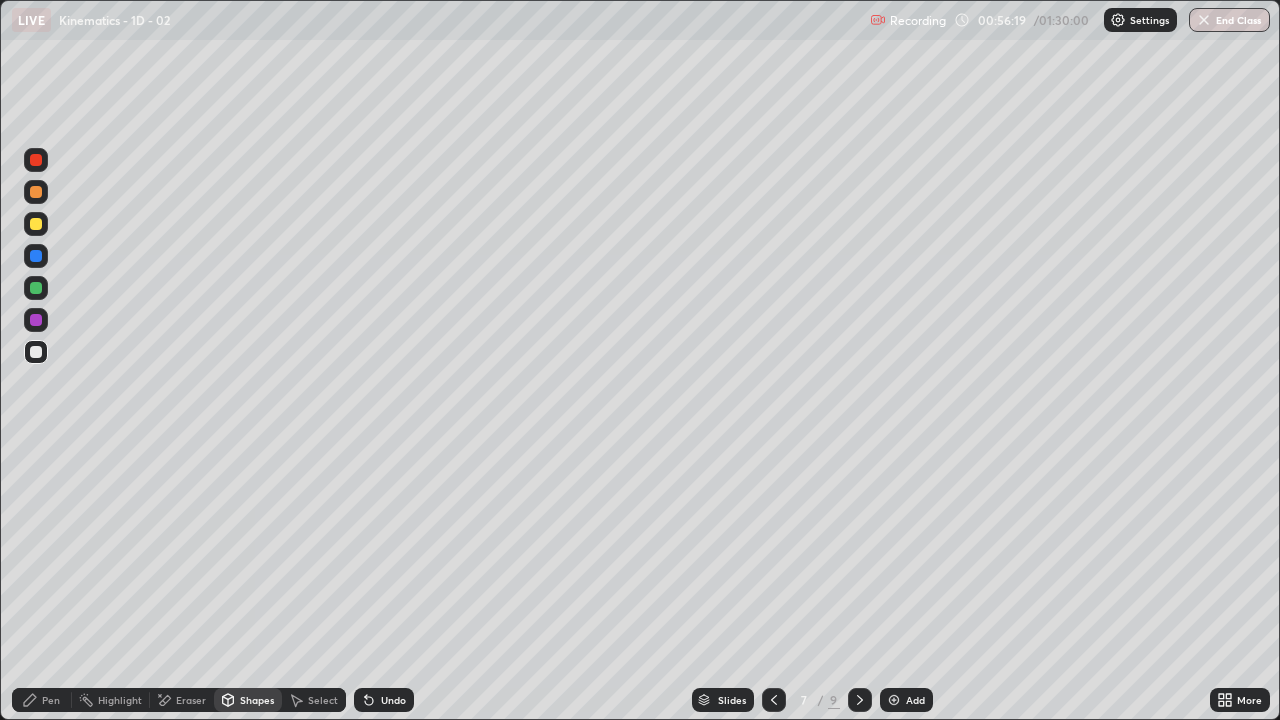 click on "Pen" at bounding box center [51, 700] 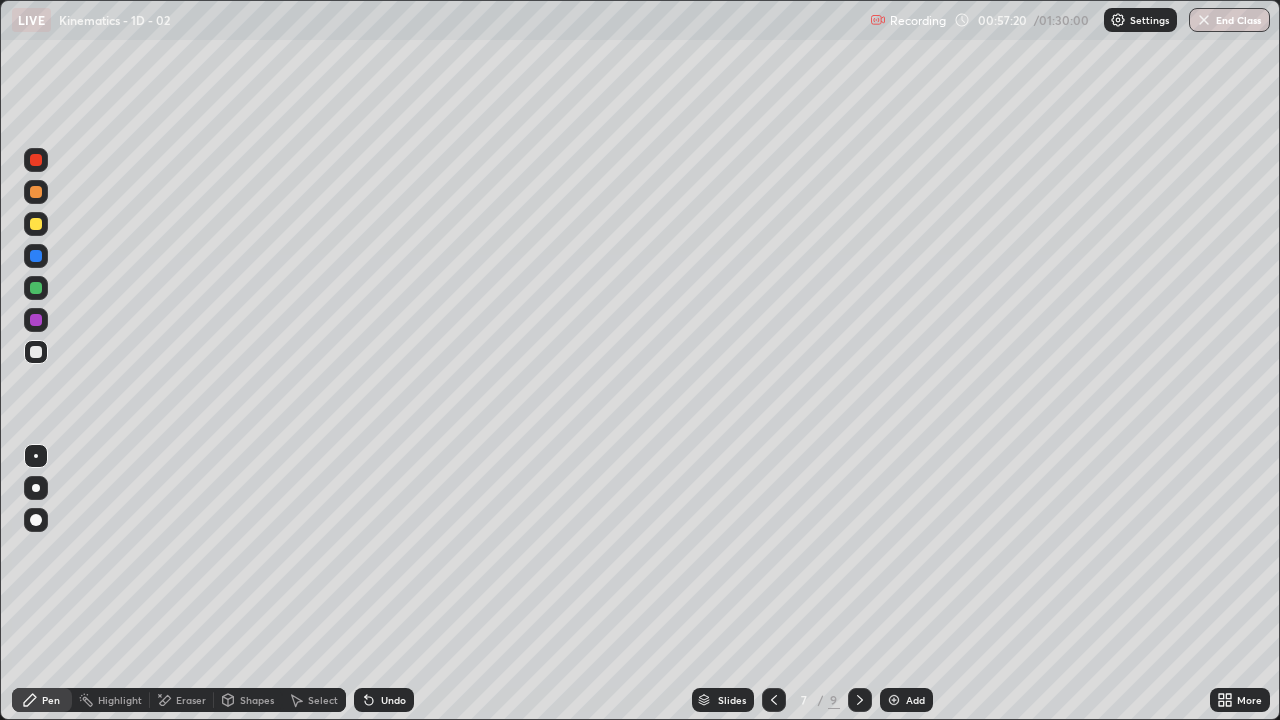 click on "Pen" at bounding box center (42, 700) 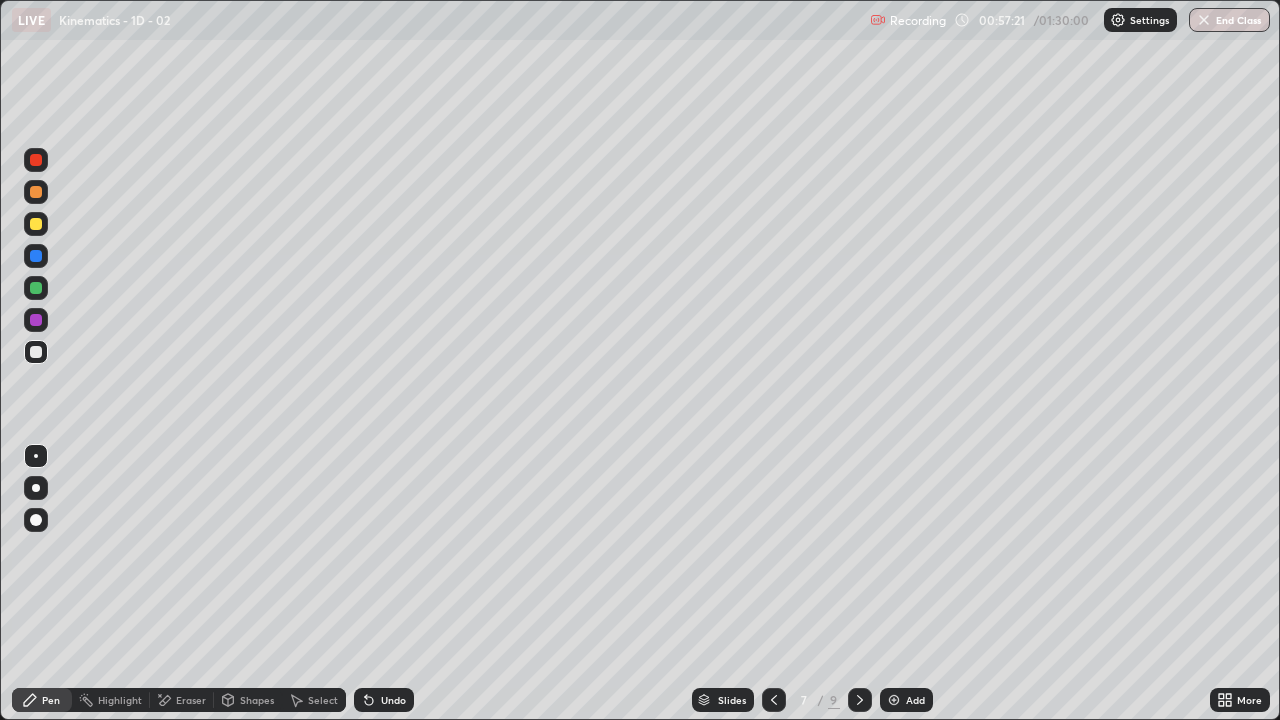 click on "Eraser" at bounding box center (191, 700) 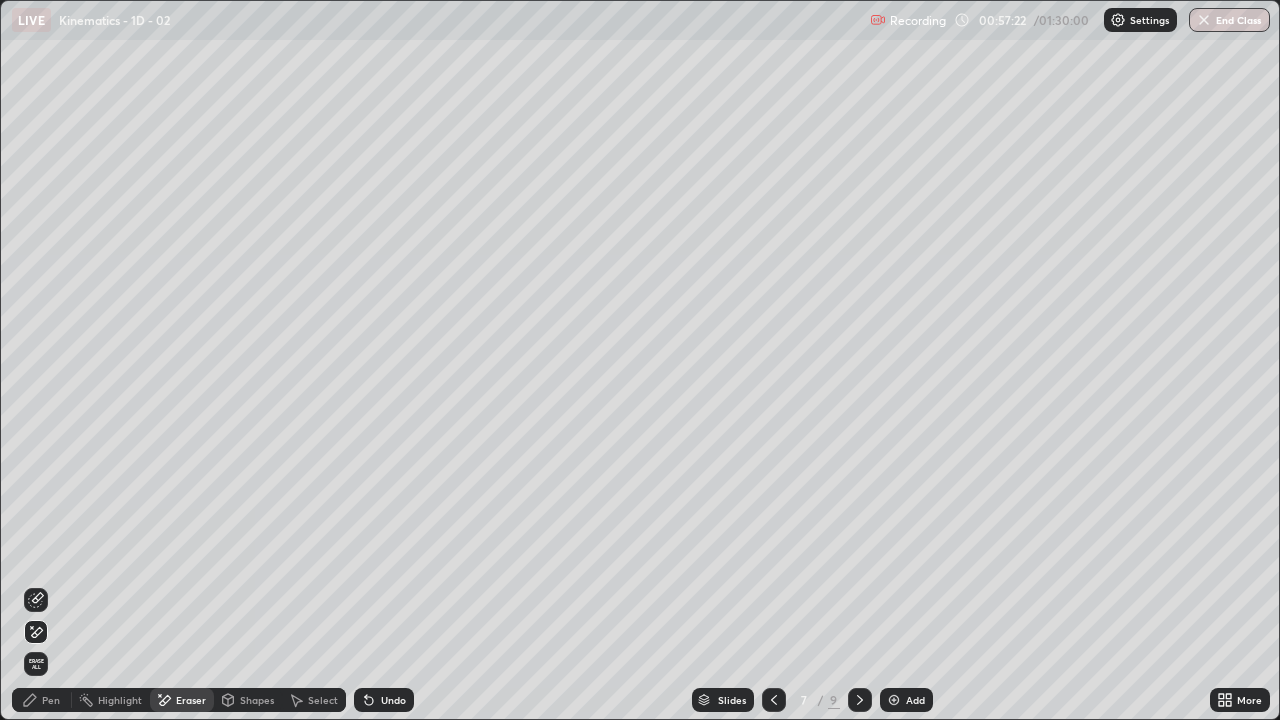 click 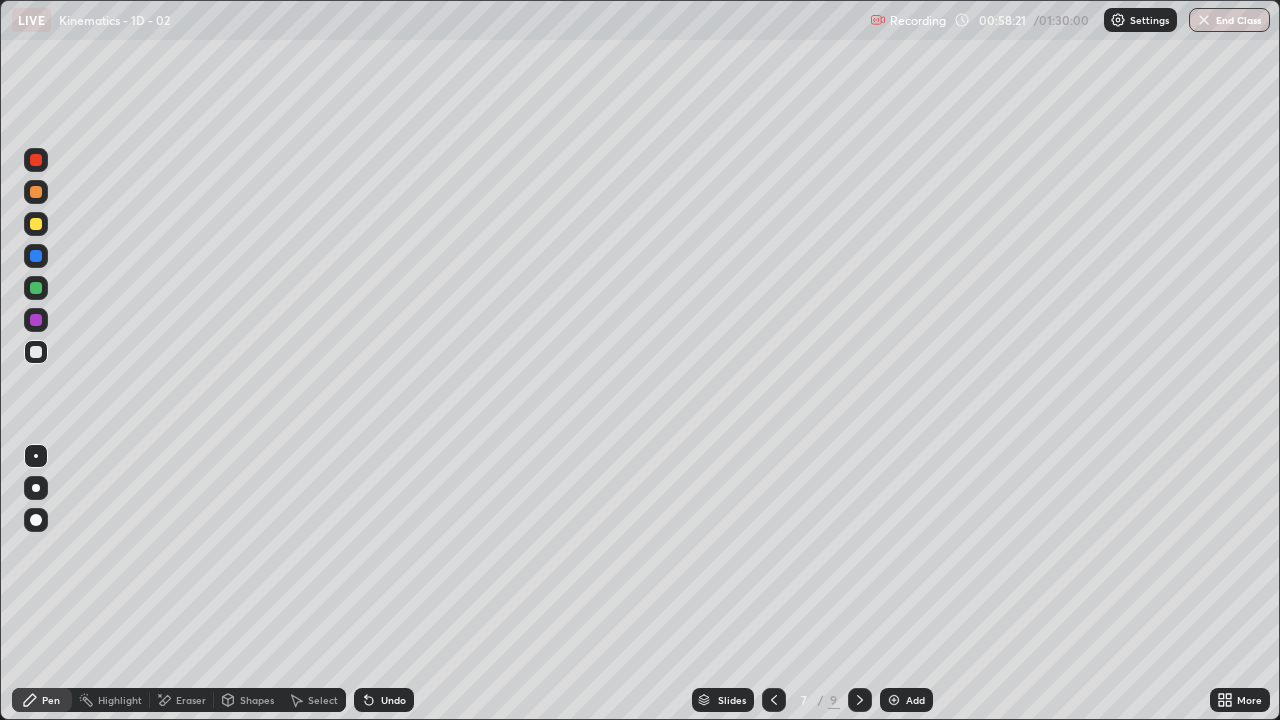 click on "Shapes" at bounding box center (257, 700) 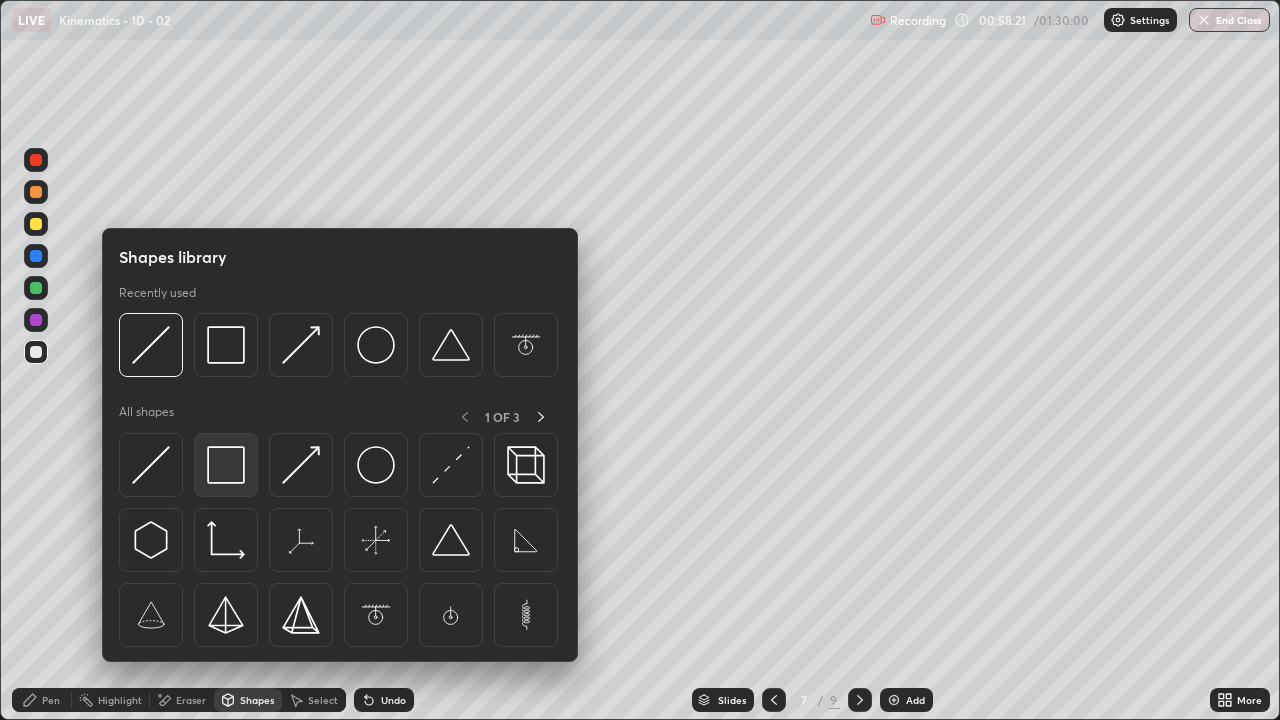 click at bounding box center (226, 465) 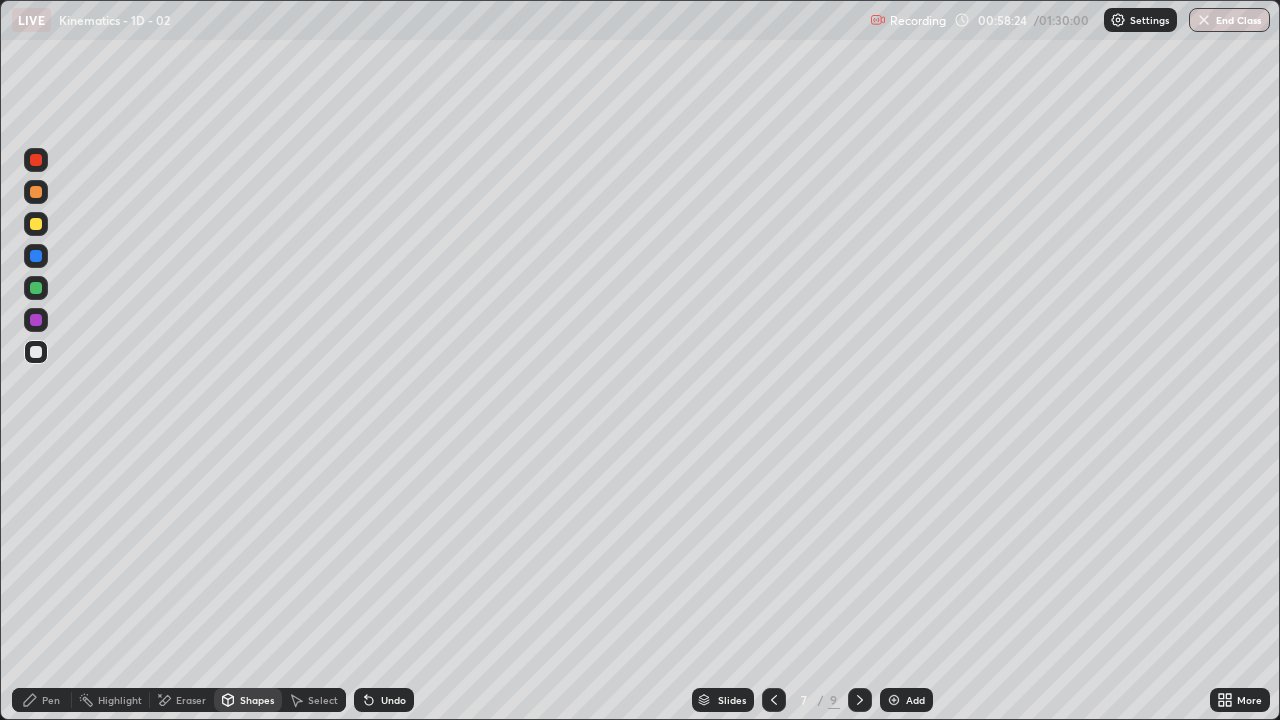 click on "Pen" at bounding box center [42, 700] 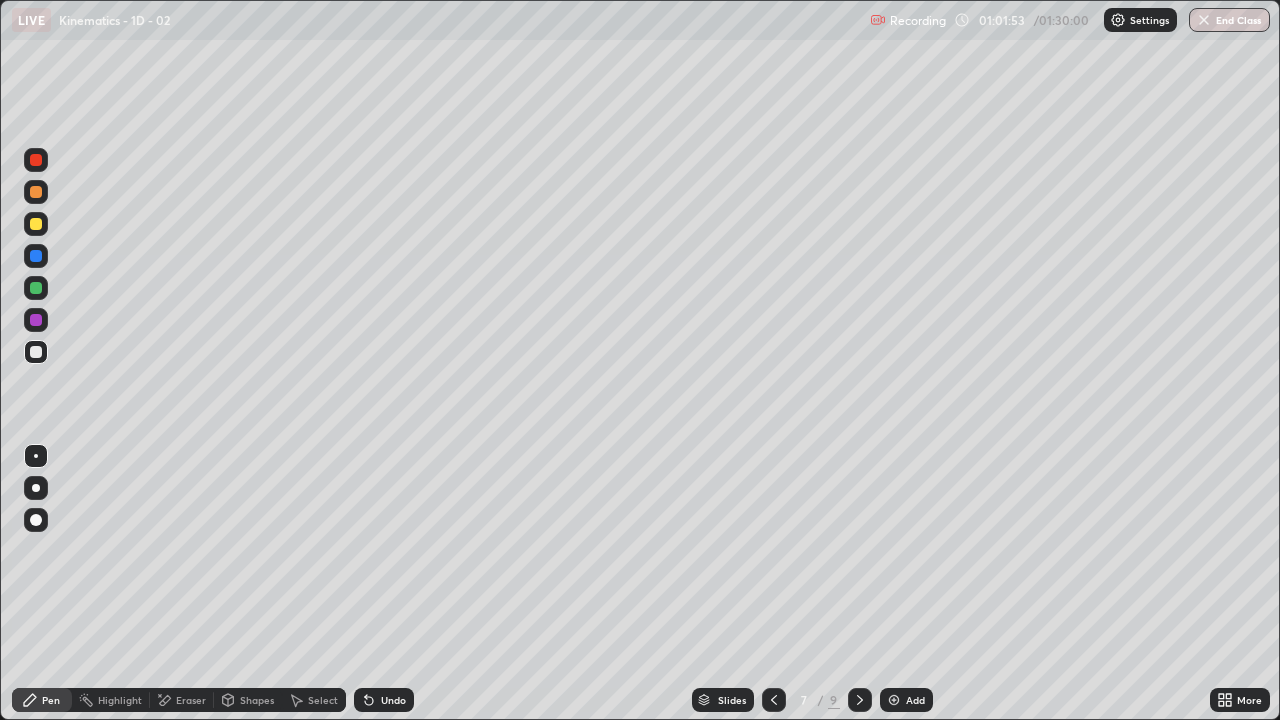click at bounding box center (36, 224) 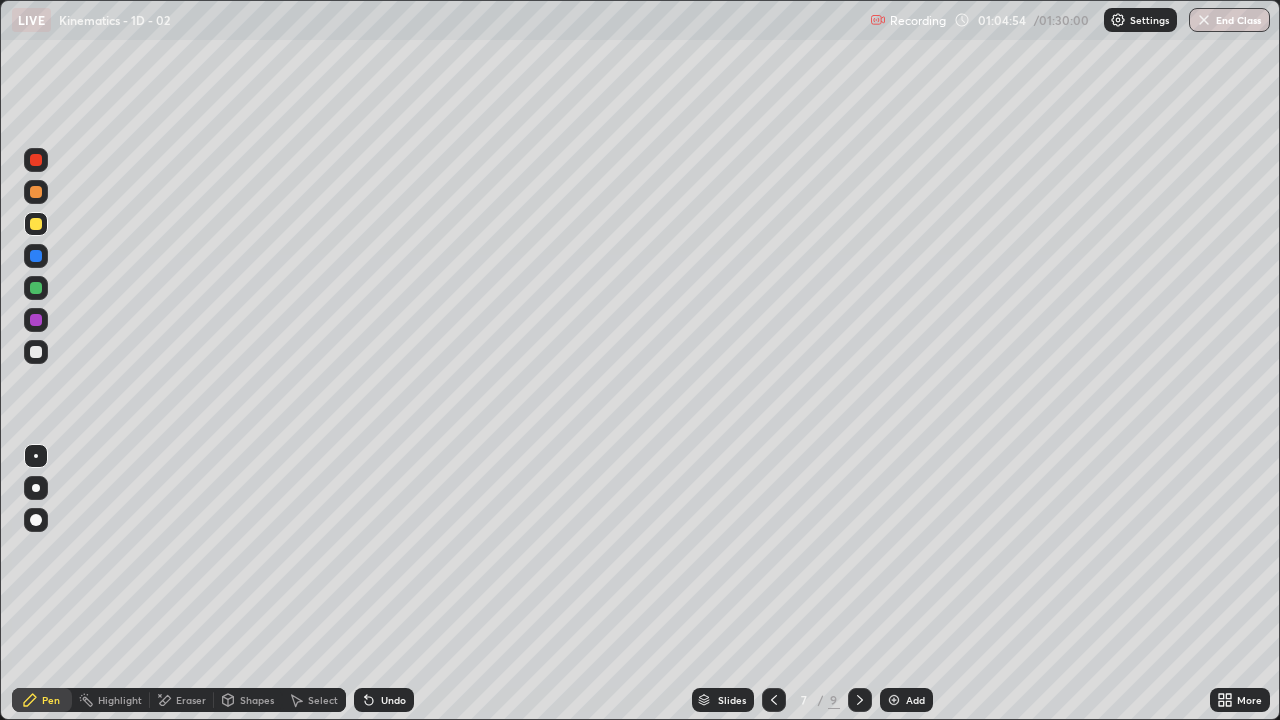 click on "Shapes" at bounding box center (248, 700) 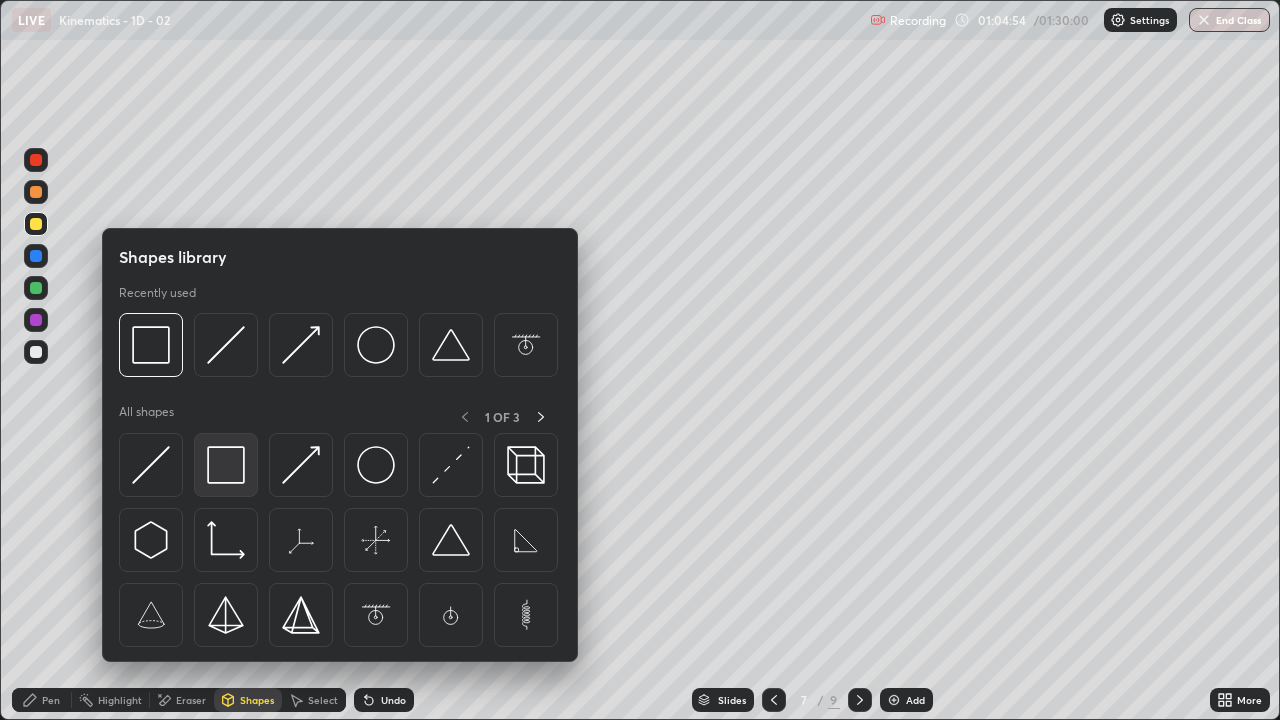 click at bounding box center (226, 465) 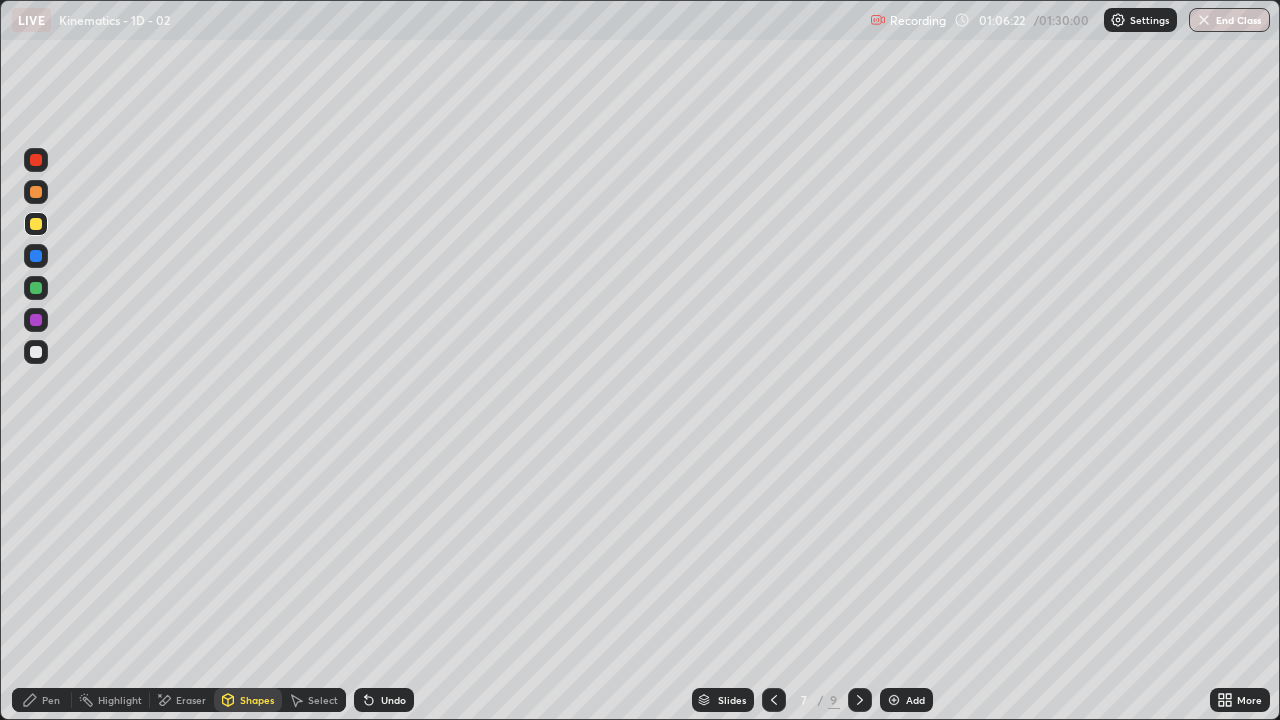 click on "Add" at bounding box center (915, 700) 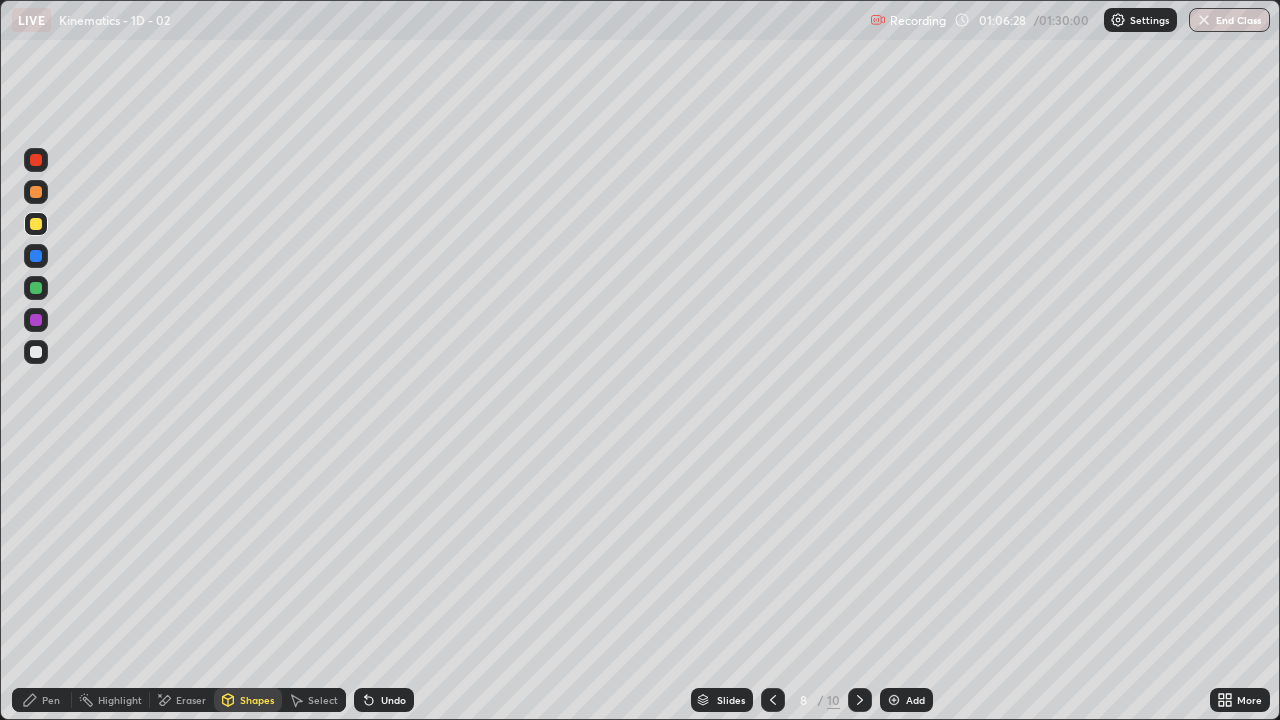 click 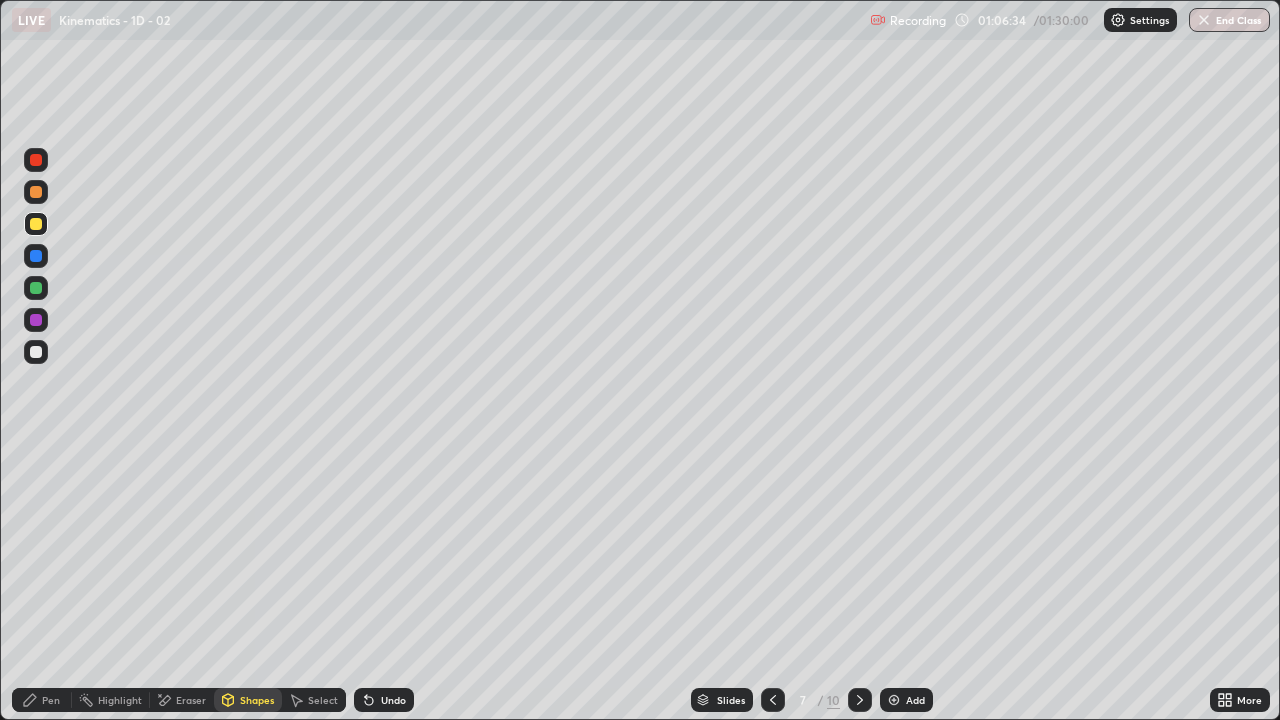 click on "Pen" at bounding box center [51, 700] 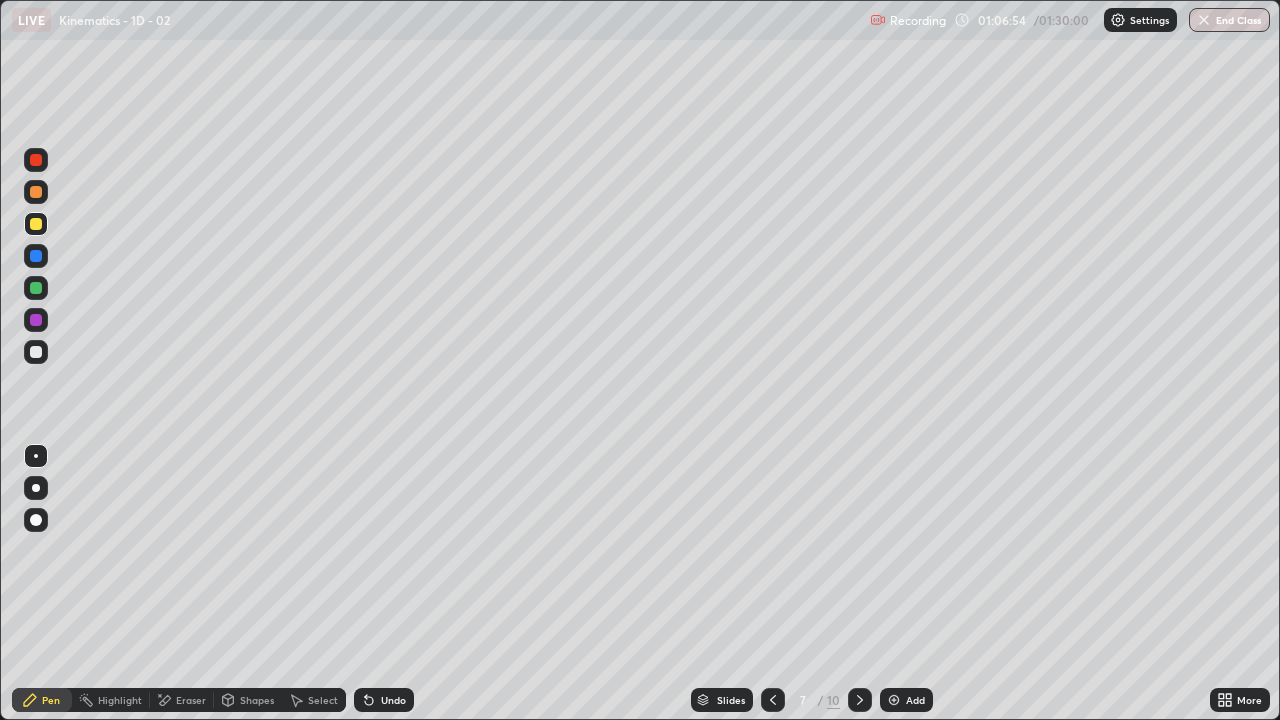 click 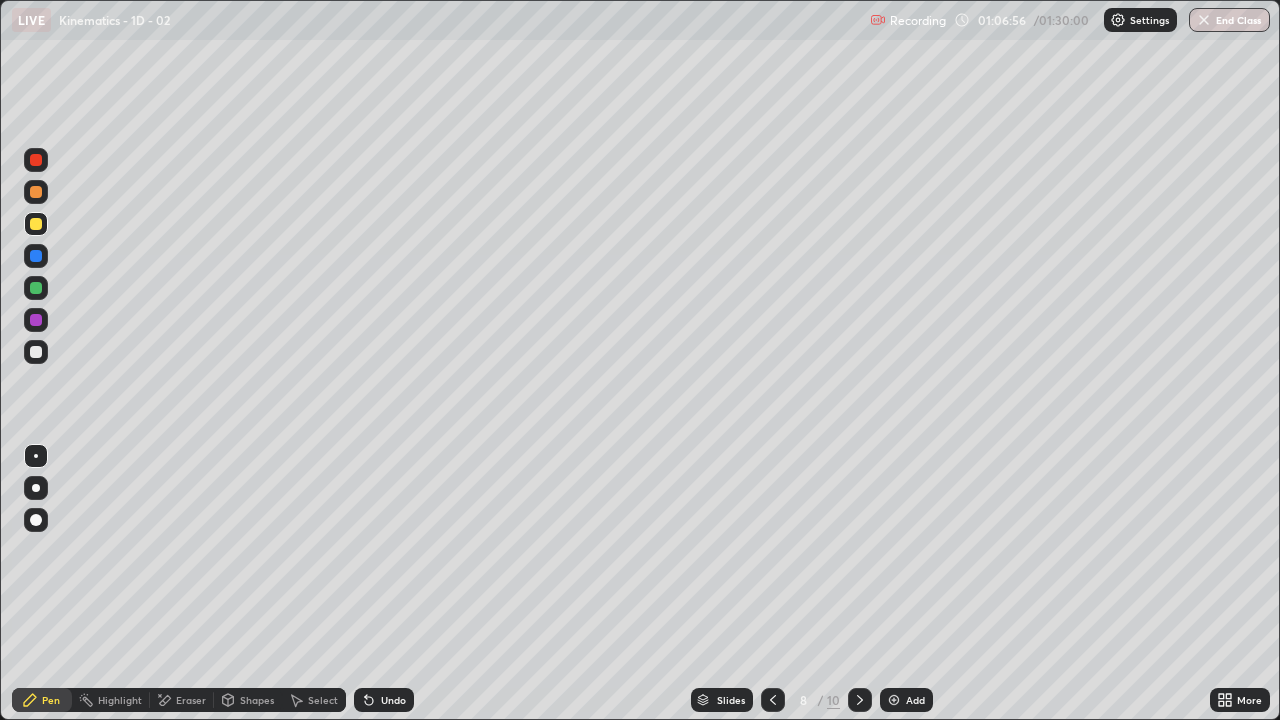 click on "Shapes" at bounding box center [248, 700] 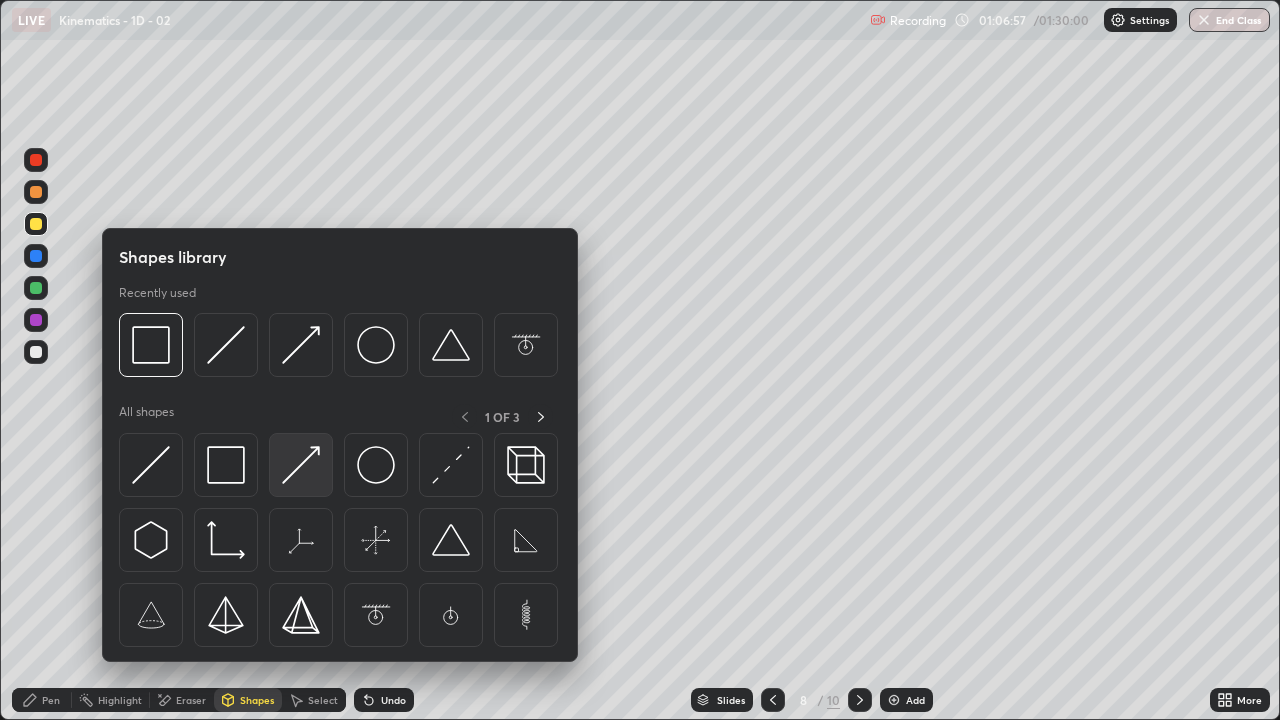 click at bounding box center [301, 465] 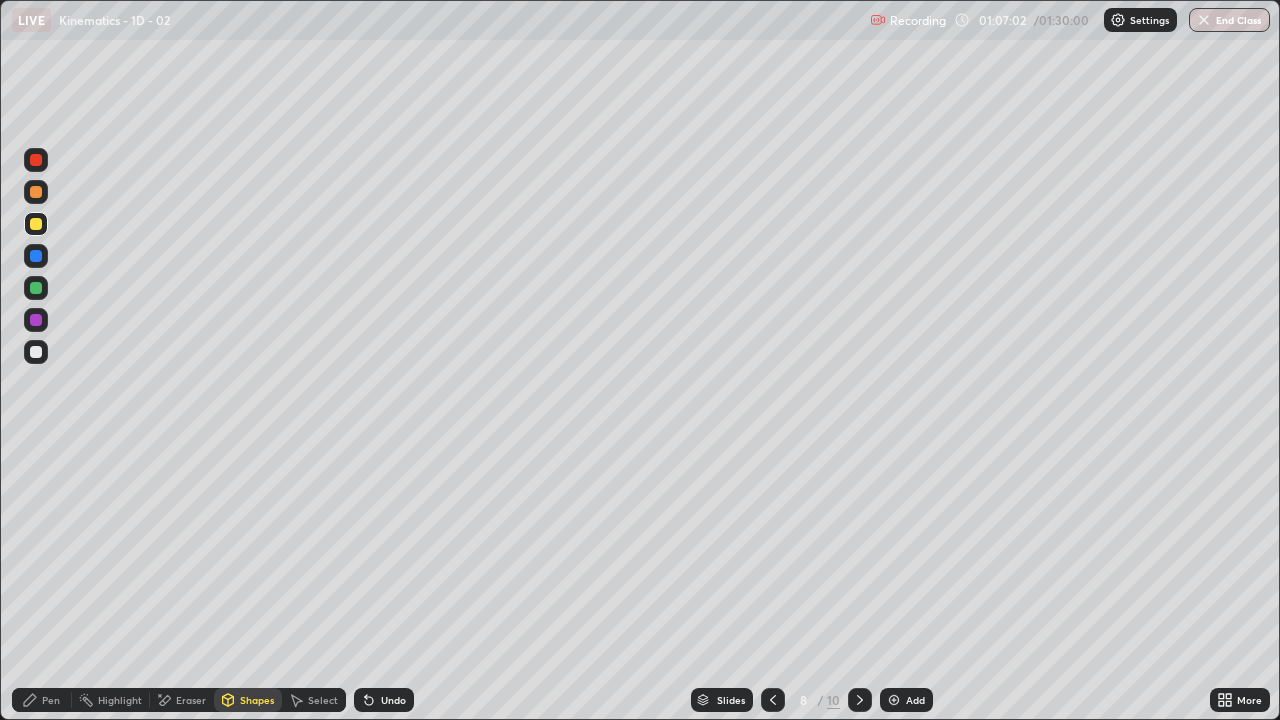 click on "Pen" at bounding box center [42, 700] 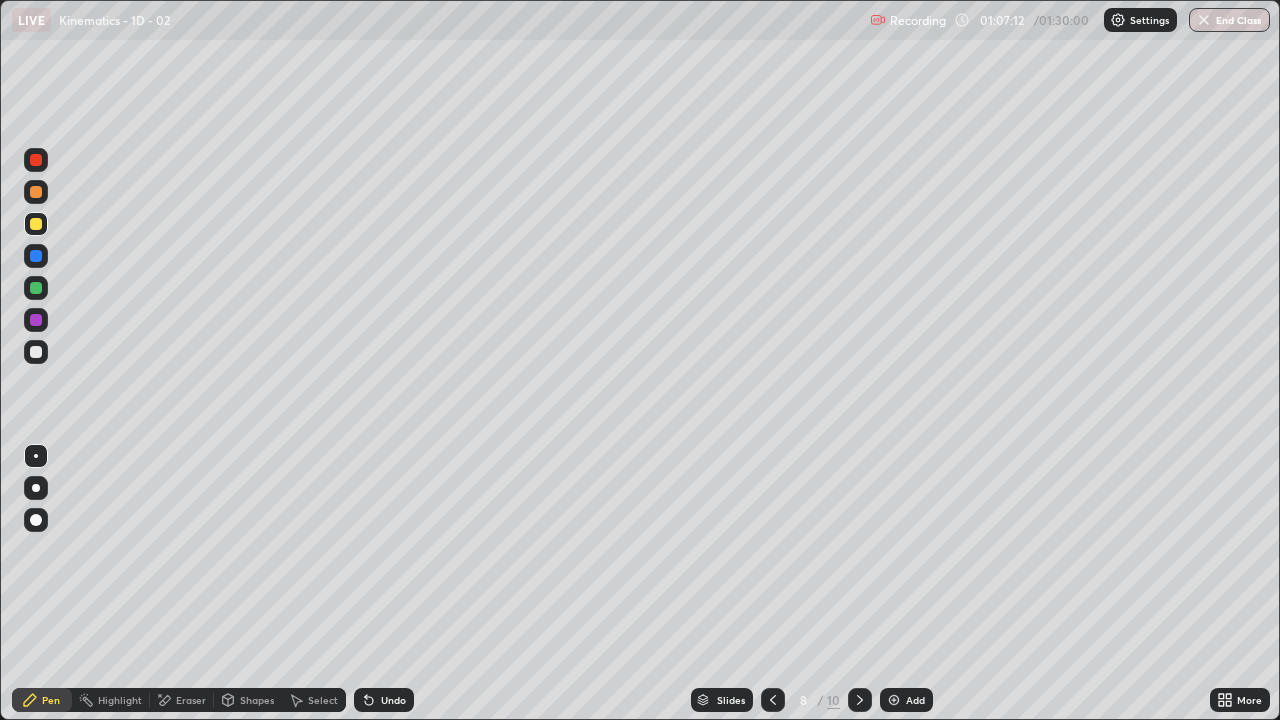 click on "Pen" at bounding box center (42, 700) 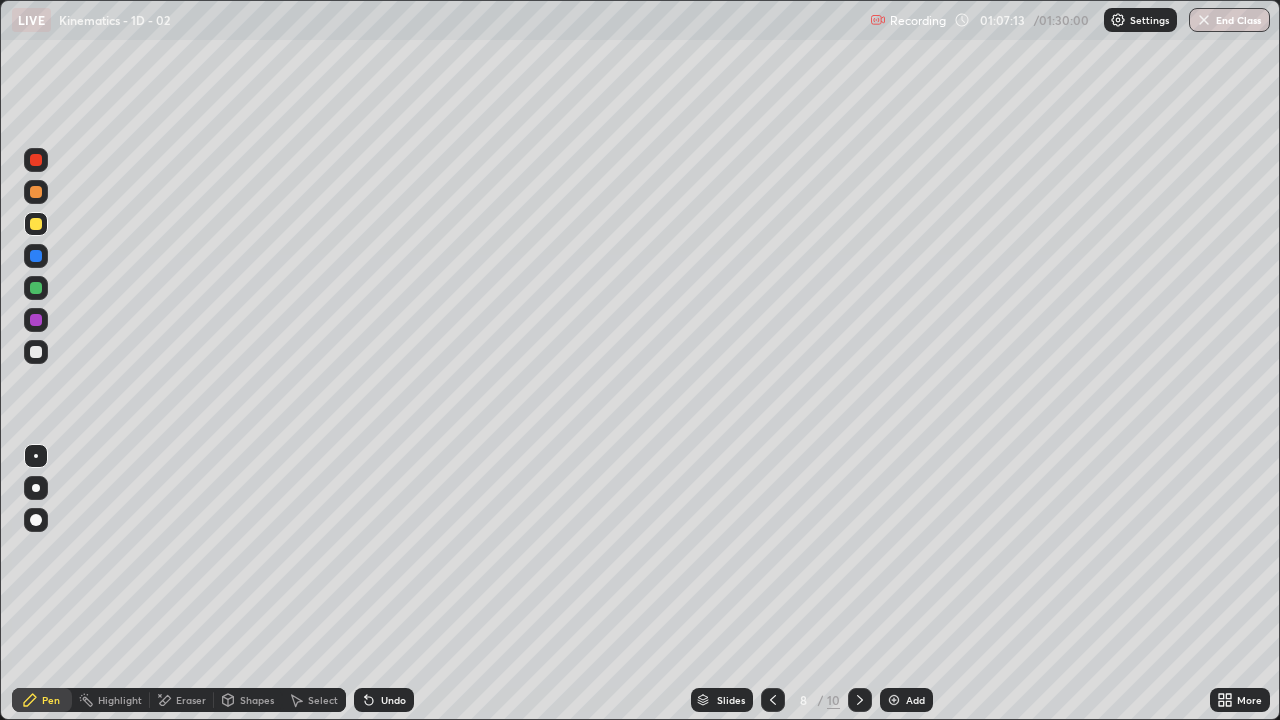 click at bounding box center (36, 352) 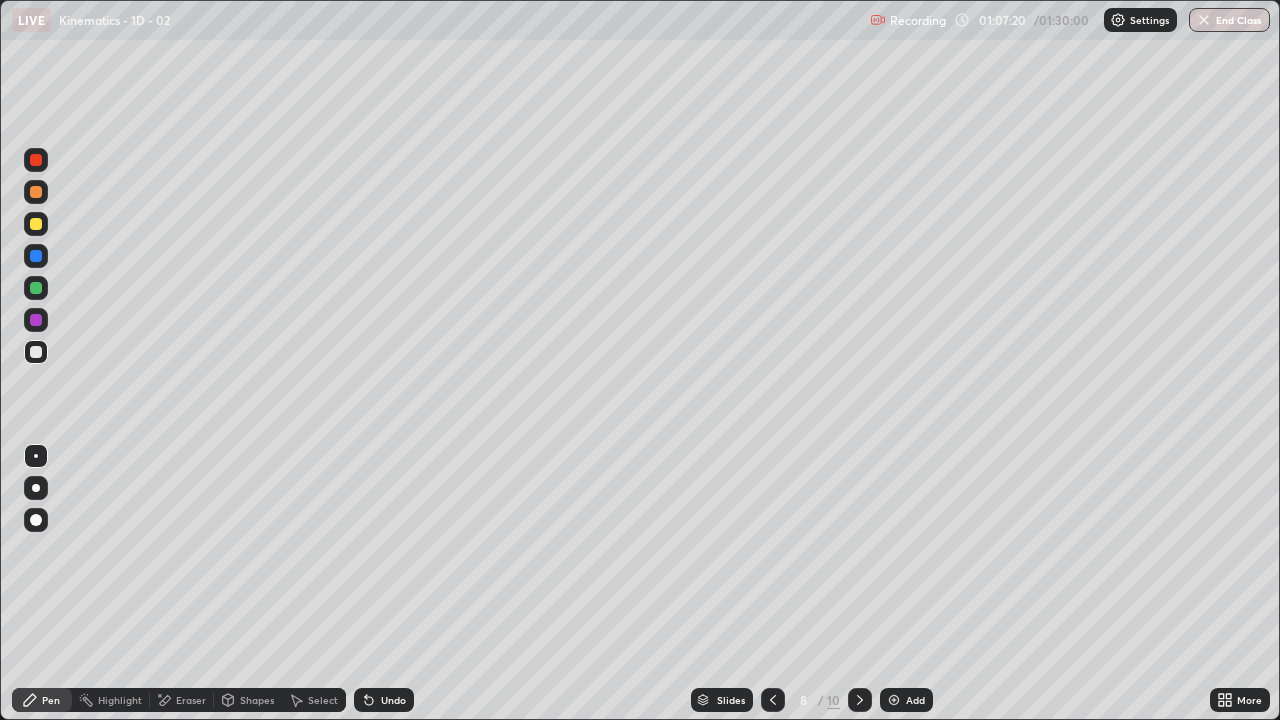 click on "Shapes" at bounding box center [248, 700] 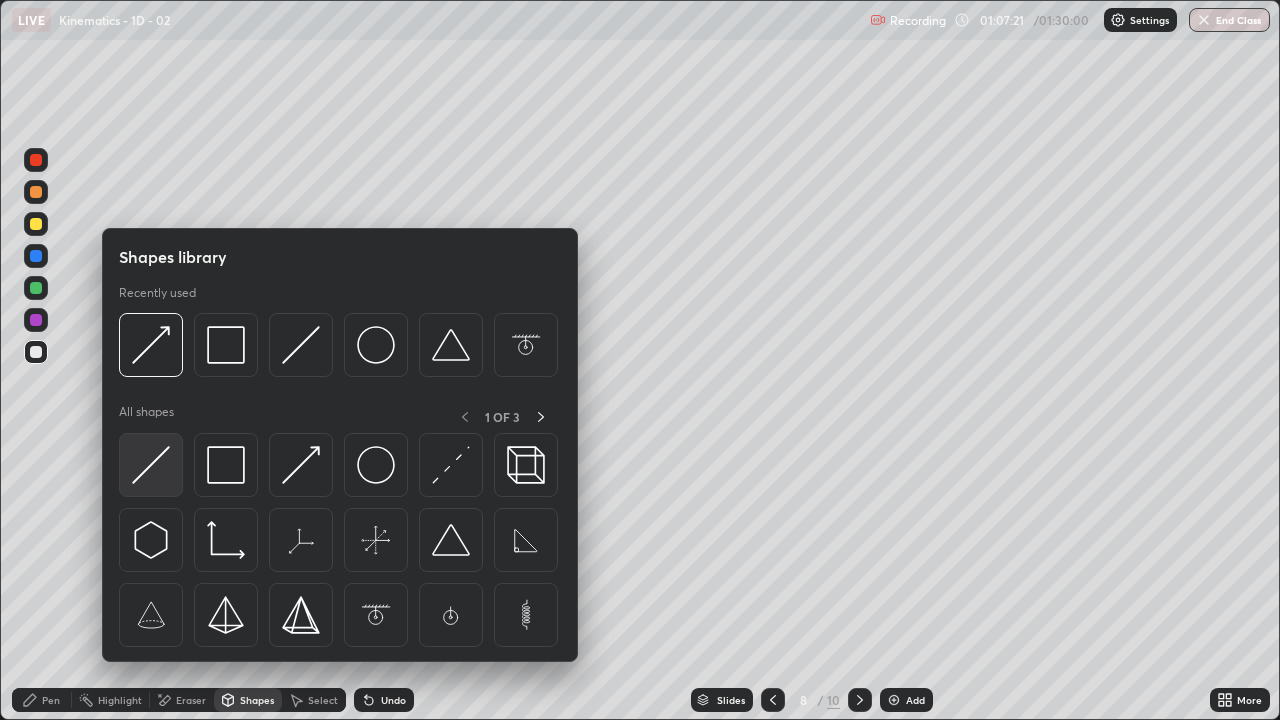 click at bounding box center [151, 465] 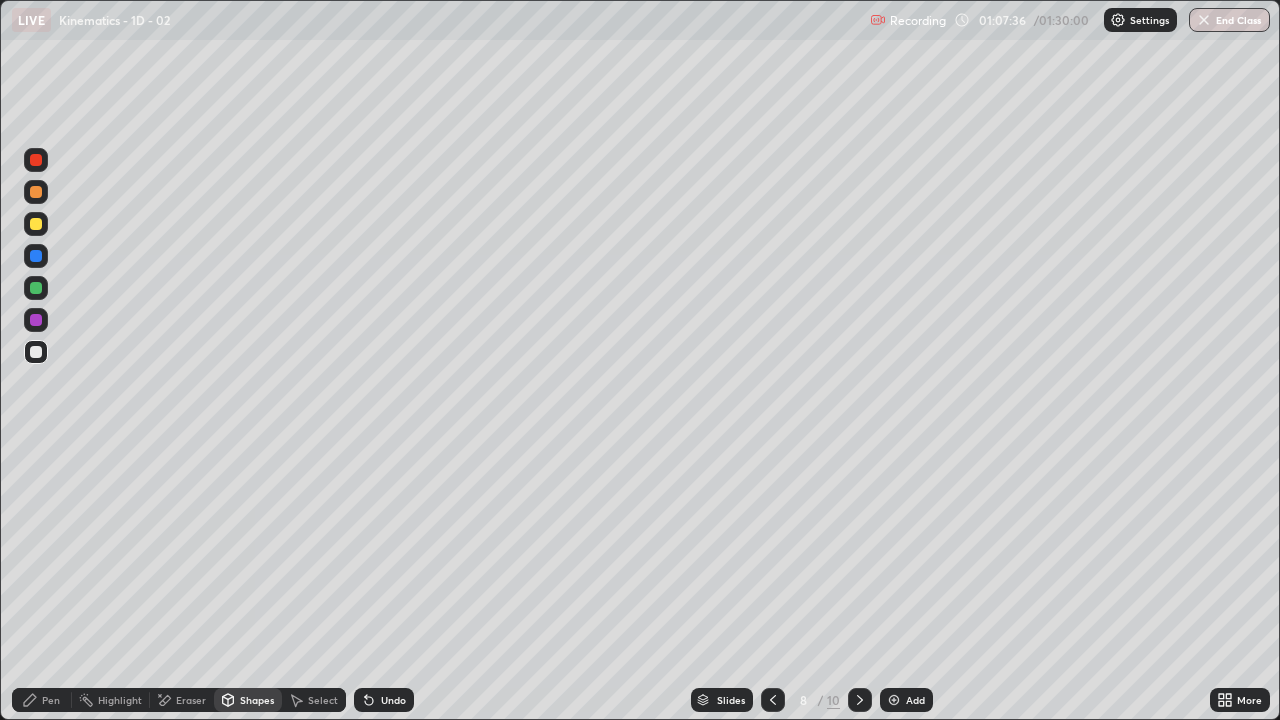 click on "Shapes" at bounding box center (248, 700) 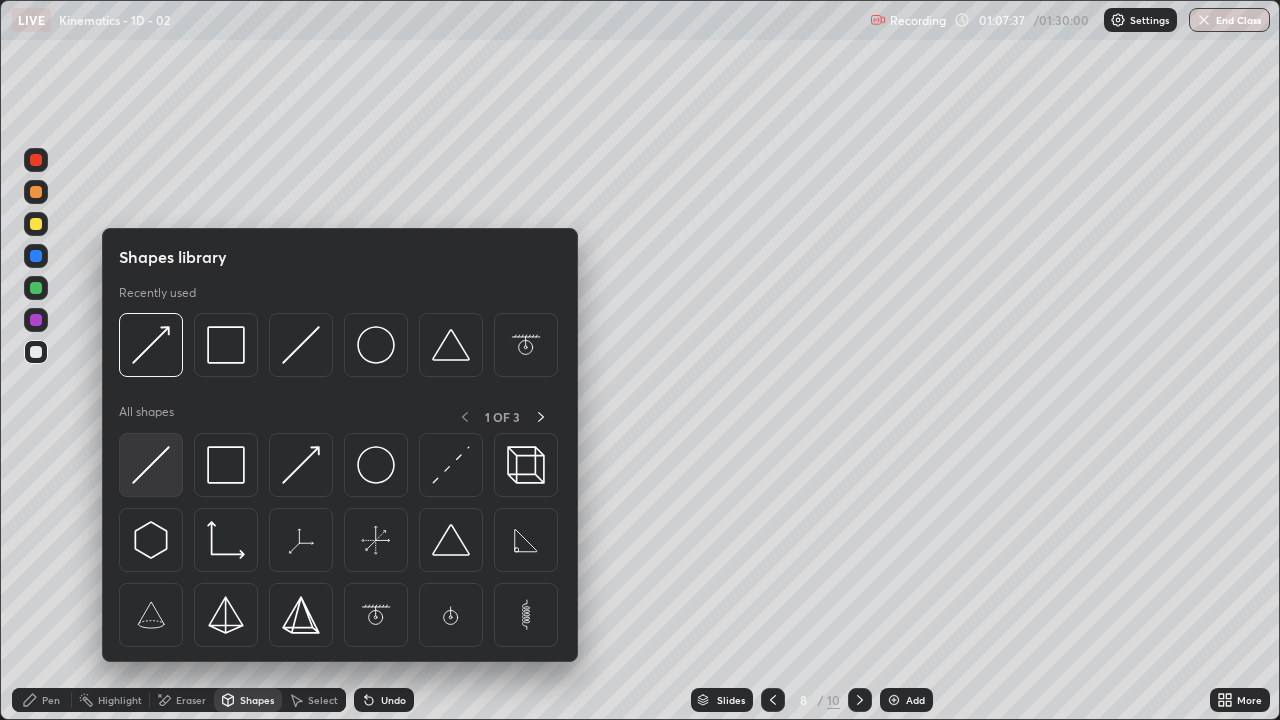 click at bounding box center (151, 465) 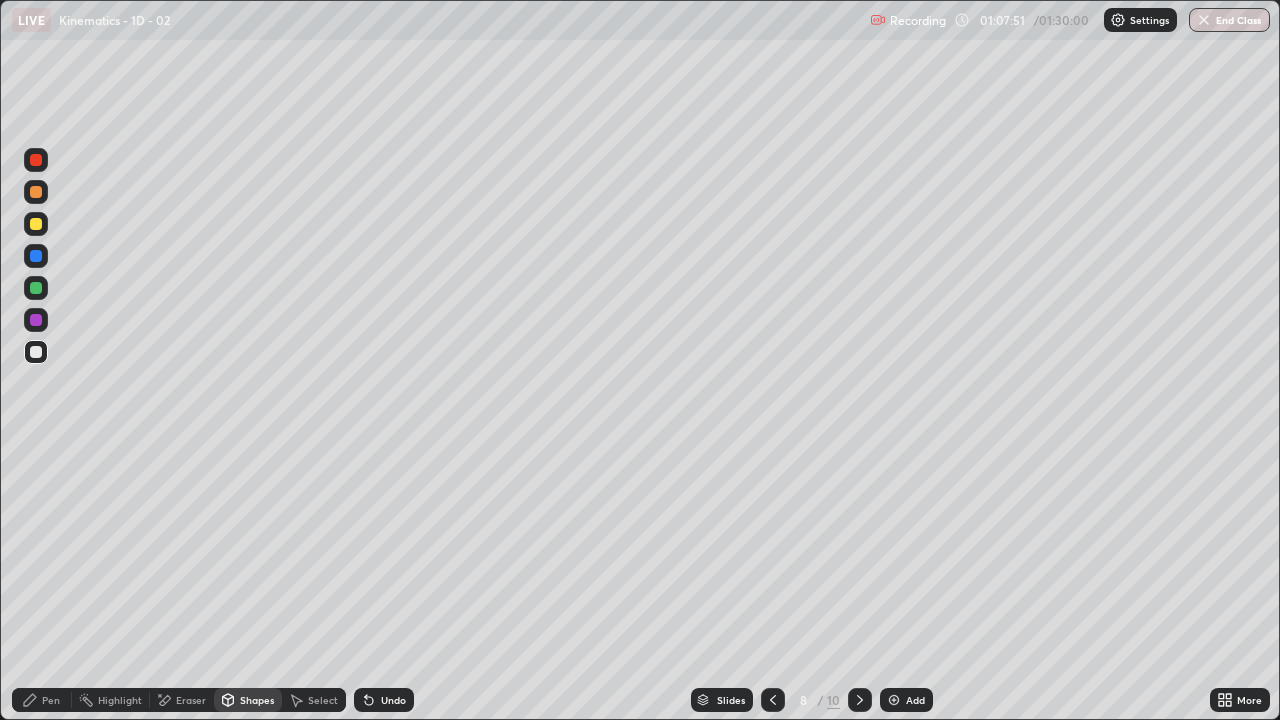 click on "Pen" at bounding box center [42, 700] 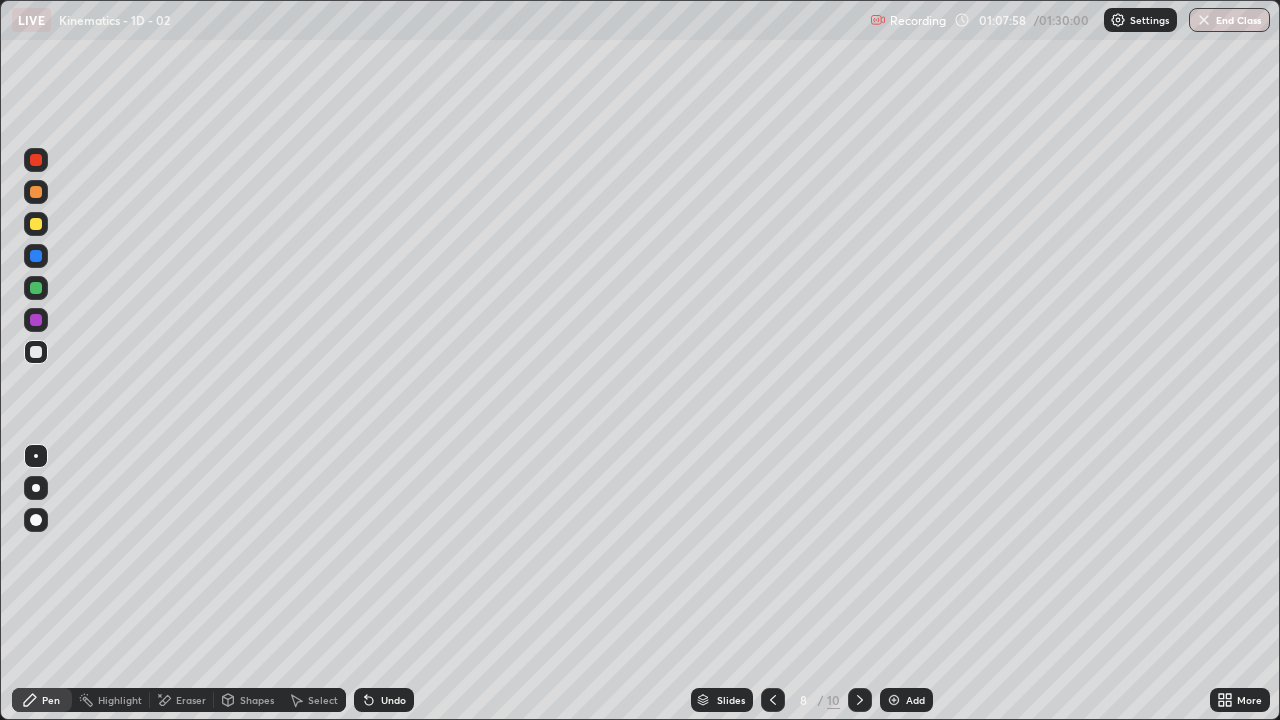 click on "Shapes" at bounding box center [257, 700] 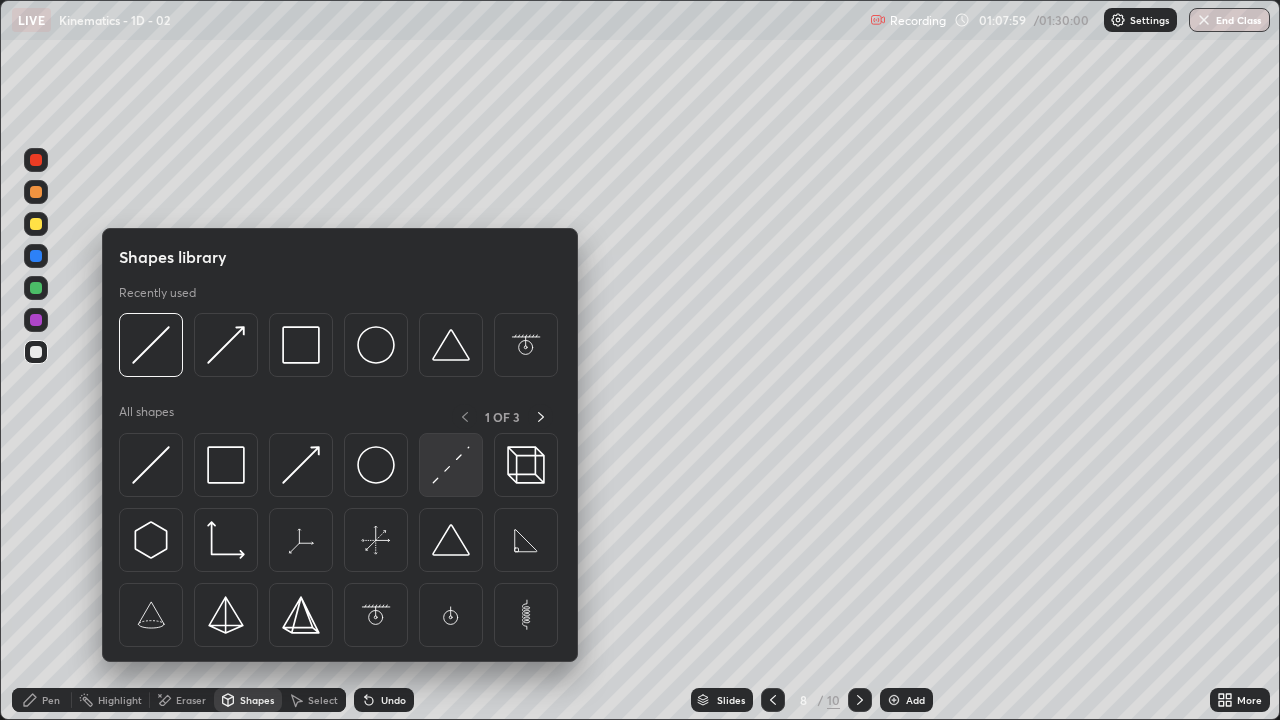 click at bounding box center [451, 465] 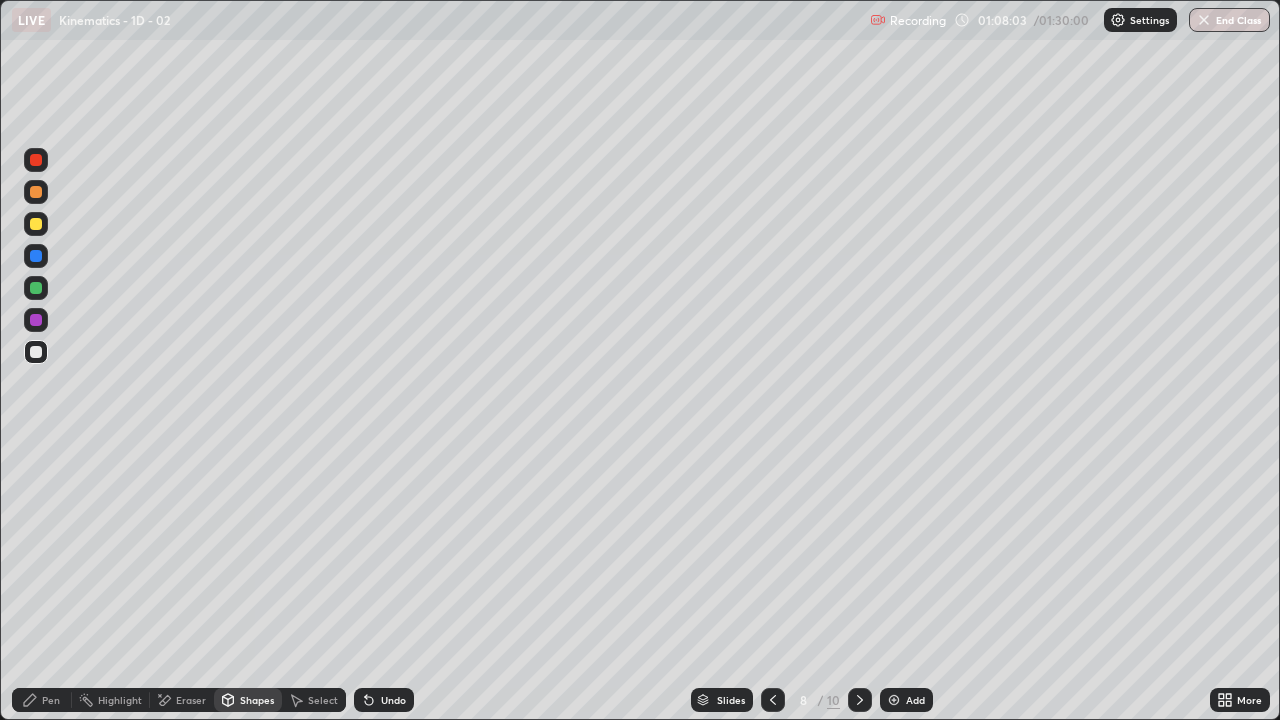 click on "Pen" at bounding box center (42, 700) 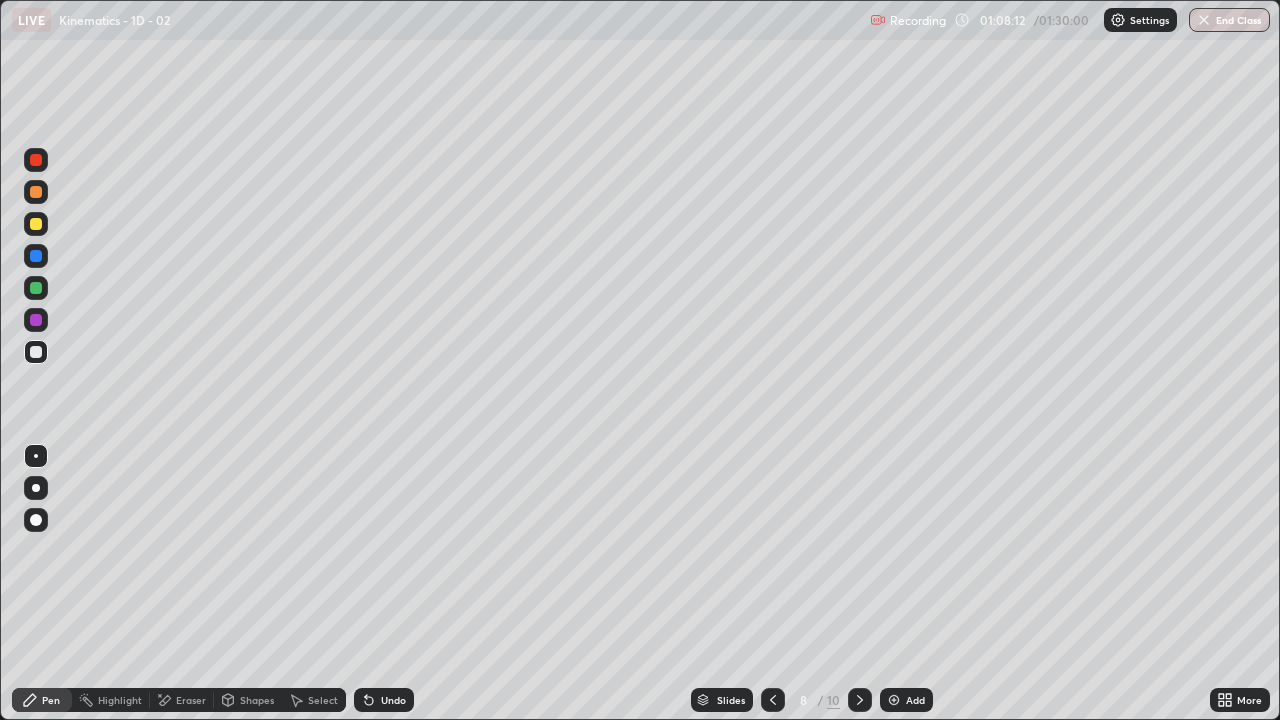 click on "Pen" at bounding box center [51, 700] 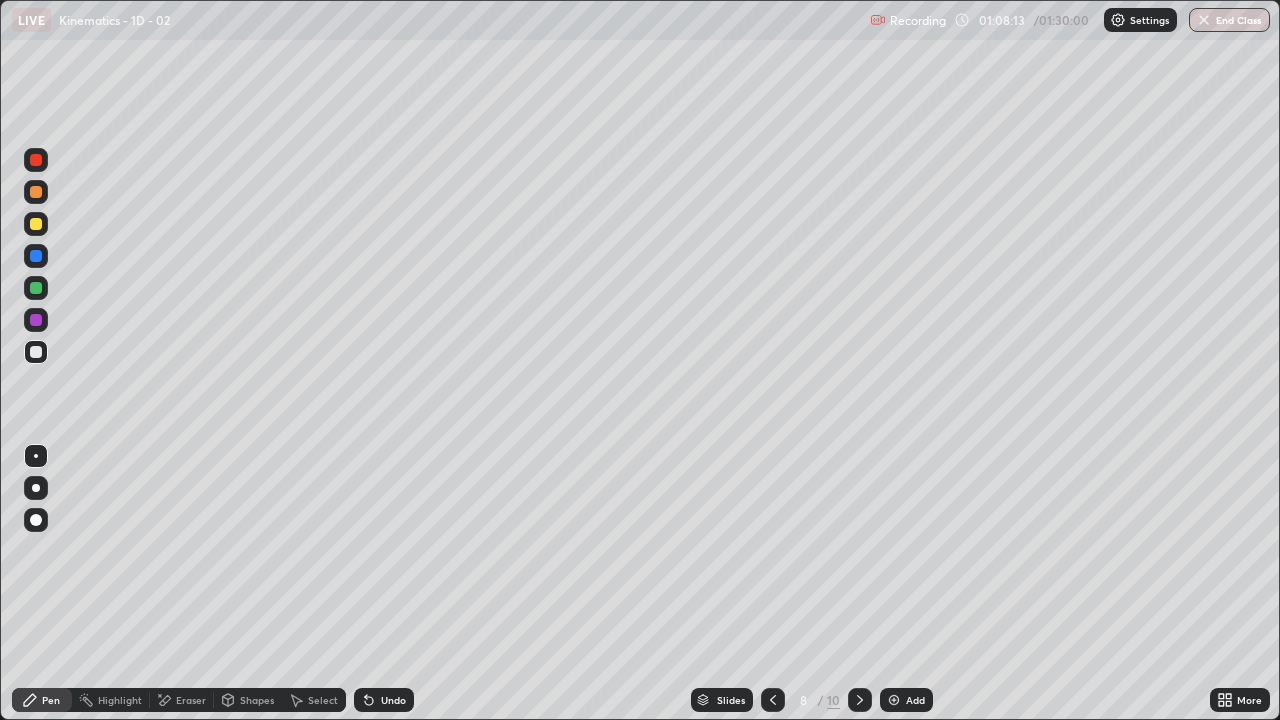 click at bounding box center (36, 352) 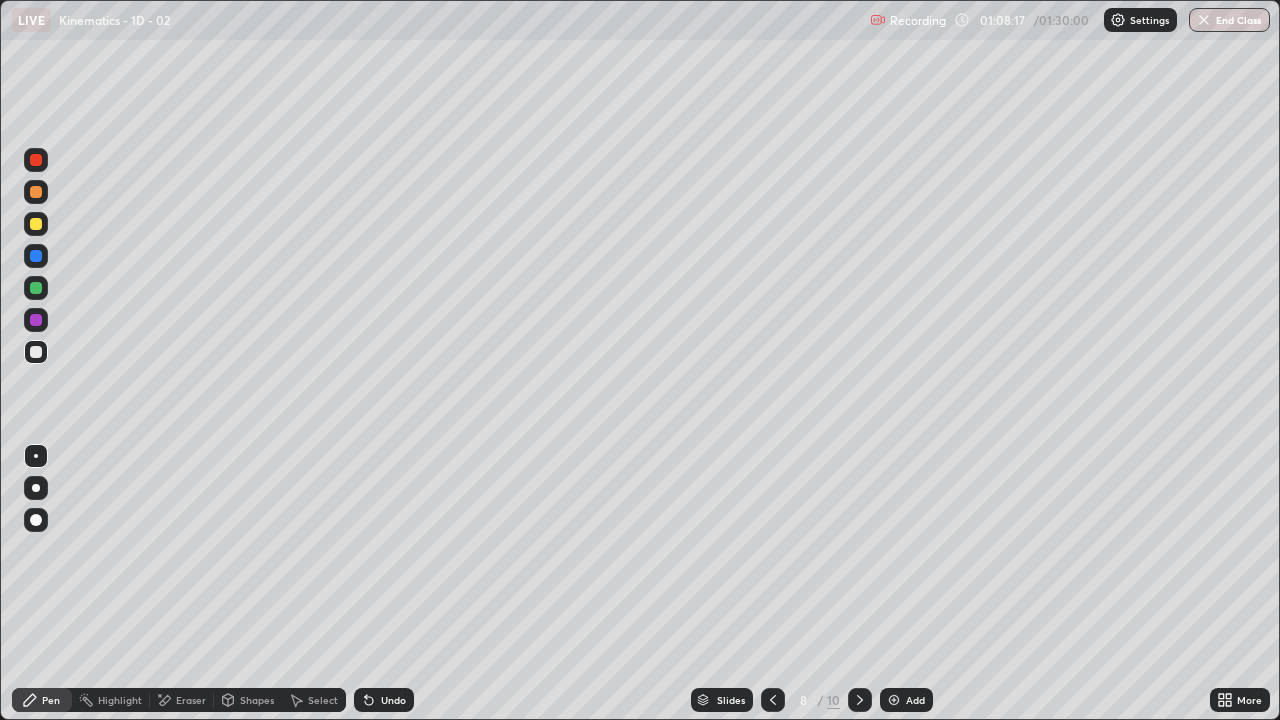click on "Shapes" at bounding box center (248, 700) 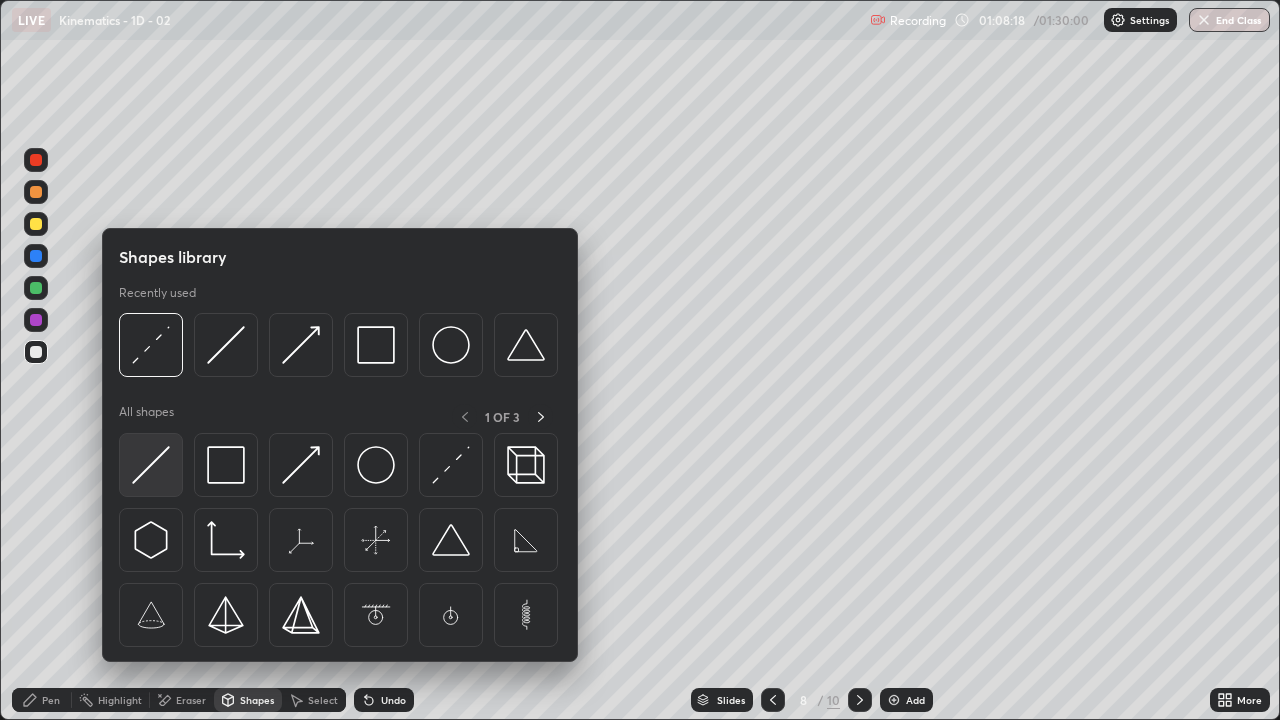 click at bounding box center (151, 465) 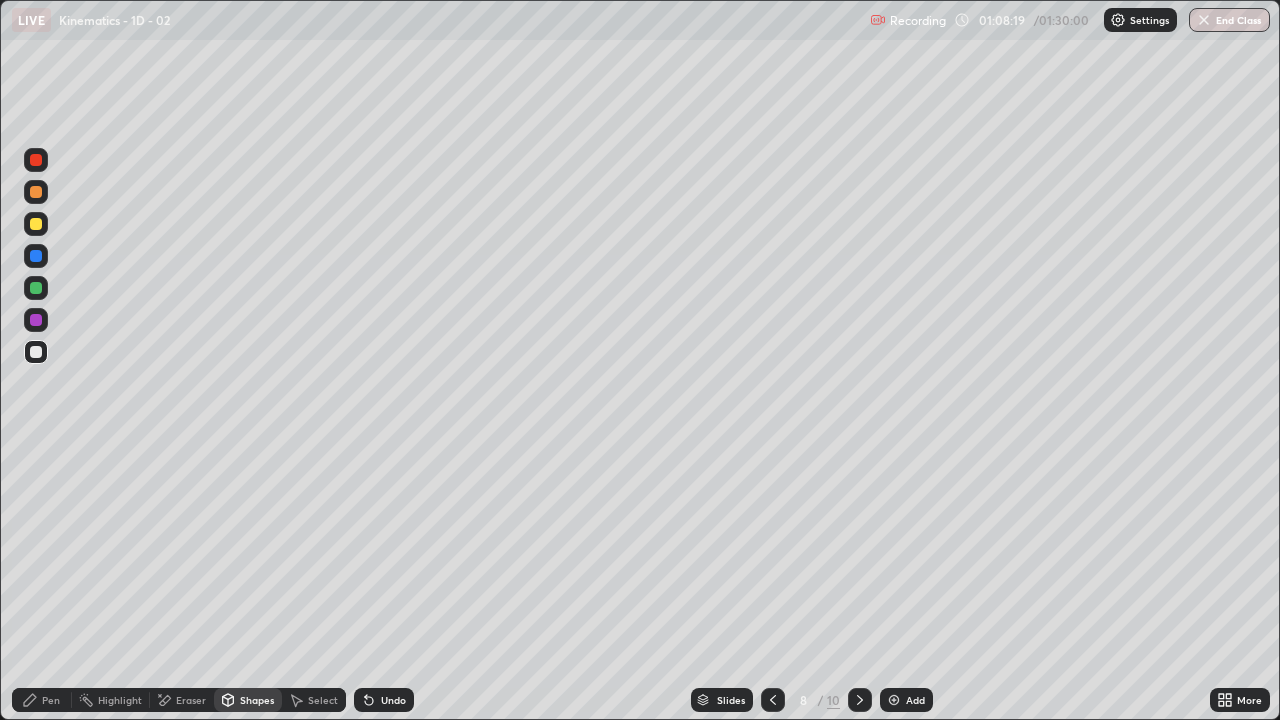 click at bounding box center [36, 288] 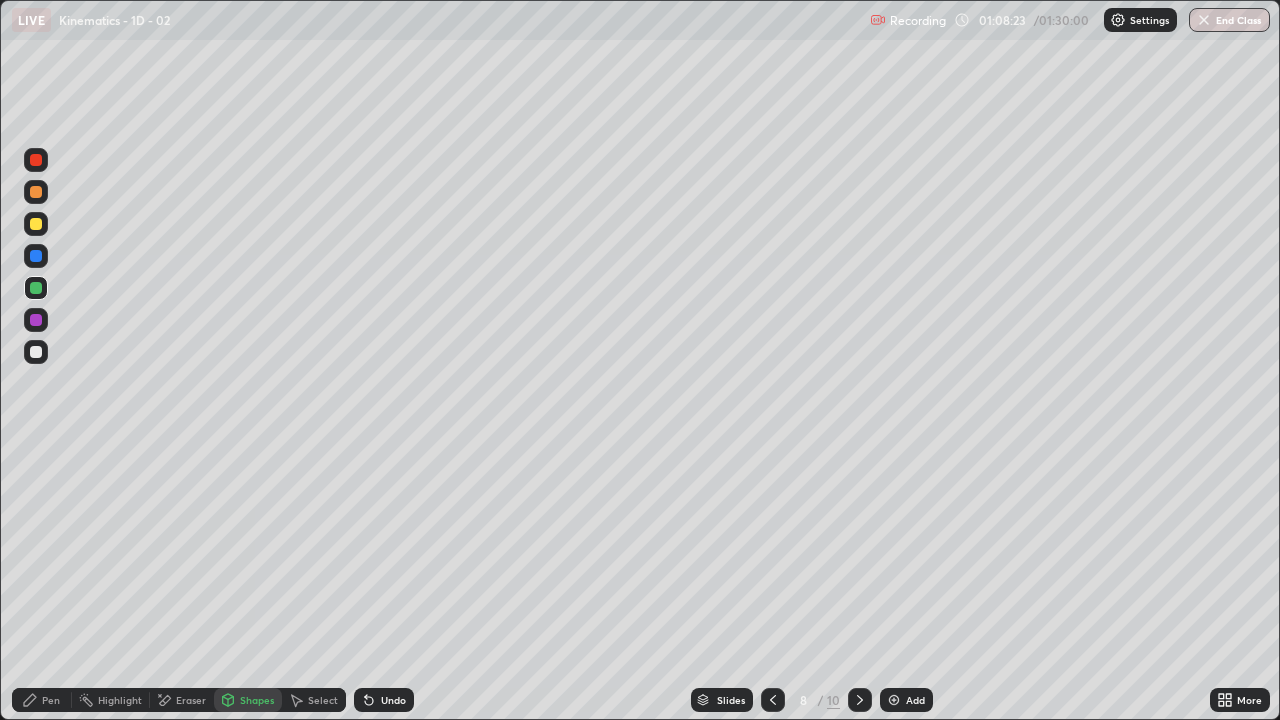 click on "Undo" at bounding box center [393, 700] 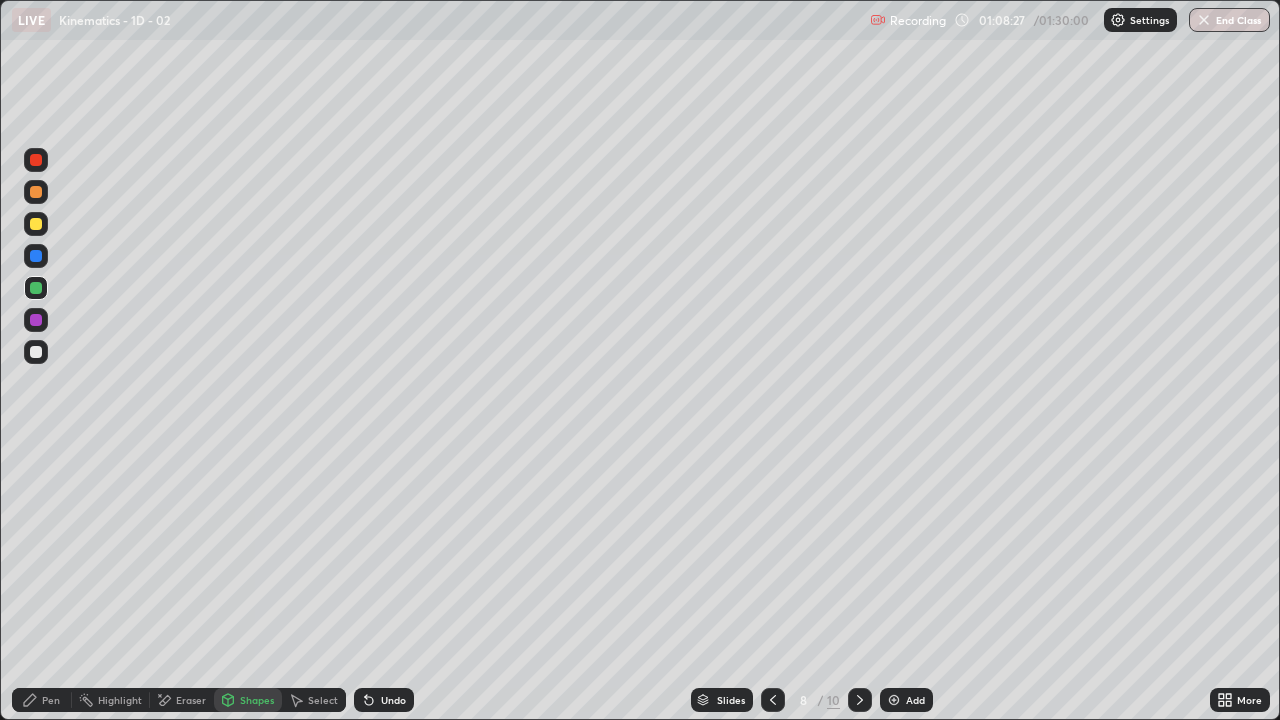 click on "Shapes" at bounding box center (257, 700) 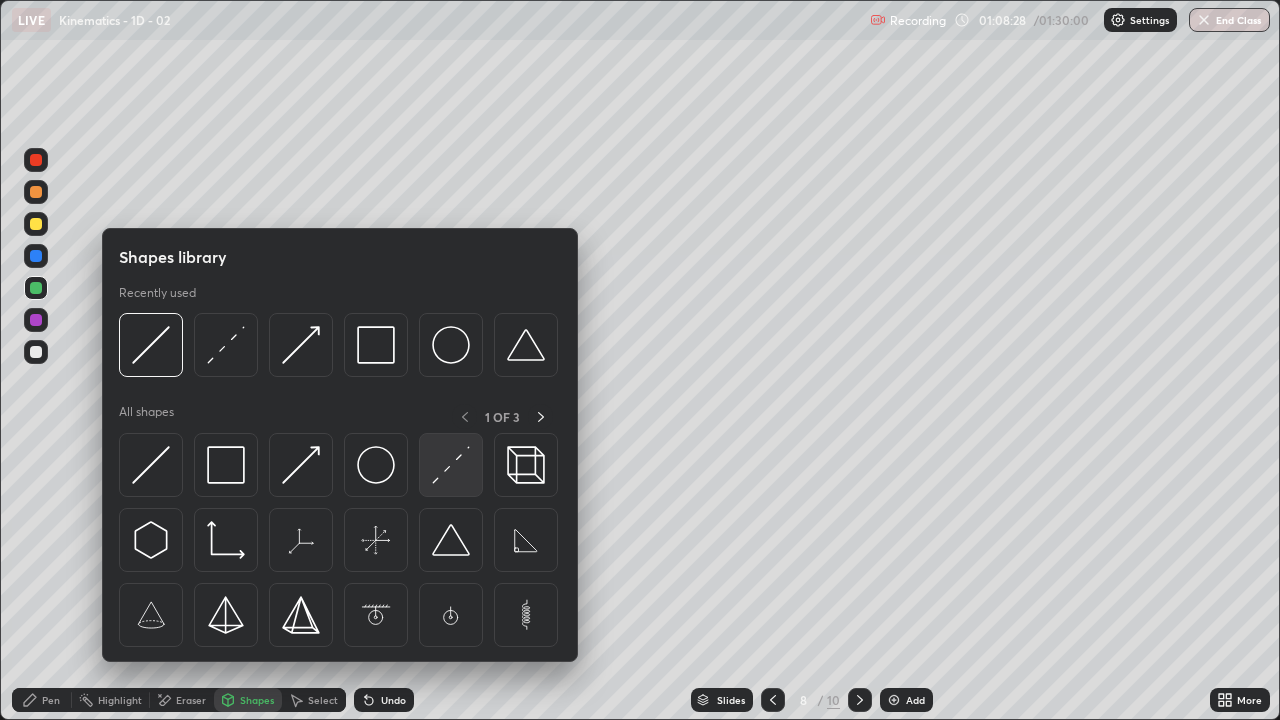 click at bounding box center (451, 465) 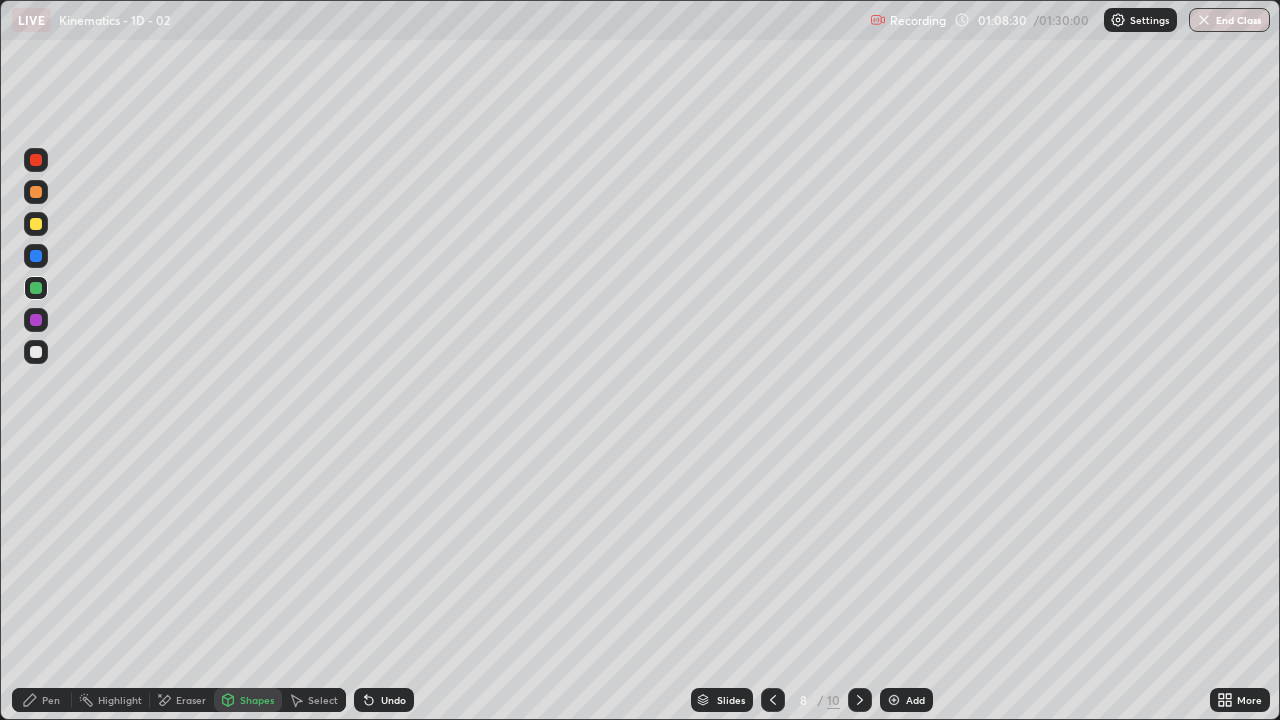 click 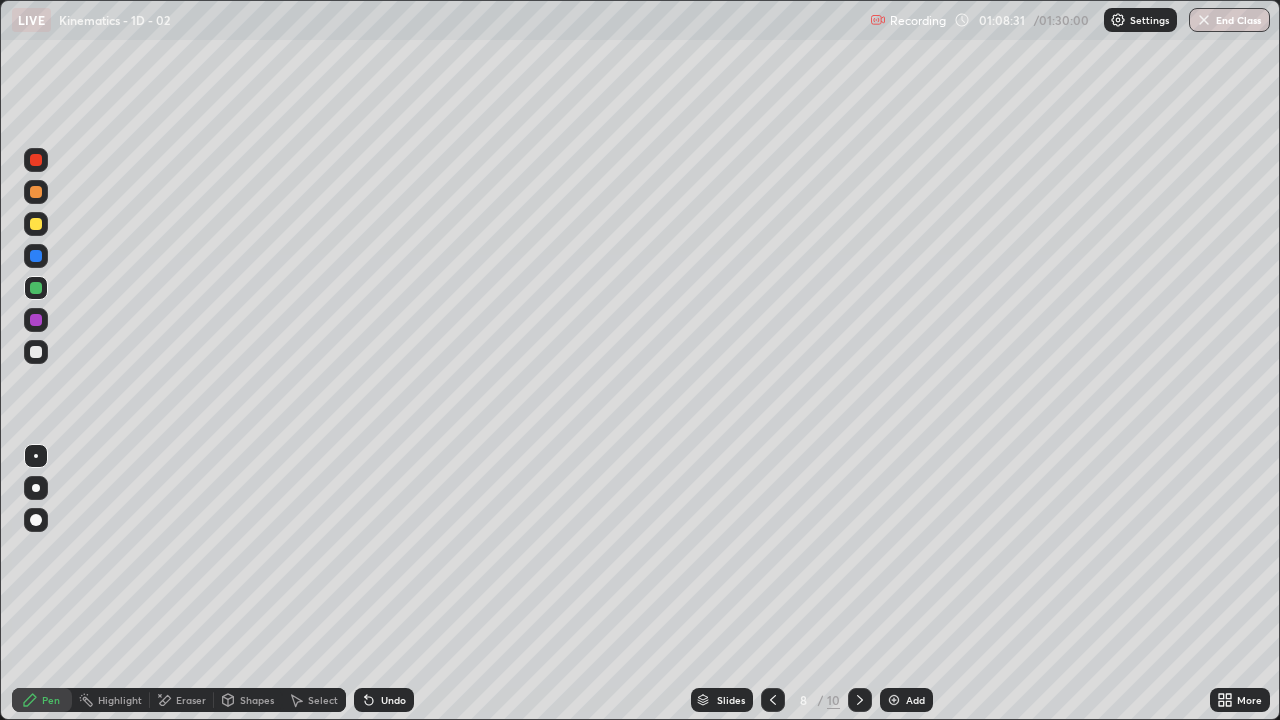 click at bounding box center [36, 352] 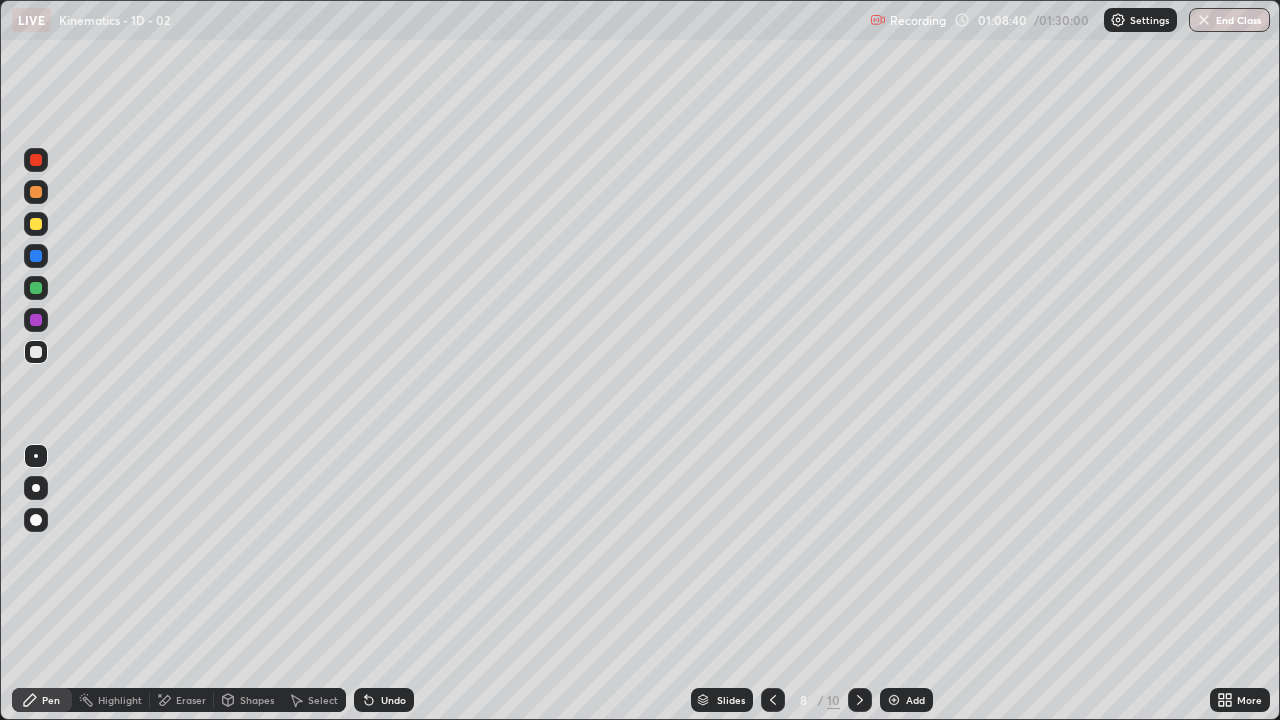 click at bounding box center (36, 288) 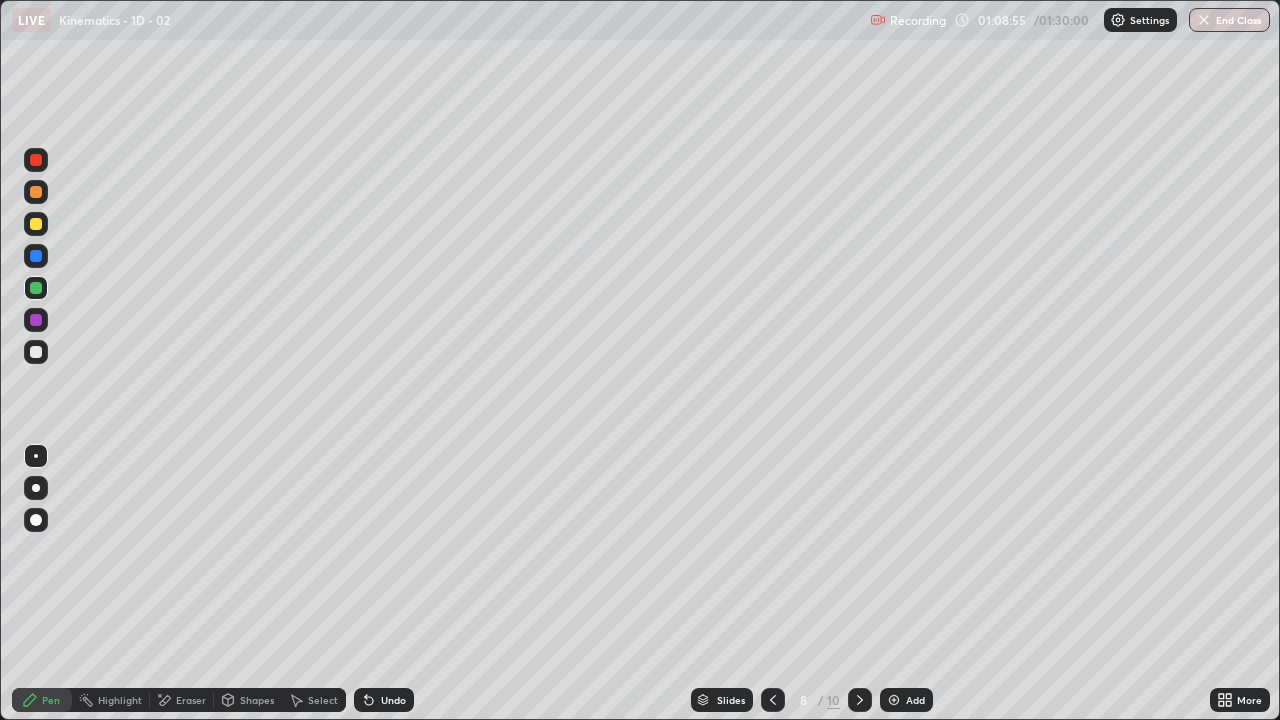 click on "Pen" at bounding box center [42, 700] 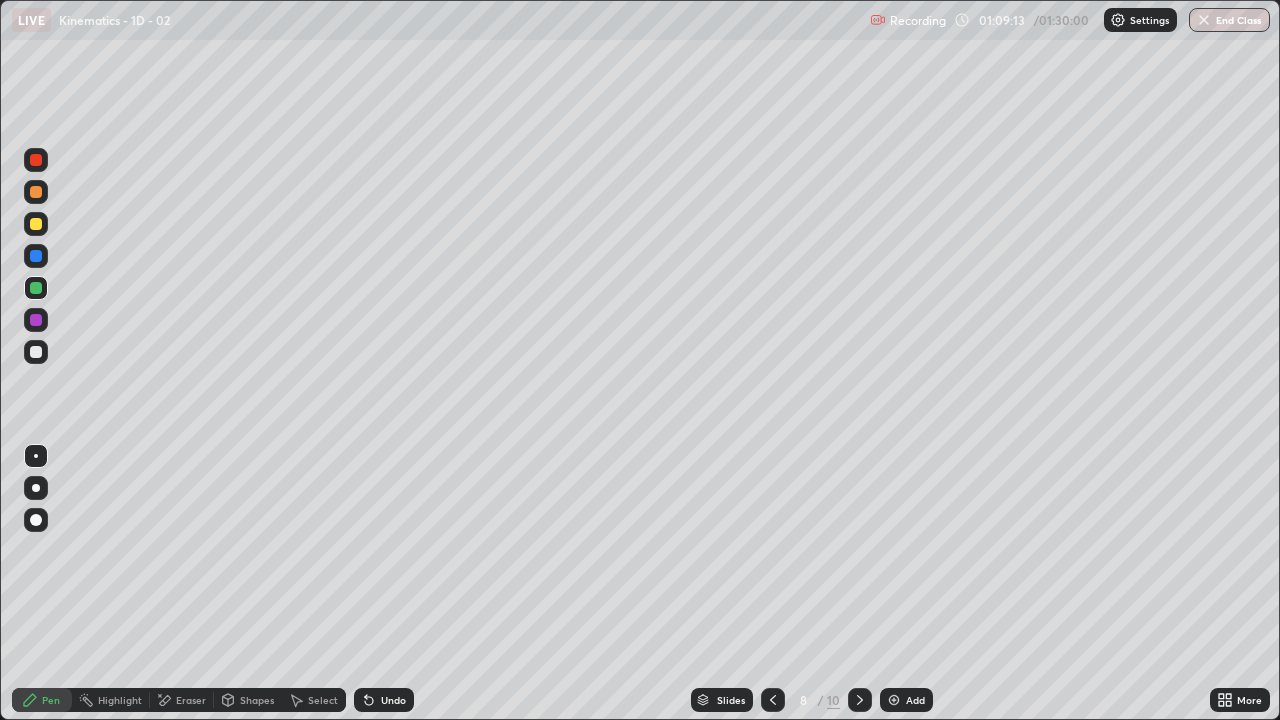 click at bounding box center [36, 352] 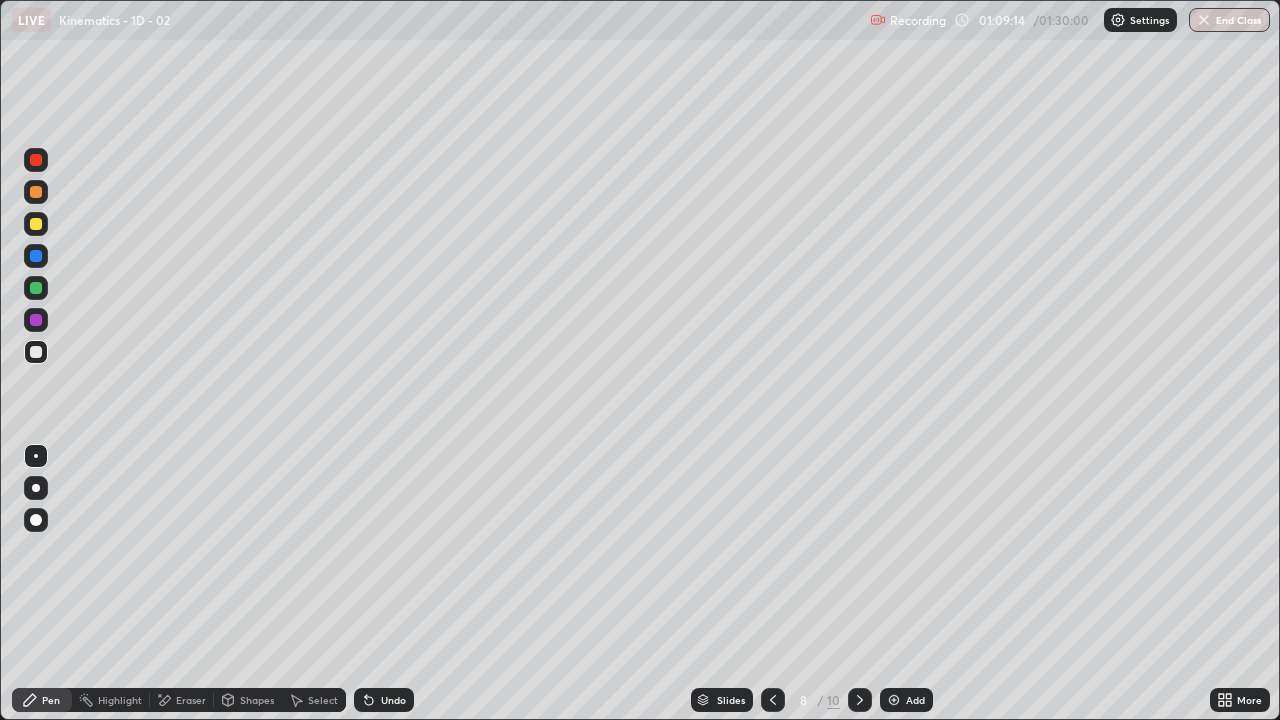 click at bounding box center [36, 320] 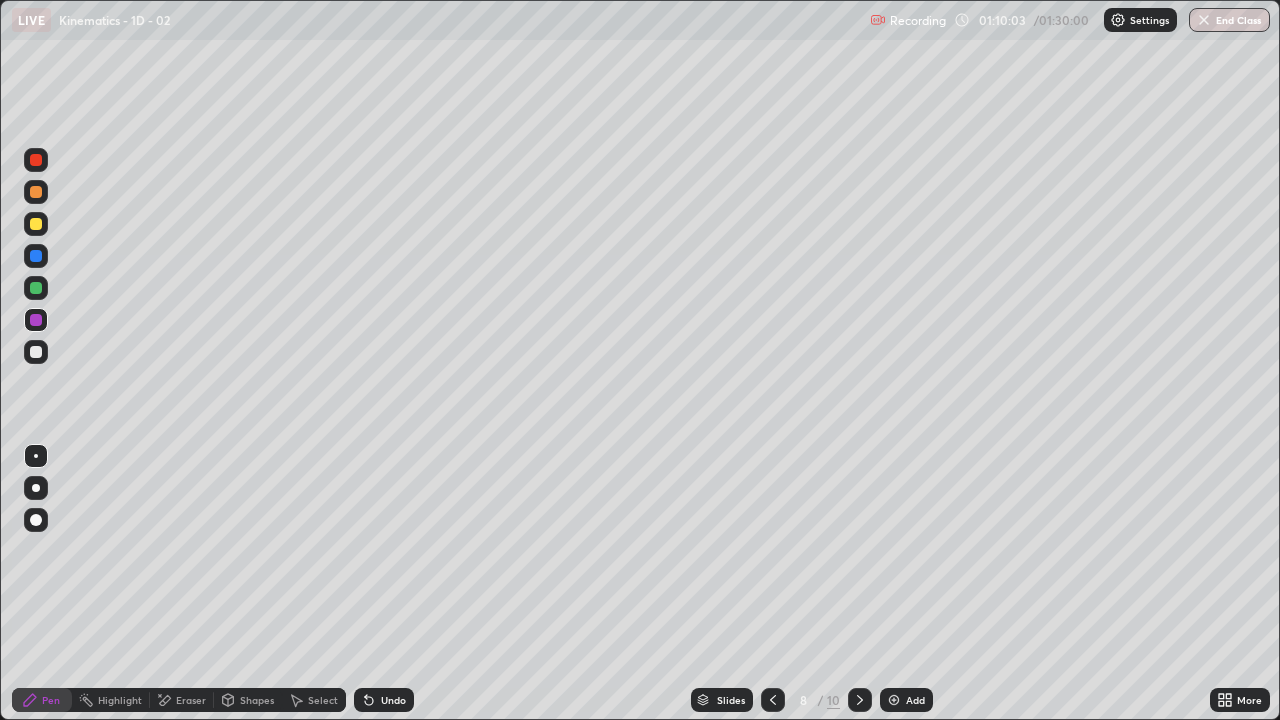 click 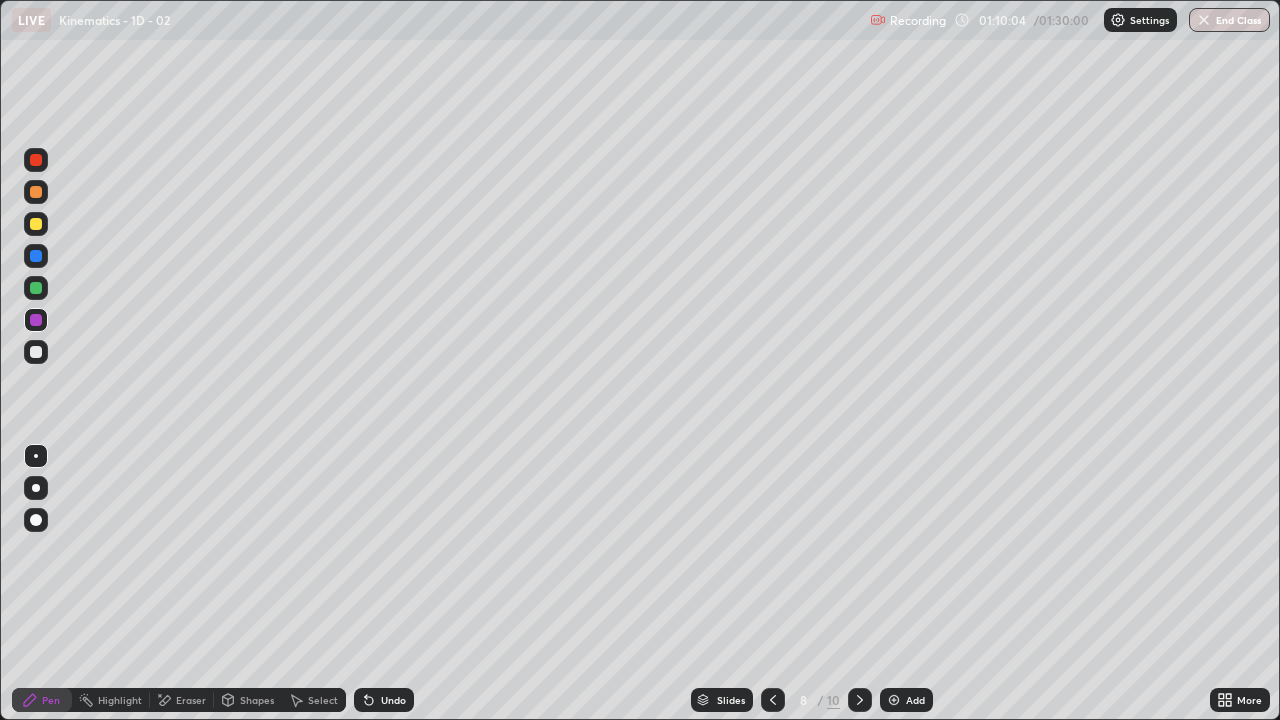 click at bounding box center (36, 352) 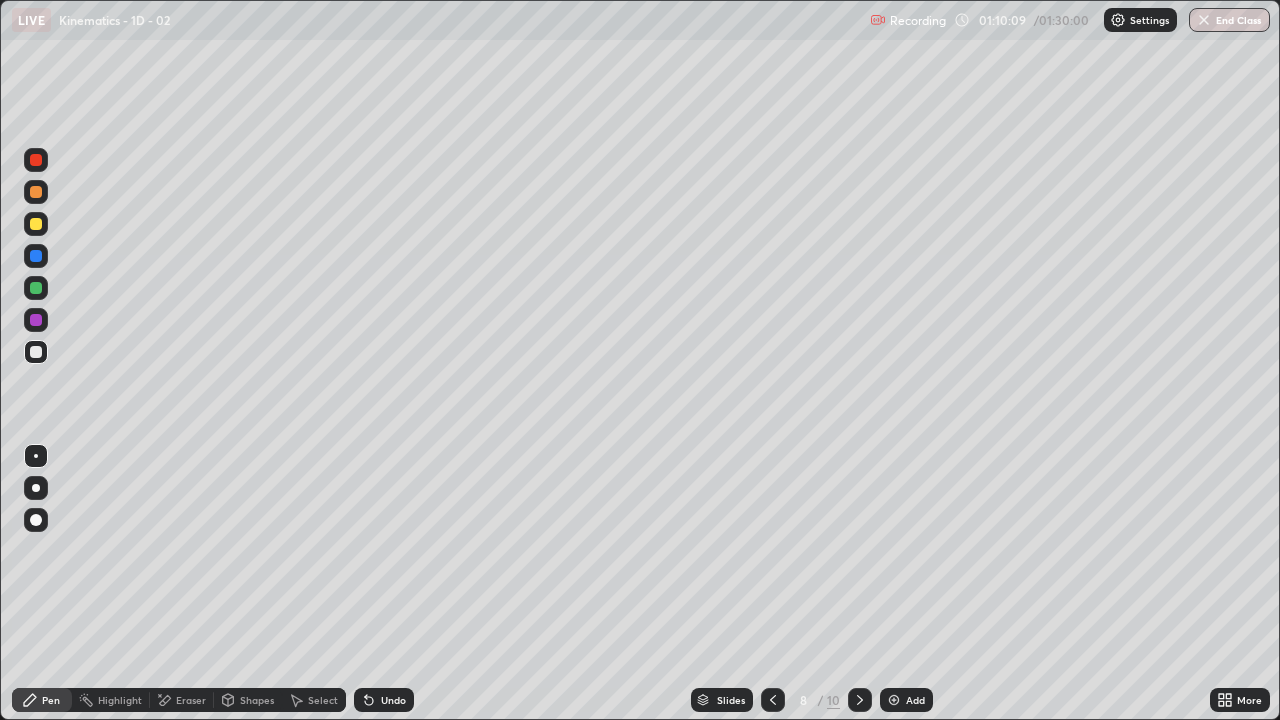 click on "Shapes" at bounding box center (257, 700) 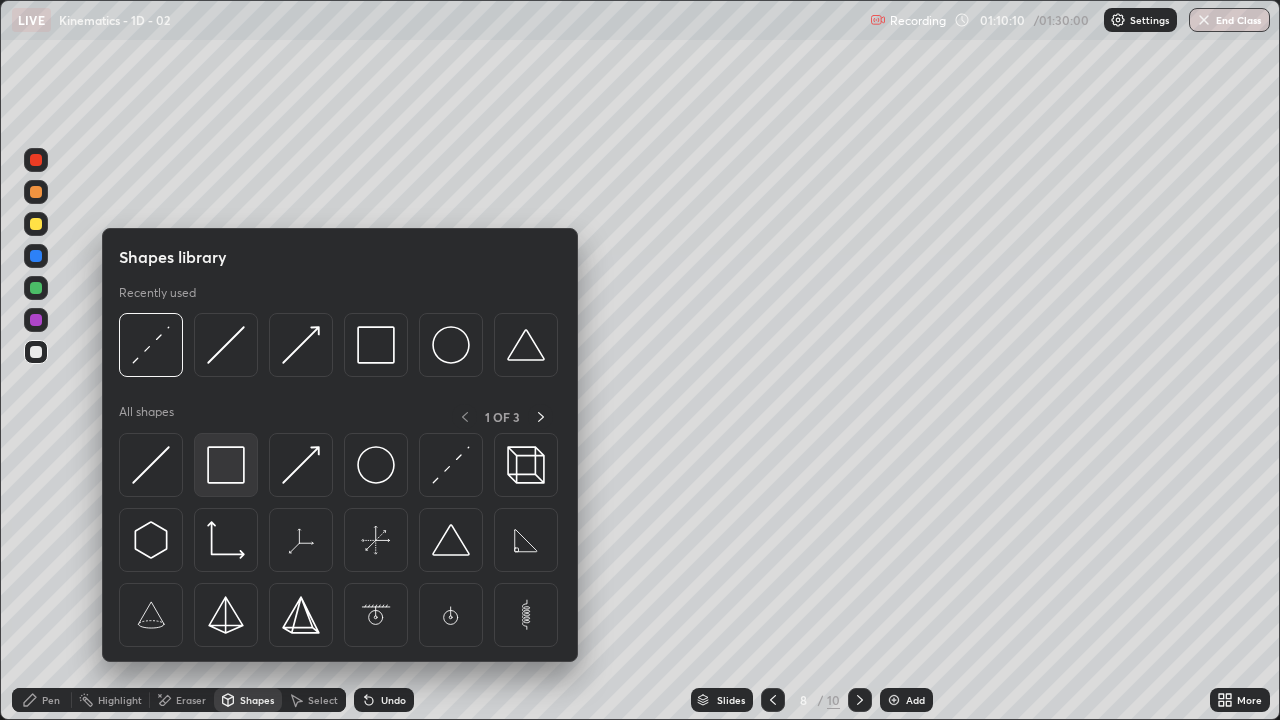 click at bounding box center (226, 465) 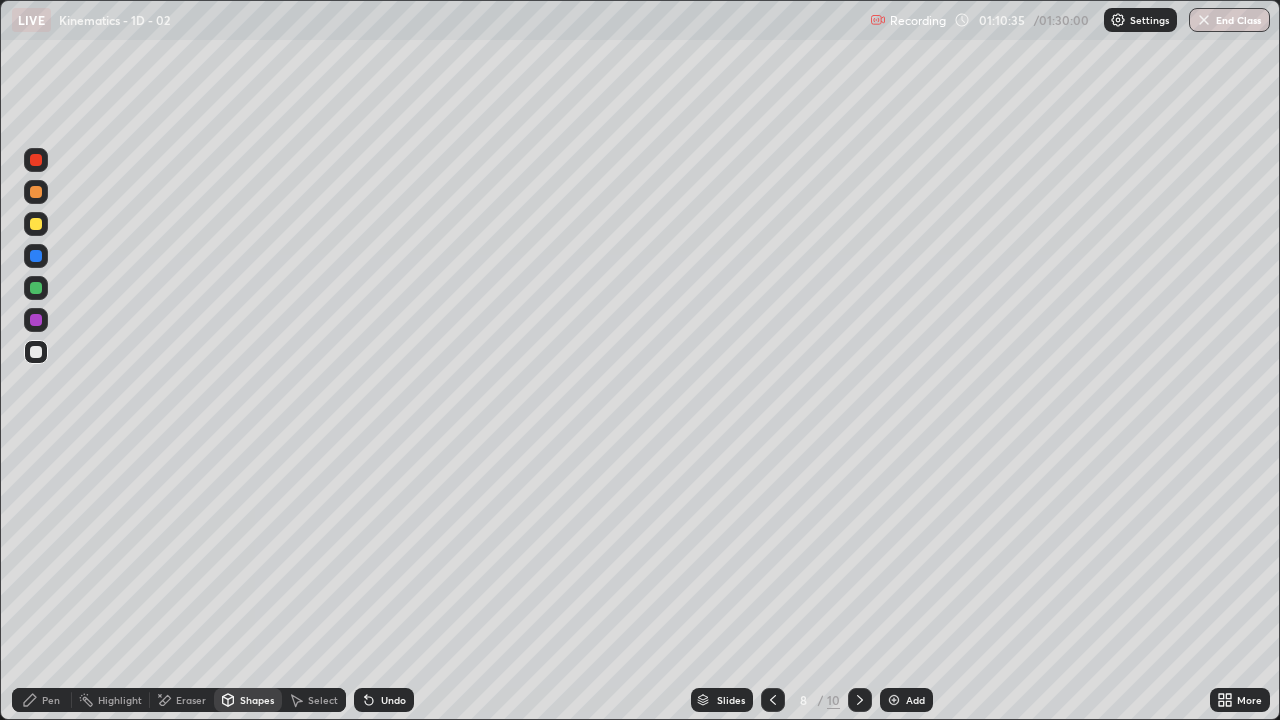 click on "Shapes" at bounding box center (257, 700) 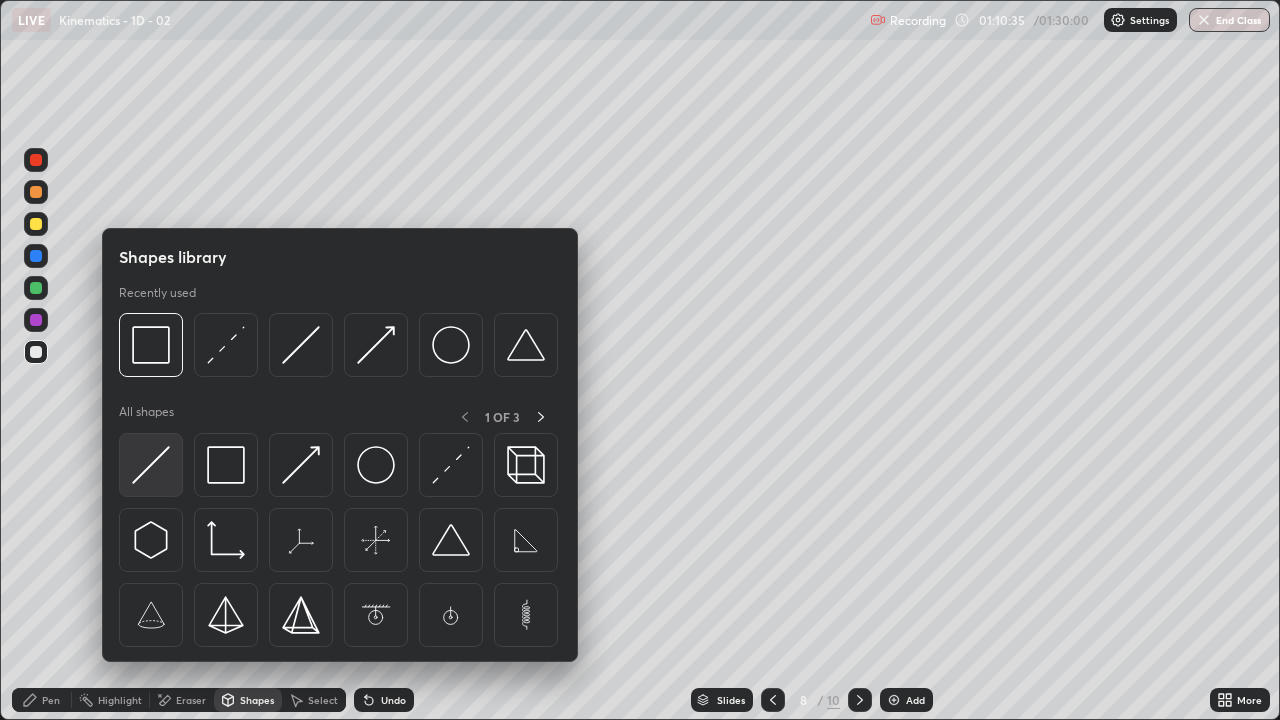 click at bounding box center (151, 465) 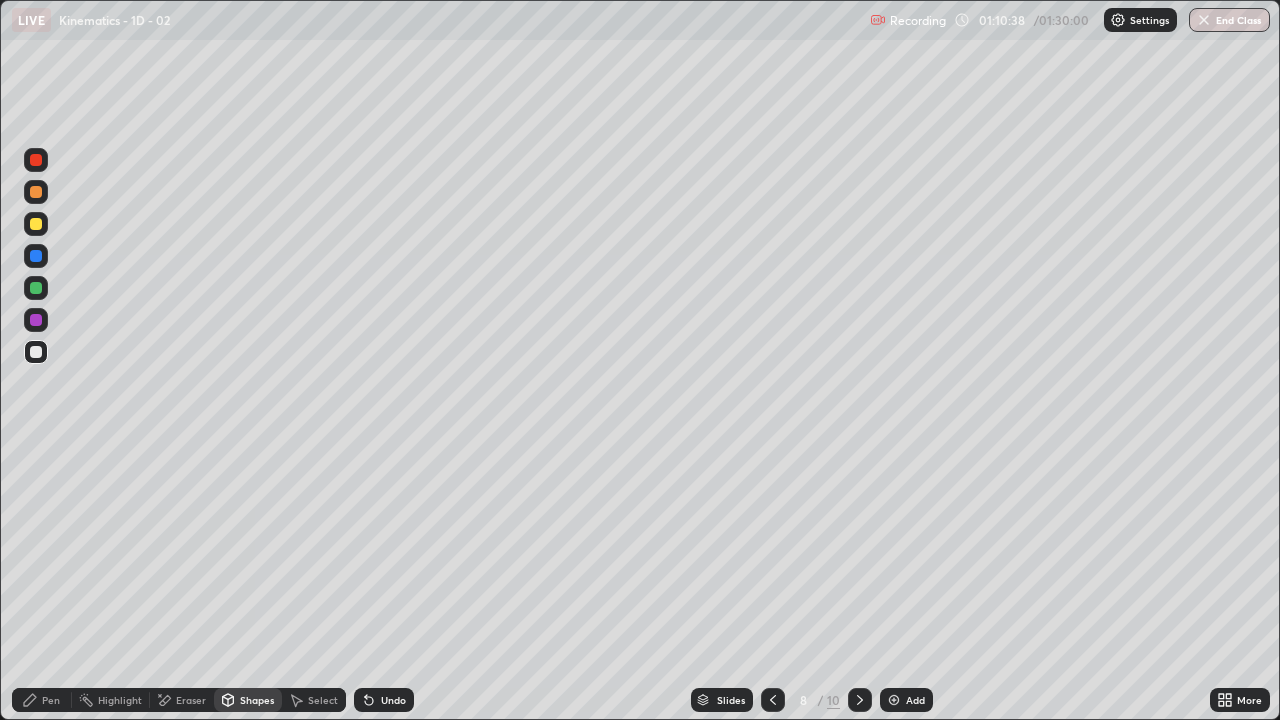 click on "Shapes" at bounding box center [257, 700] 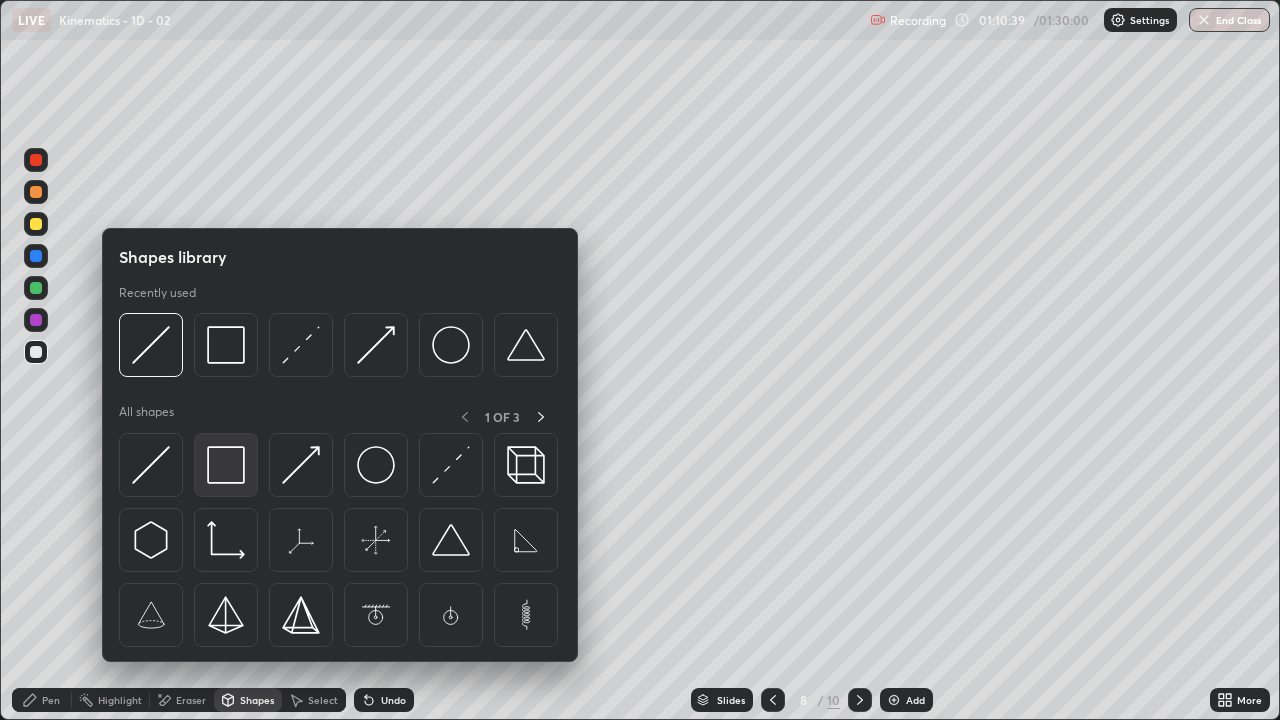 click at bounding box center [226, 465] 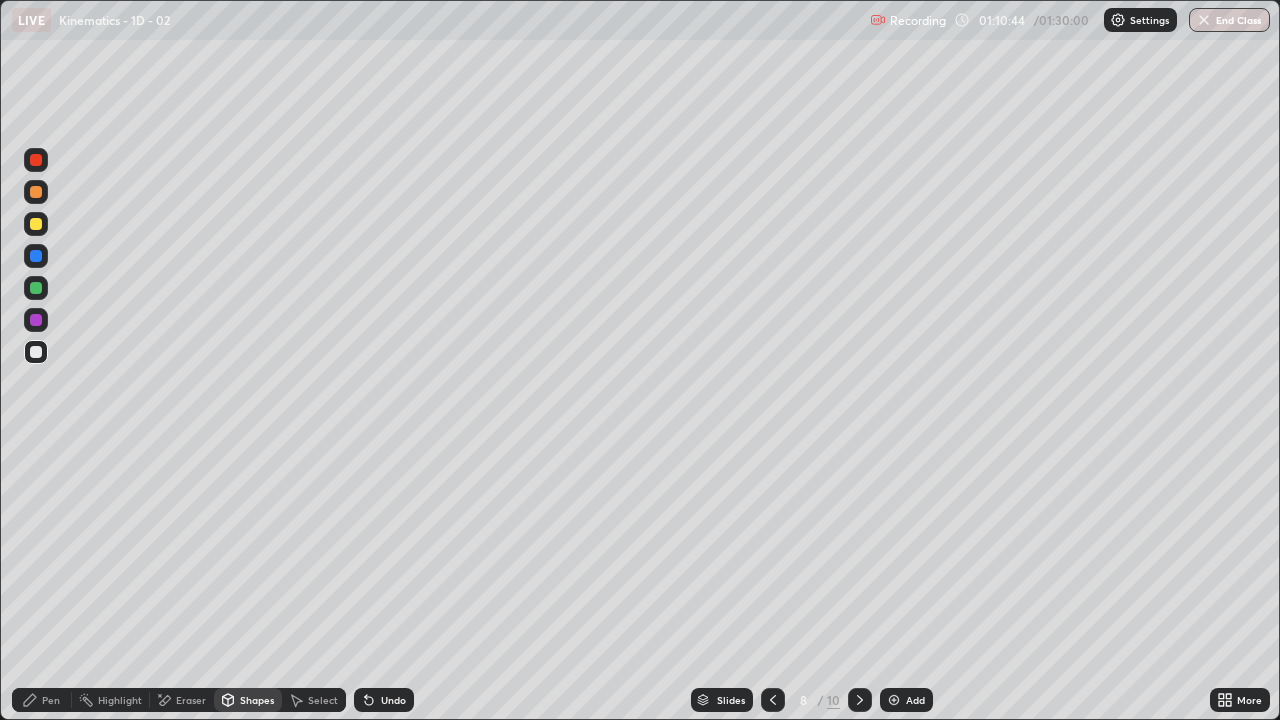 click on "Shapes" at bounding box center (248, 700) 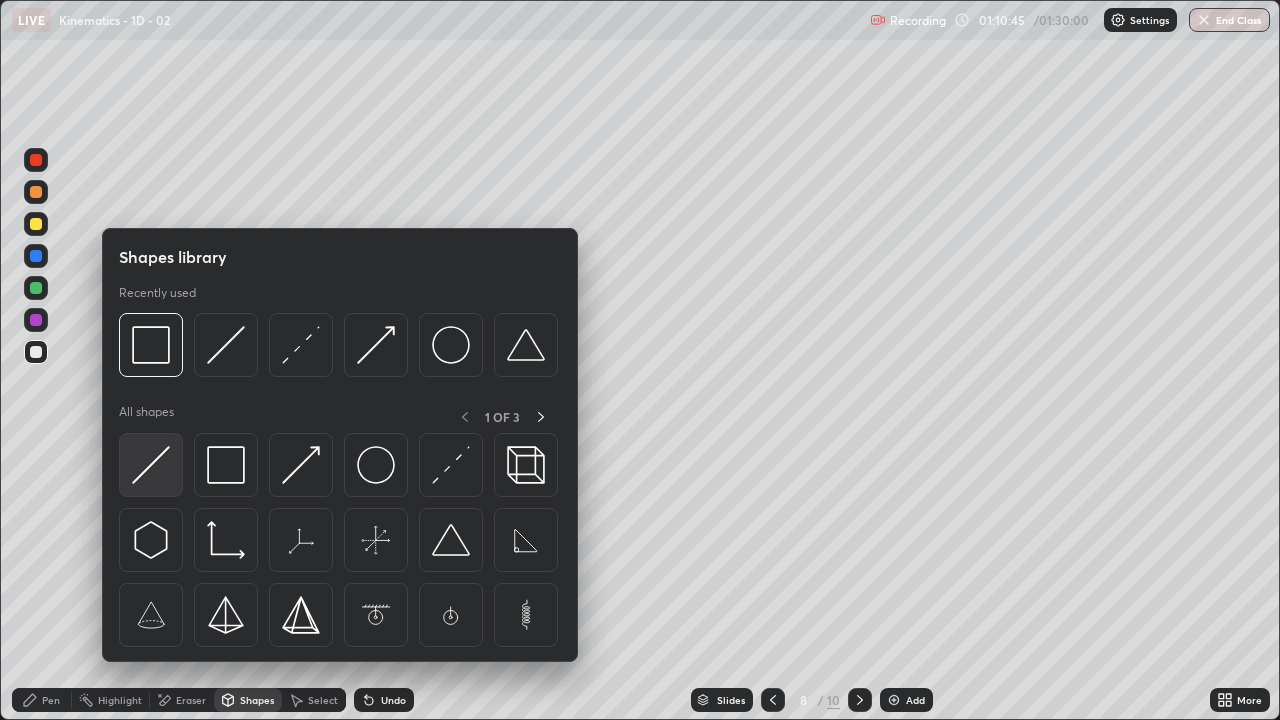 click at bounding box center [151, 465] 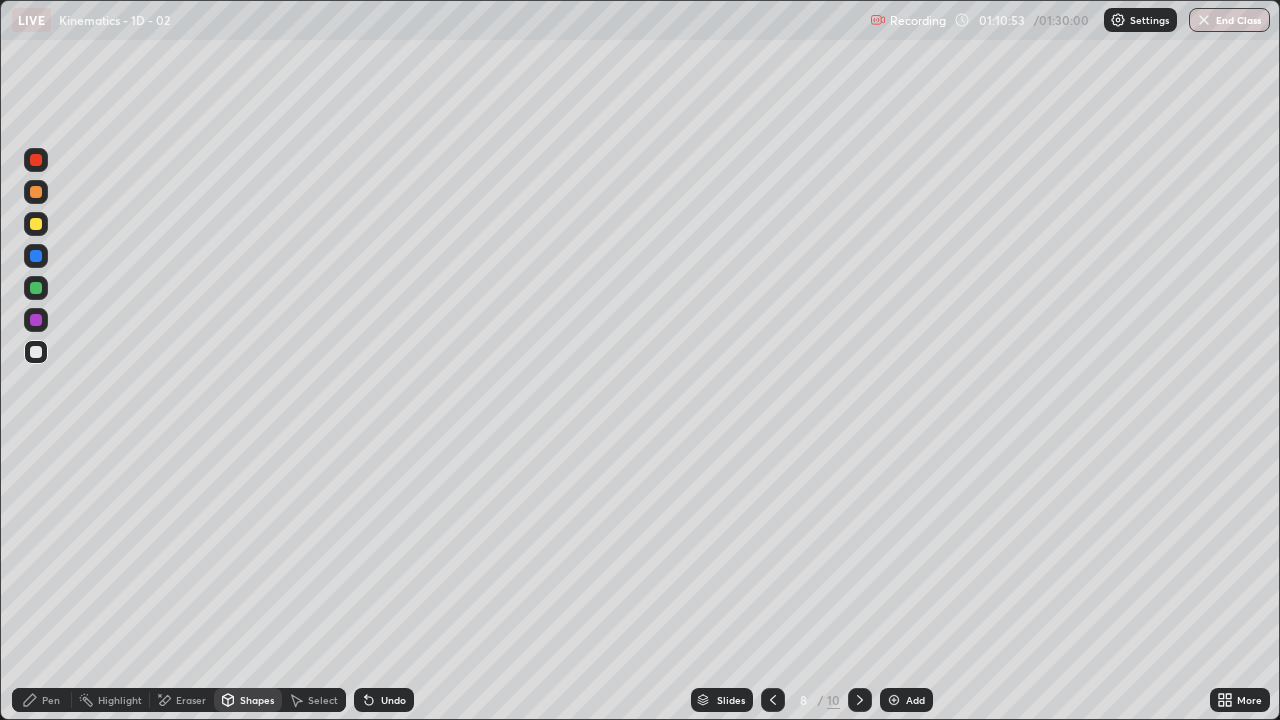 click on "Shapes" at bounding box center [248, 700] 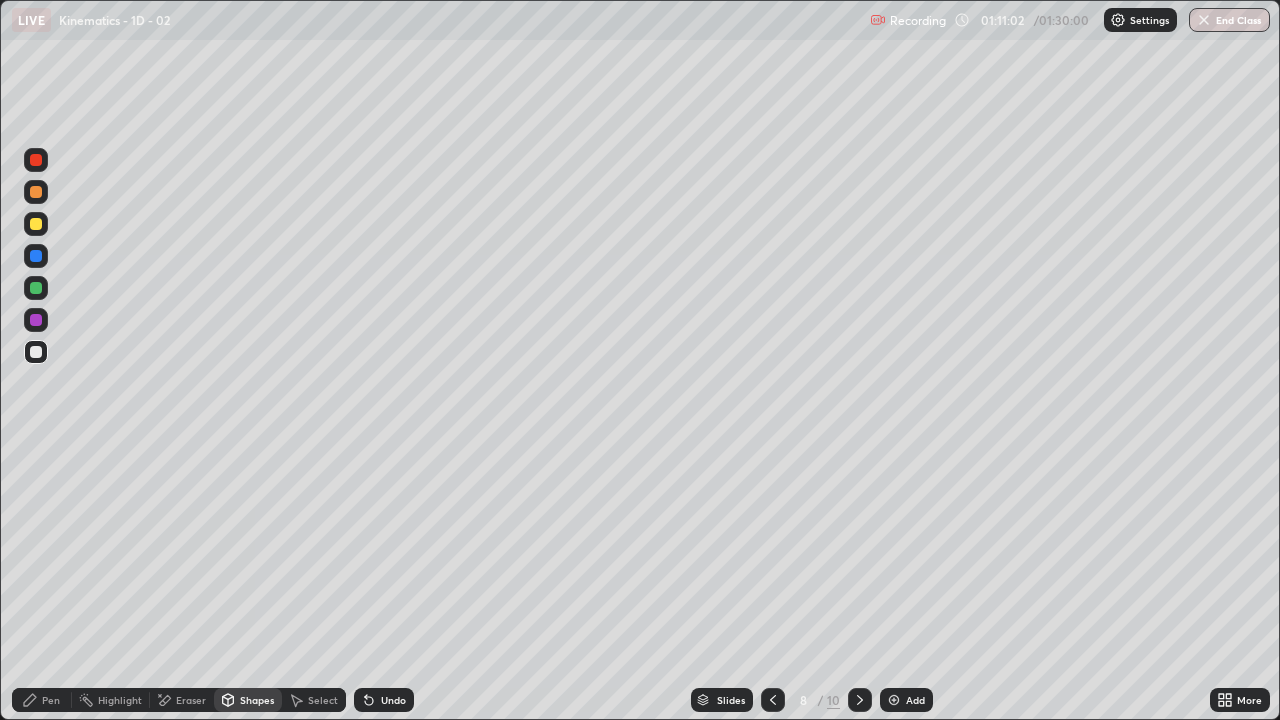 click at bounding box center [36, 412] 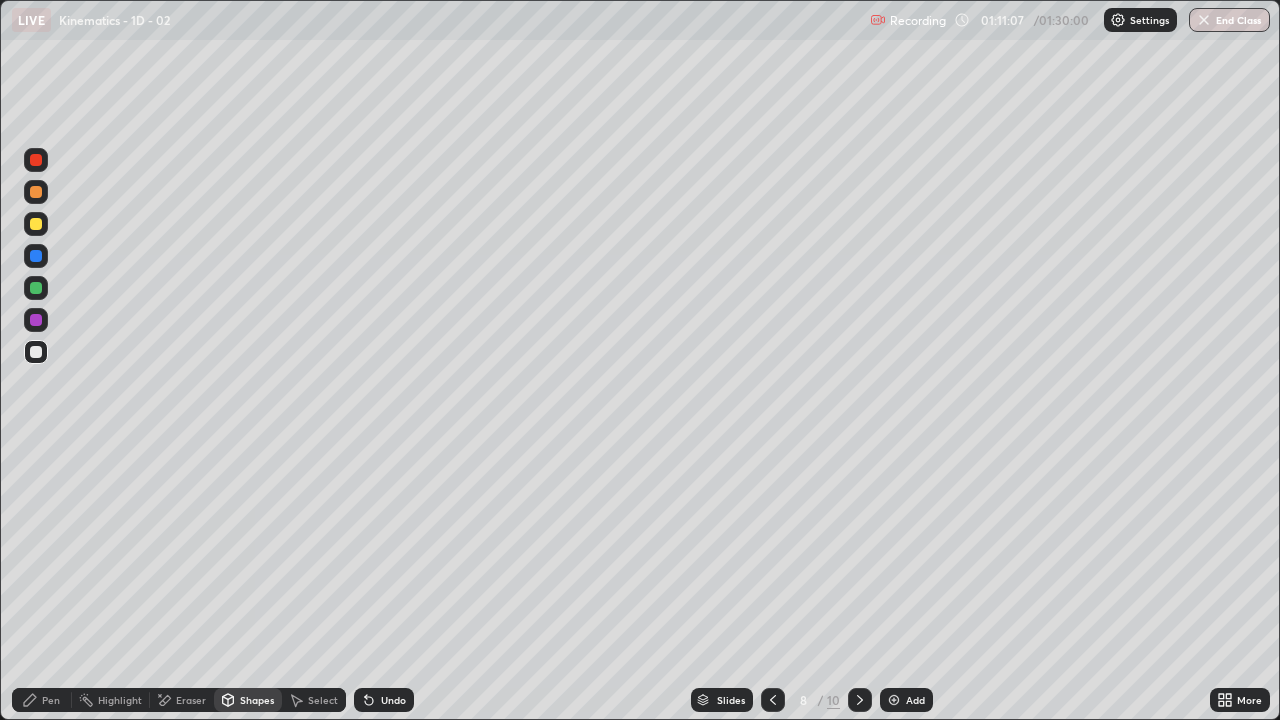 click on "Shapes" at bounding box center [257, 700] 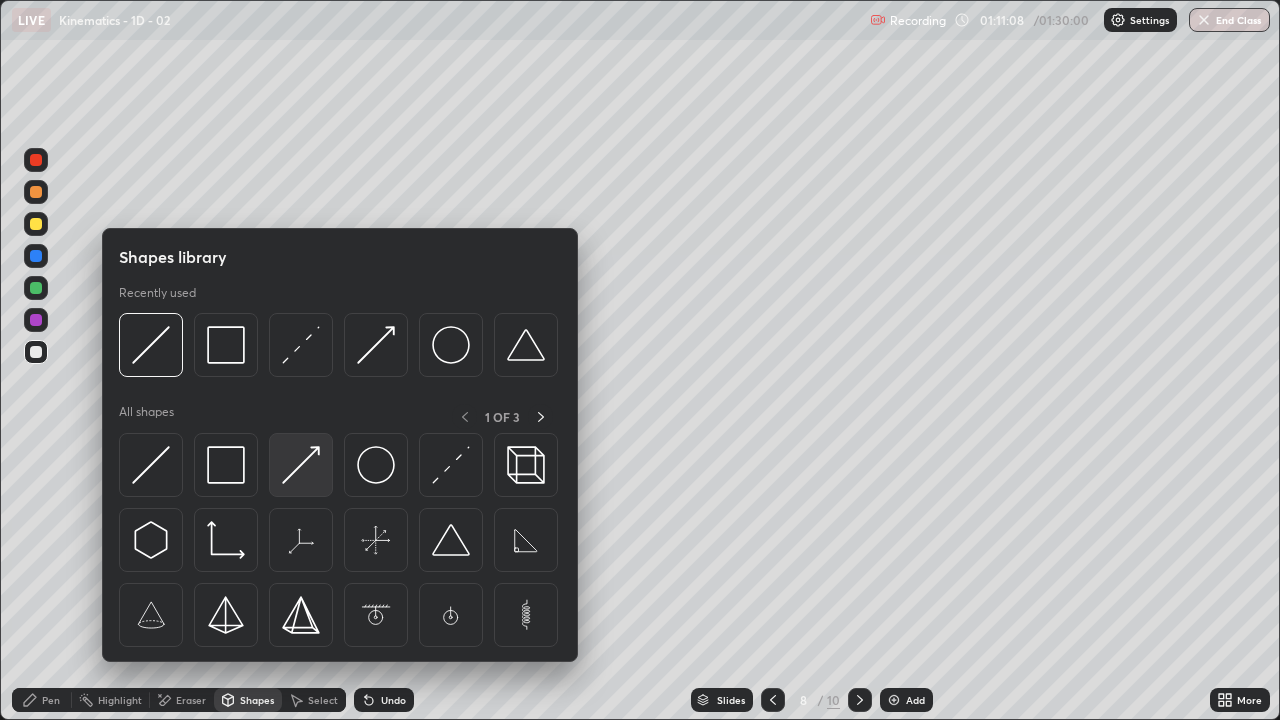 click at bounding box center [301, 465] 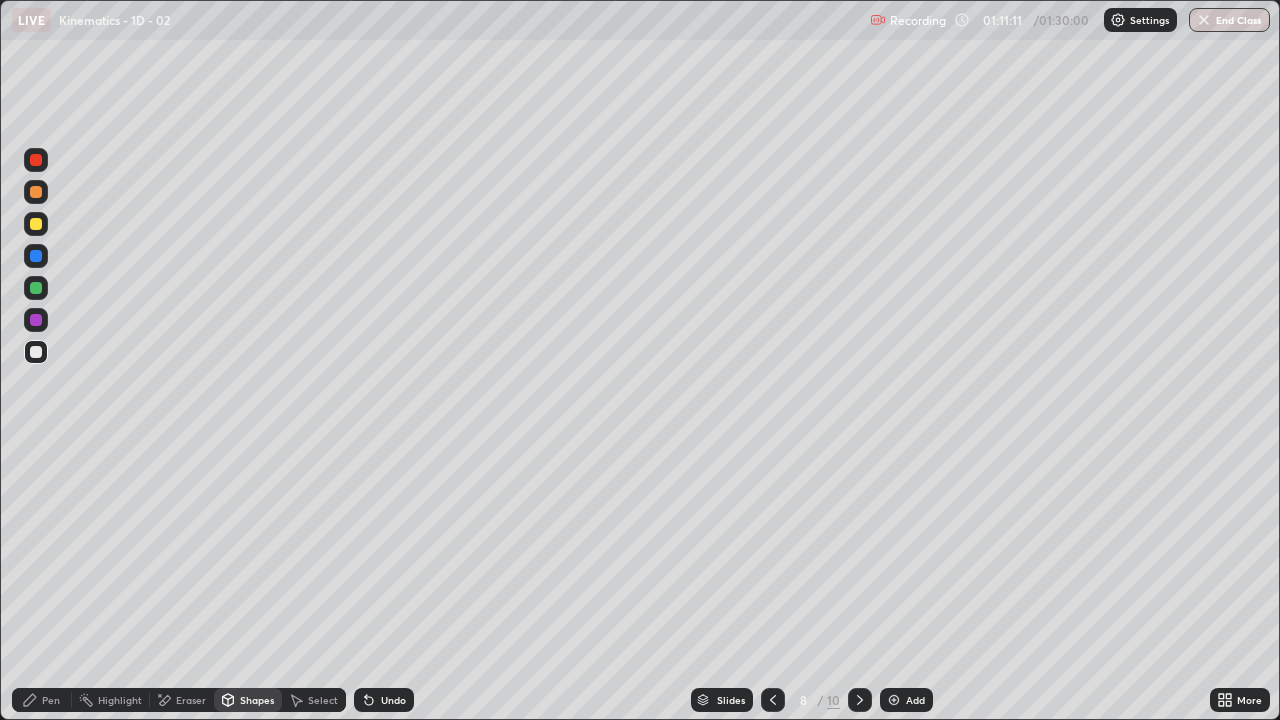 click on "Pen" at bounding box center (42, 700) 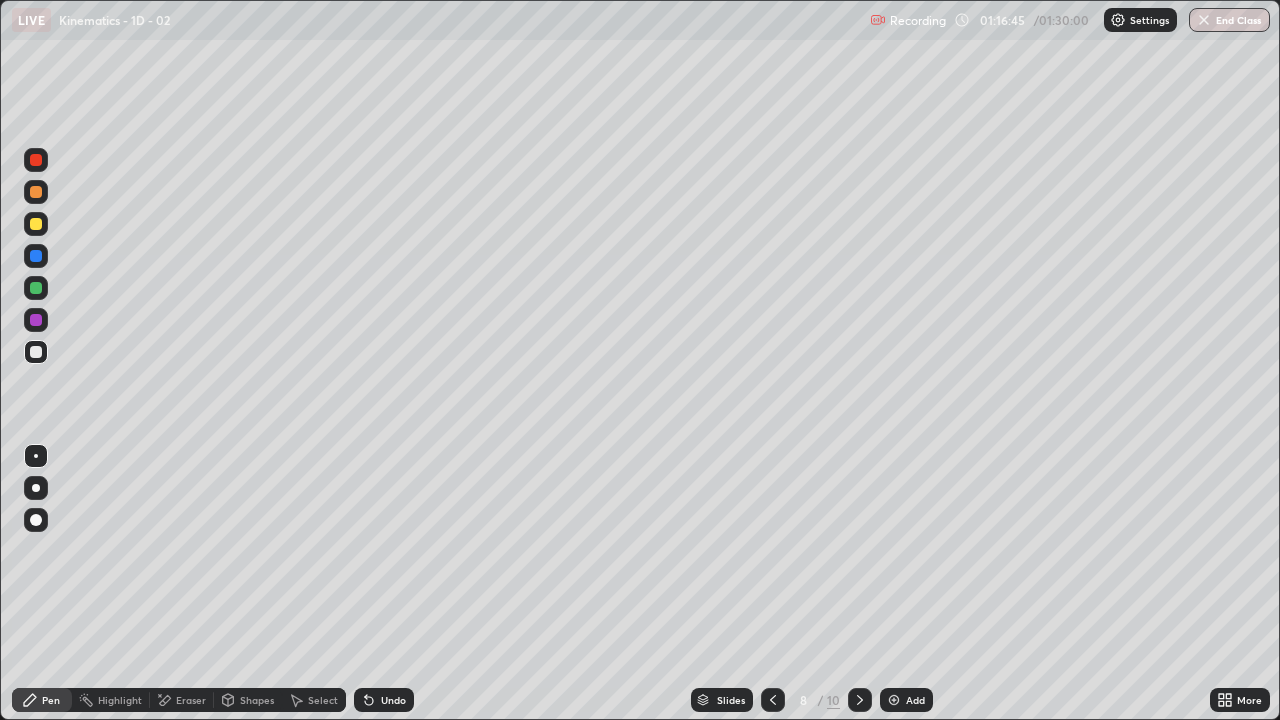 click on "Pen" at bounding box center (42, 700) 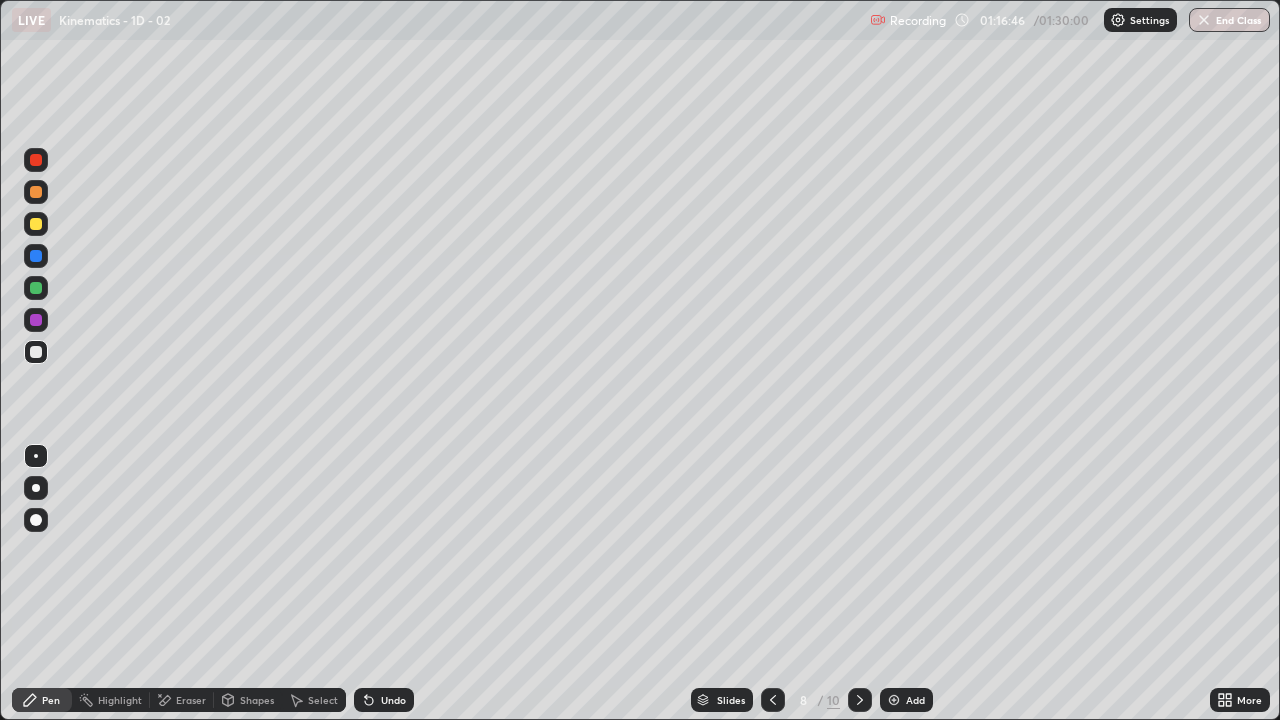 click at bounding box center (36, 352) 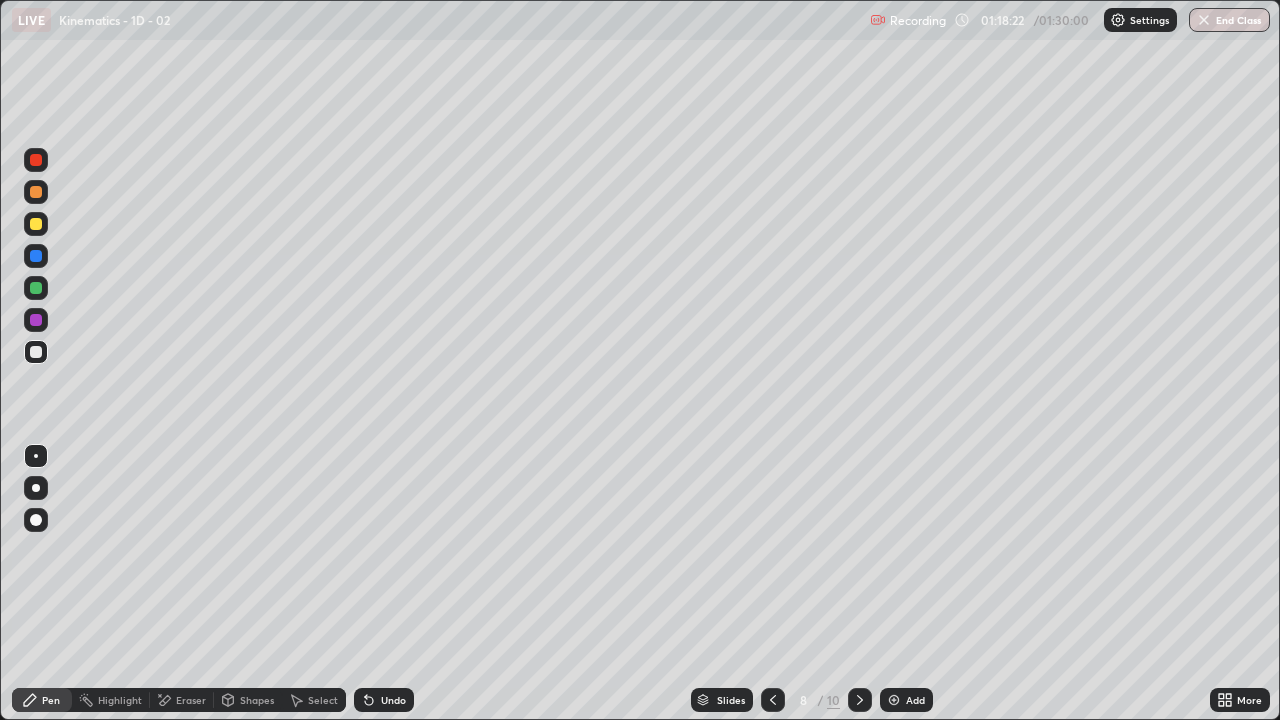 click at bounding box center [36, 352] 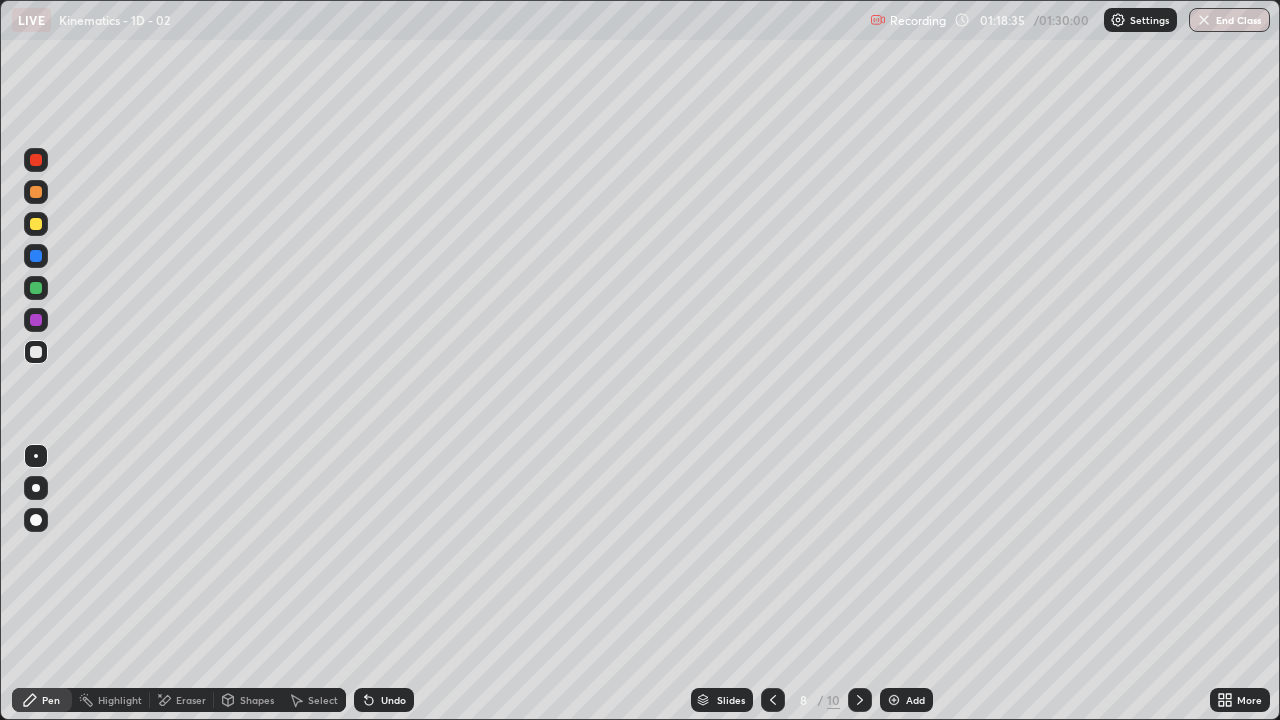 click 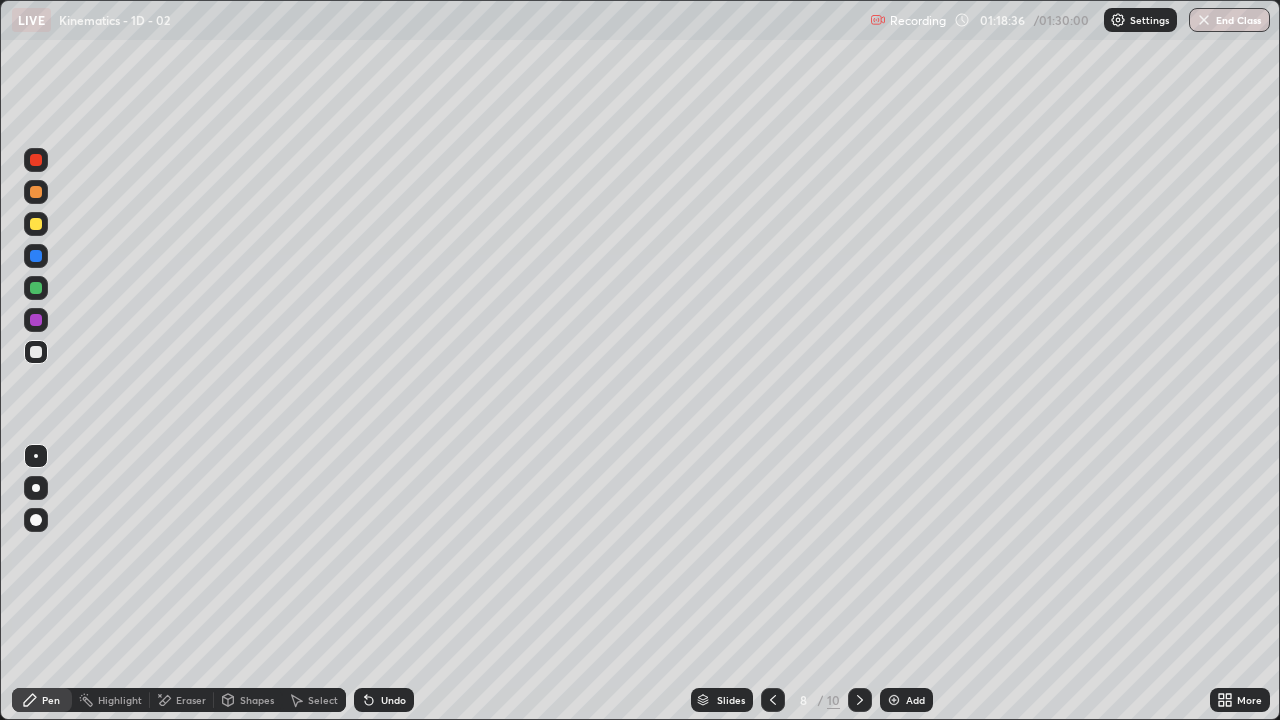click at bounding box center [36, 320] 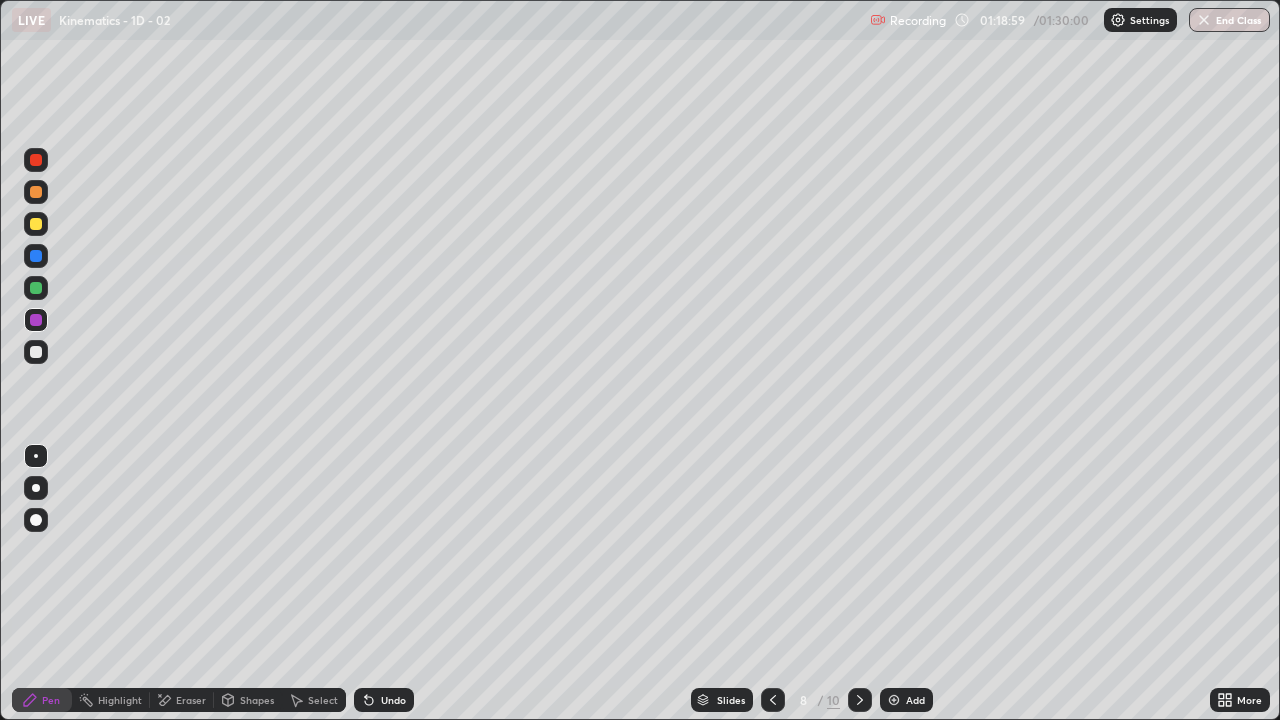 click on "Undo" at bounding box center (384, 700) 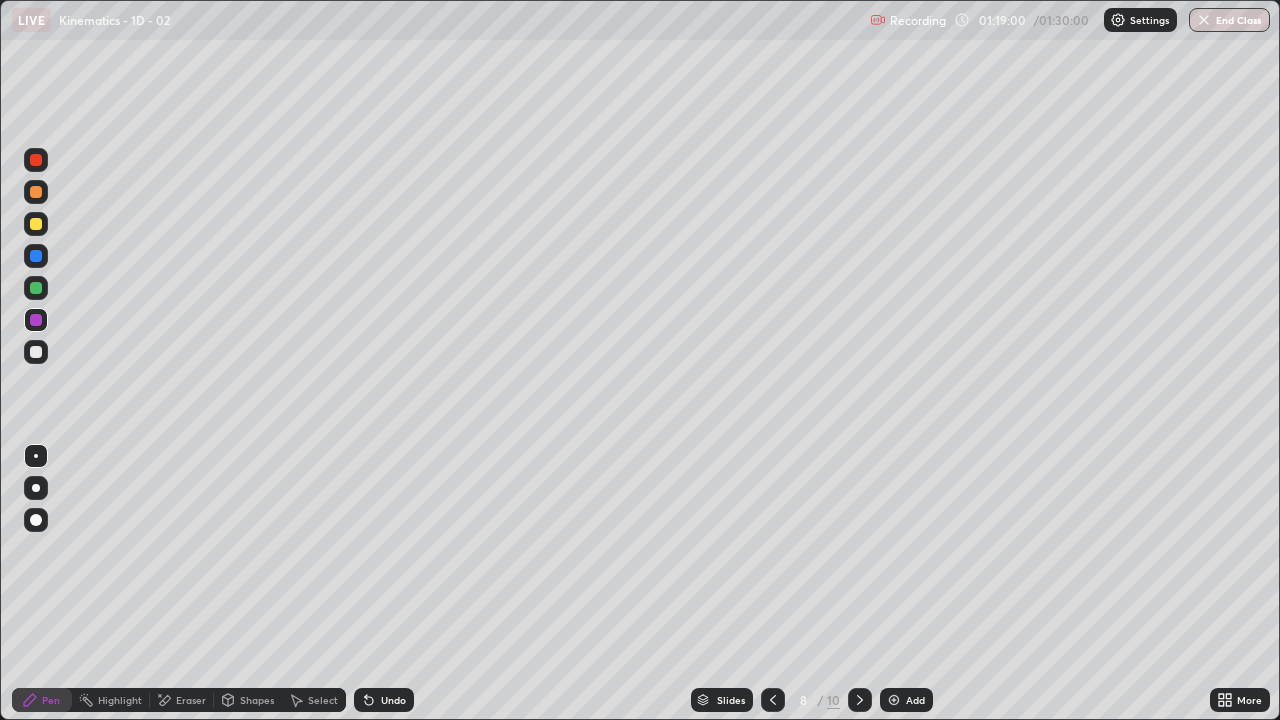 click on "Undo" at bounding box center (393, 700) 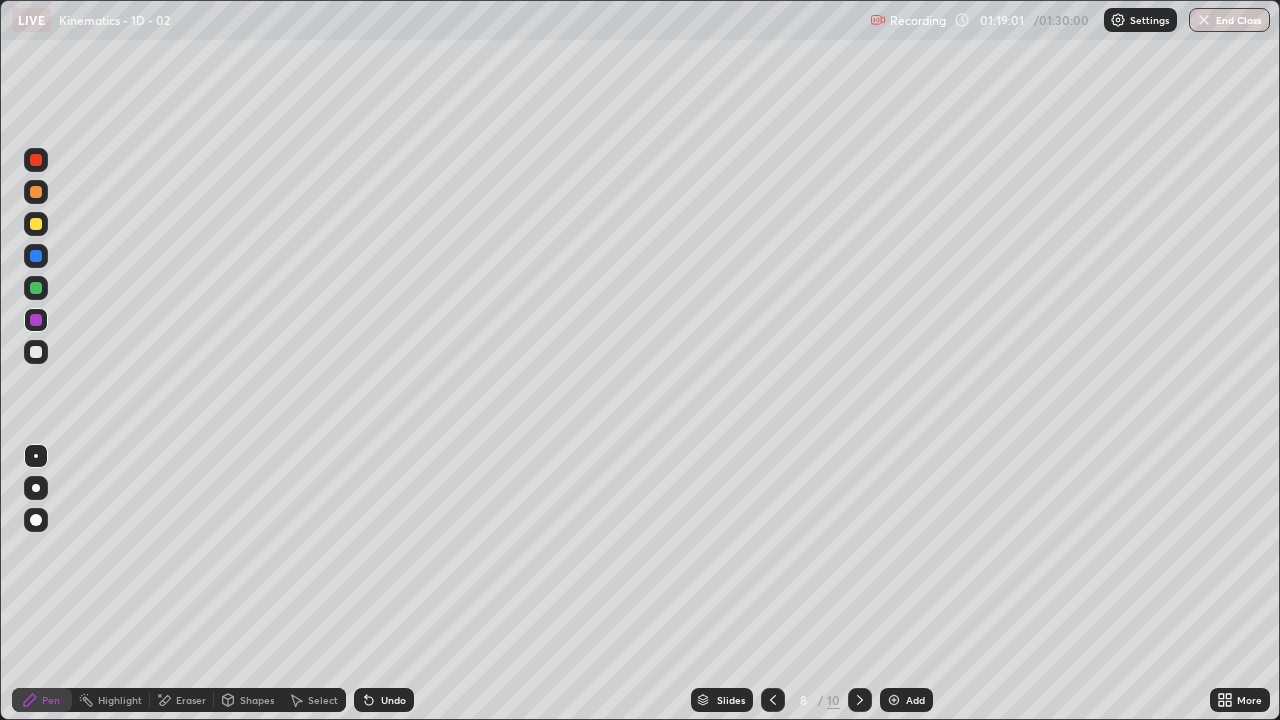 click on "Undo" at bounding box center (393, 700) 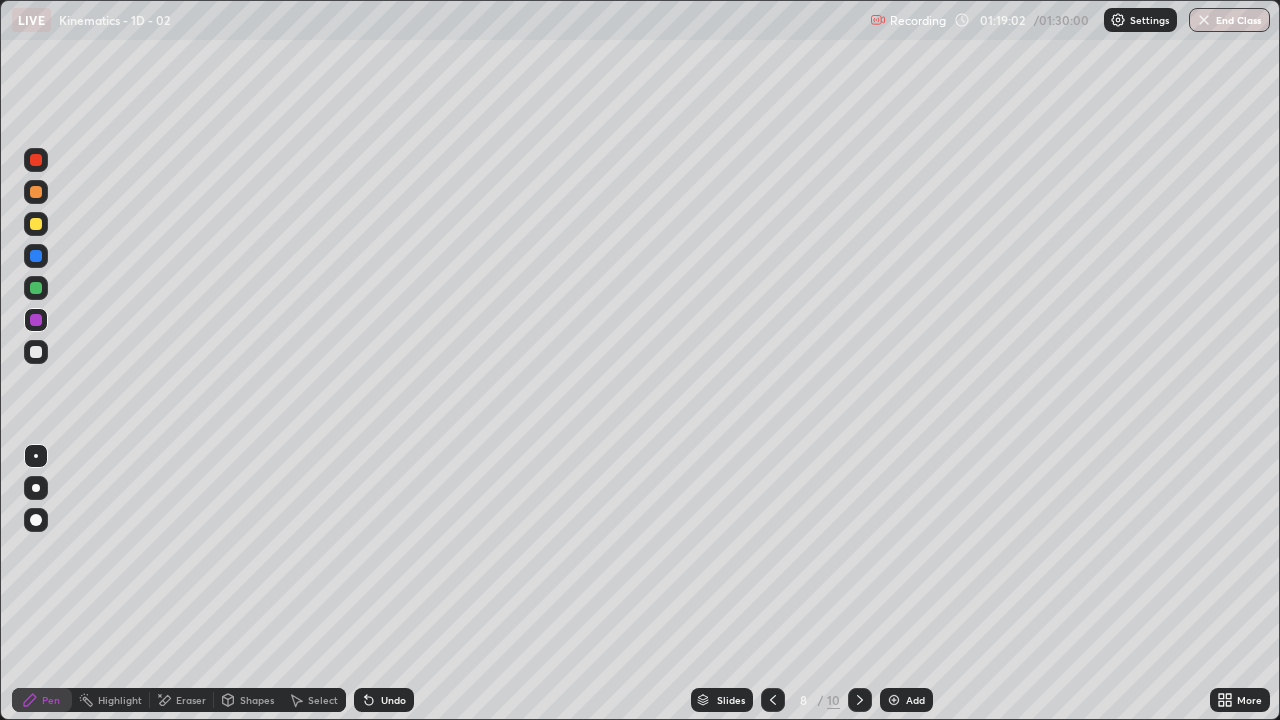 click on "Undo" at bounding box center [393, 700] 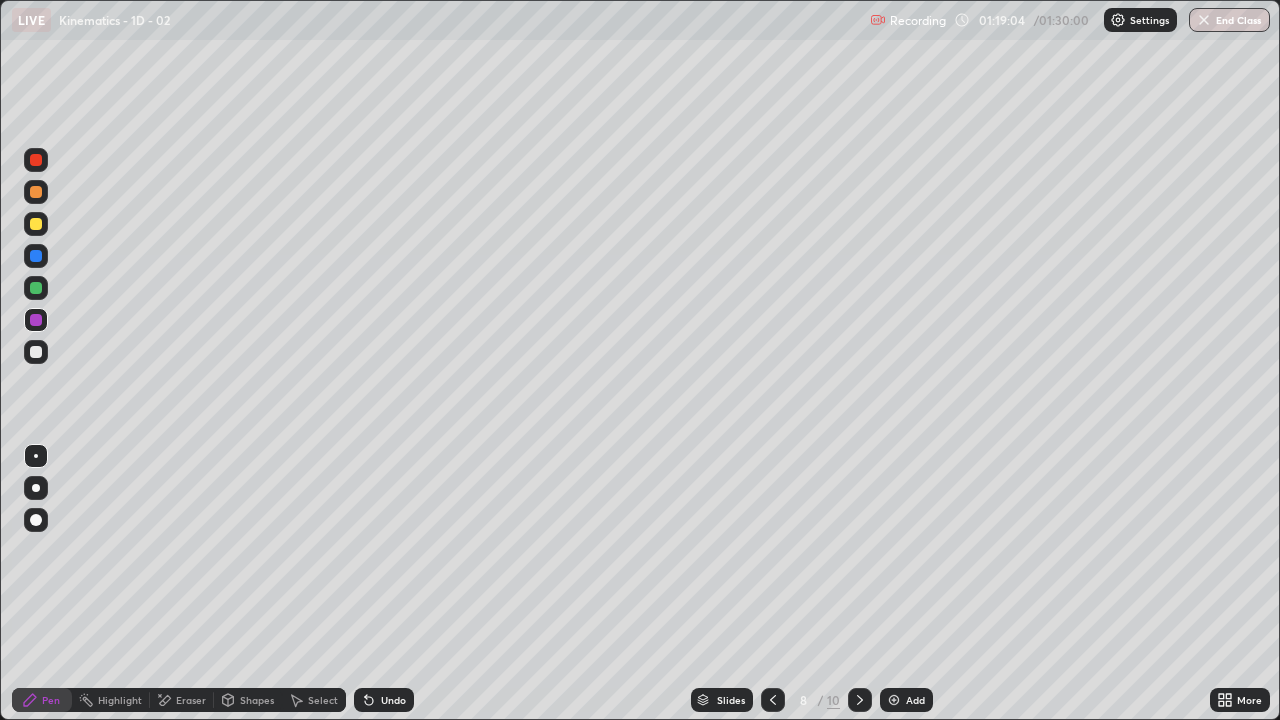 click on "Eraser" at bounding box center (182, 700) 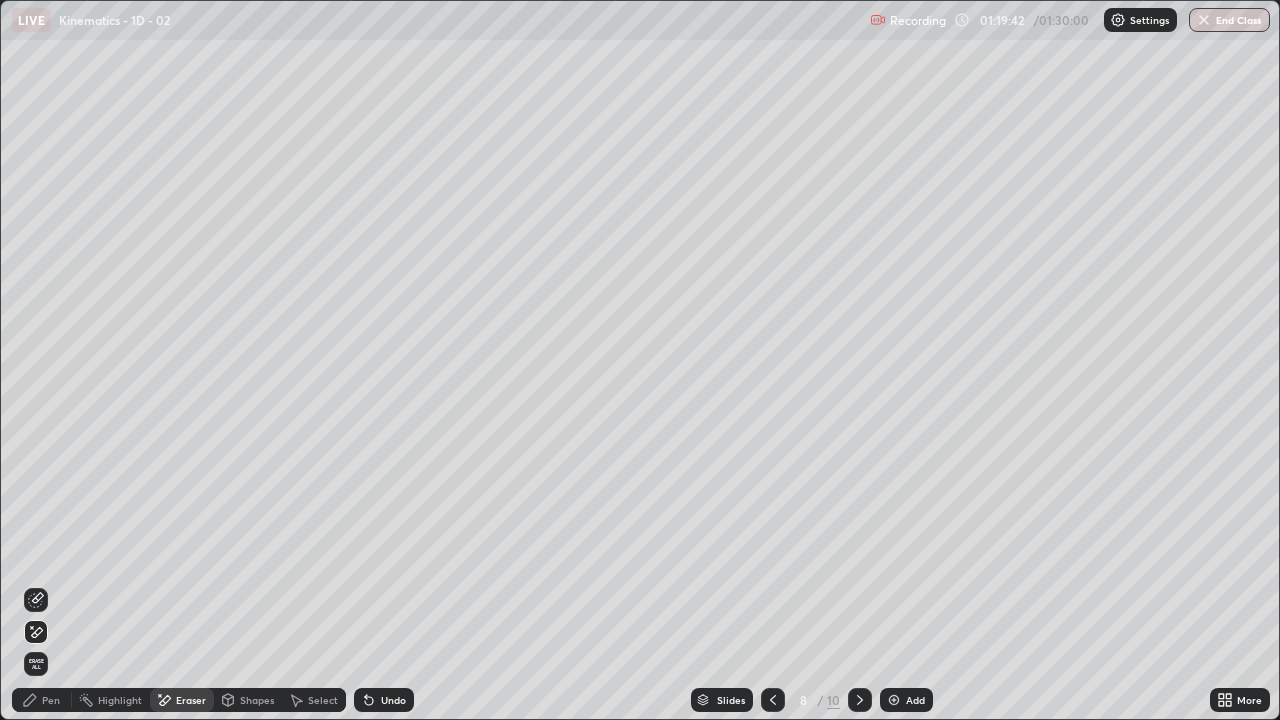 click on "Pen" at bounding box center (51, 700) 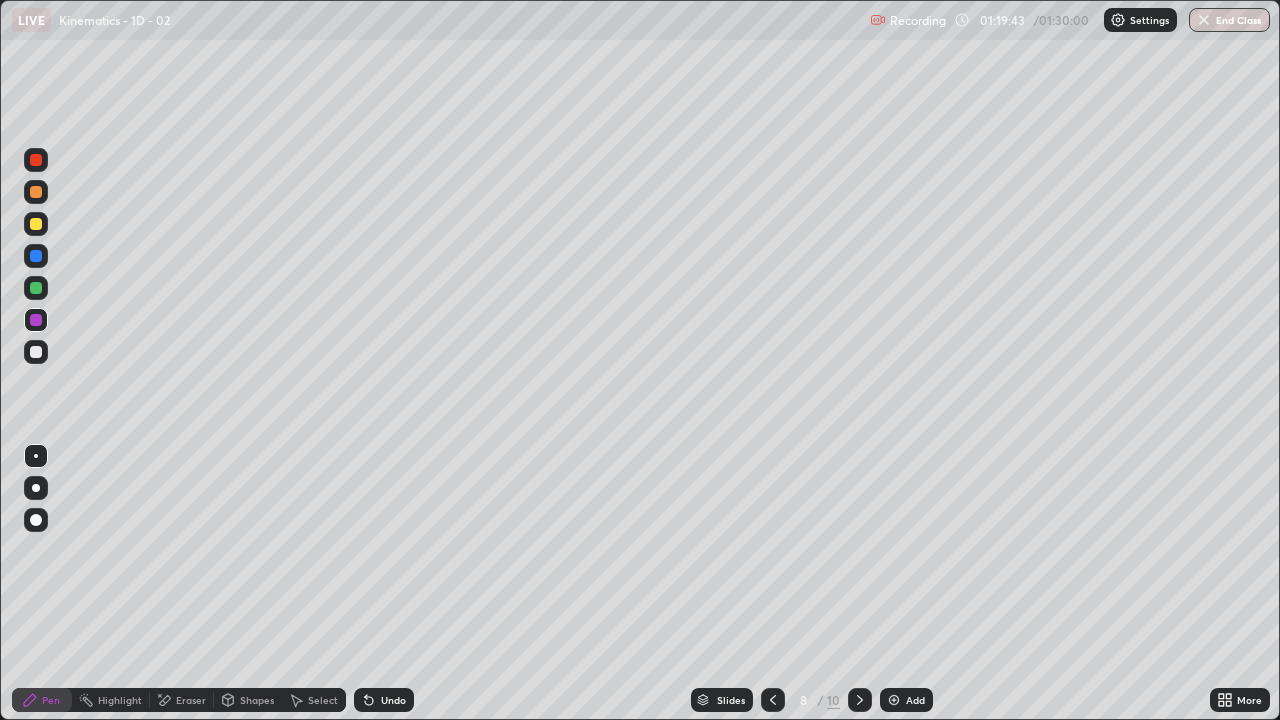click at bounding box center [36, 352] 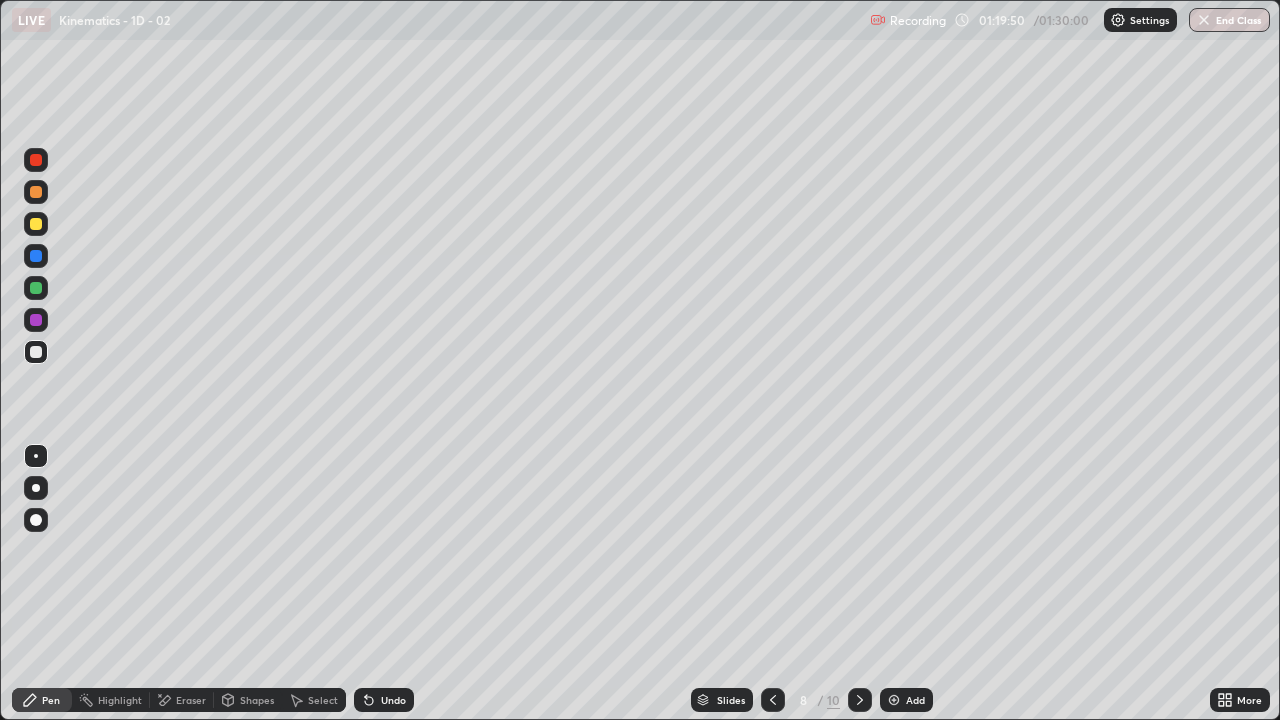 click on "Pen" at bounding box center (51, 700) 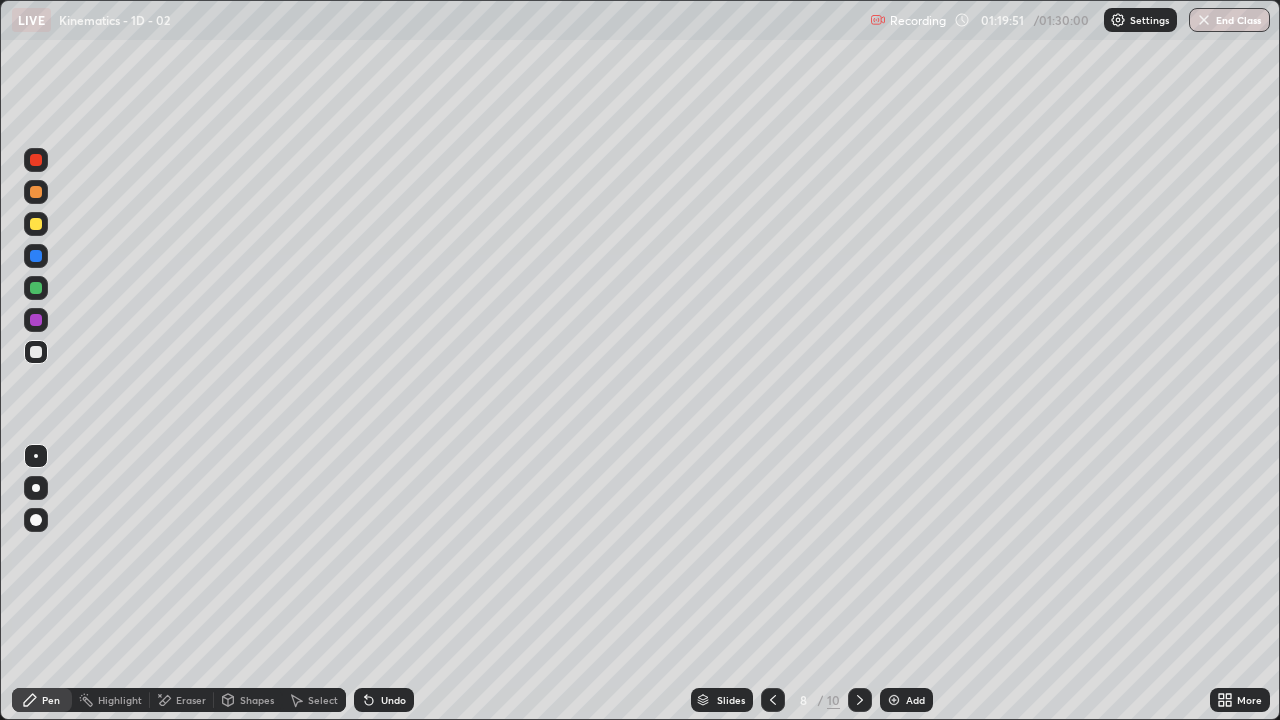 click at bounding box center [36, 352] 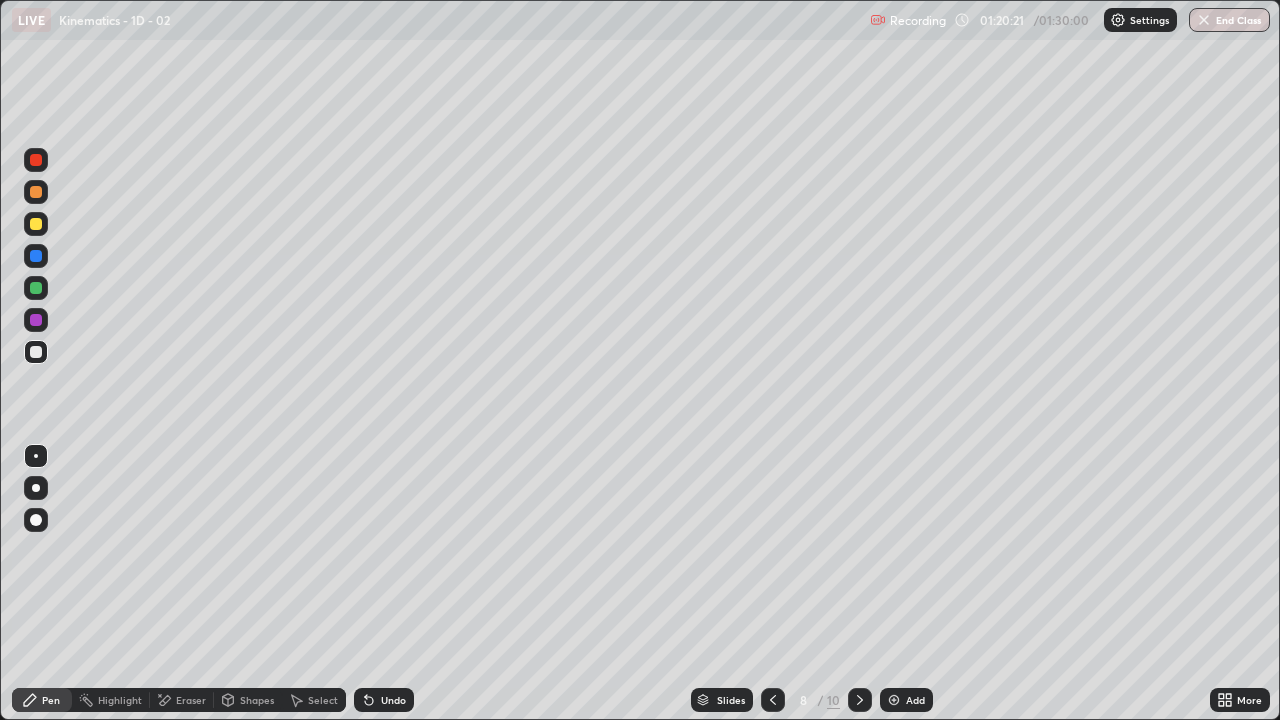 click on "Eraser" at bounding box center [191, 700] 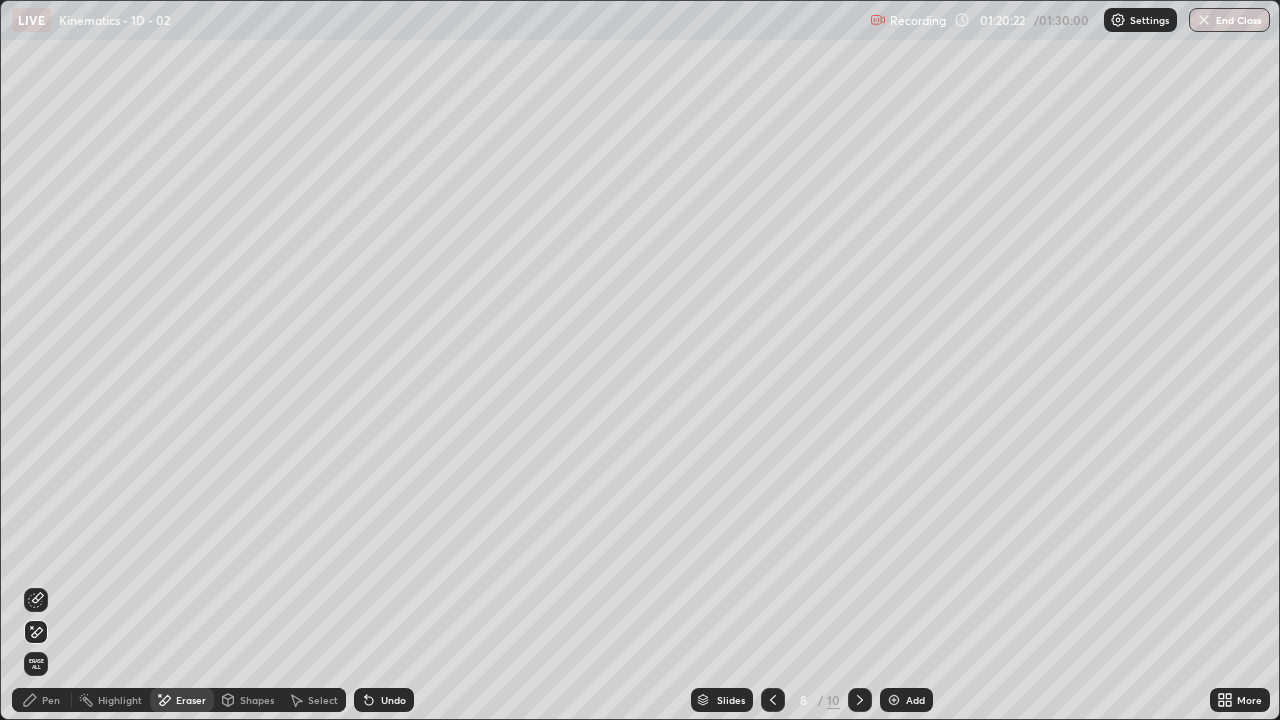click at bounding box center [36, 600] 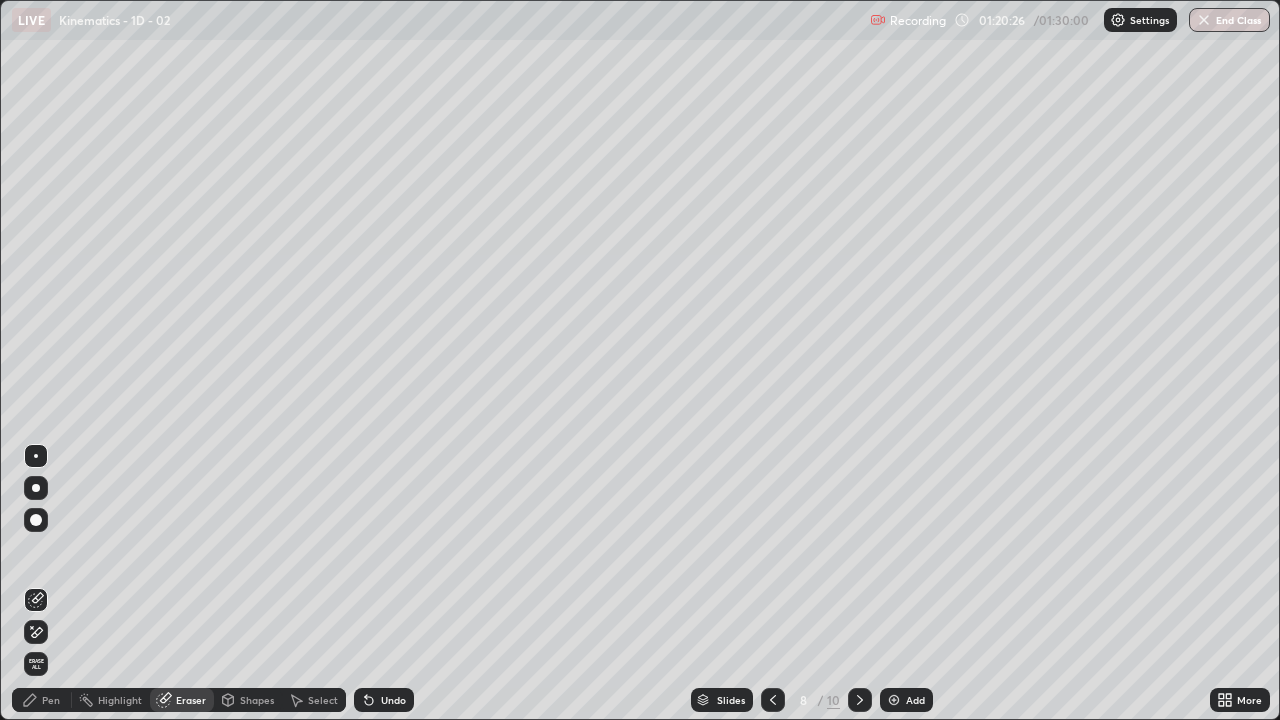 click 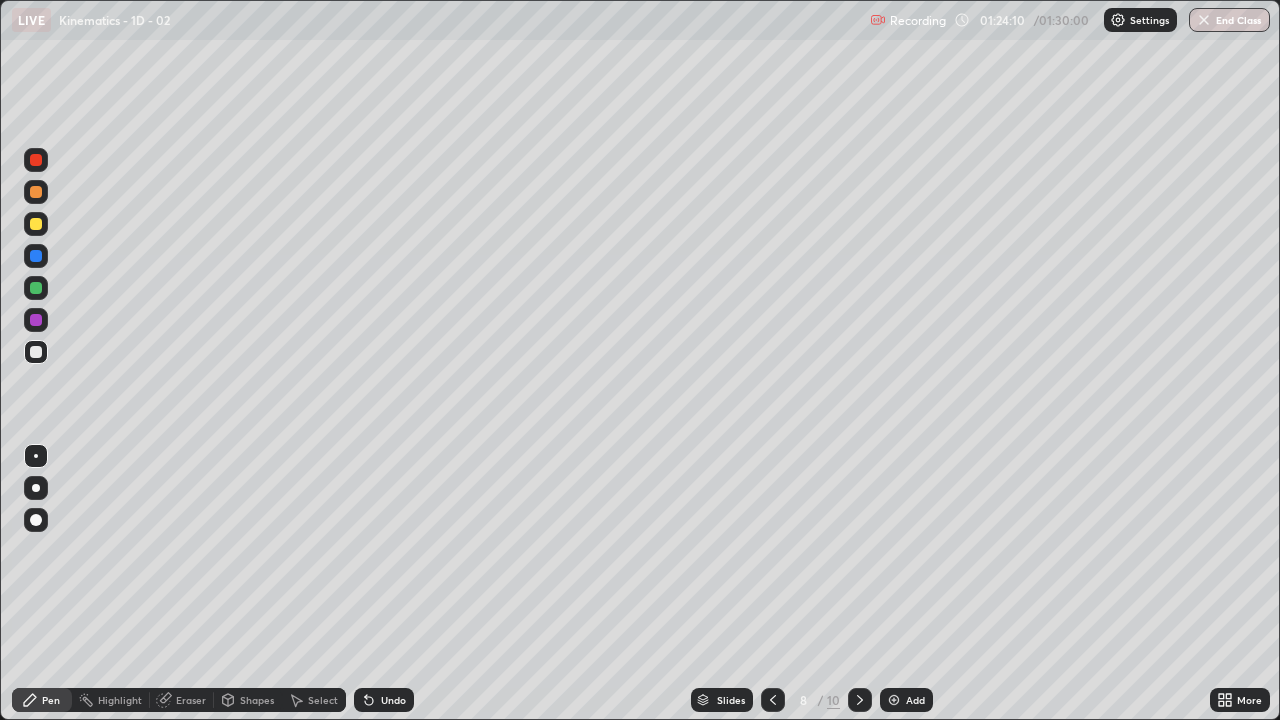 click on "Add" at bounding box center [906, 700] 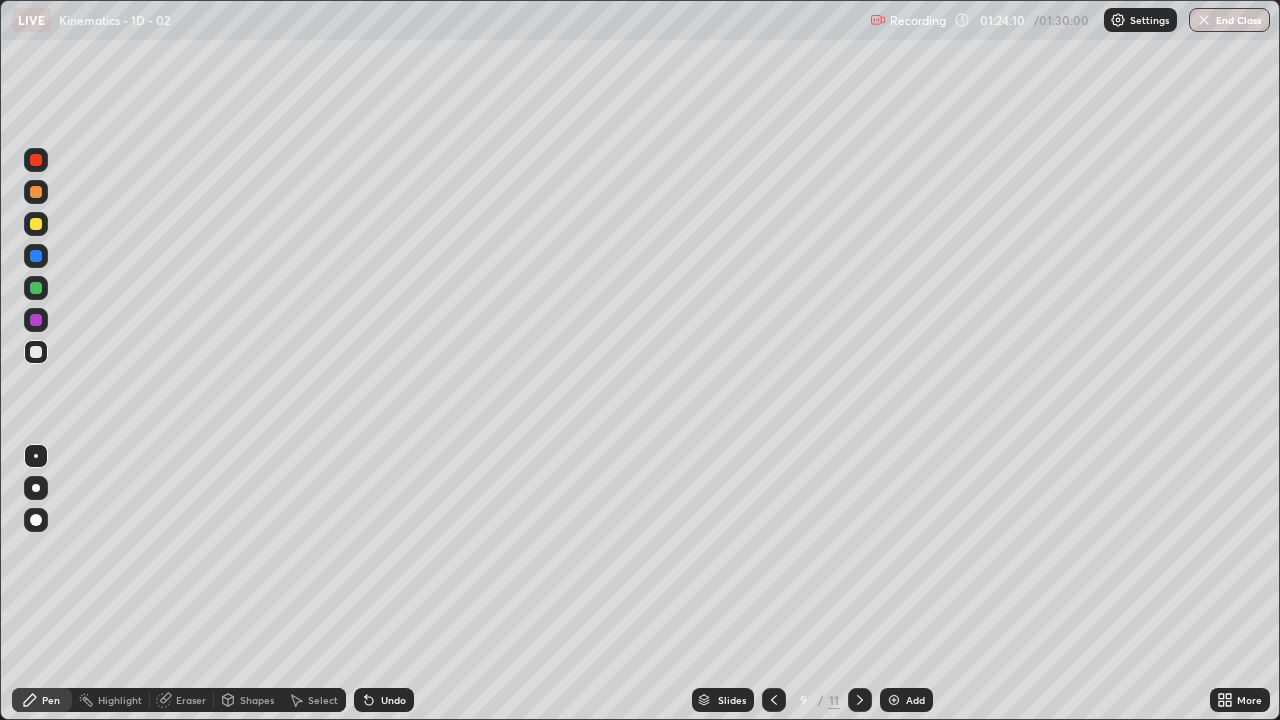 click on "Shapes" at bounding box center [257, 700] 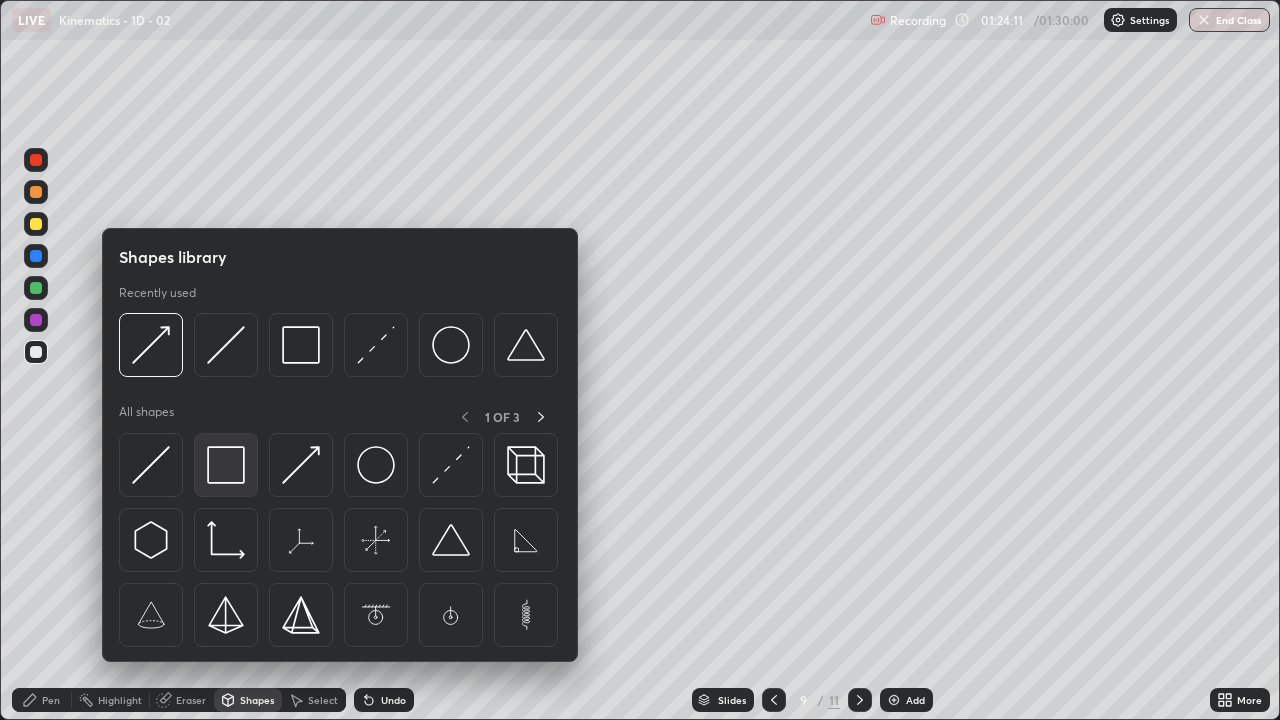 click at bounding box center [226, 465] 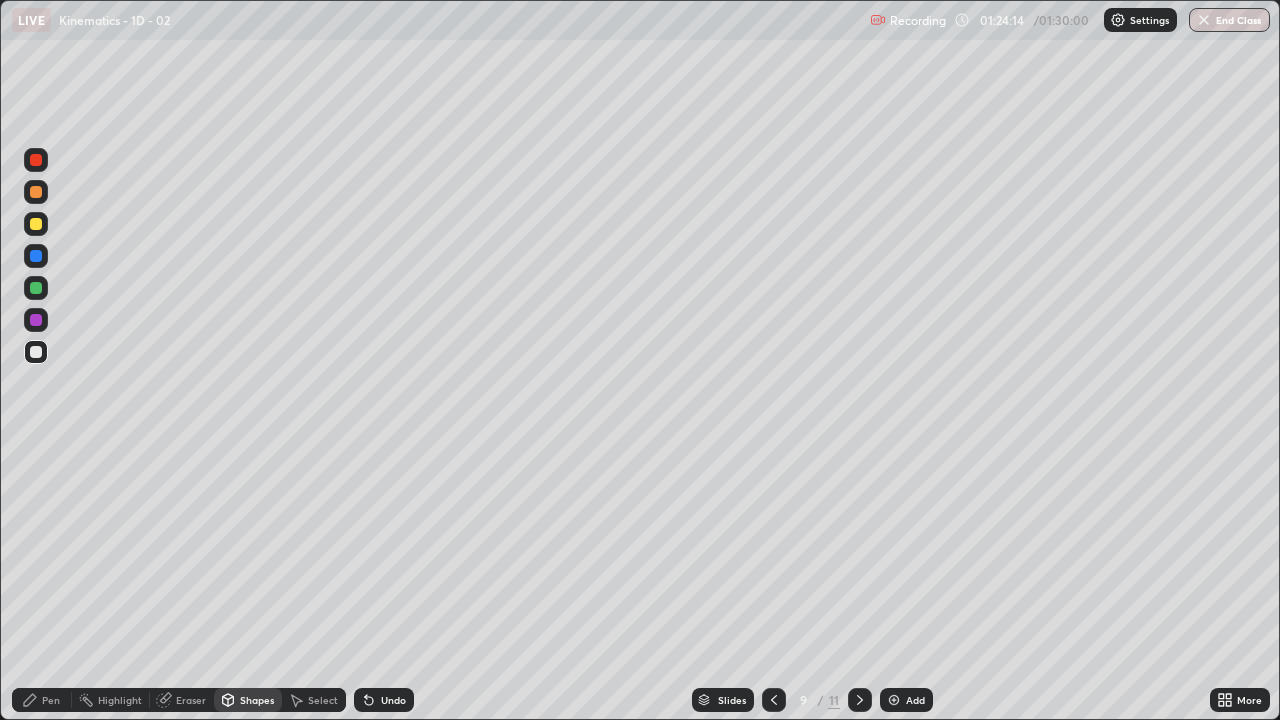 click on "Shapes" at bounding box center (248, 700) 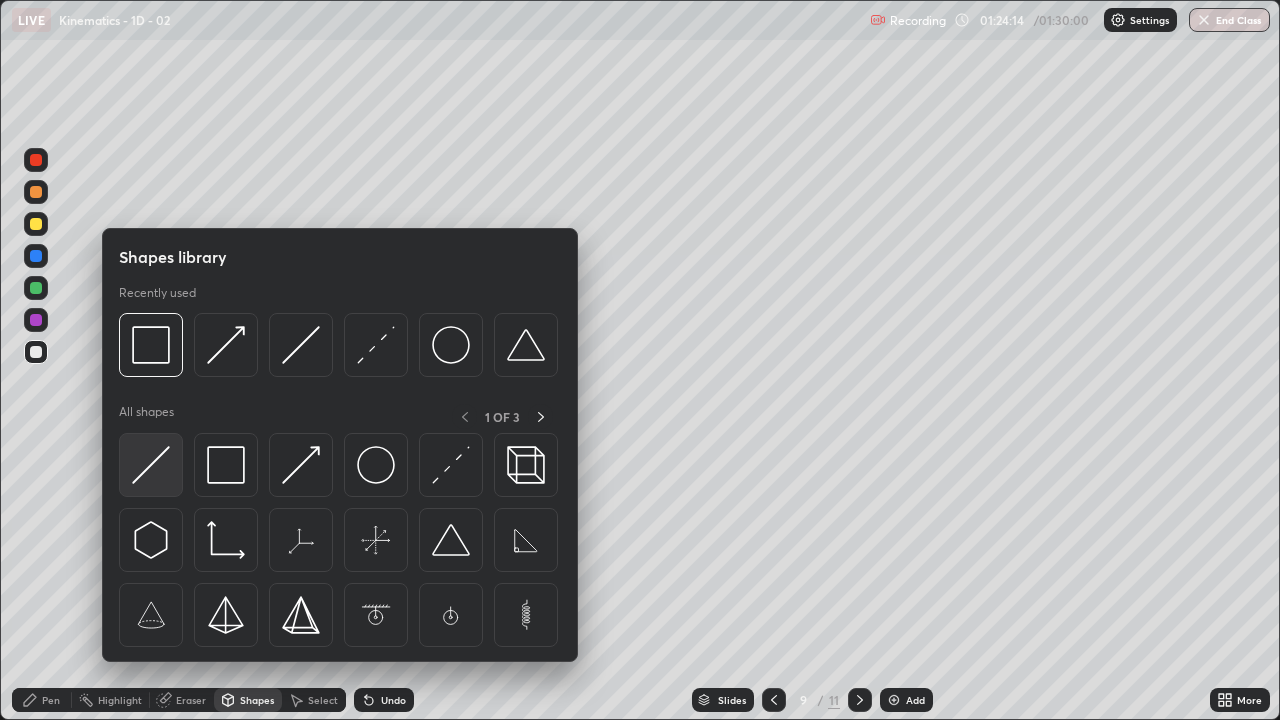 click at bounding box center (151, 465) 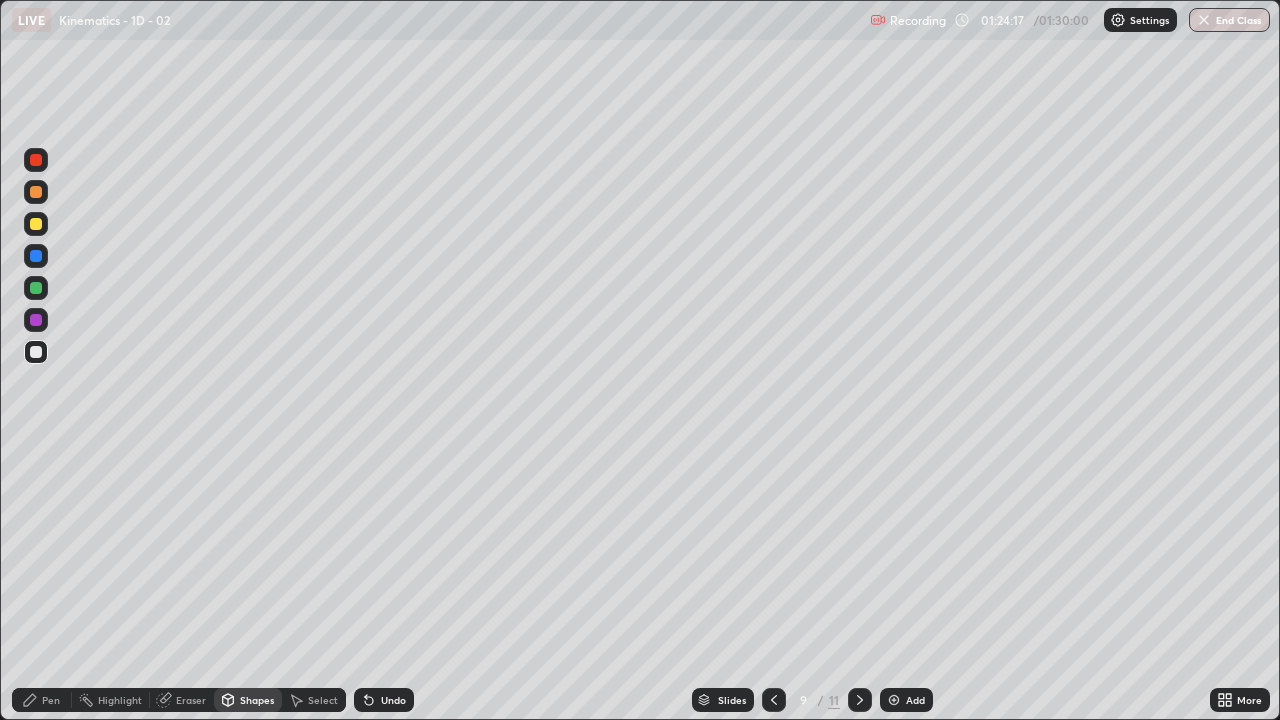 click on "Undo" at bounding box center [393, 700] 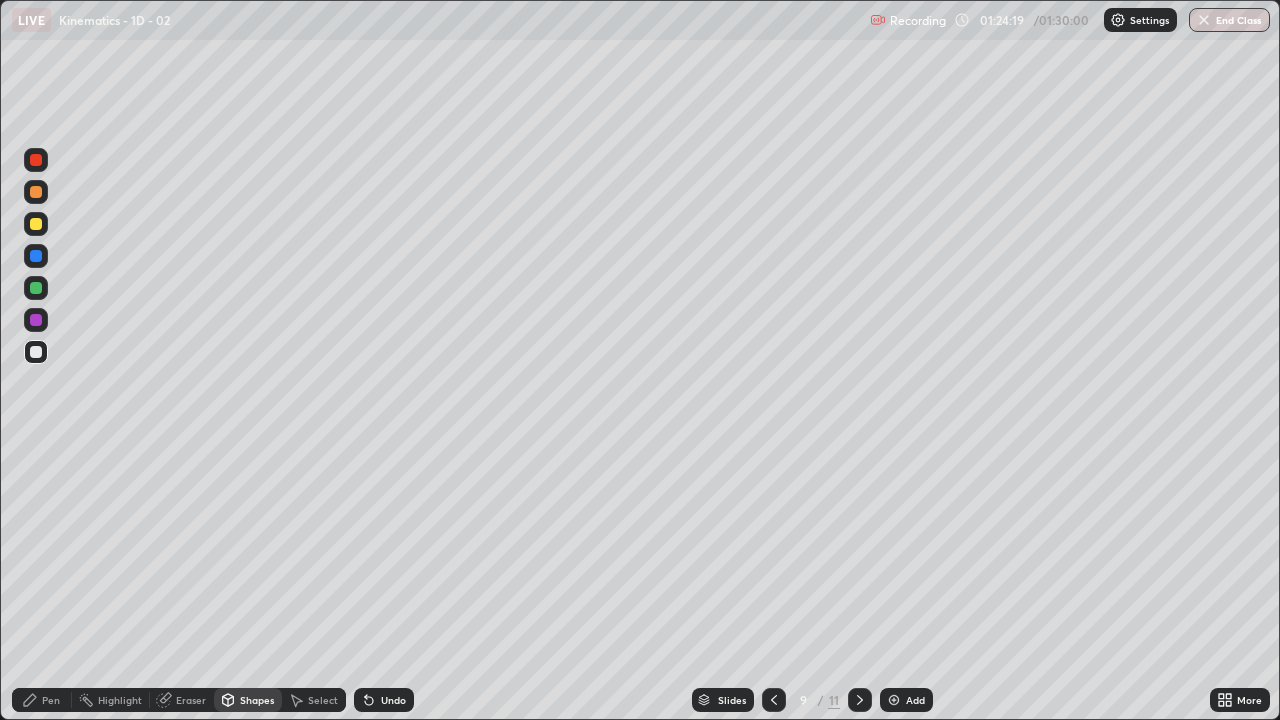click on "Undo" at bounding box center (393, 700) 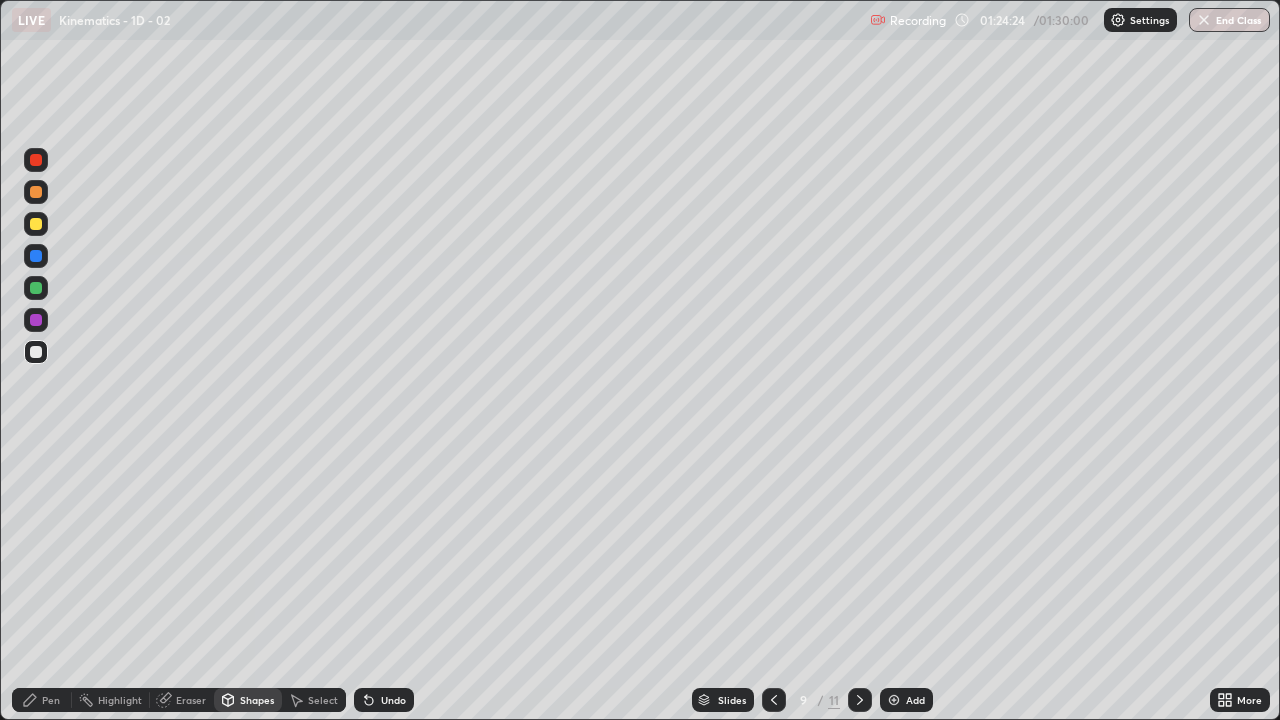 click 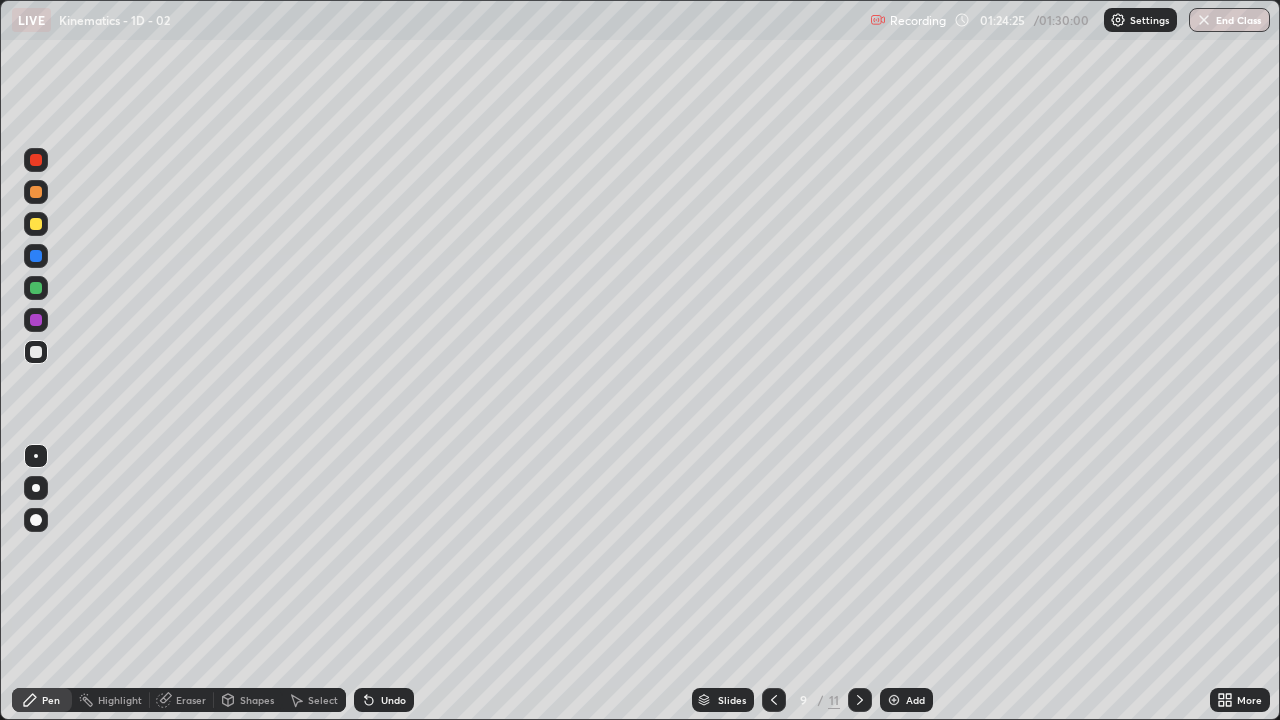 click at bounding box center [36, 320] 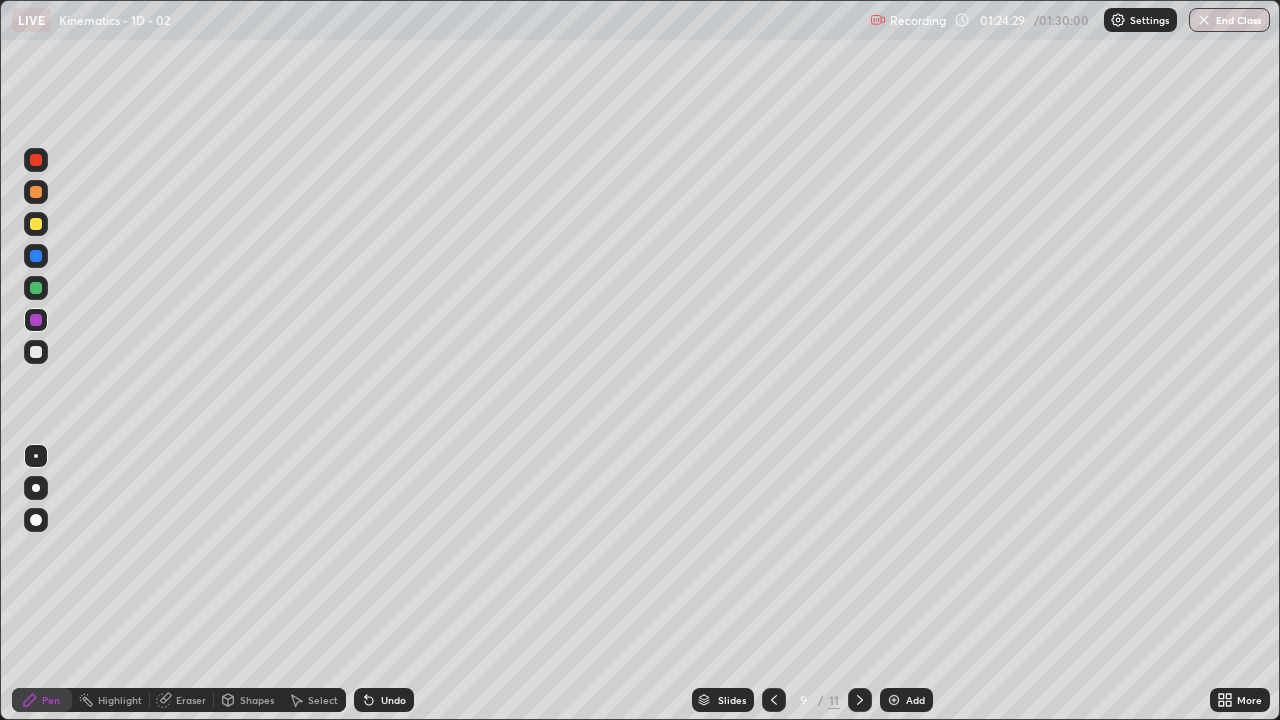 click on "Shapes" at bounding box center (257, 700) 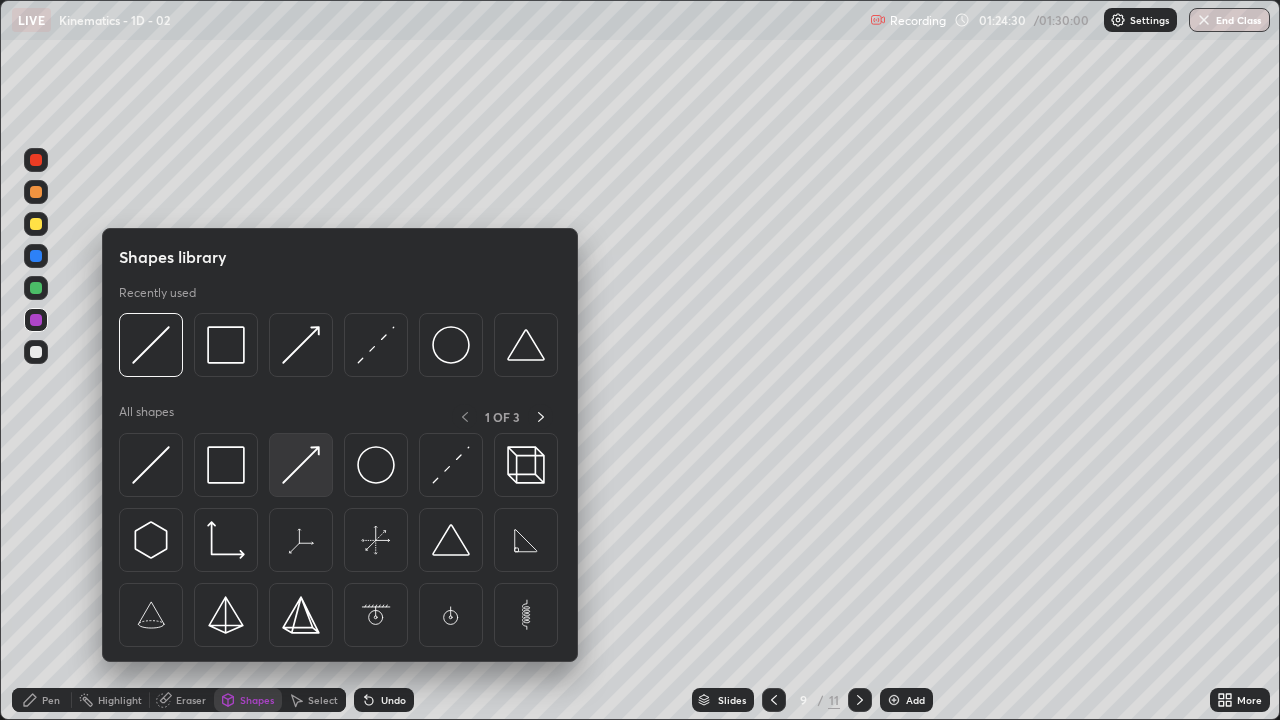 click at bounding box center [301, 465] 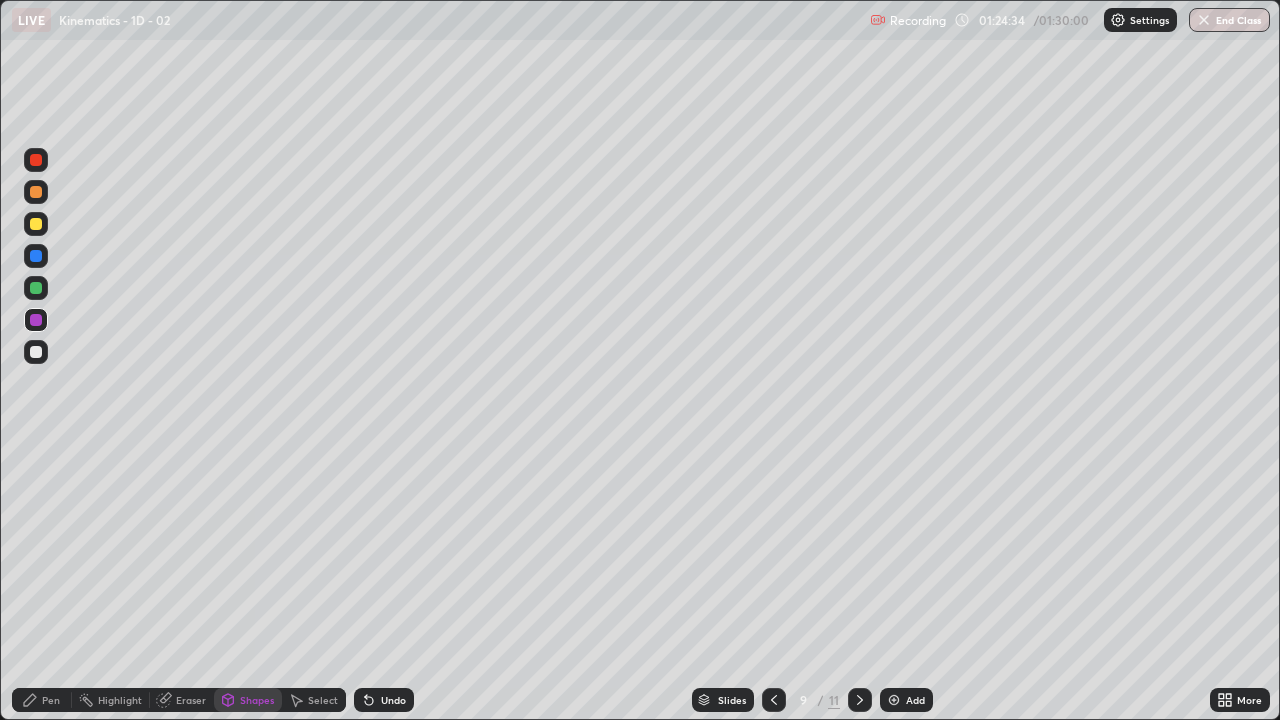 click on "Pen" at bounding box center [51, 700] 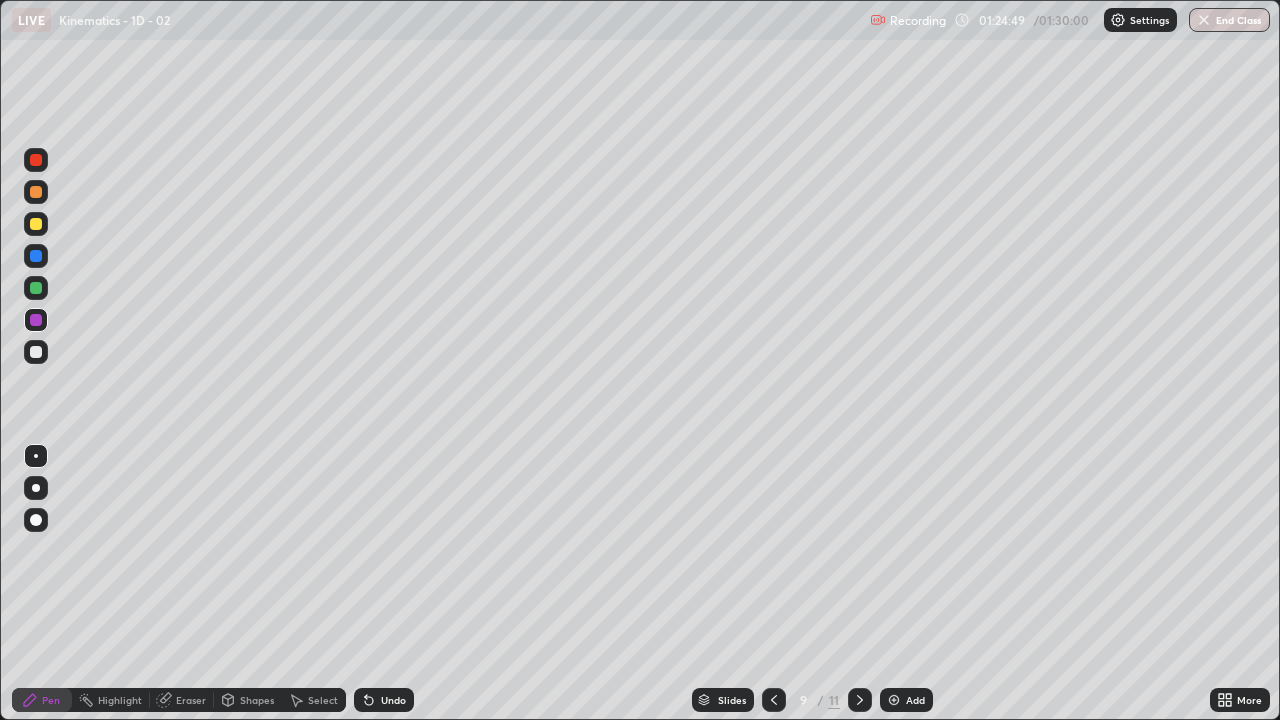click on "Pen" at bounding box center (51, 700) 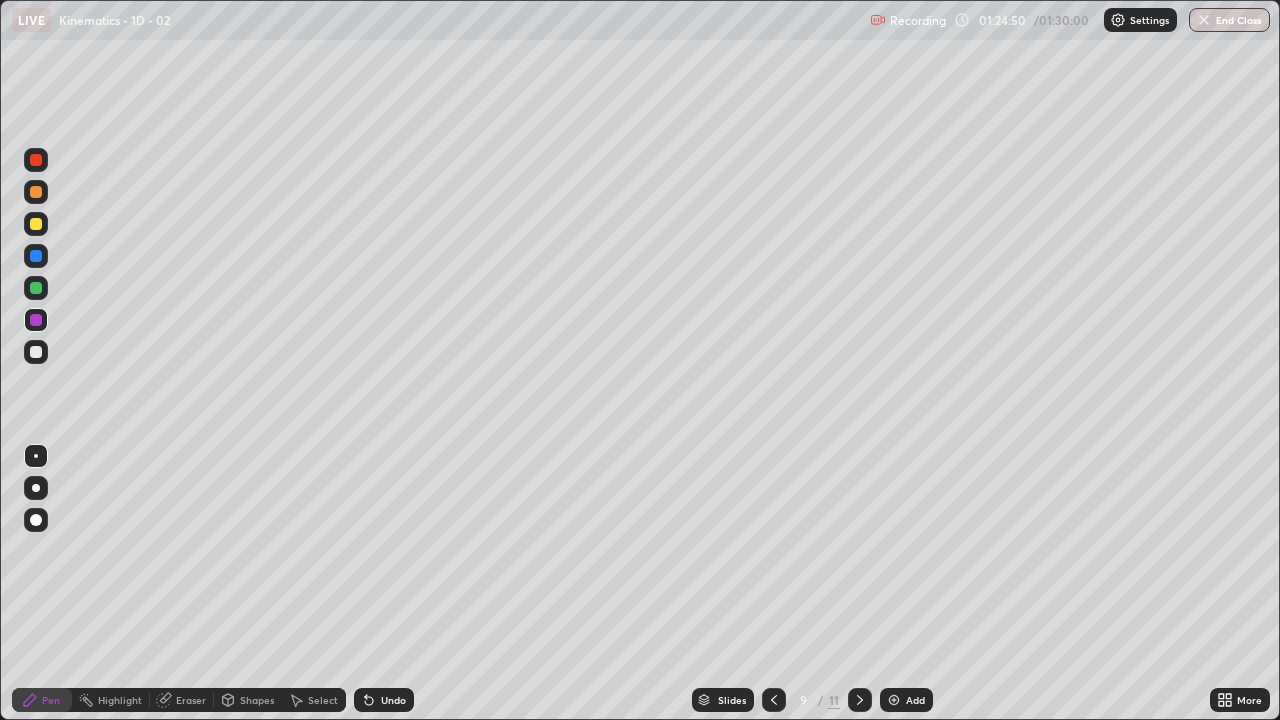 click at bounding box center (36, 352) 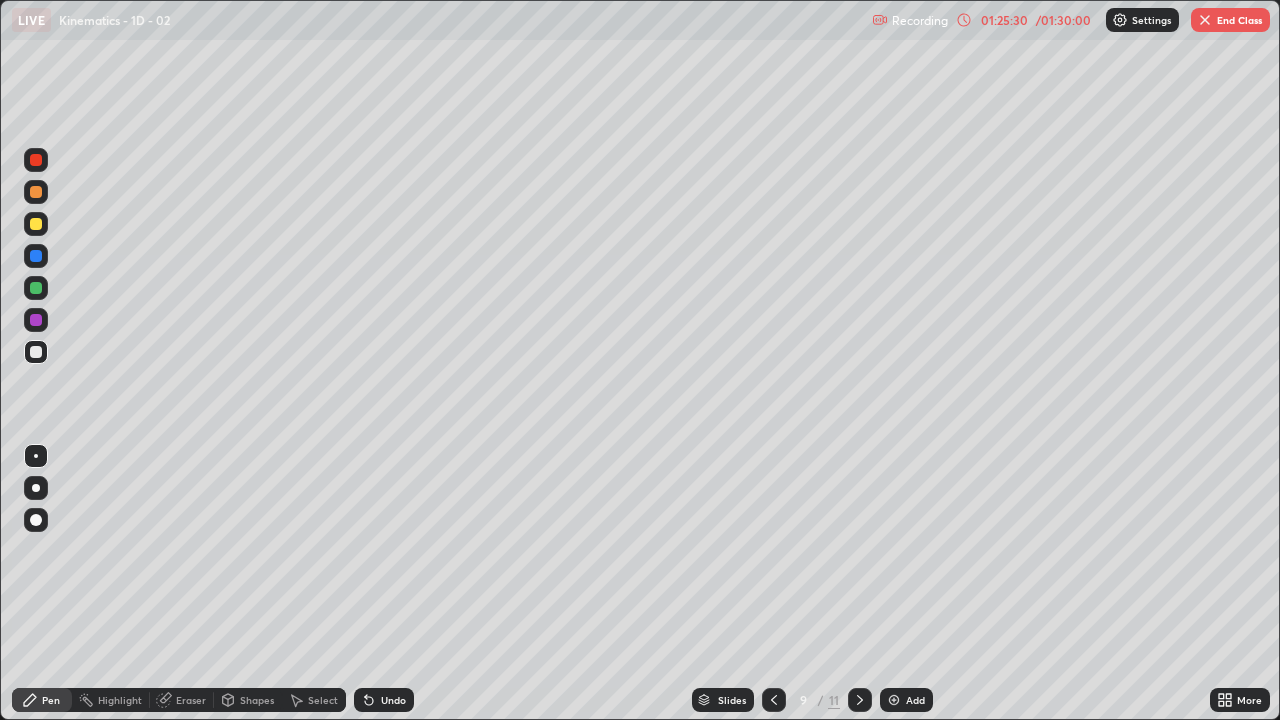 click on "Pen" at bounding box center [51, 700] 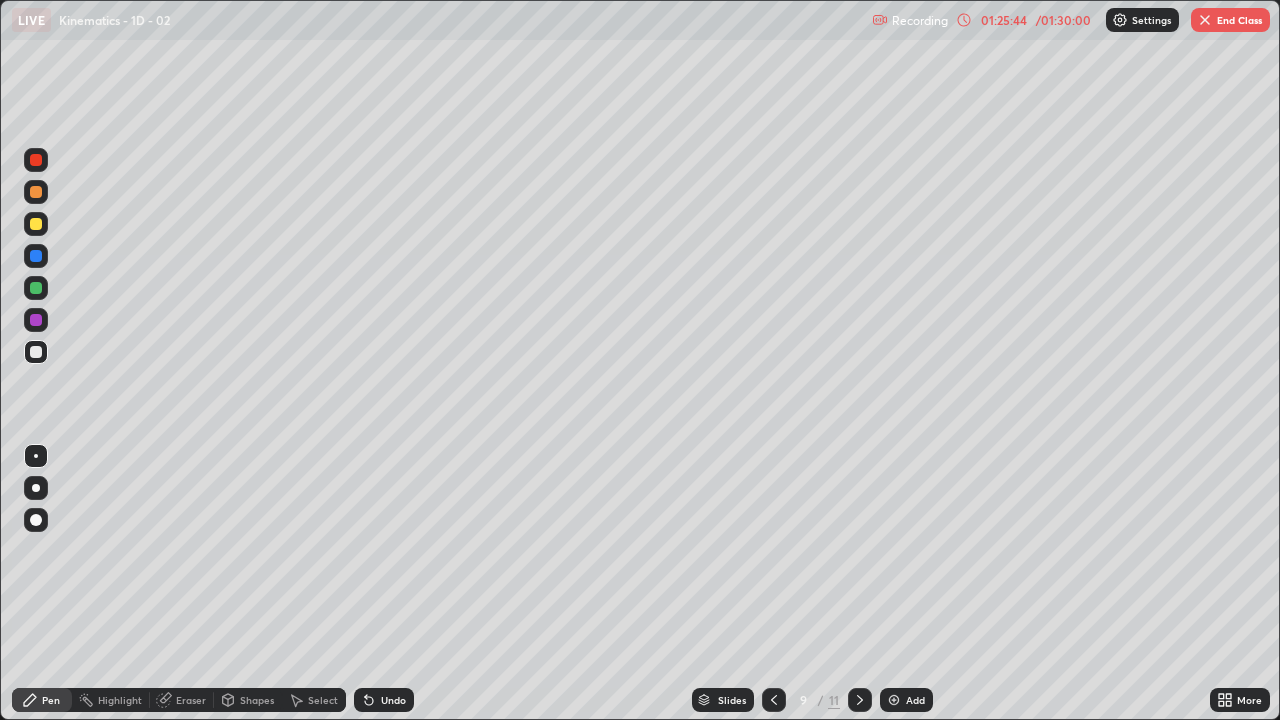 click on "Shapes" at bounding box center [257, 700] 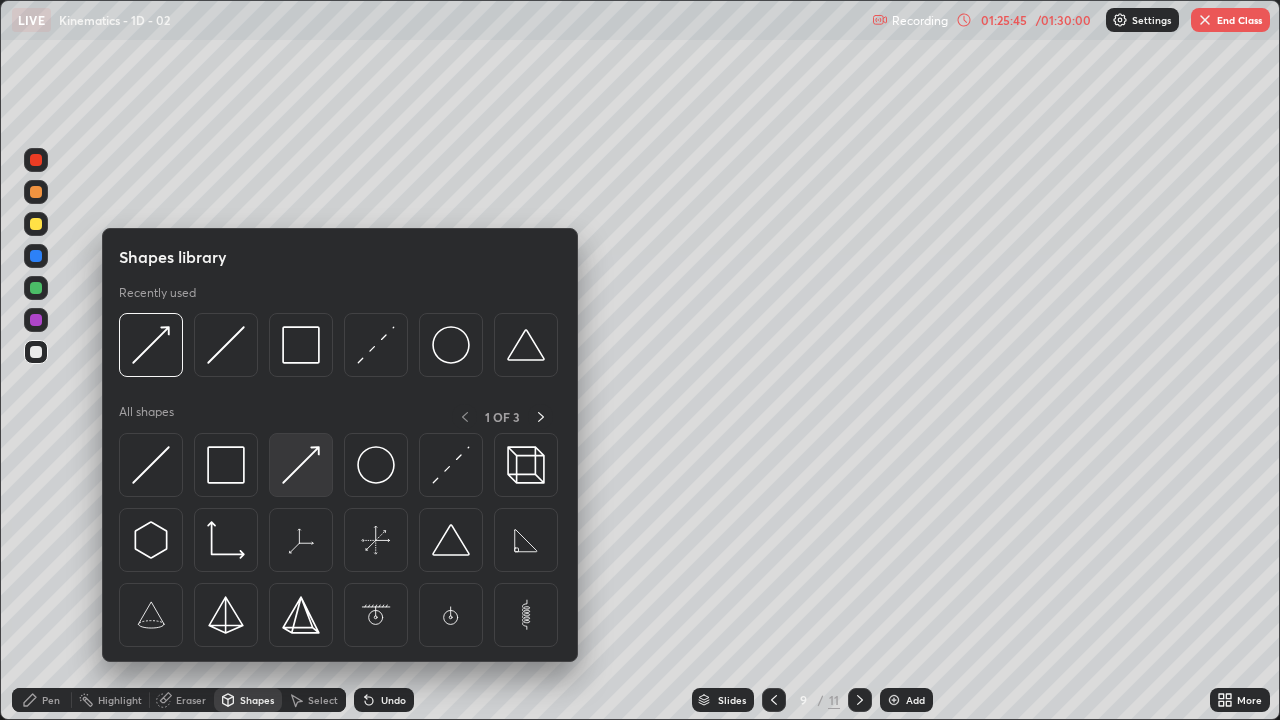 click at bounding box center (301, 465) 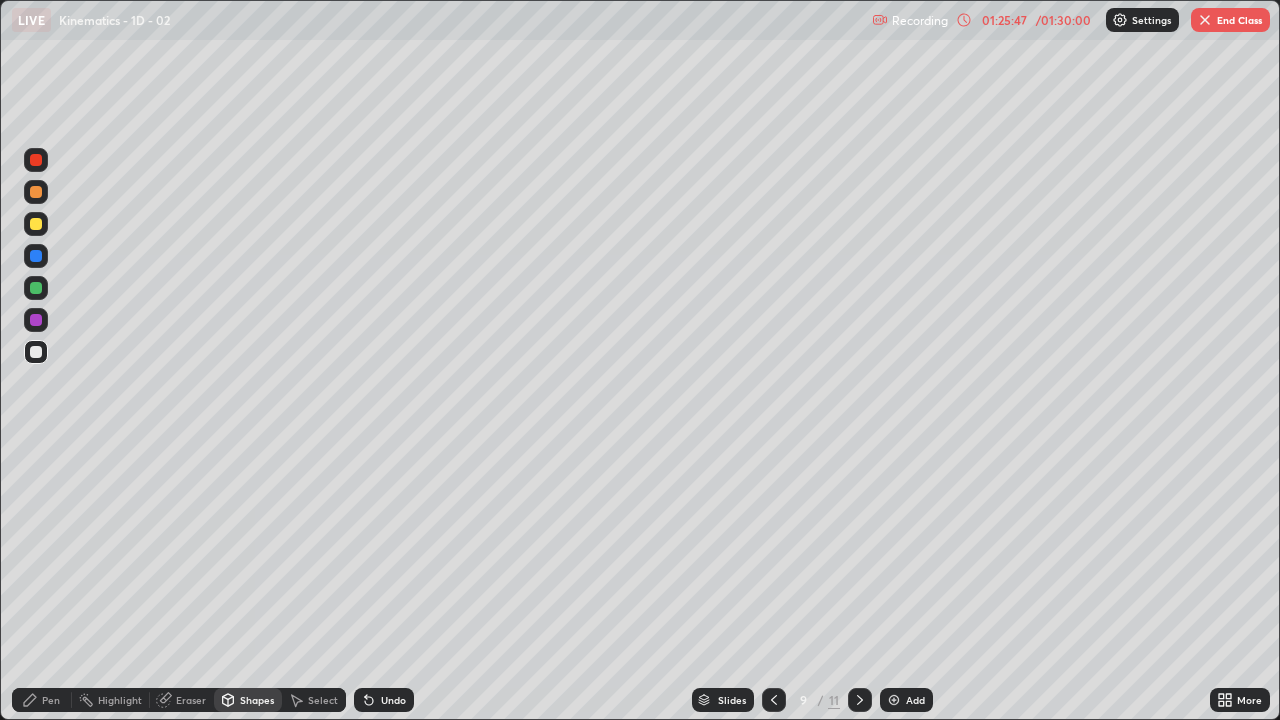 click on "Pen" at bounding box center (42, 700) 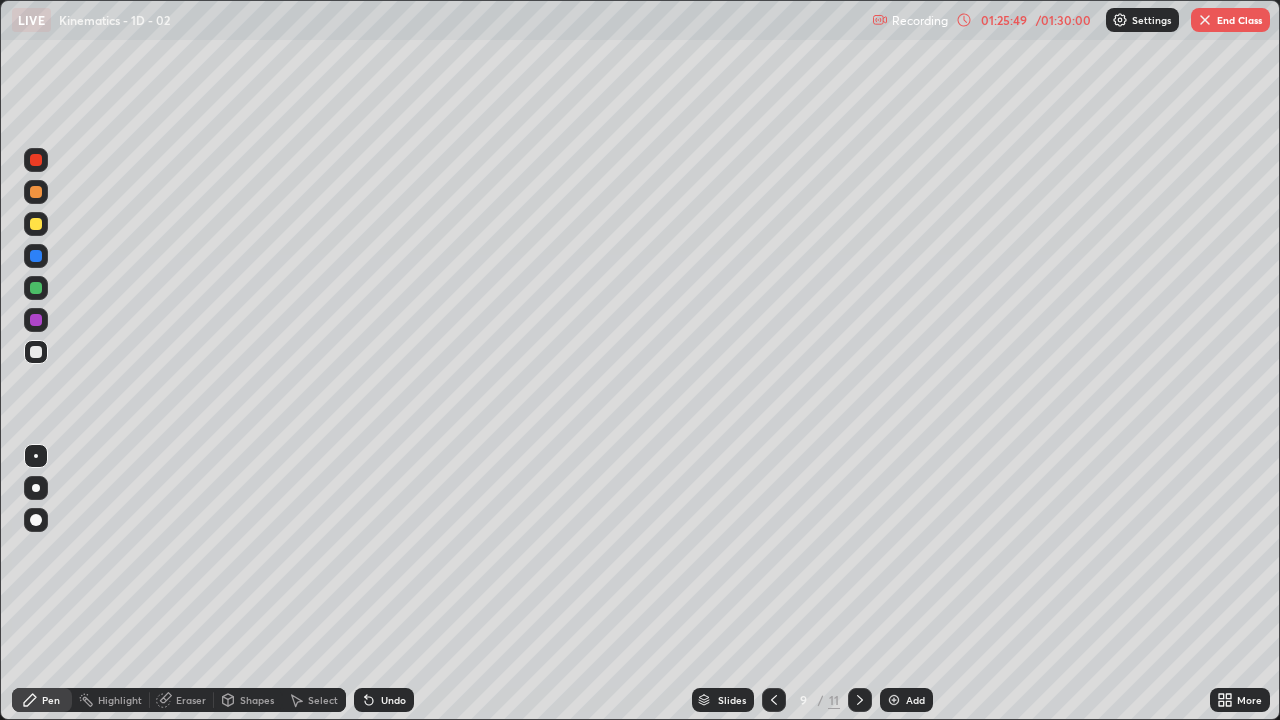 click at bounding box center (36, 224) 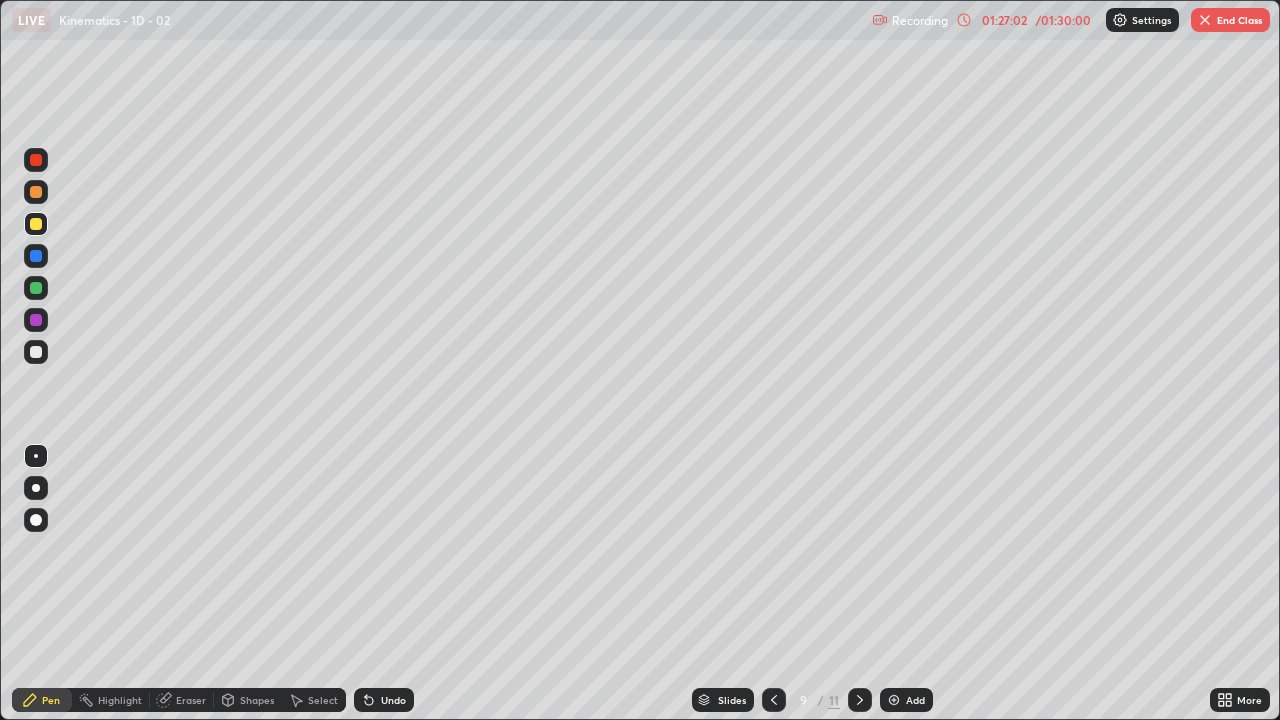 click on "End Class" at bounding box center (1230, 20) 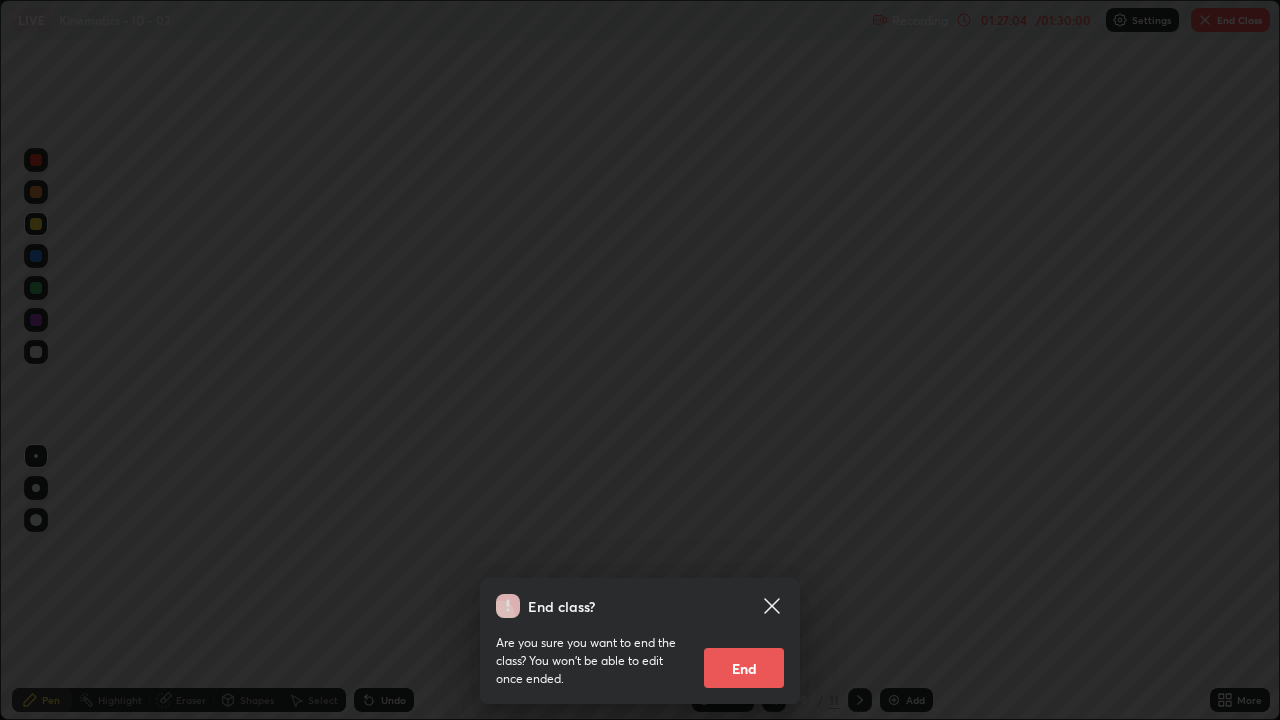 click on "End" at bounding box center [744, 668] 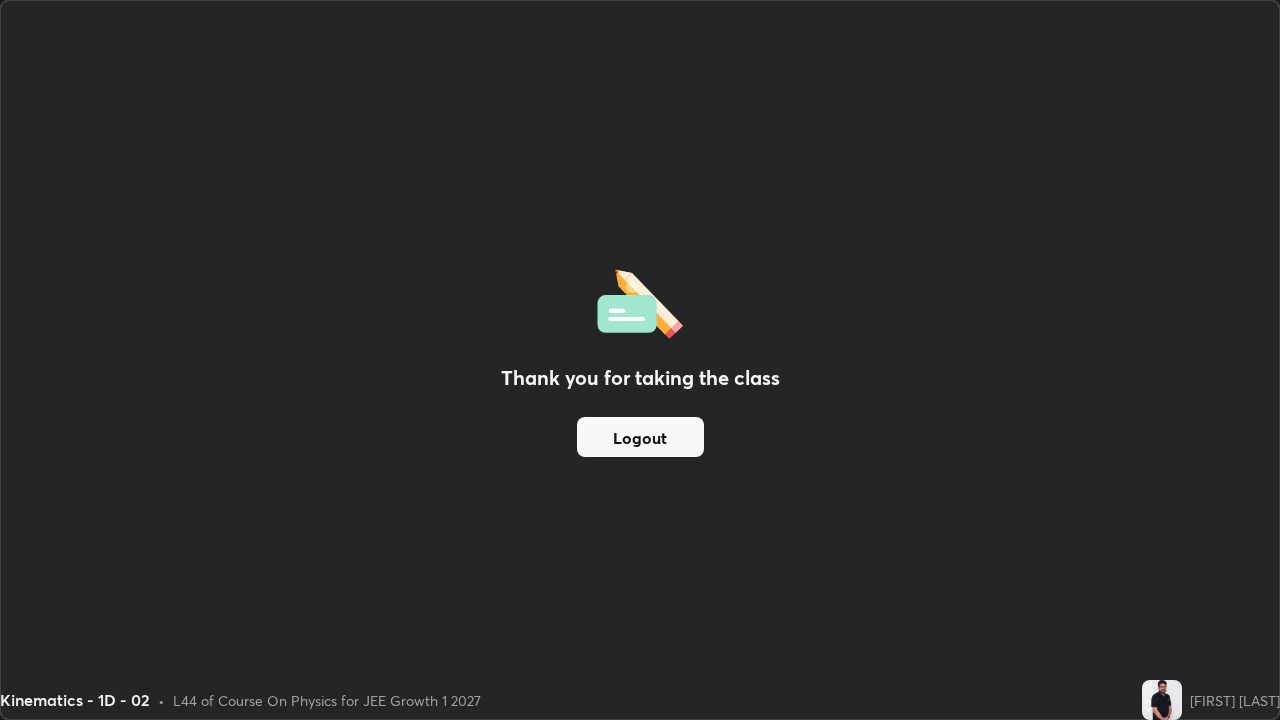 click on "Logout" at bounding box center [640, 437] 